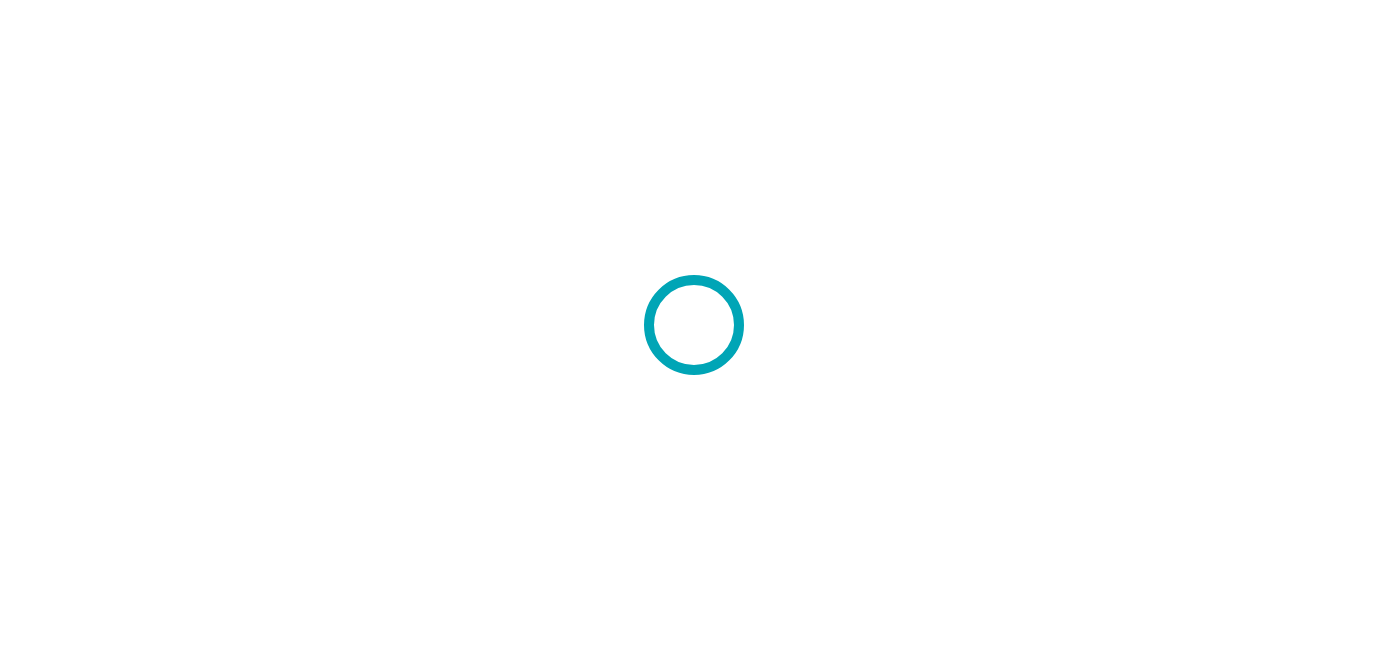 scroll, scrollTop: 0, scrollLeft: 0, axis: both 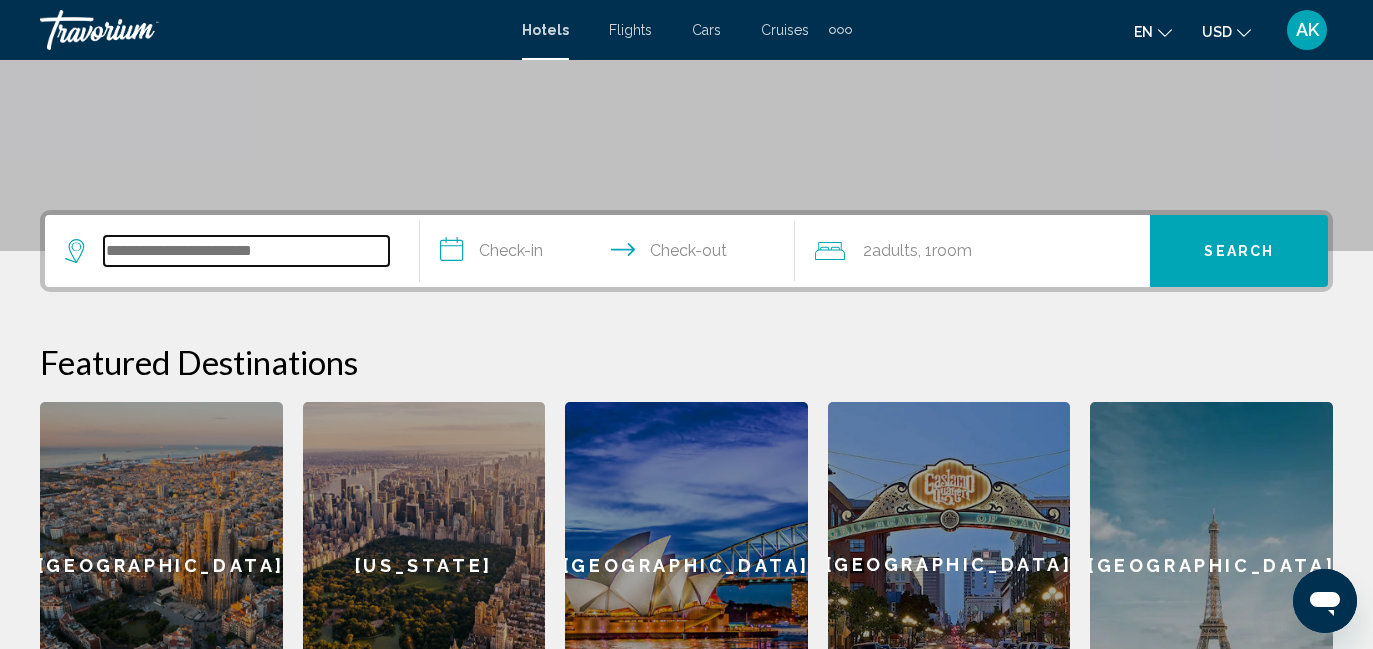 click at bounding box center [246, 251] 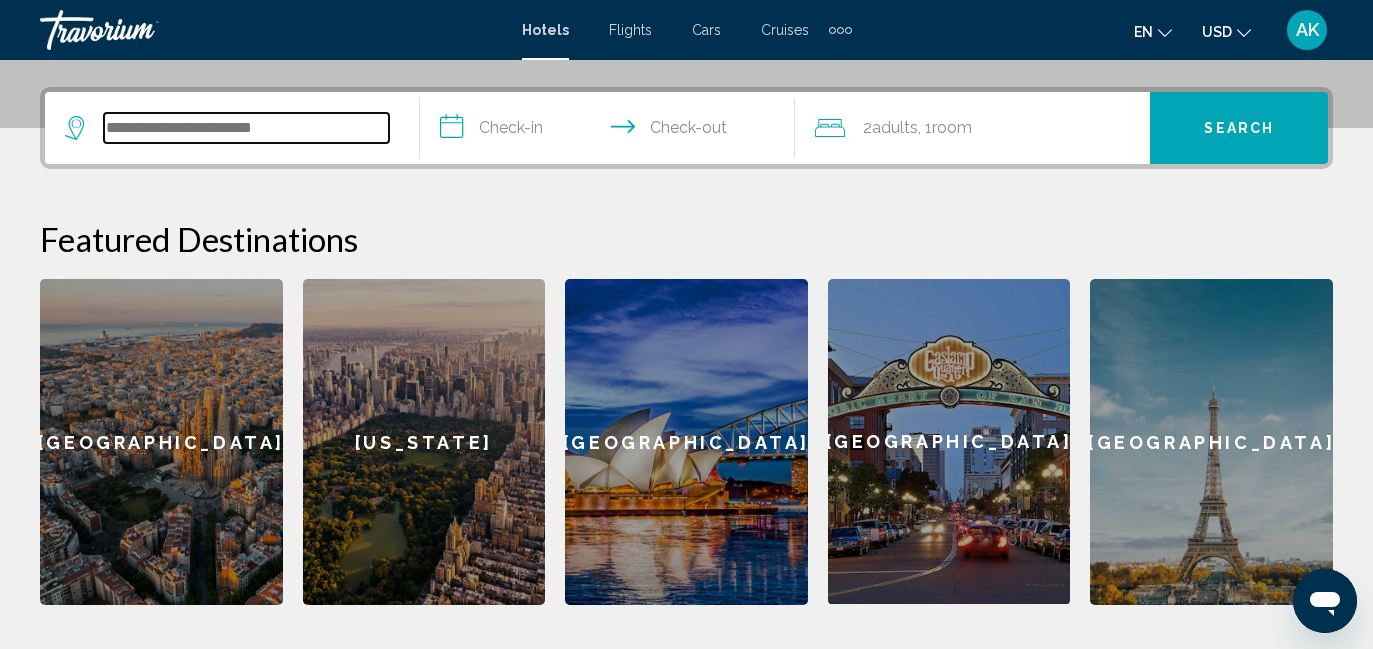scroll, scrollTop: 494, scrollLeft: 0, axis: vertical 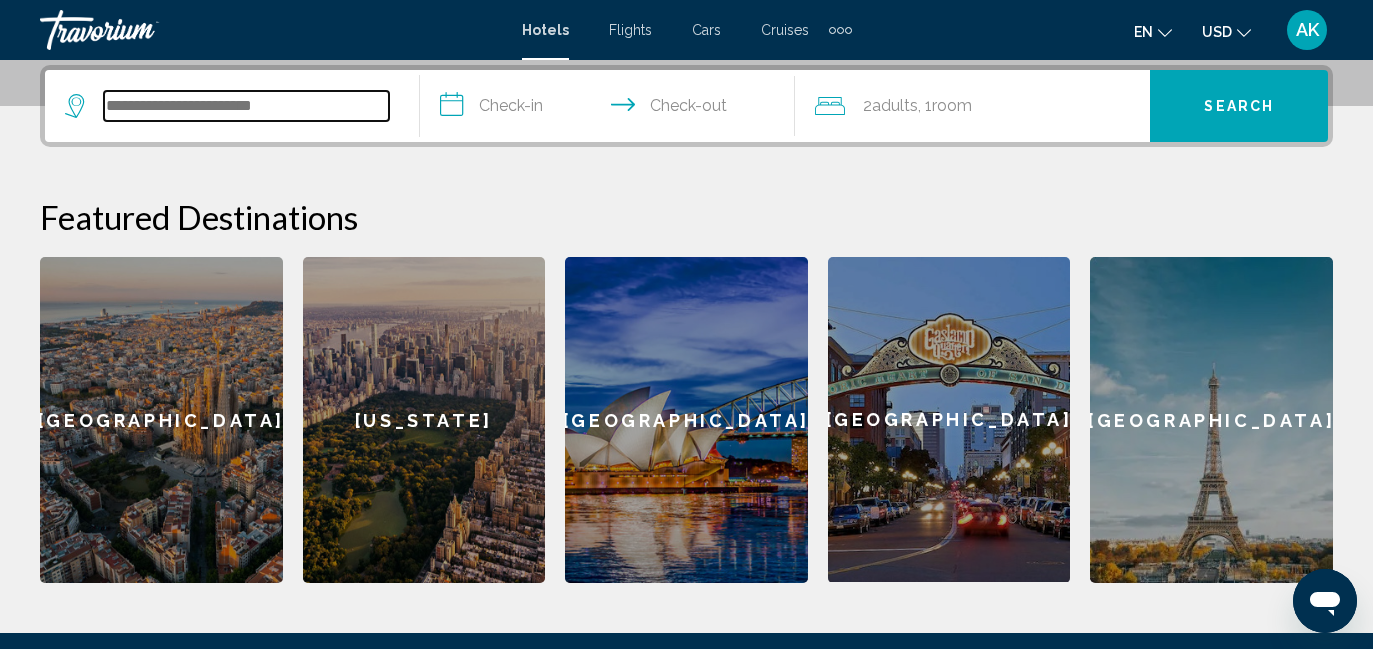 click at bounding box center (246, 106) 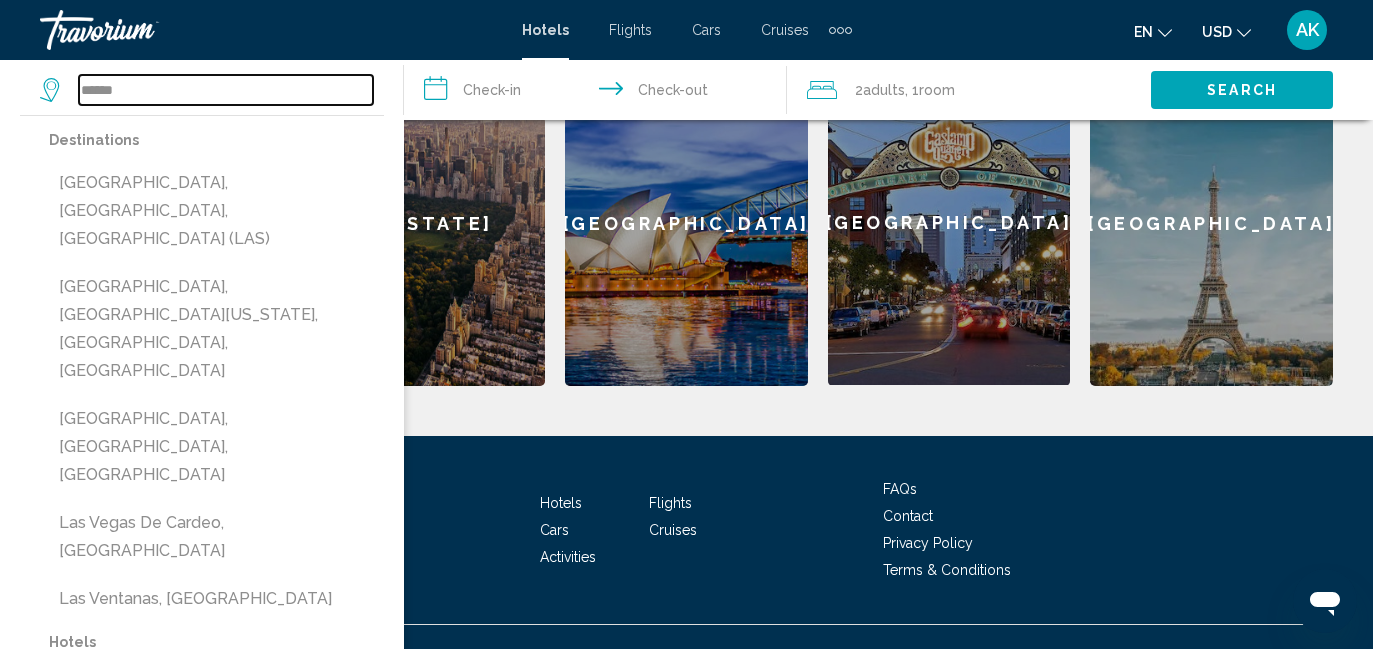 scroll, scrollTop: 685, scrollLeft: 0, axis: vertical 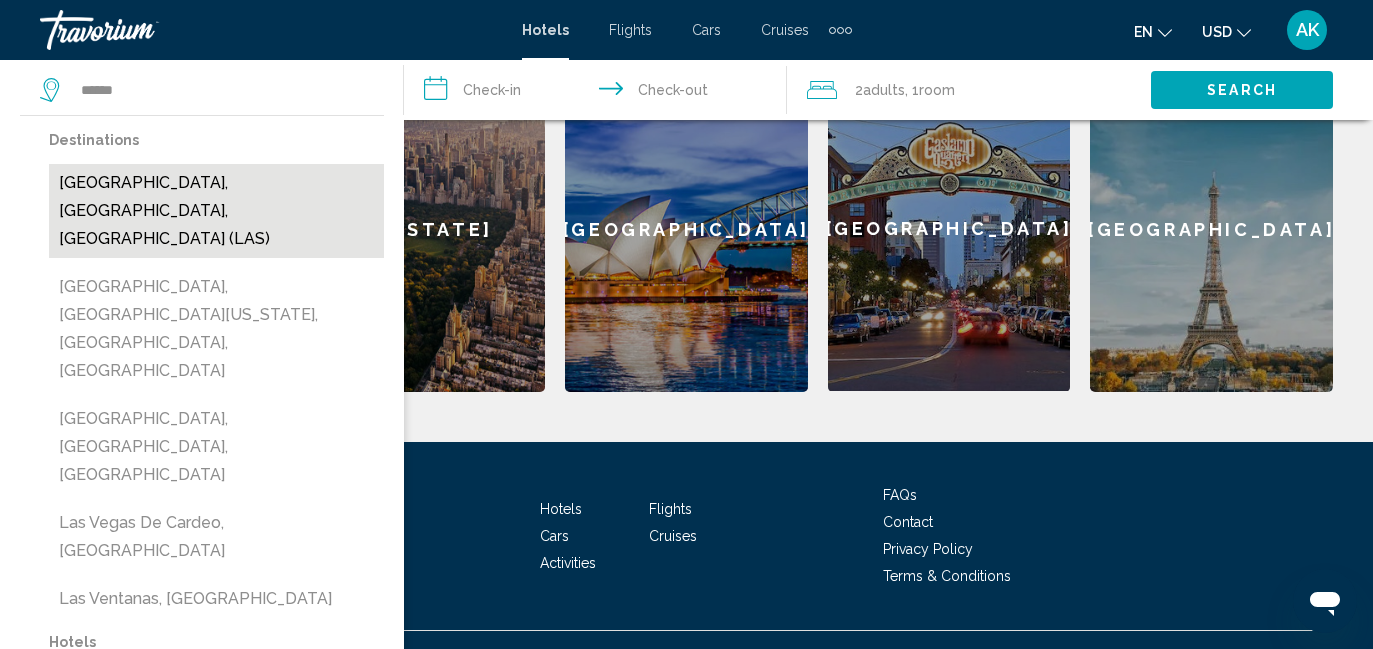 click on "Las Vegas, NV, United States (LAS)" at bounding box center [216, 211] 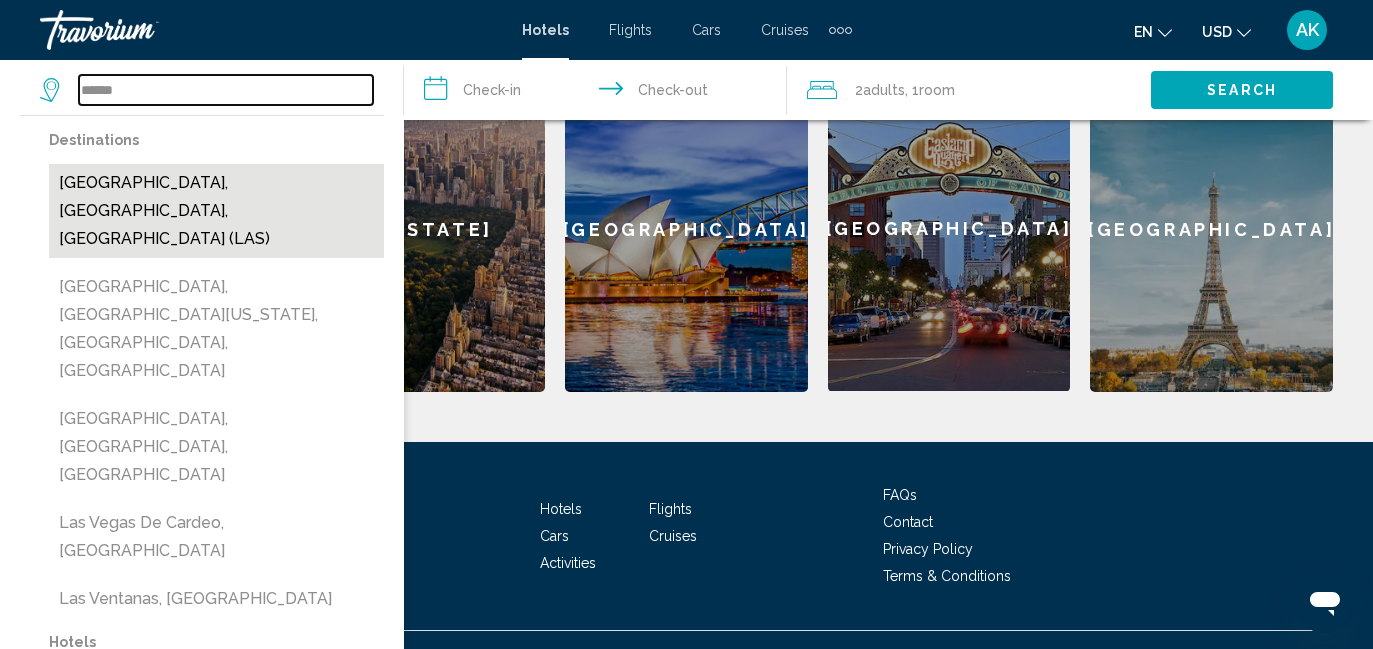 type on "**********" 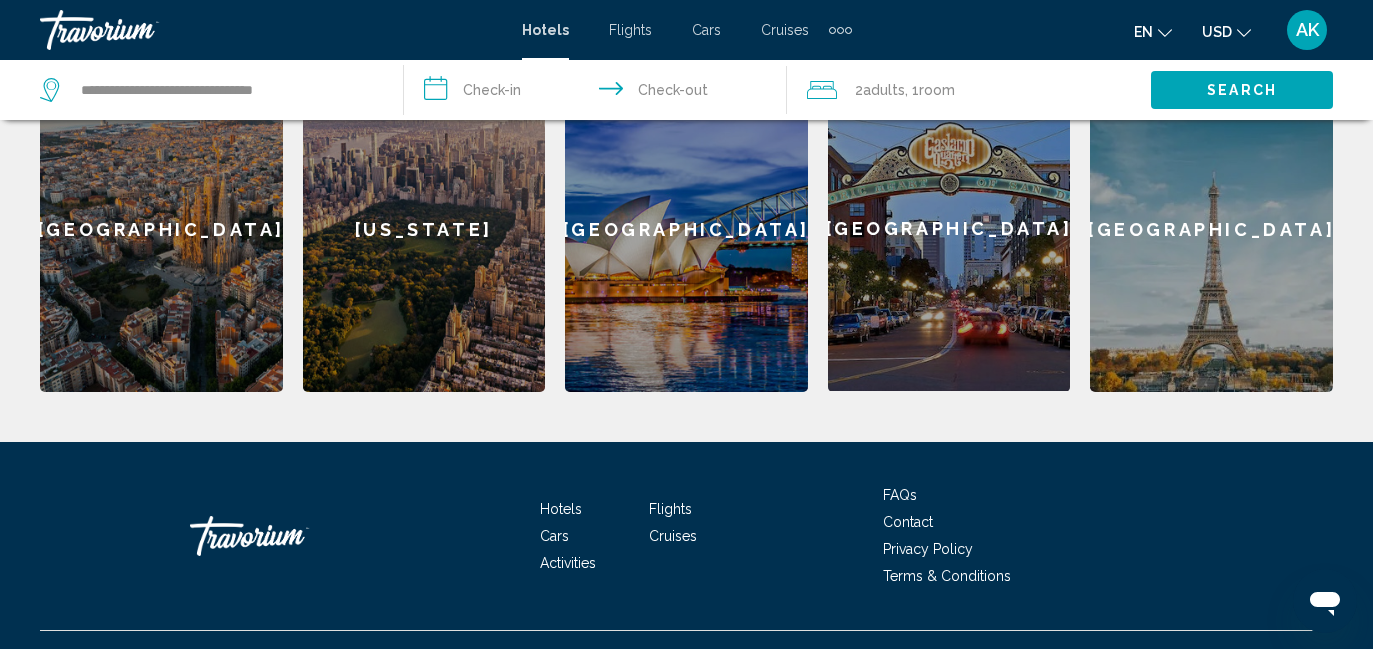 click on "**********" at bounding box center (600, 93) 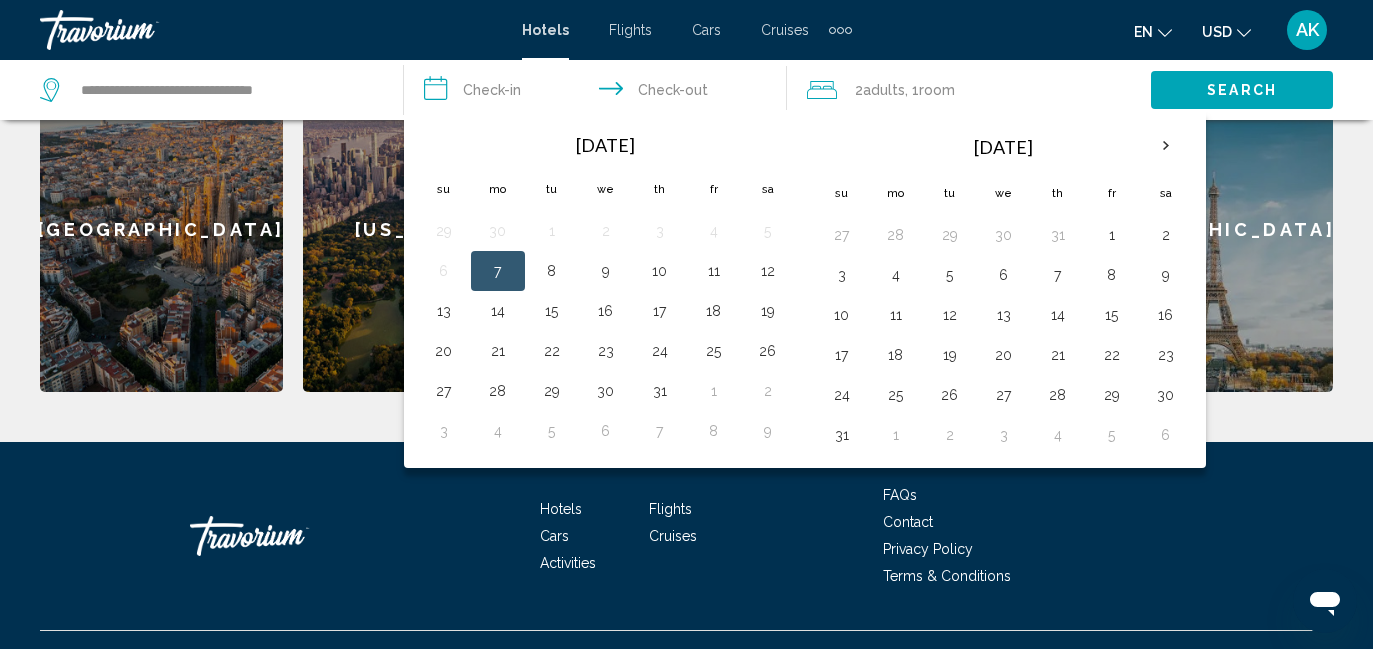 click on "**********" at bounding box center [600, 93] 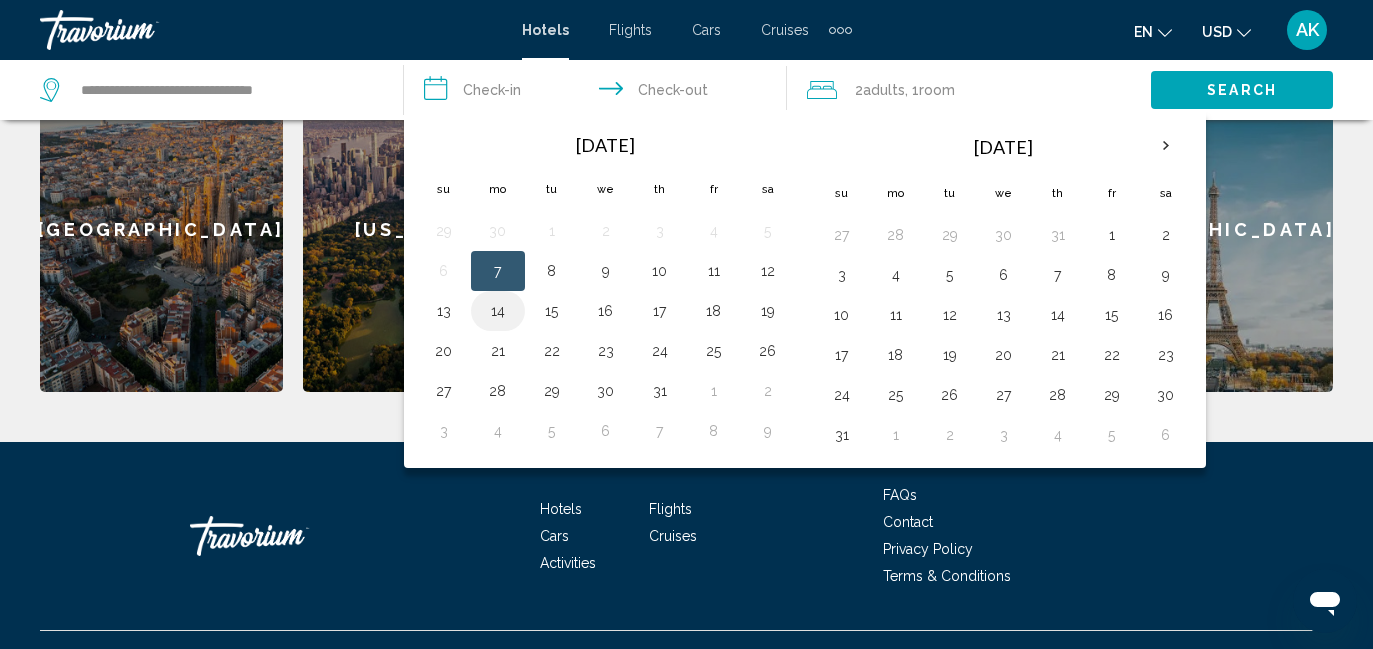 click on "14" at bounding box center (498, 311) 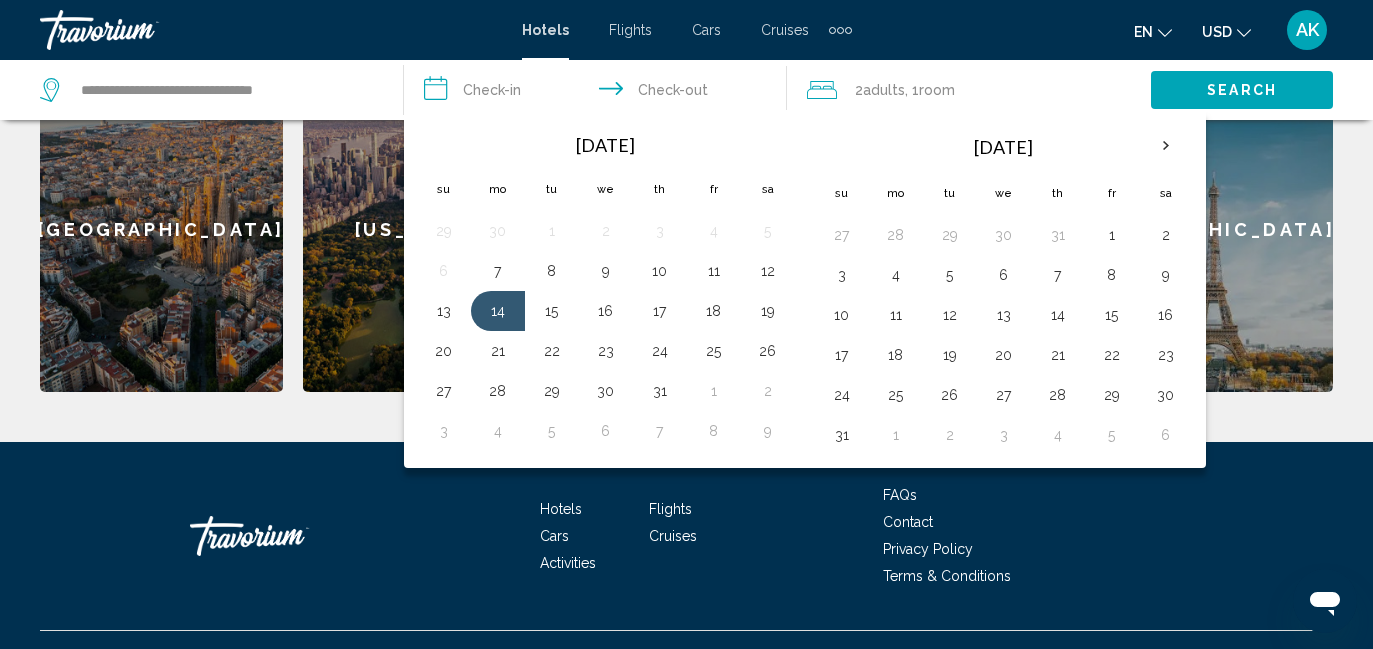 click on "**********" at bounding box center [600, 93] 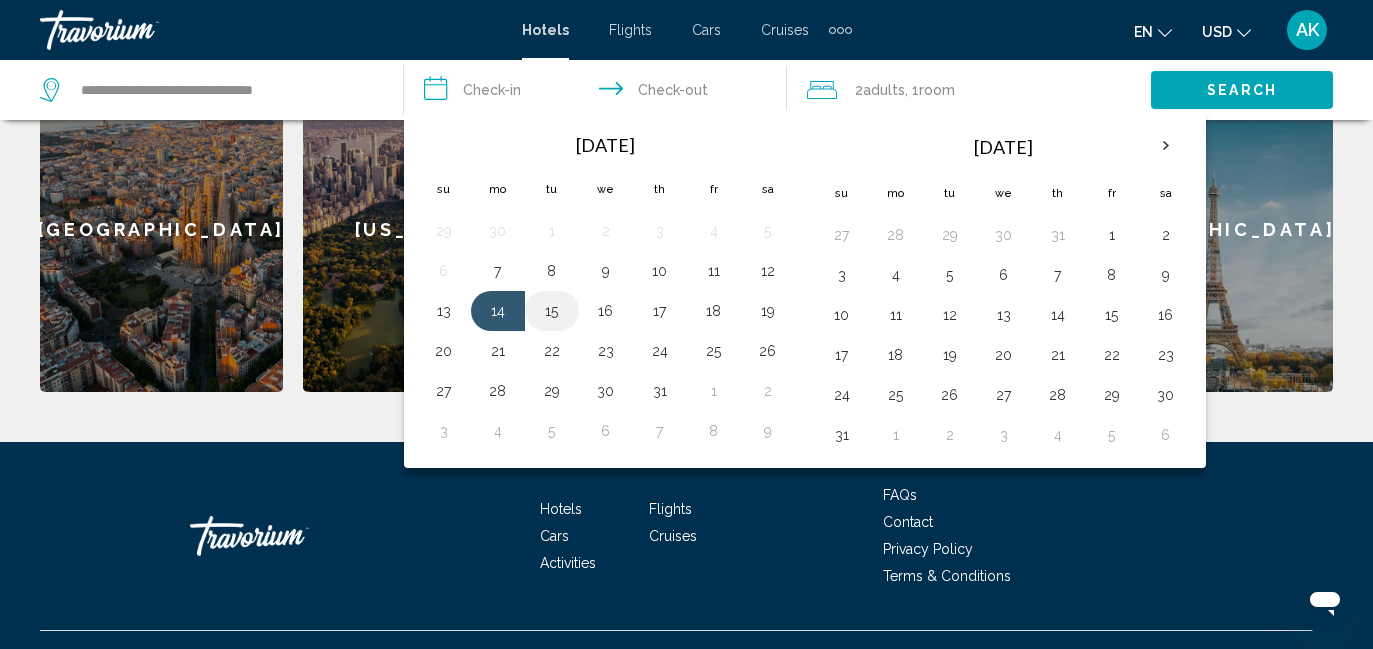 click on "15" at bounding box center (552, 311) 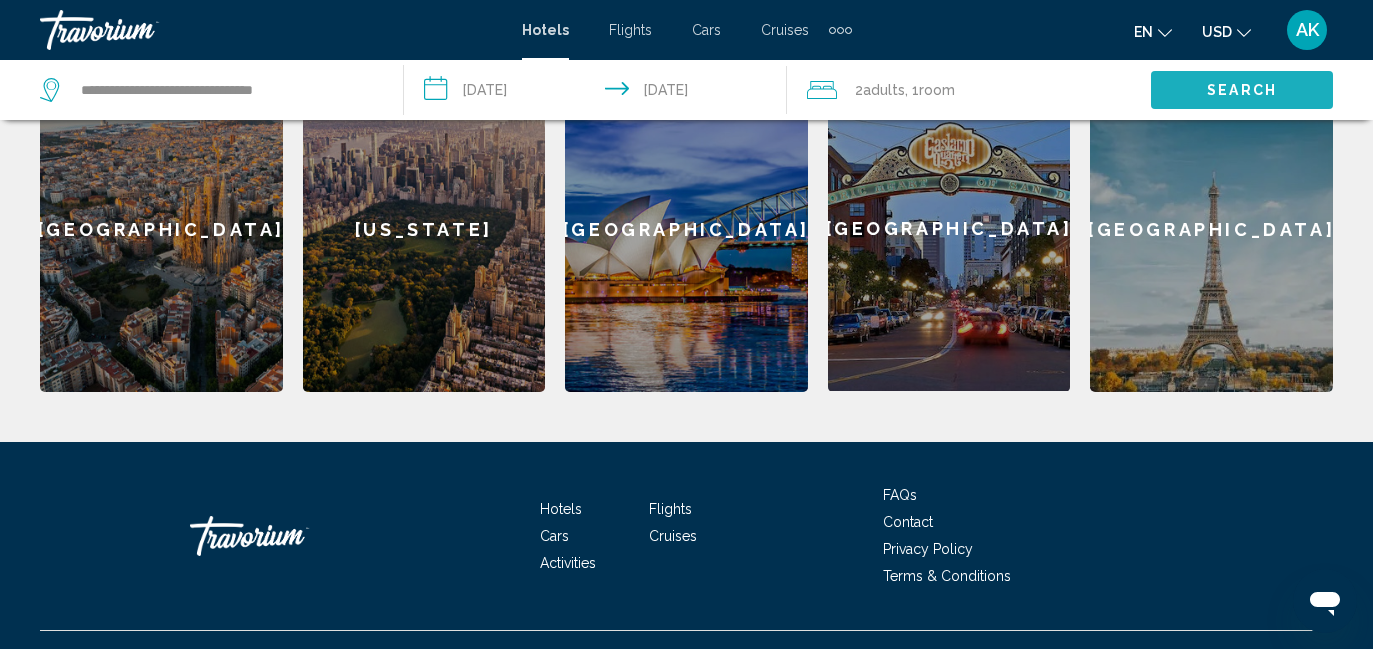 click on "Search" at bounding box center (1242, 89) 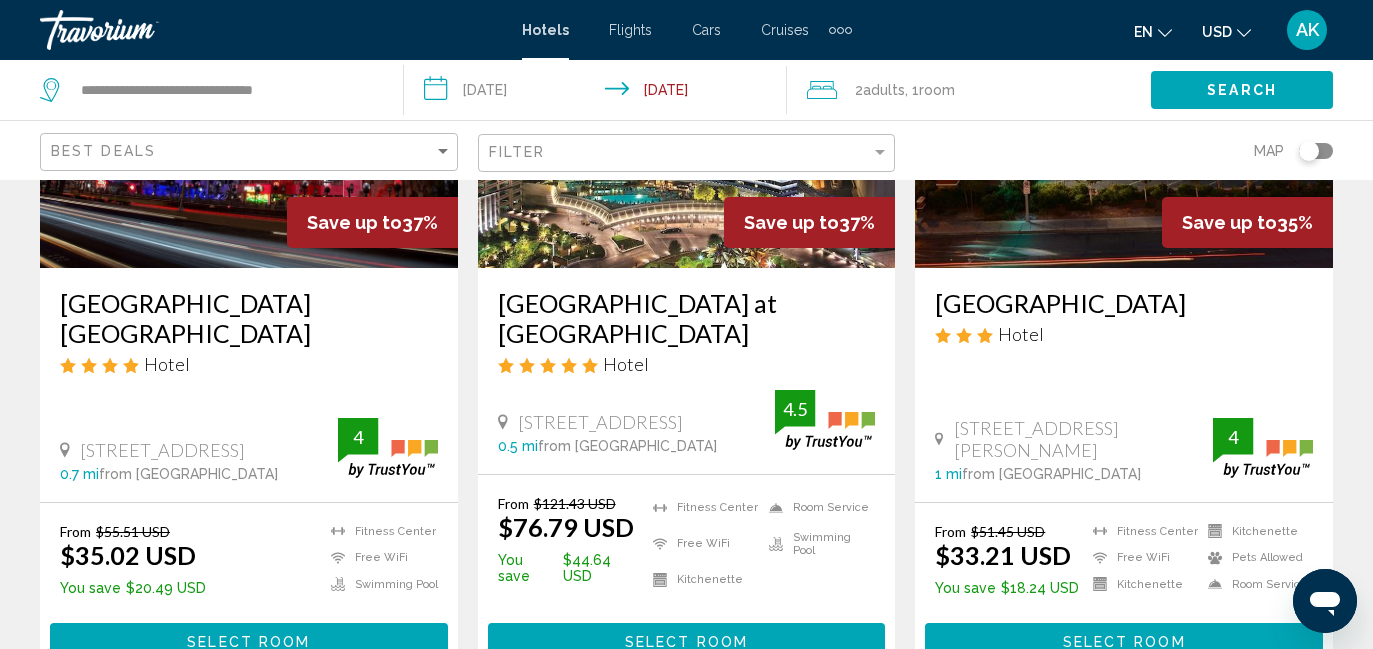 scroll, scrollTop: 2648, scrollLeft: 0, axis: vertical 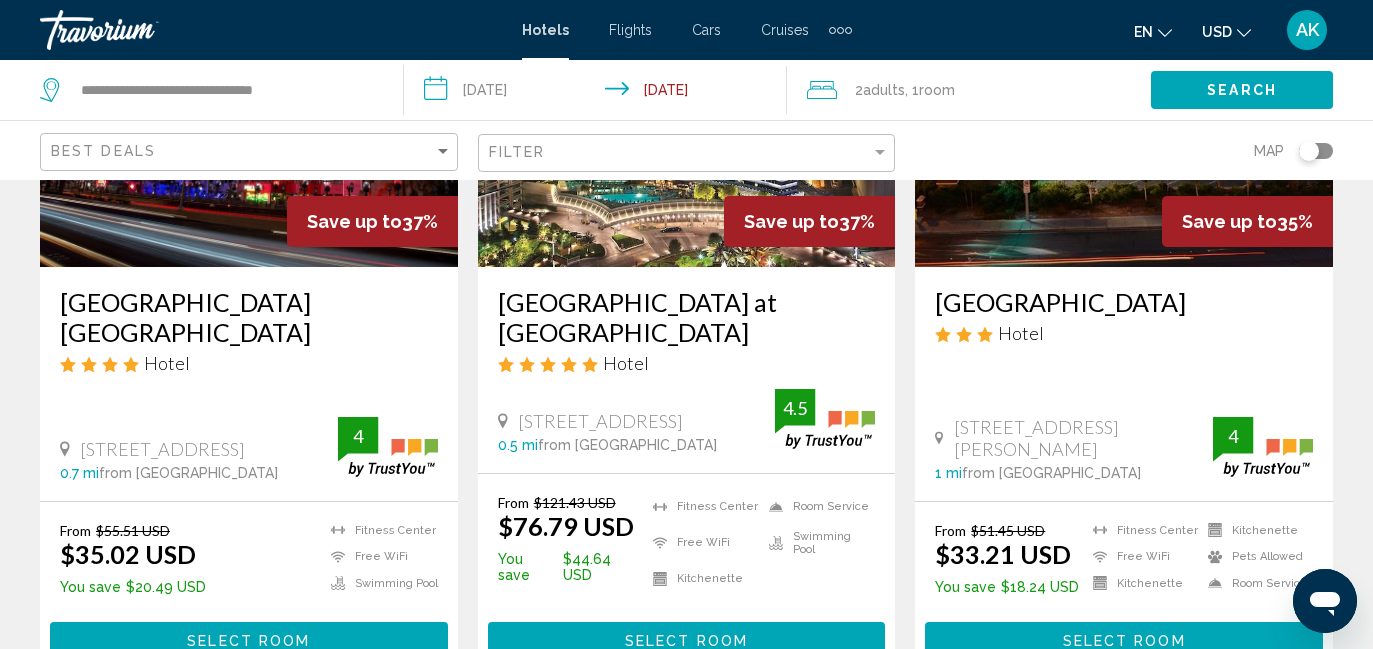 click on "2" at bounding box center (547, 739) 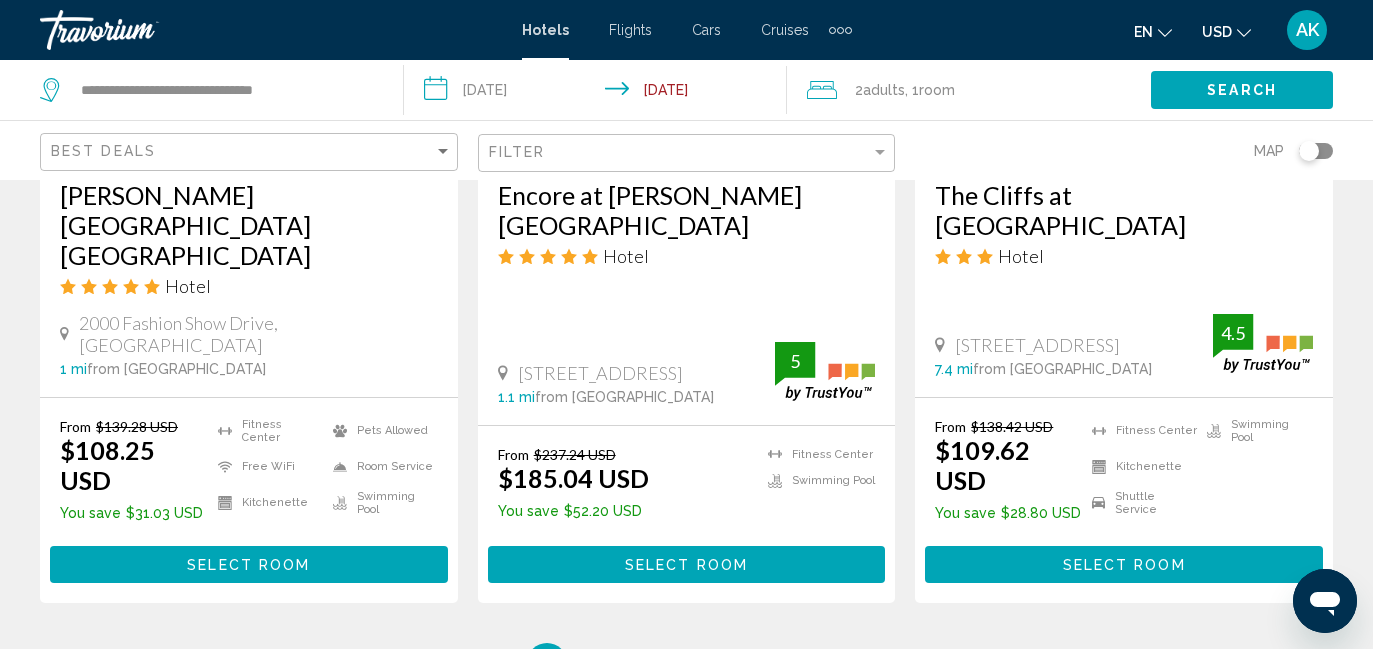 scroll, scrollTop: 2704, scrollLeft: 0, axis: vertical 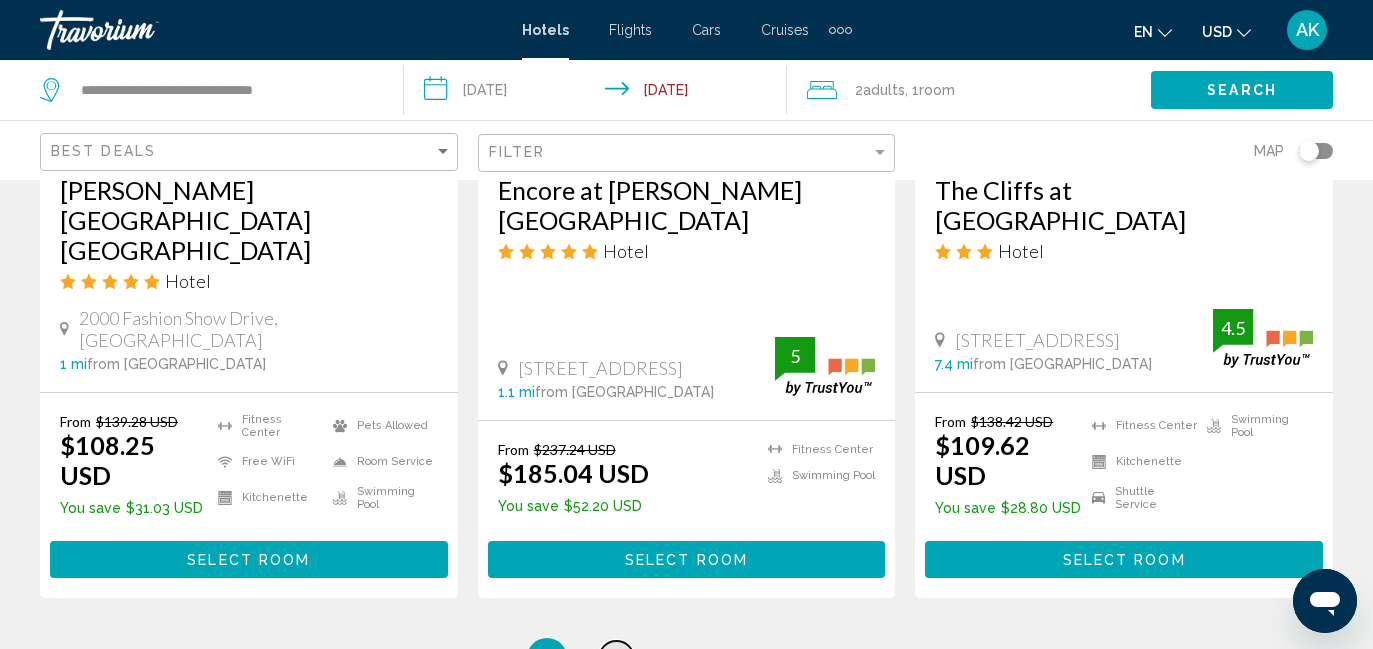 click on "3" at bounding box center [617, 658] 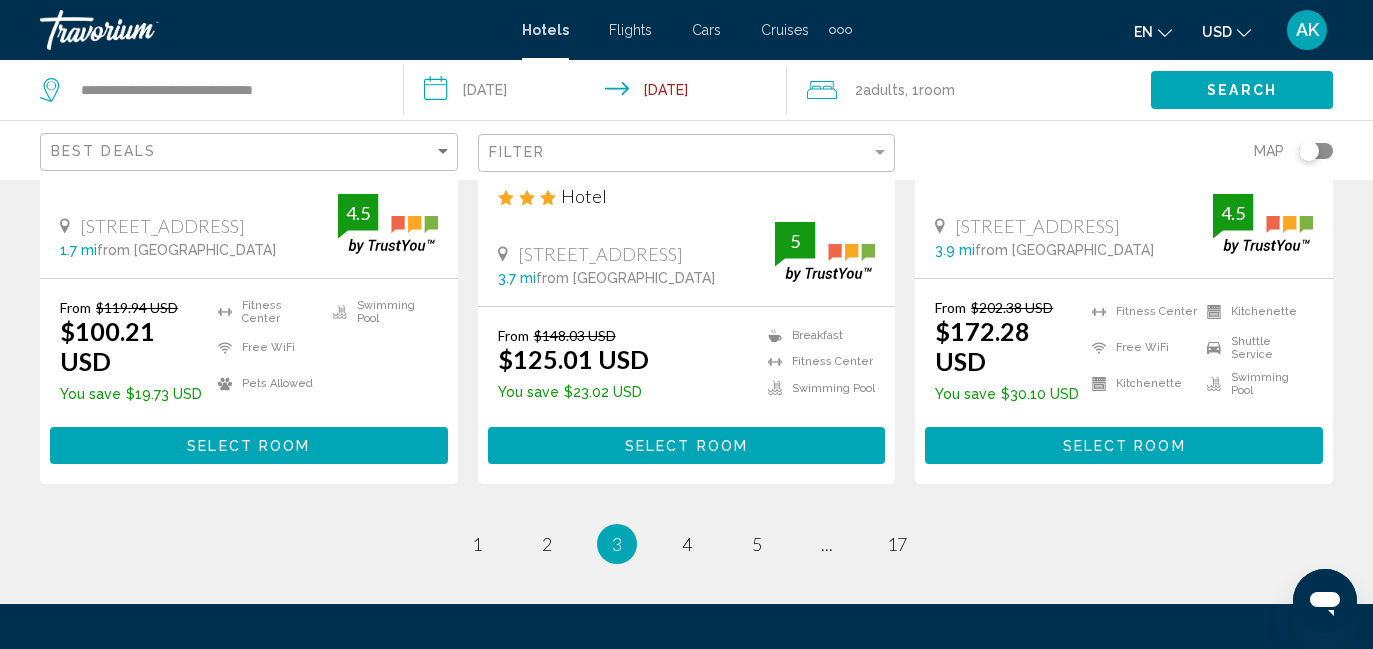 scroll, scrollTop: 2708, scrollLeft: 0, axis: vertical 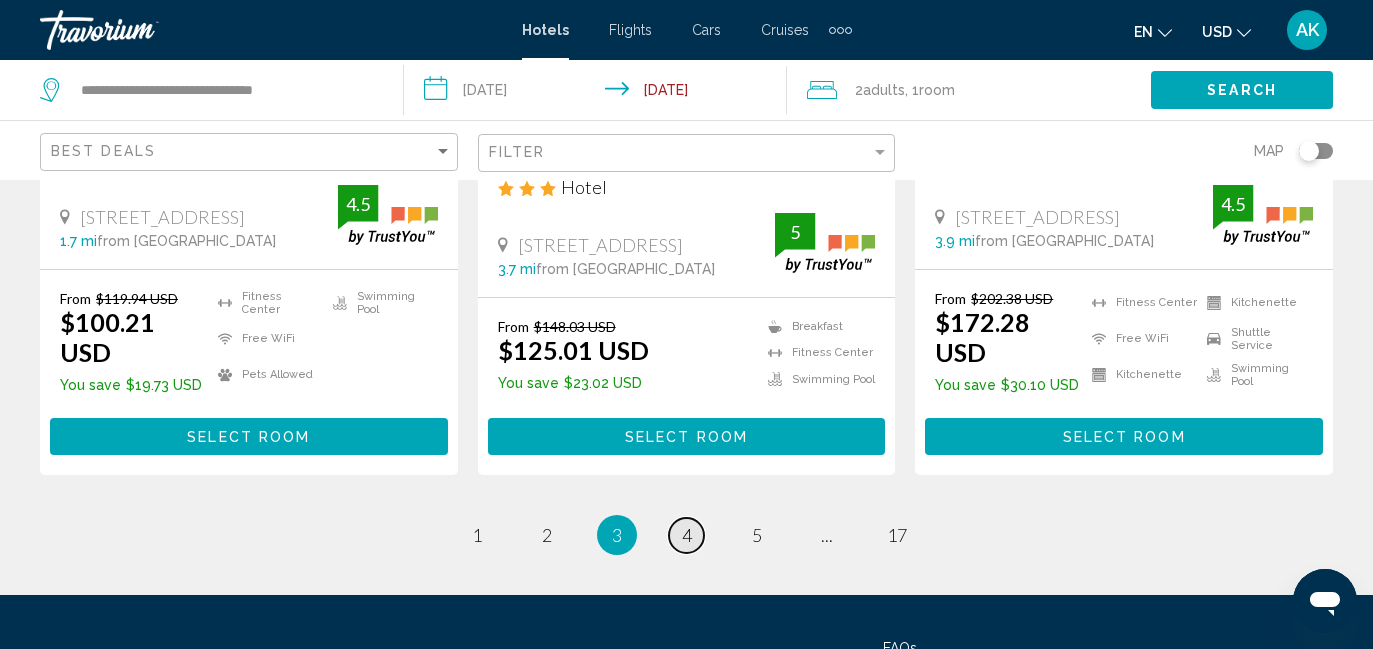 click on "4" at bounding box center [687, 535] 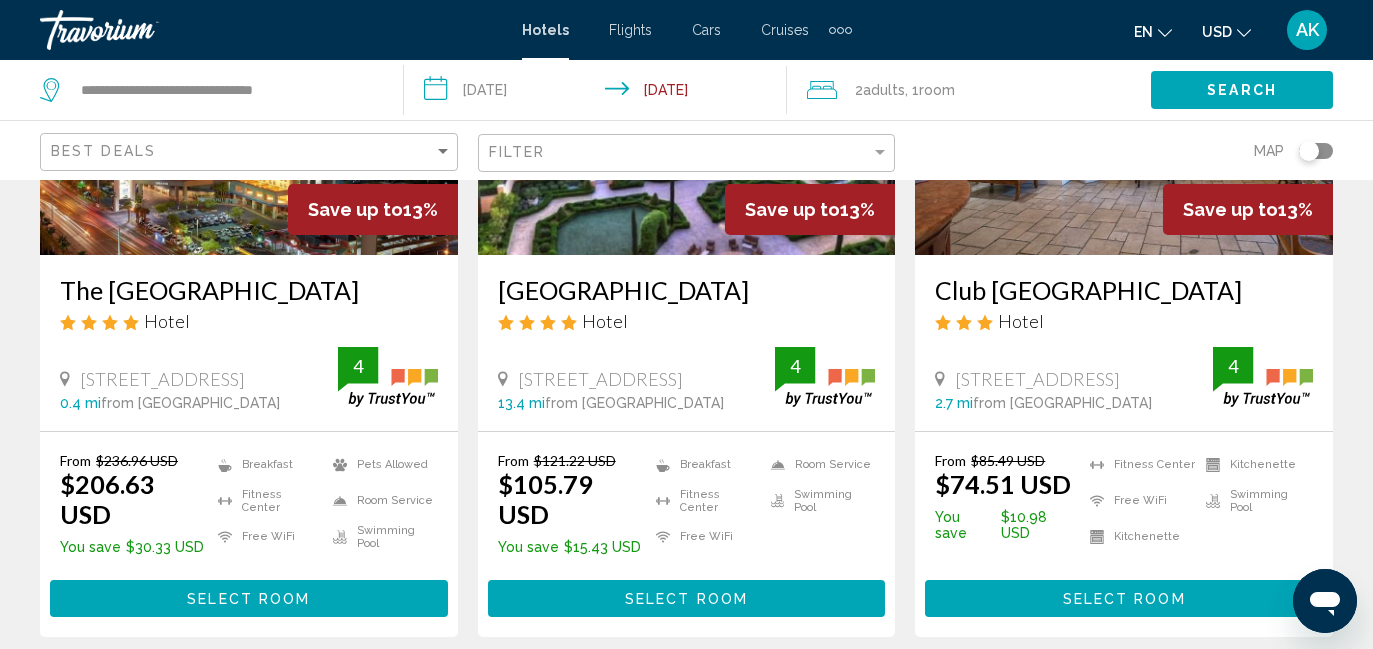 scroll, scrollTop: 2513, scrollLeft: 0, axis: vertical 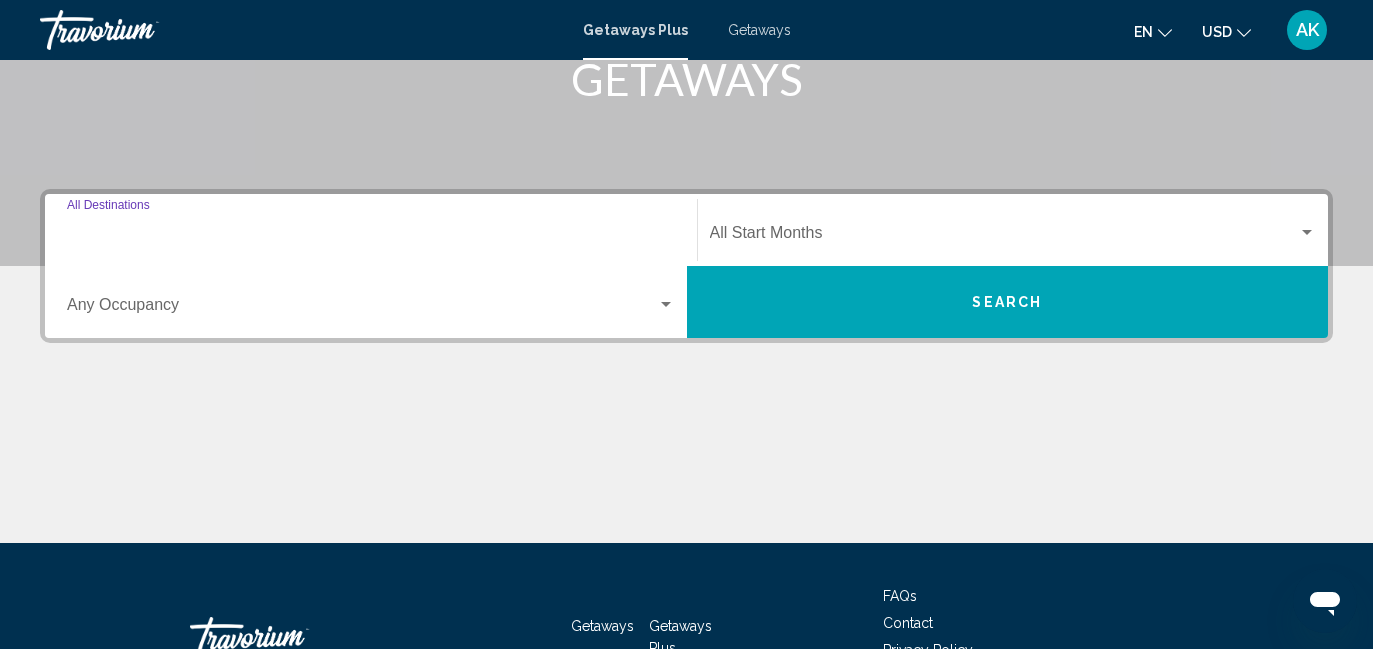click on "Destination All Destinations" at bounding box center [371, 237] 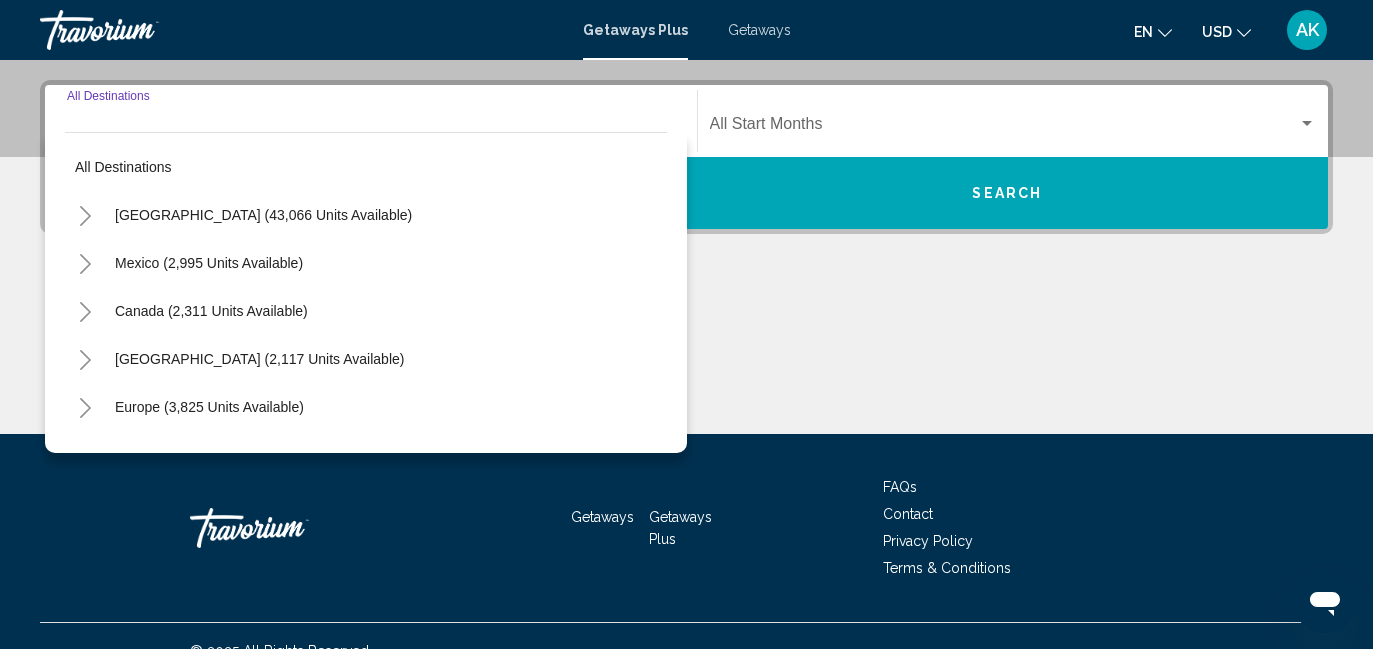 scroll, scrollTop: 458, scrollLeft: 0, axis: vertical 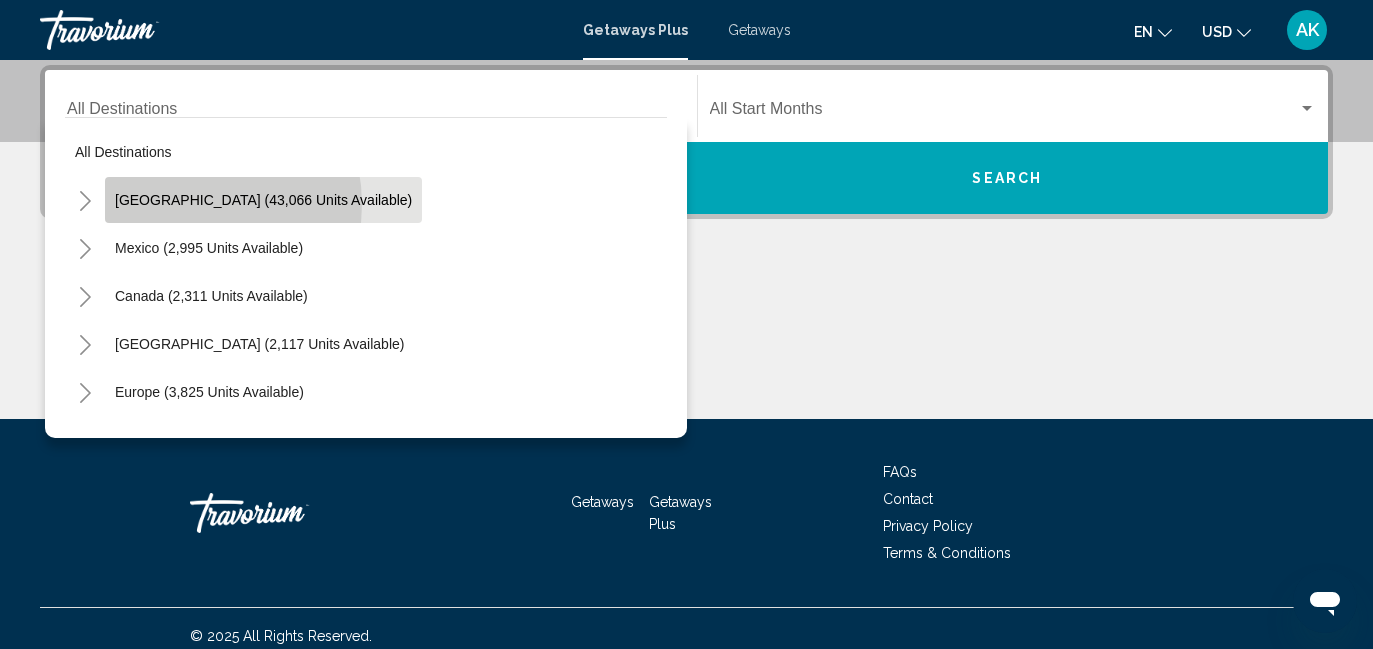 click on "[GEOGRAPHIC_DATA] (43,066 units available)" 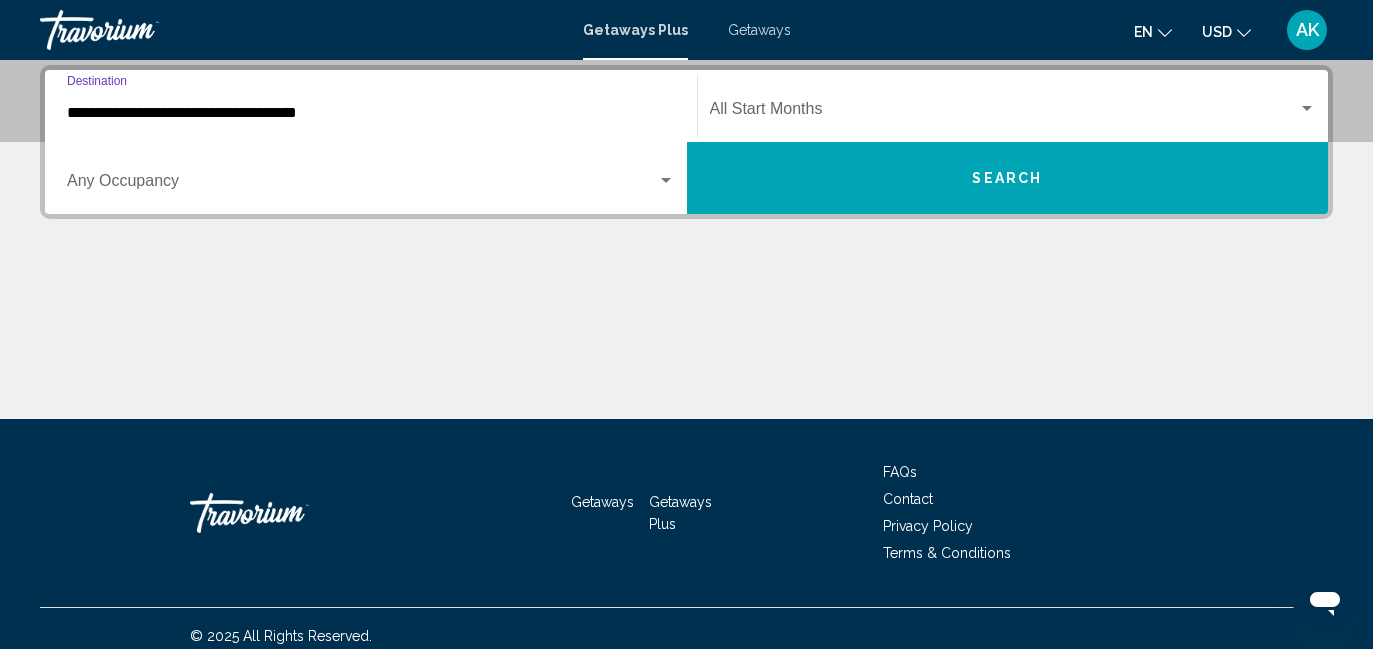 click on "Search" at bounding box center [1008, 178] 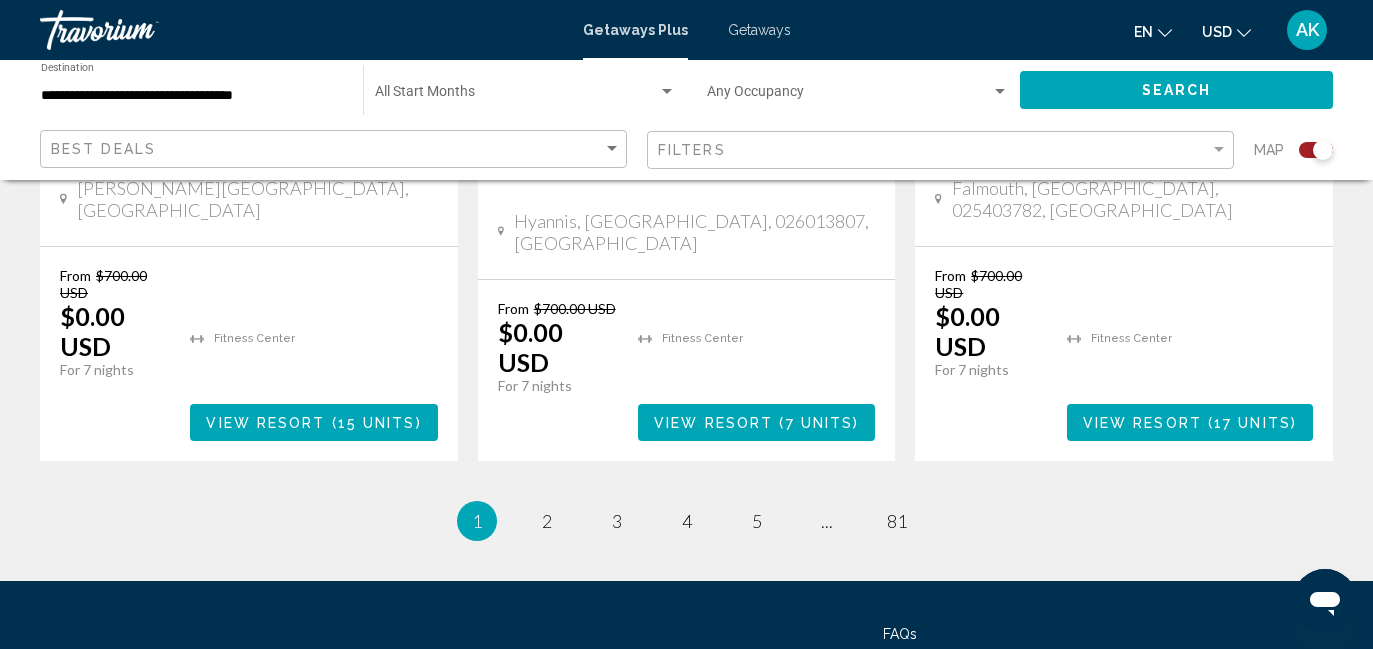 scroll, scrollTop: 3371, scrollLeft: 0, axis: vertical 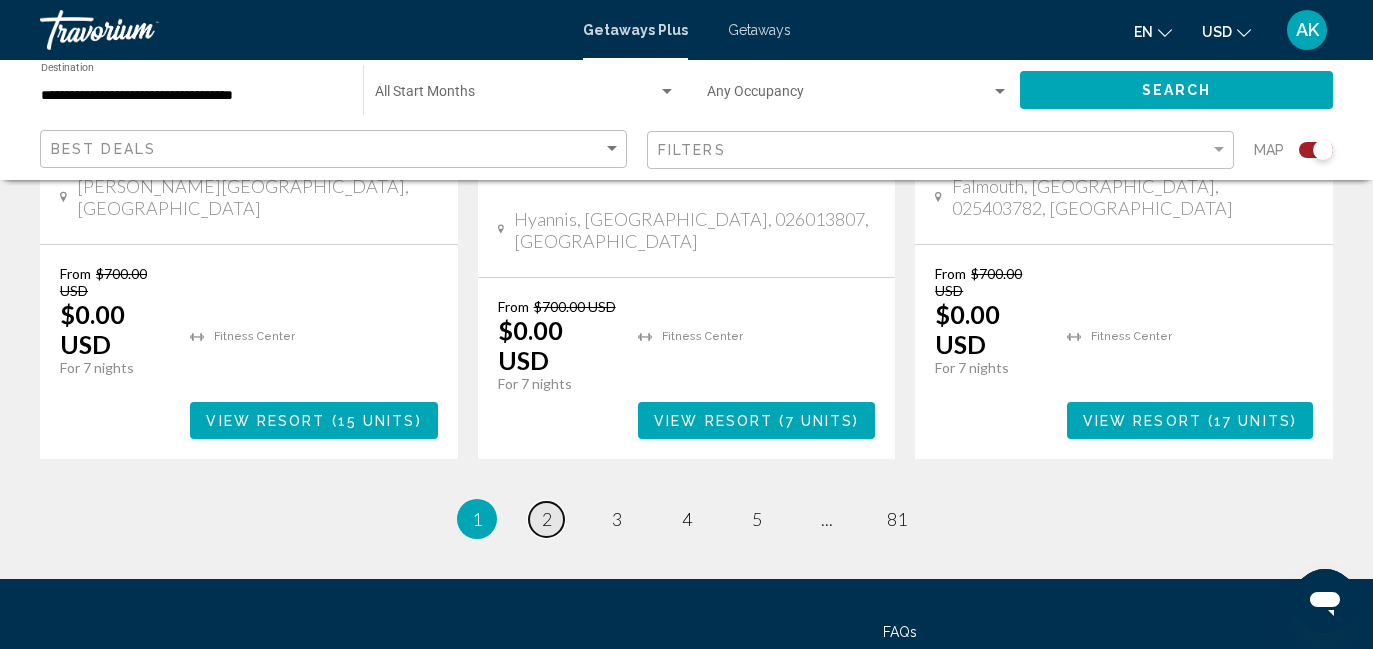 click on "2" at bounding box center (547, 519) 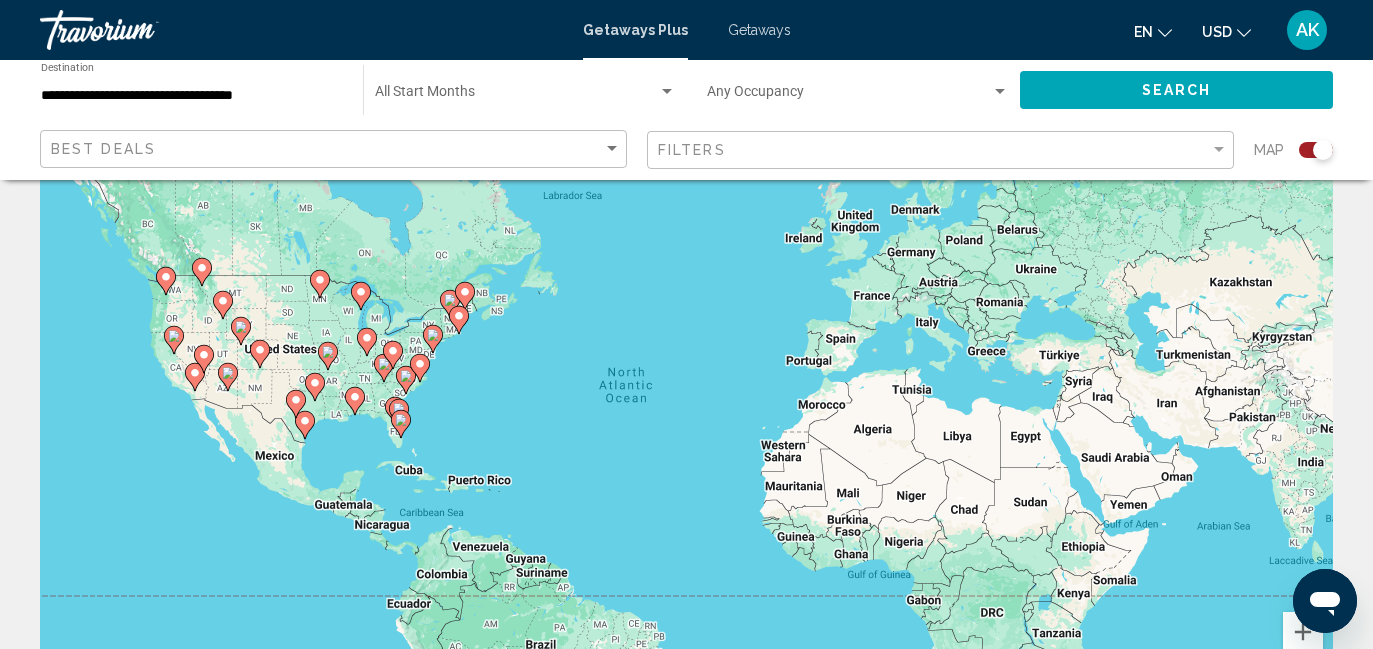 scroll, scrollTop: 84, scrollLeft: 0, axis: vertical 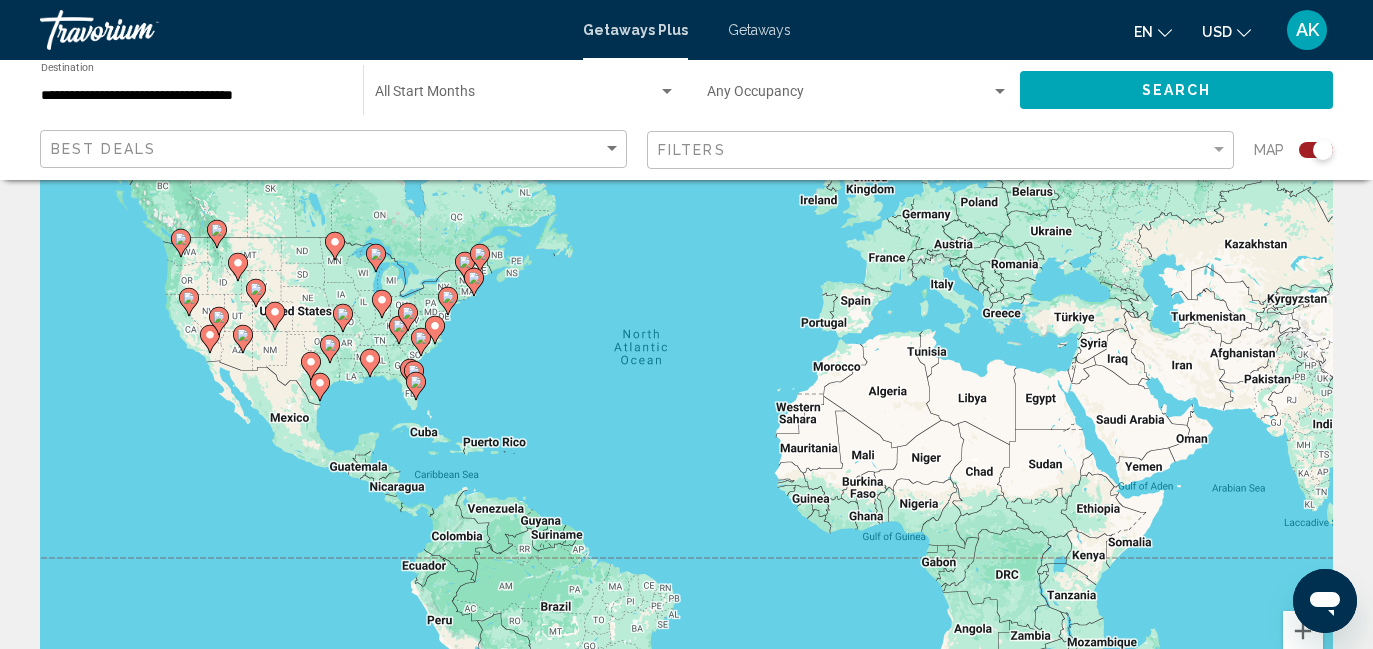 drag, startPoint x: 427, startPoint y: 367, endPoint x: 452, endPoint y: 314, distance: 58.60034 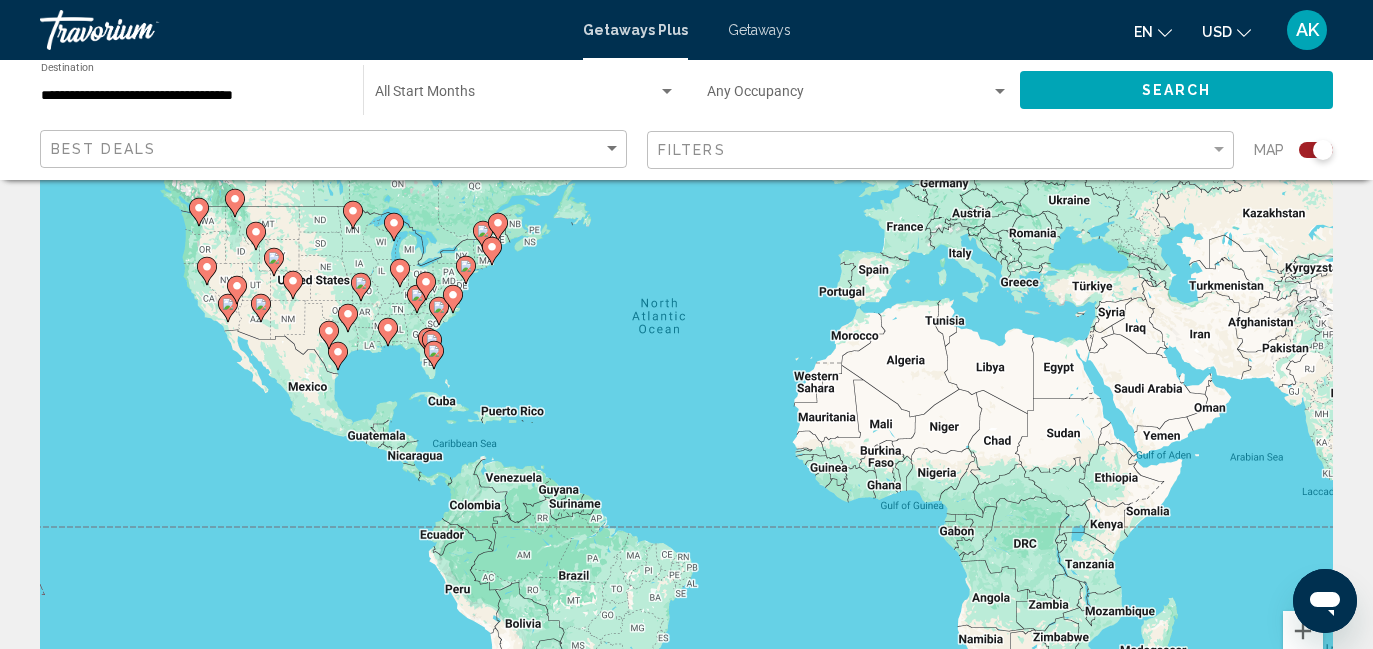 click at bounding box center (453, 299) 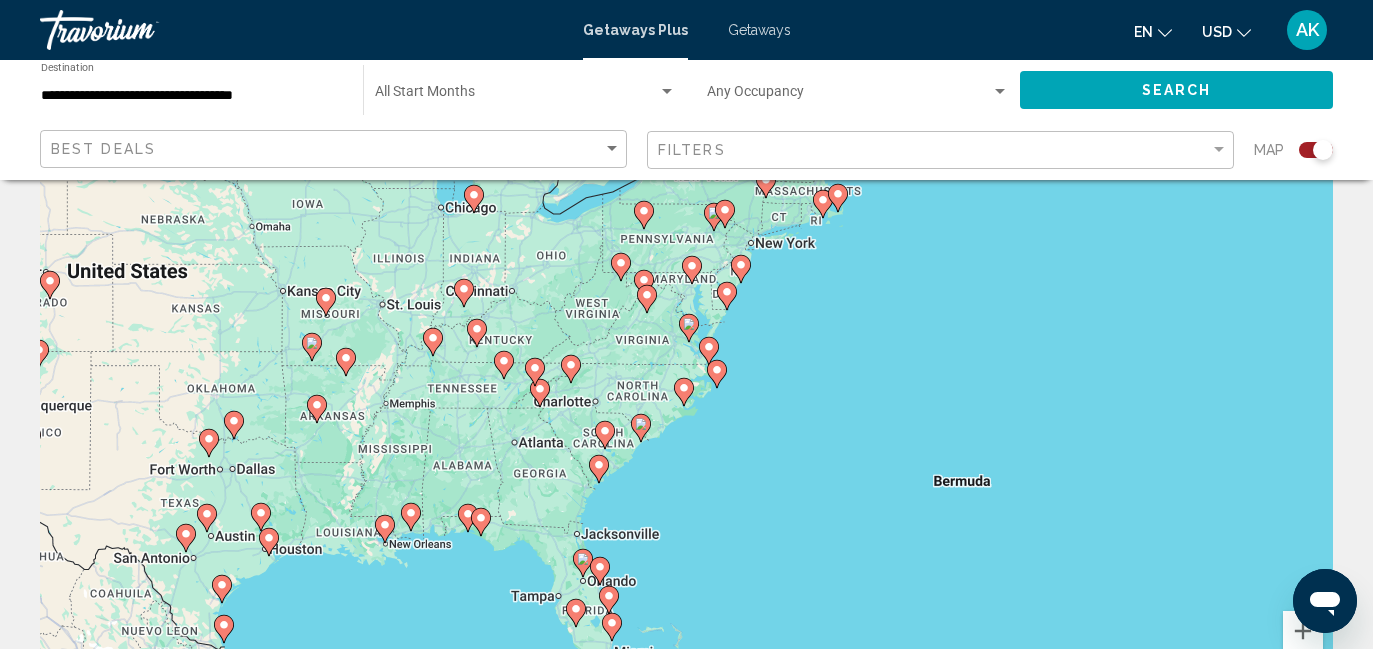 click on "To navigate, press the arrow keys. To activate drag with keyboard, press Alt + Enter. Once in keyboard drag state, use the arrow keys to move the marker. To complete the drag, press the Enter key. To cancel, press Escape." at bounding box center (686, 416) 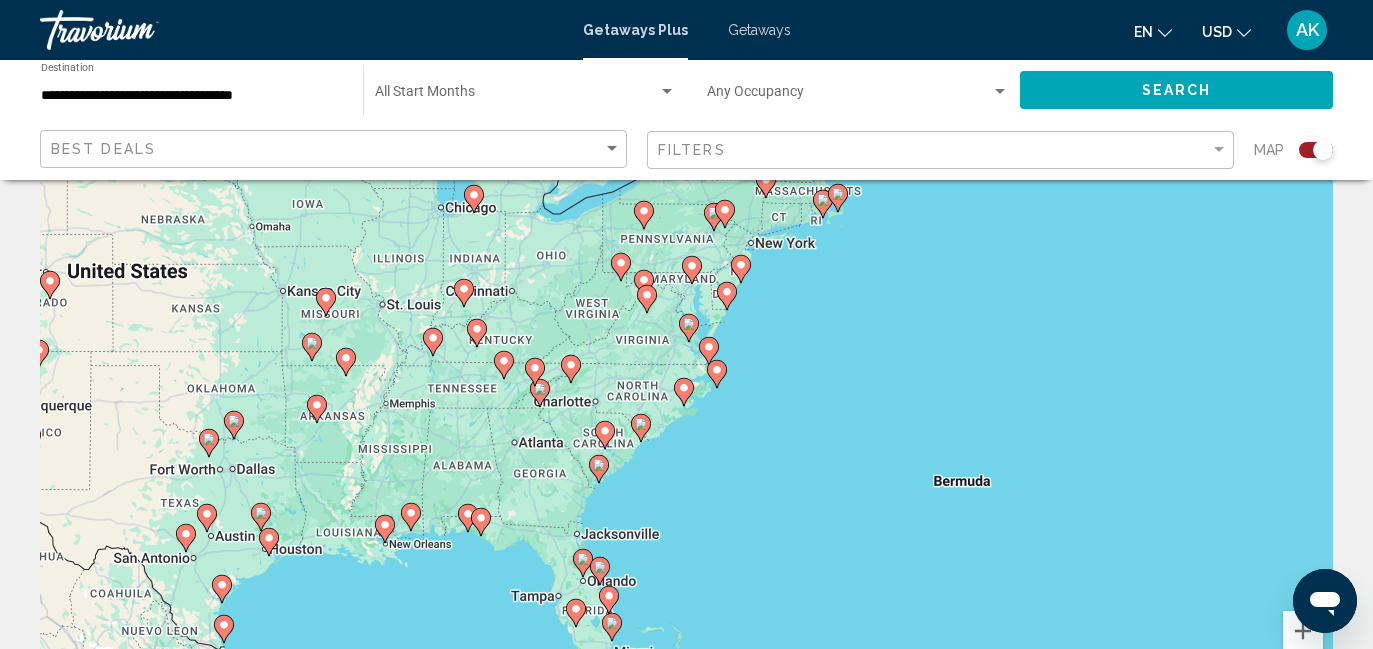 click at bounding box center (684, 392) 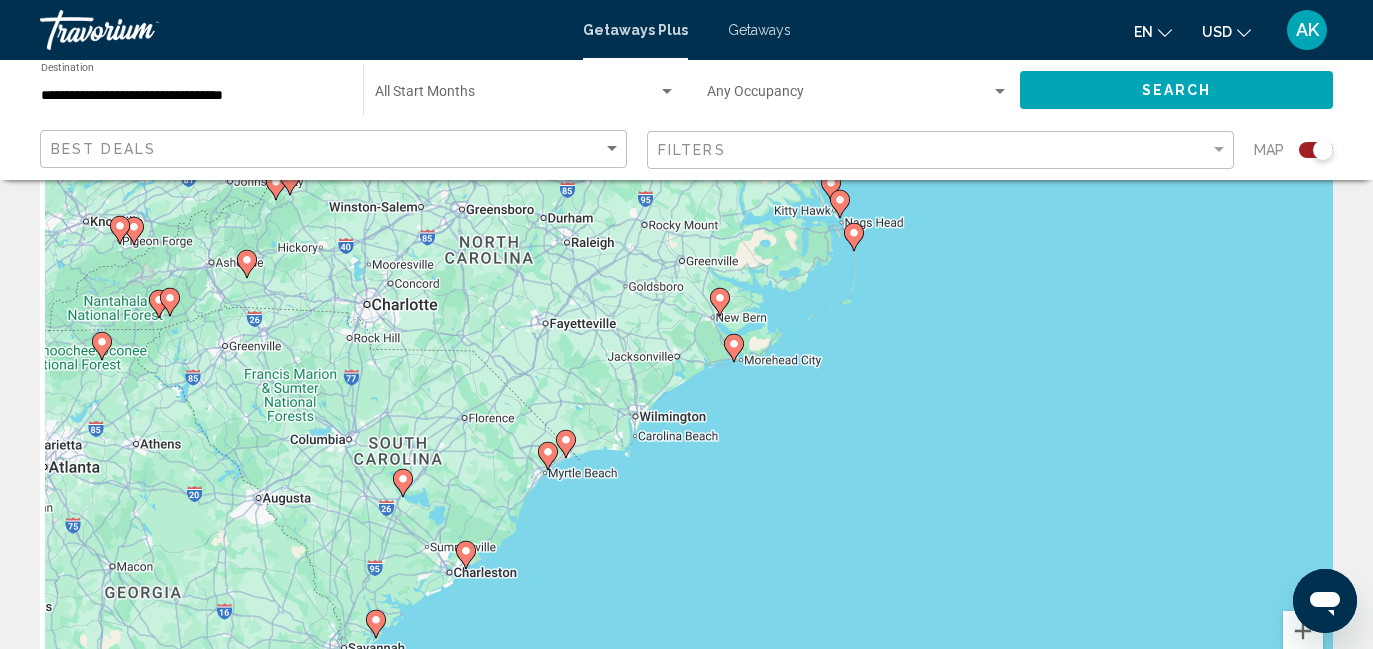 drag, startPoint x: 479, startPoint y: 439, endPoint x: 528, endPoint y: 392, distance: 67.89698 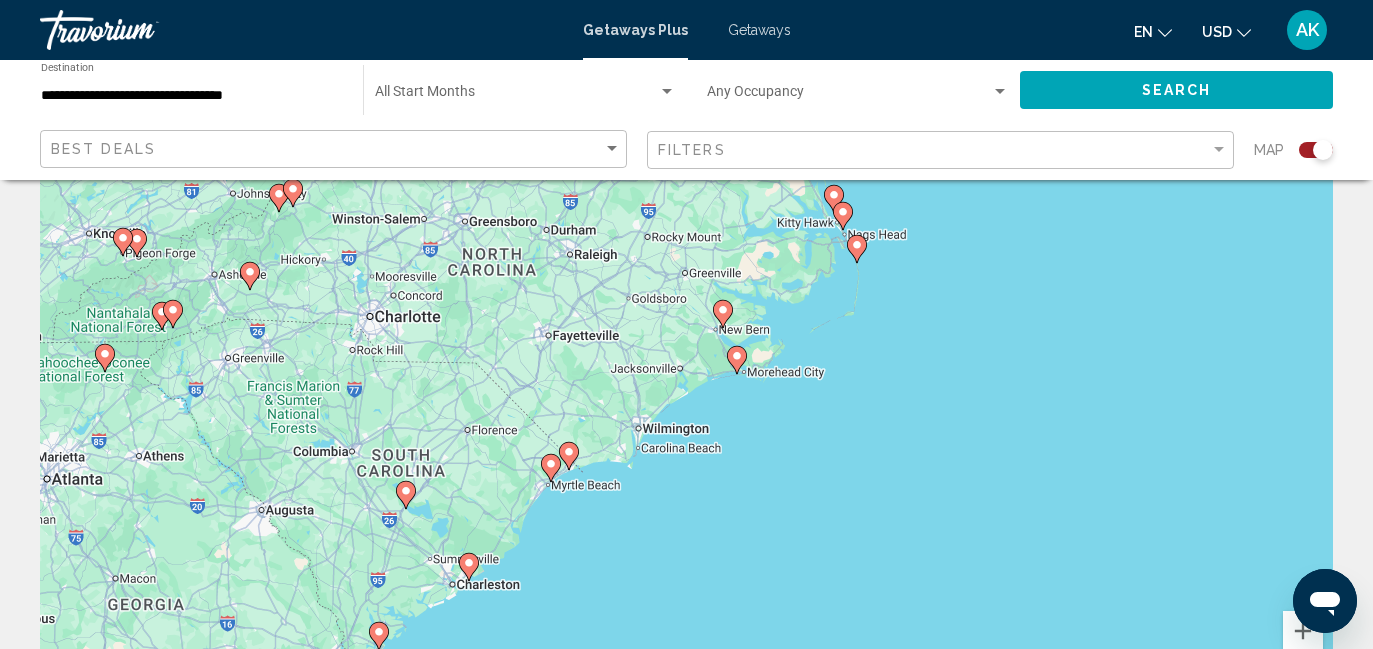 click 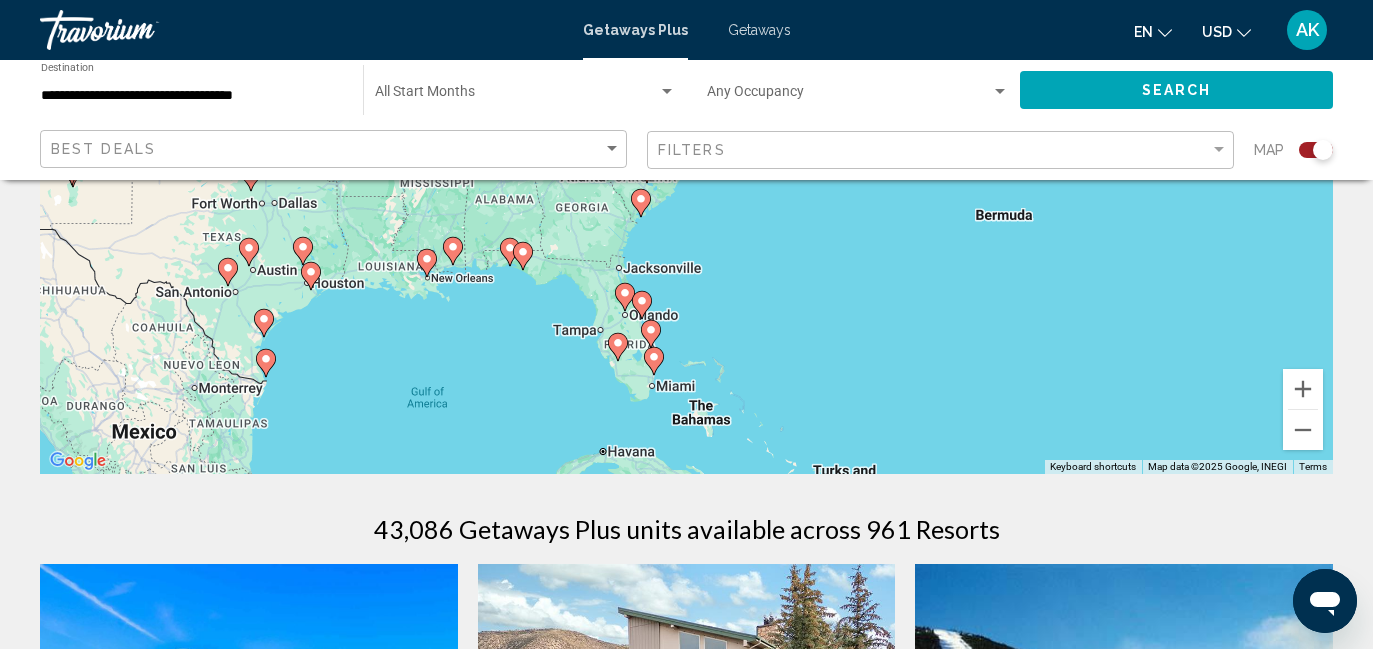 scroll, scrollTop: 300, scrollLeft: 0, axis: vertical 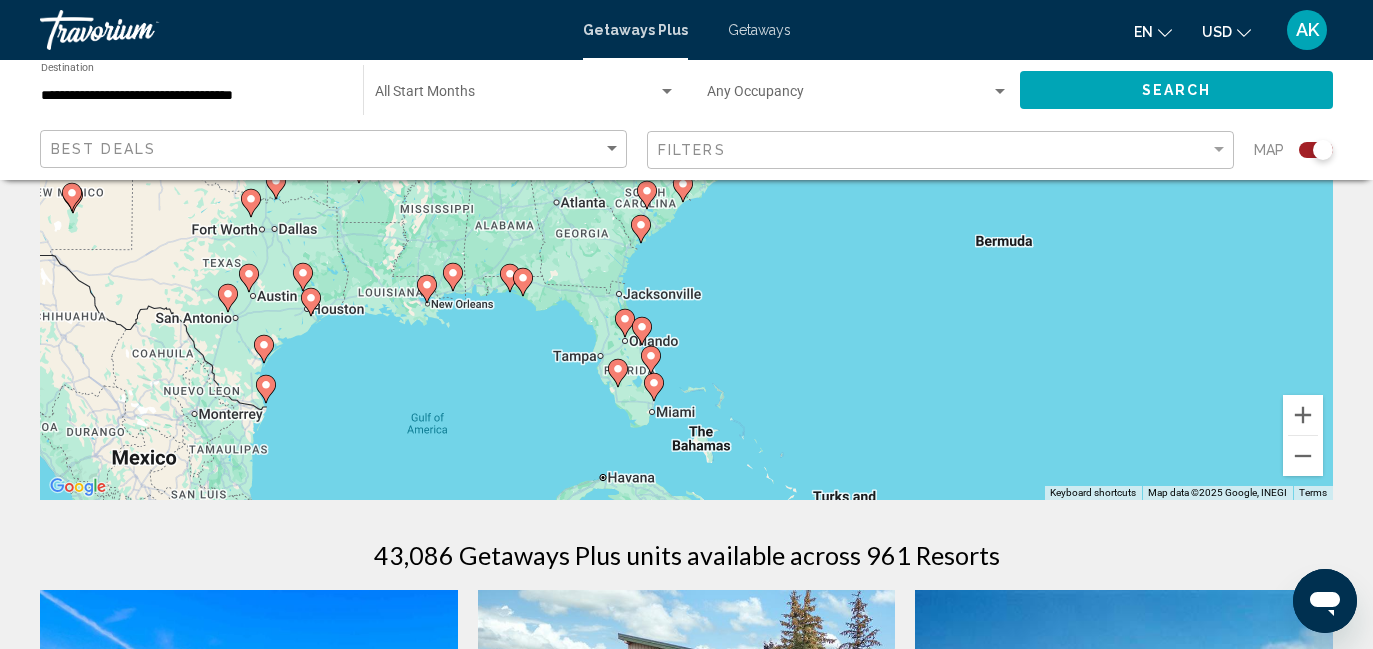 click 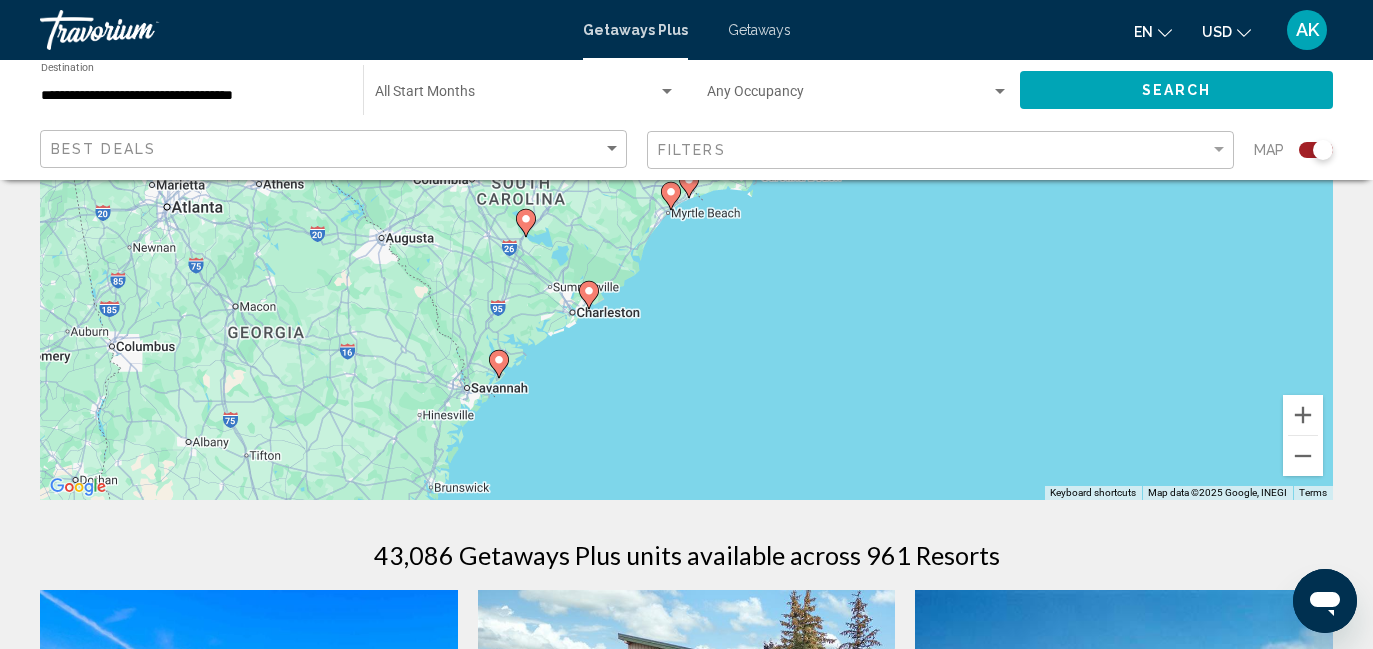 click on "To navigate, press the arrow keys. To activate drag with keyboard, press Alt + Enter. Once in keyboard drag state, use the arrow keys to move the marker. To complete the drag, press the Enter key. To cancel, press Escape." at bounding box center (686, 200) 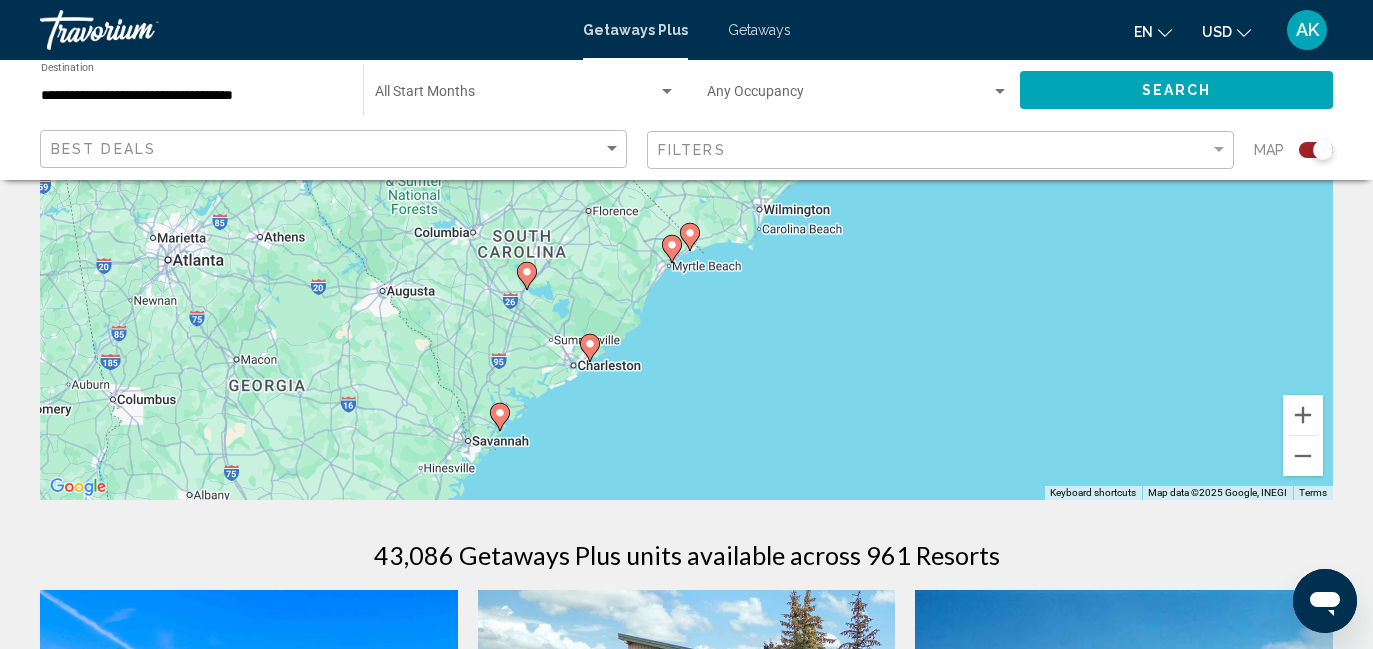 drag, startPoint x: 675, startPoint y: 239, endPoint x: 676, endPoint y: 295, distance: 56.008926 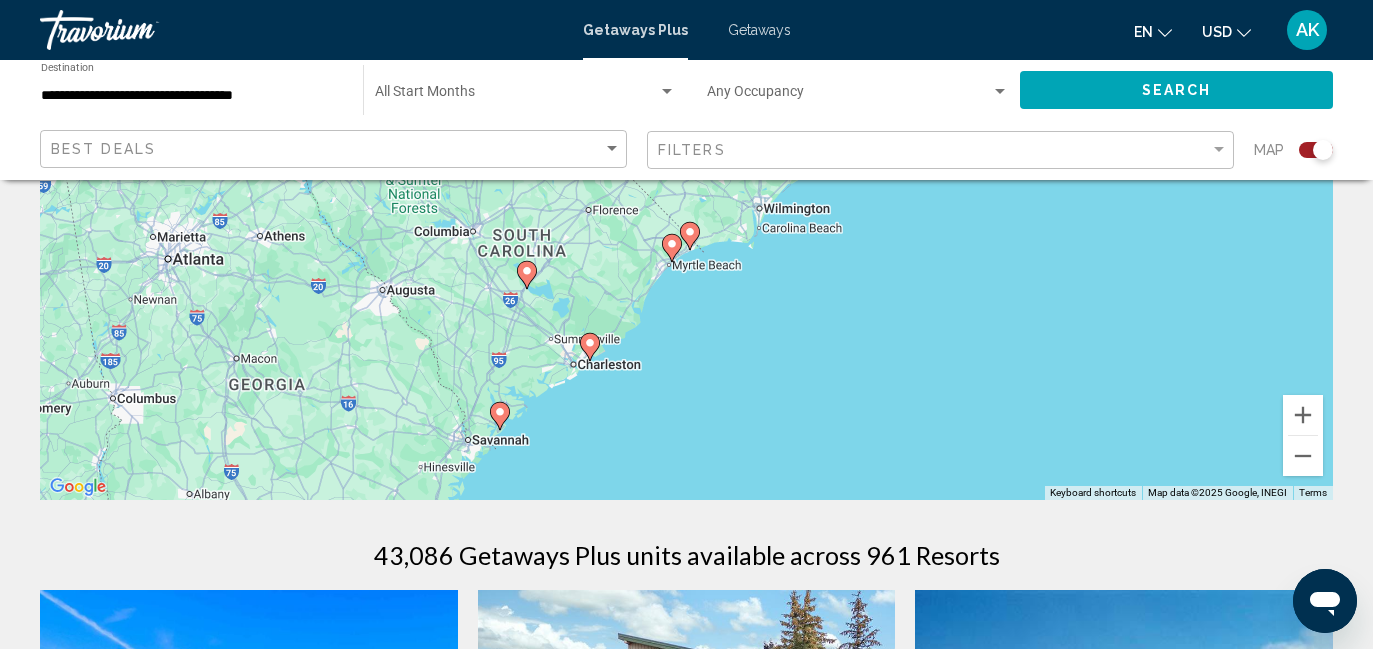 click at bounding box center [672, 248] 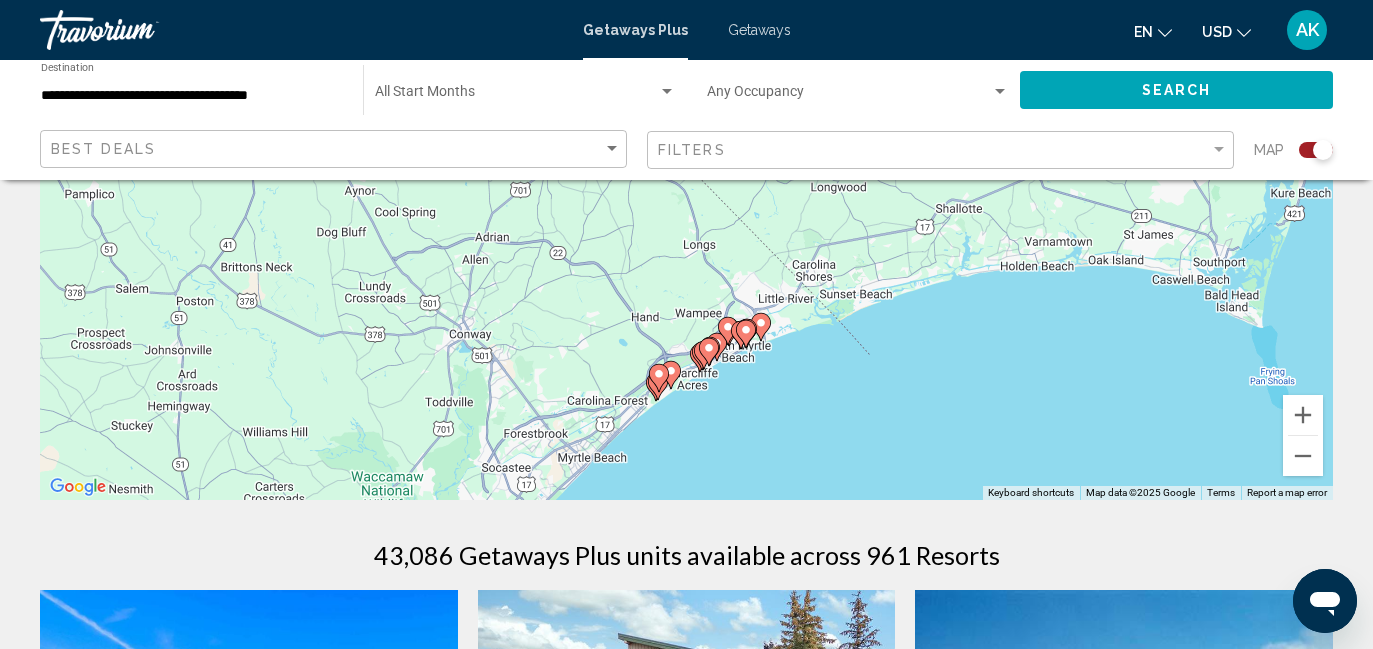 drag, startPoint x: 654, startPoint y: 357, endPoint x: 698, endPoint y: 83, distance: 277.51035 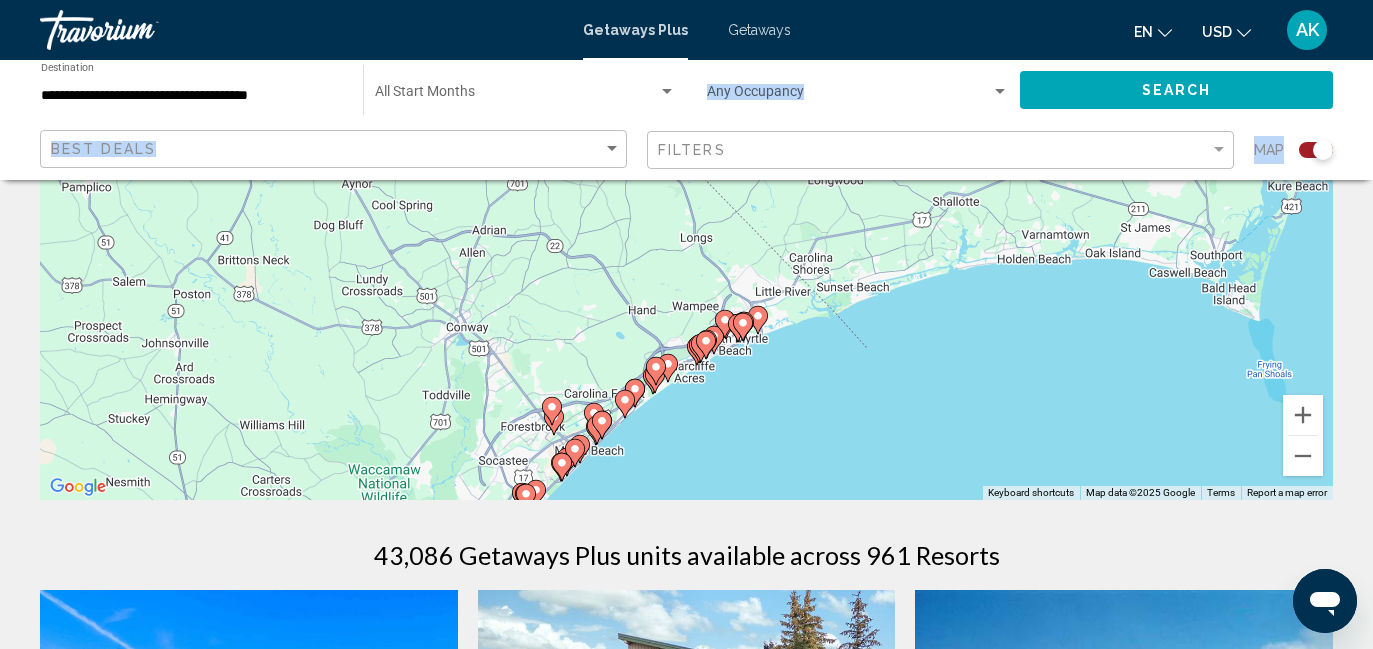 drag, startPoint x: 831, startPoint y: 387, endPoint x: 608, endPoint y: 434, distance: 227.8991 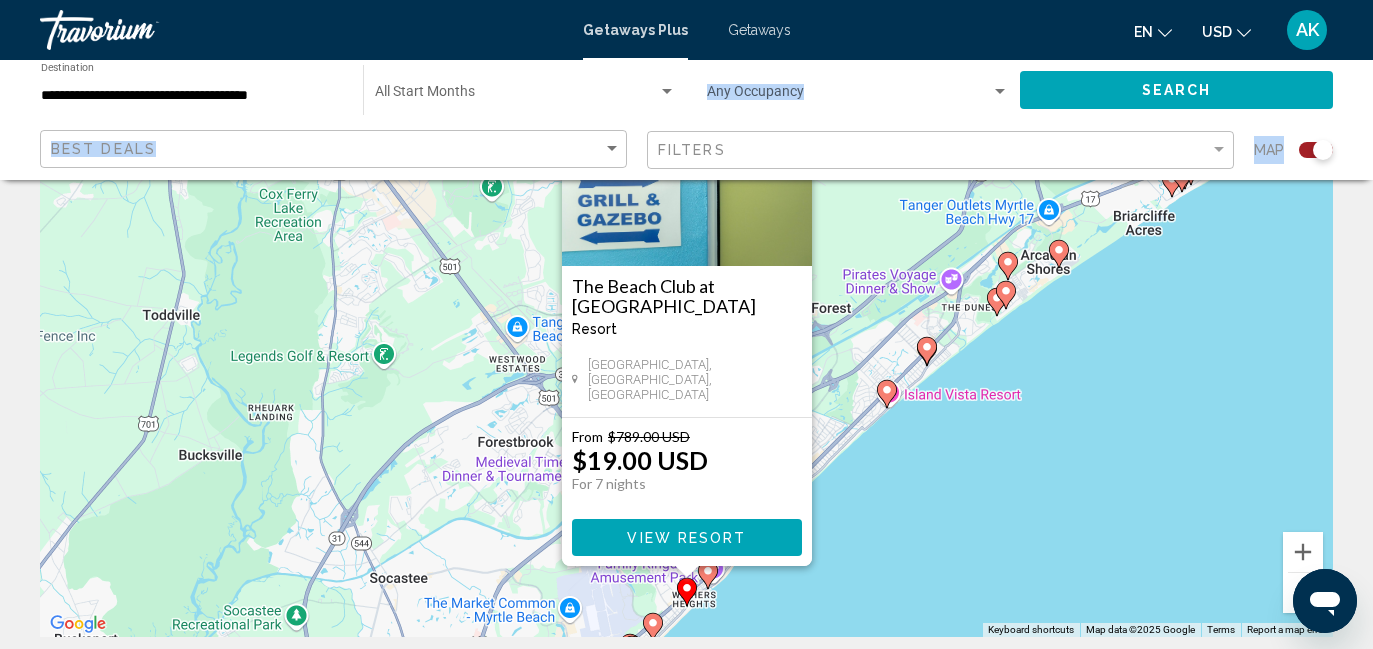 scroll, scrollTop: 169, scrollLeft: 0, axis: vertical 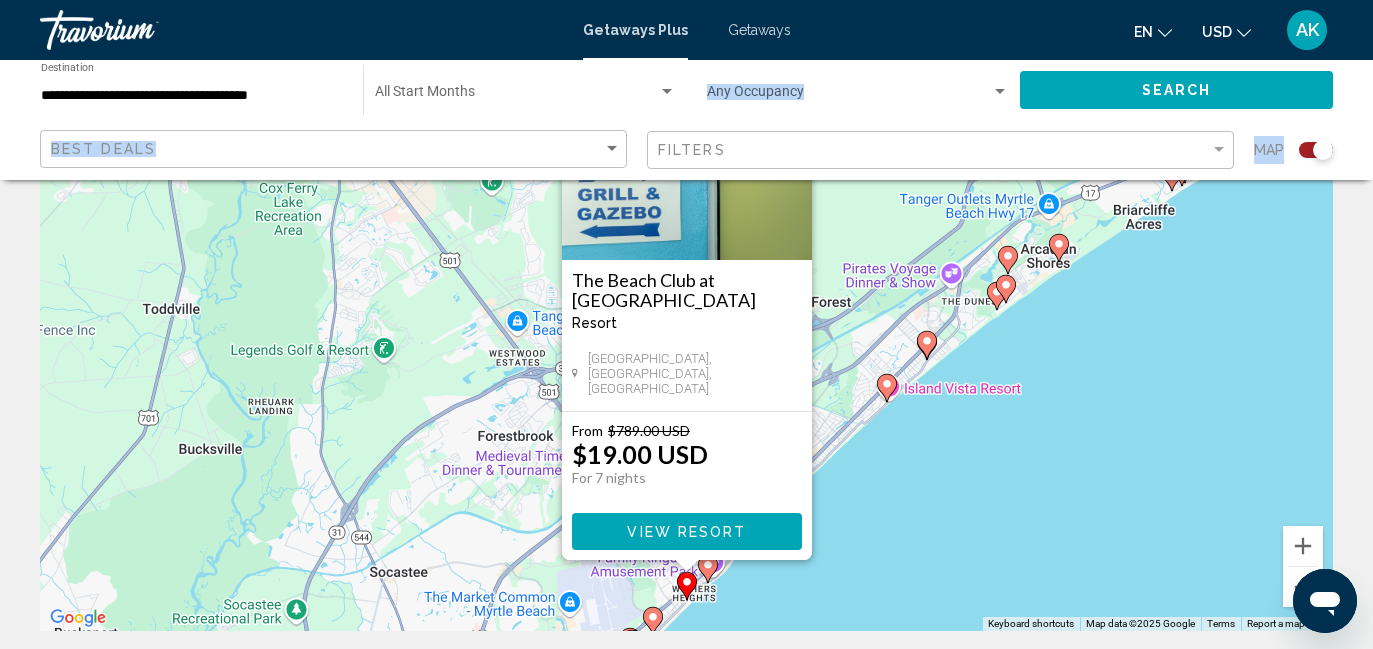 click 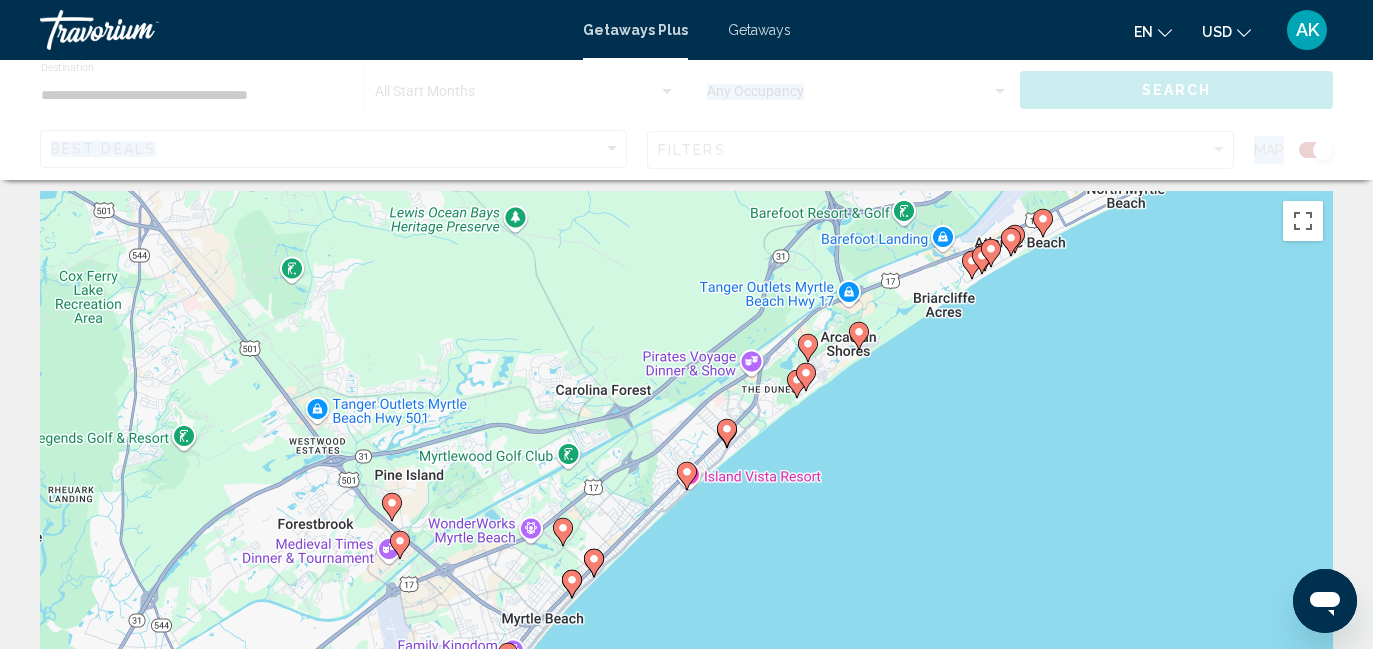 scroll, scrollTop: 0, scrollLeft: 0, axis: both 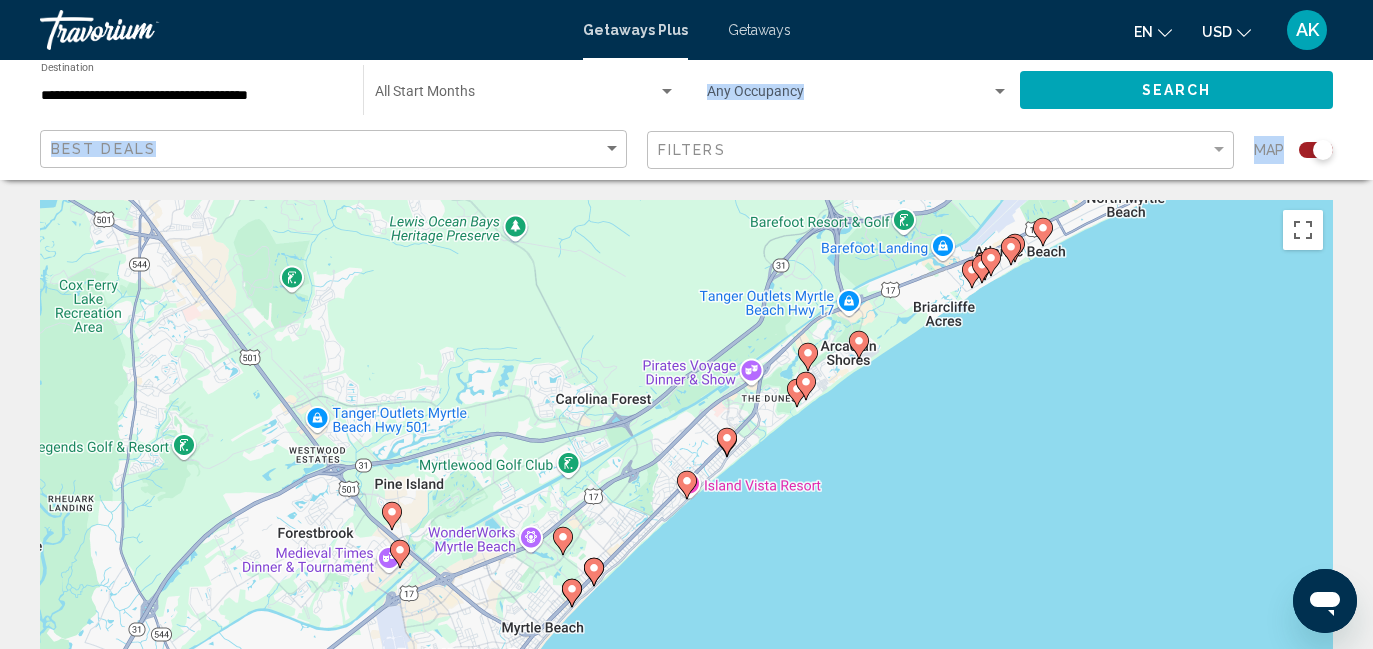 click 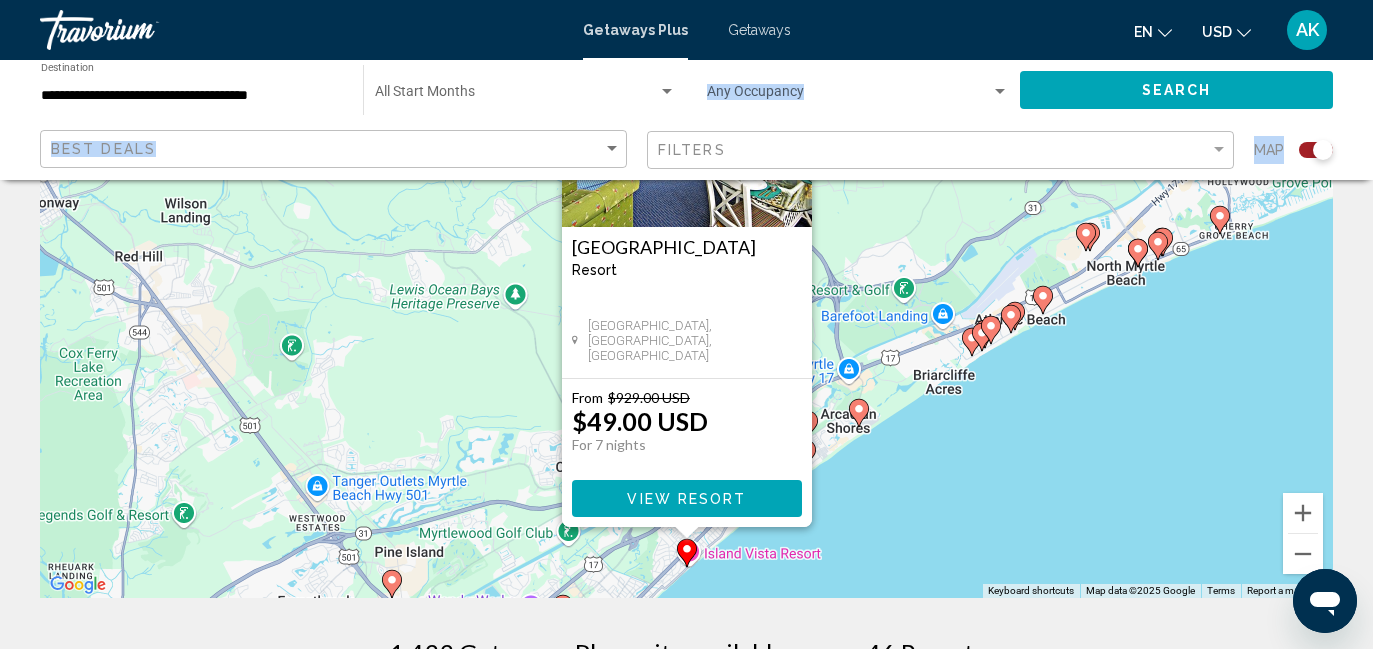 scroll, scrollTop: 204, scrollLeft: 0, axis: vertical 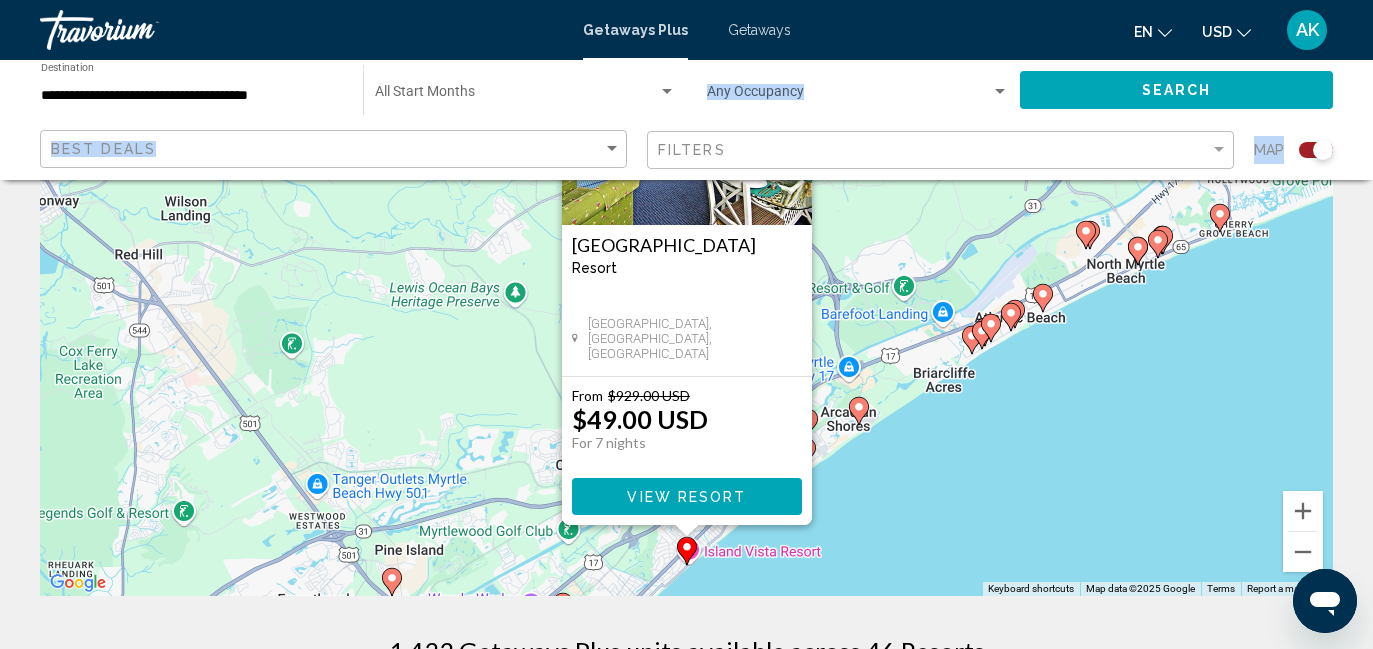click on "To navigate, press the arrow keys. To activate drag with keyboard, press Alt + Enter. Once in keyboard drag state, use the arrow keys to move the marker. To complete the drag, press the Enter key. To cancel, press Escape.  [GEOGRAPHIC_DATA]  -  This is an adults only resort
[GEOGRAPHIC_DATA], [GEOGRAPHIC_DATA], [GEOGRAPHIC_DATA] From $929.00 USD $49.00 USD For 7 nights You save  $880.00 USD  View Resort" at bounding box center [686, 296] 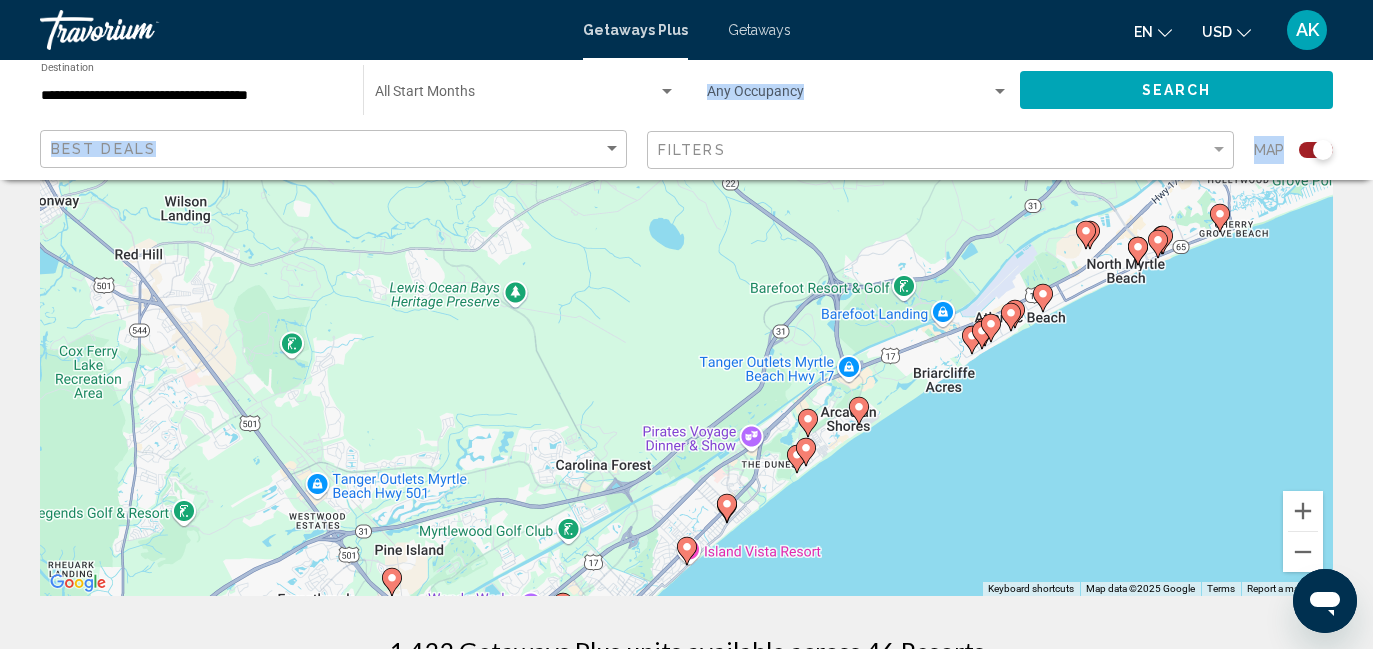click at bounding box center [1043, 298] 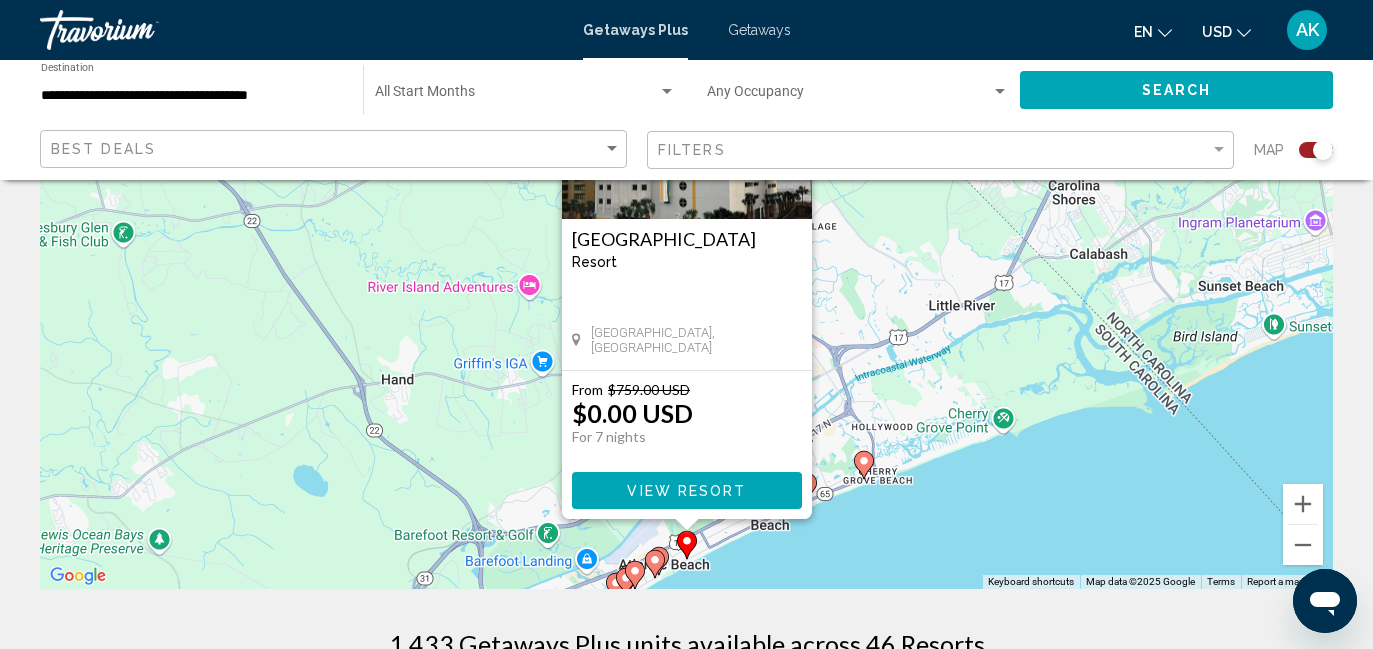 scroll, scrollTop: 213, scrollLeft: 0, axis: vertical 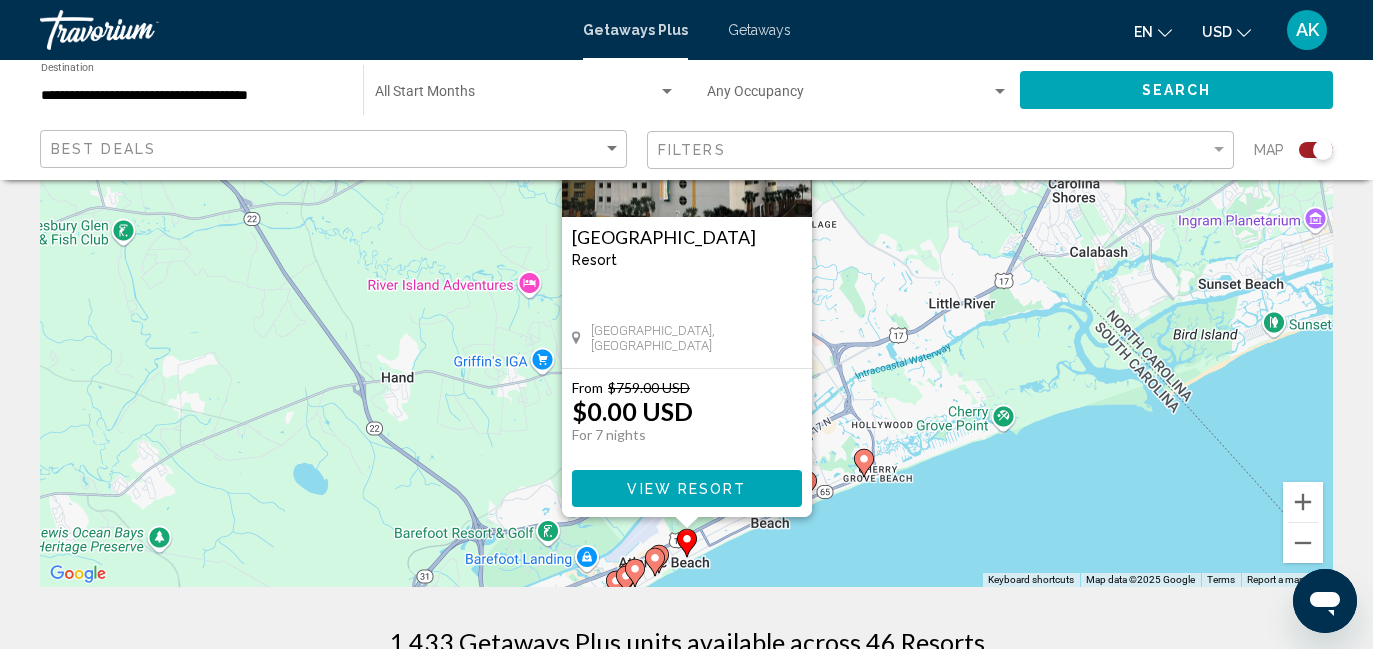 click on "To navigate, press the arrow keys. To activate drag with keyboard, press Alt + Enter. Once in keyboard drag state, use the arrow keys to move the marker. To complete the drag, press the Enter key. To cancel, press Escape.  [GEOGRAPHIC_DATA]  -  This is an adults only resort
[GEOGRAPHIC_DATA], [GEOGRAPHIC_DATA] From $759.00 USD $0.00 USD For 7 nights You save  $759.00 USD  View Resort" at bounding box center (686, 287) 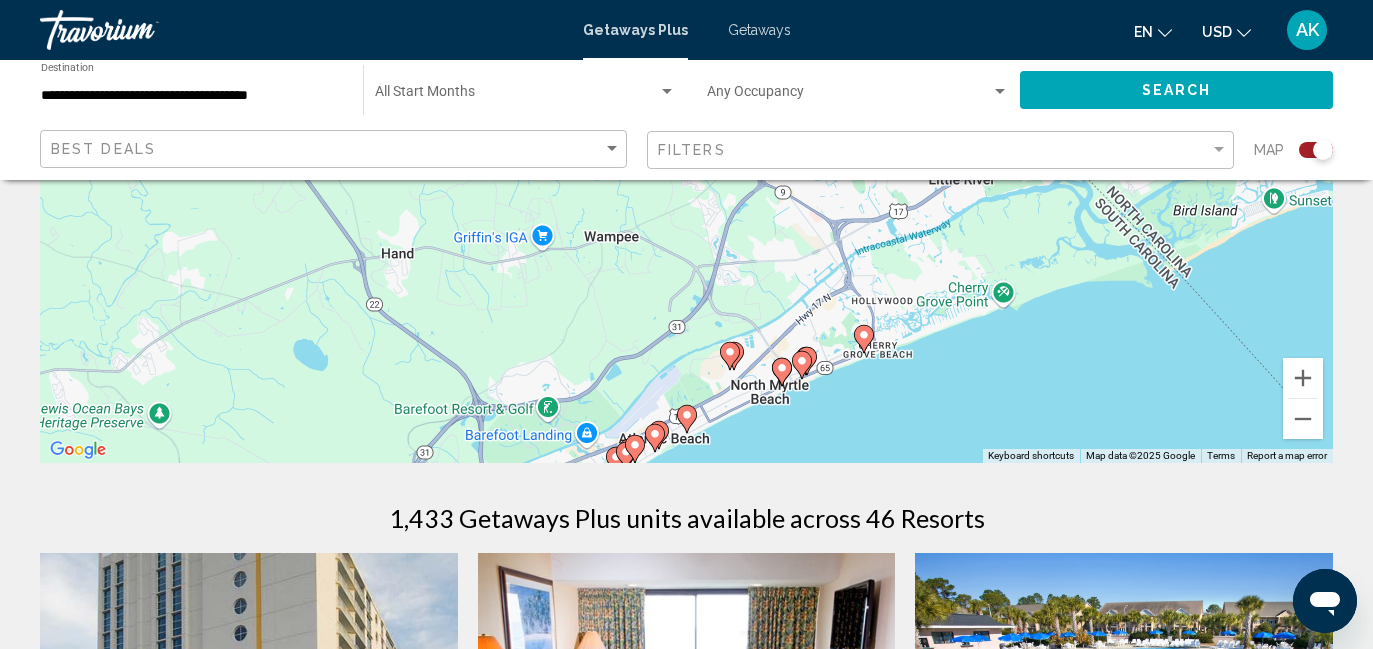 scroll, scrollTop: 350, scrollLeft: 0, axis: vertical 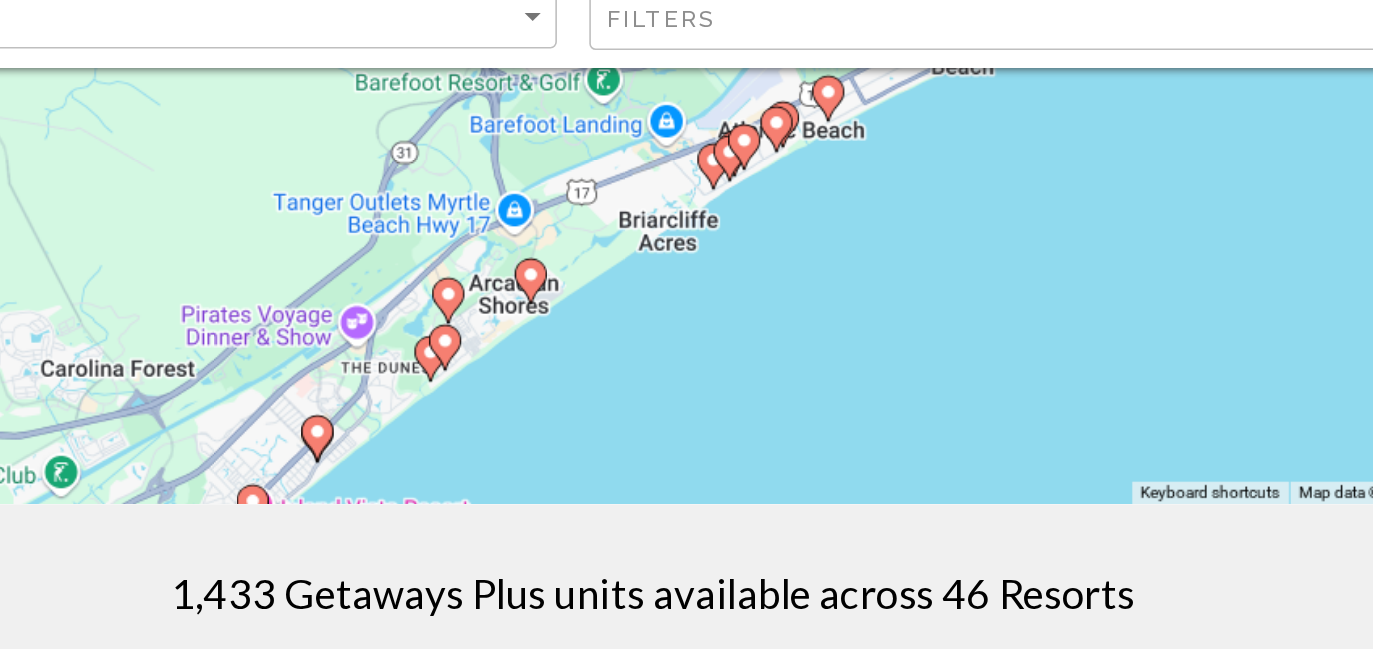 drag, startPoint x: 694, startPoint y: 380, endPoint x: 810, endPoint y: 173, distance: 237.28674 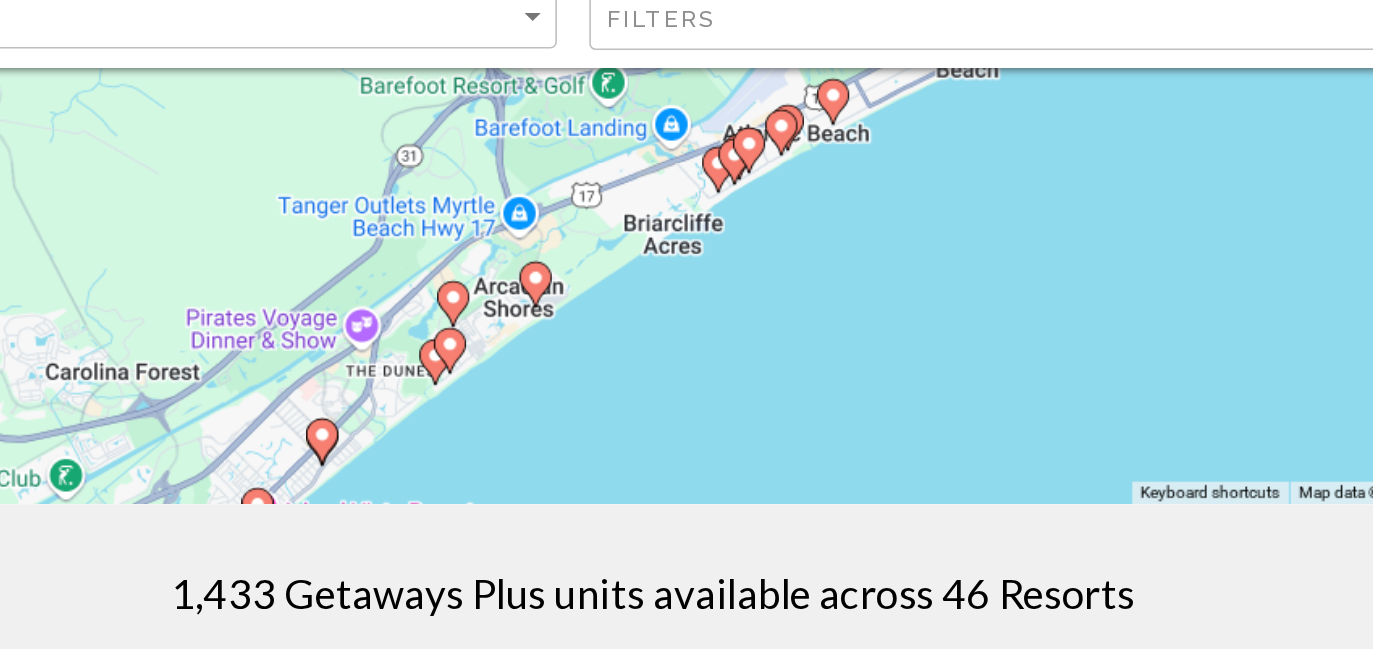 click at bounding box center [746, 231] 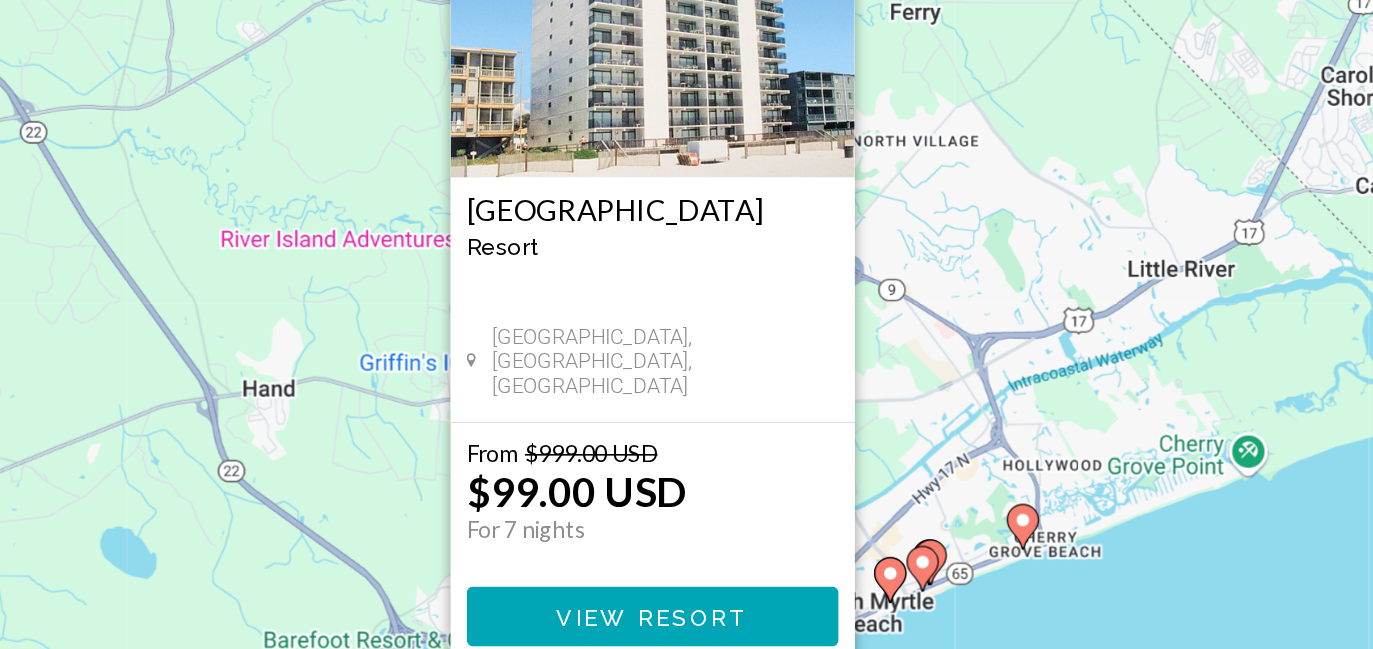 scroll, scrollTop: 80, scrollLeft: 0, axis: vertical 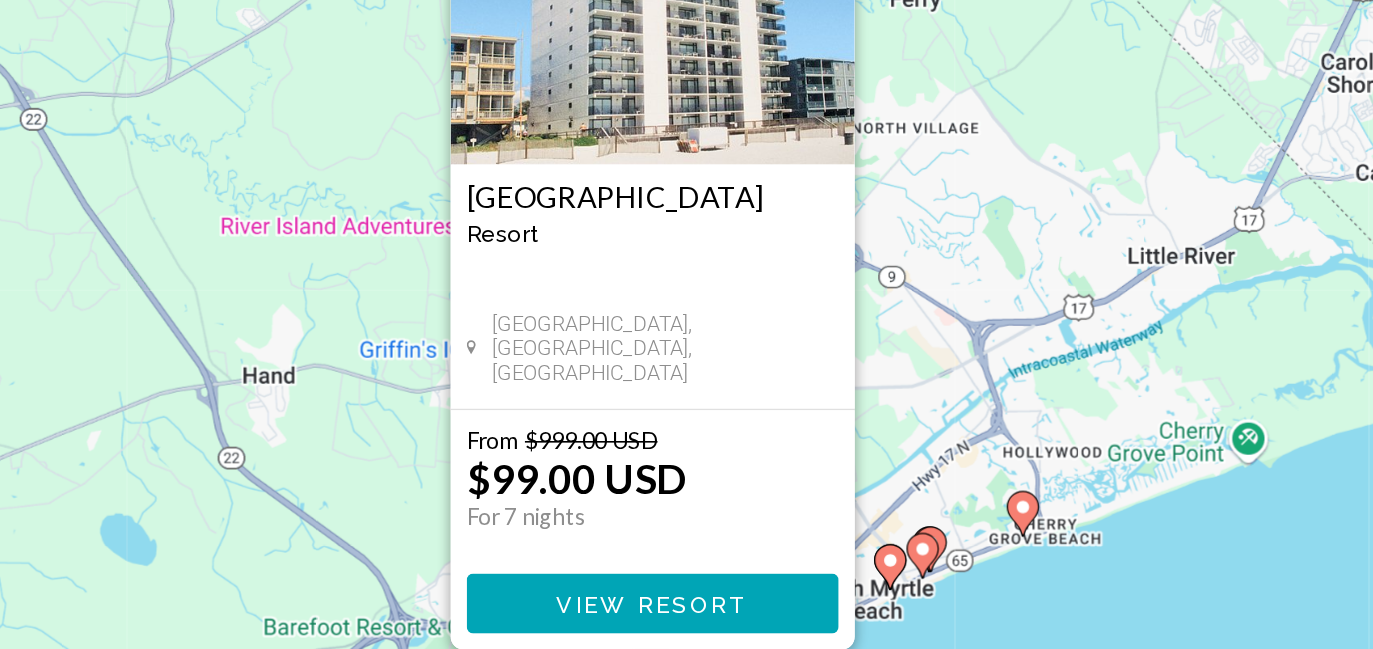 click 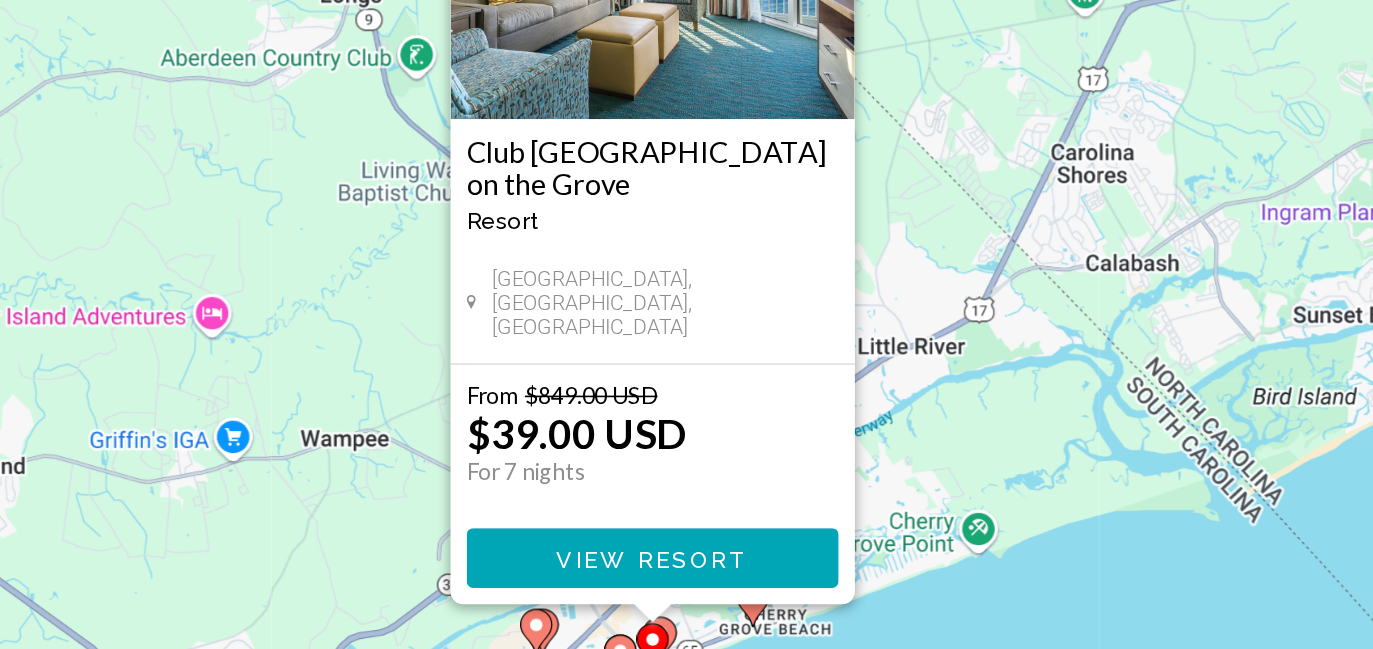 scroll, scrollTop: 110, scrollLeft: 0, axis: vertical 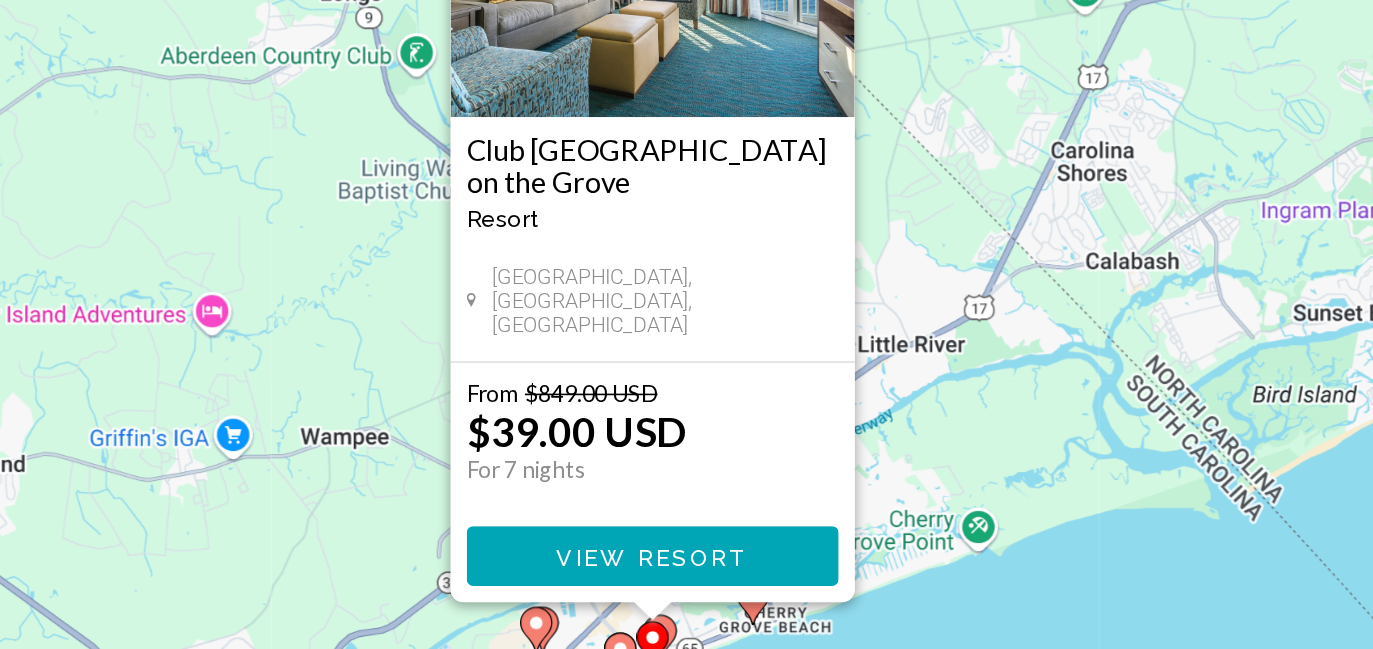 click on "View Resort" at bounding box center (686, 592) 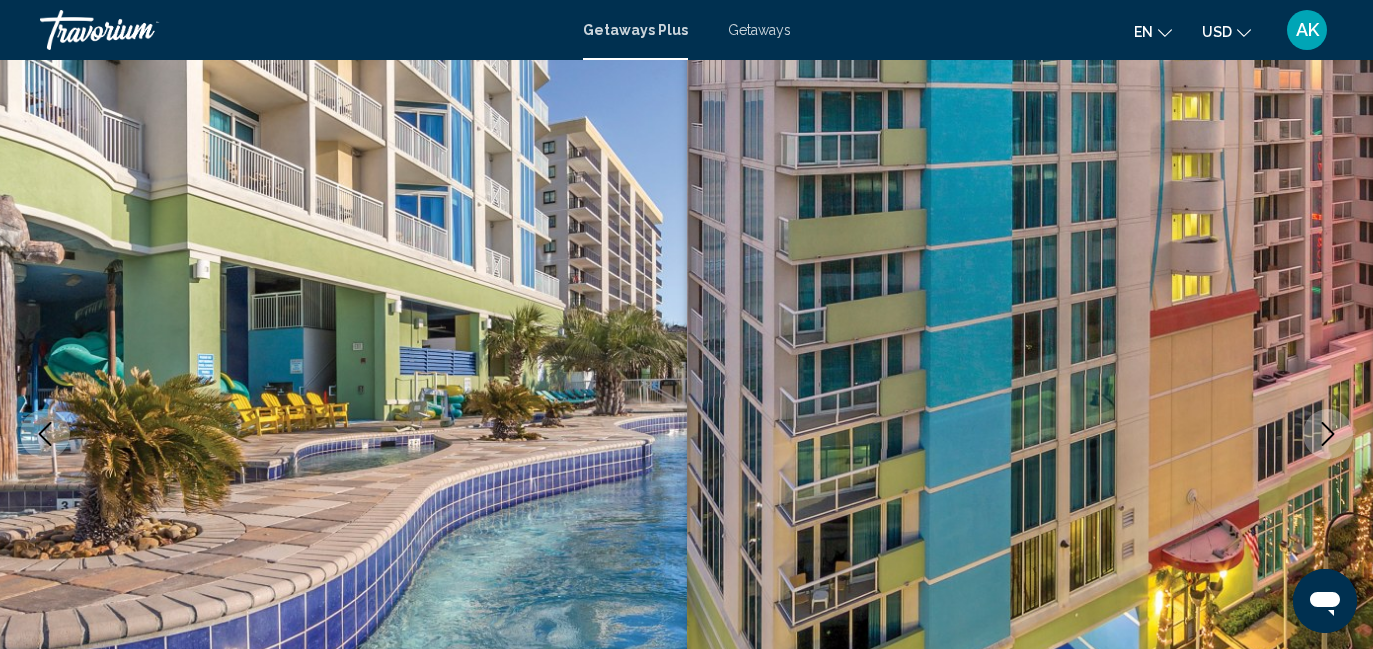 scroll, scrollTop: 0, scrollLeft: 0, axis: both 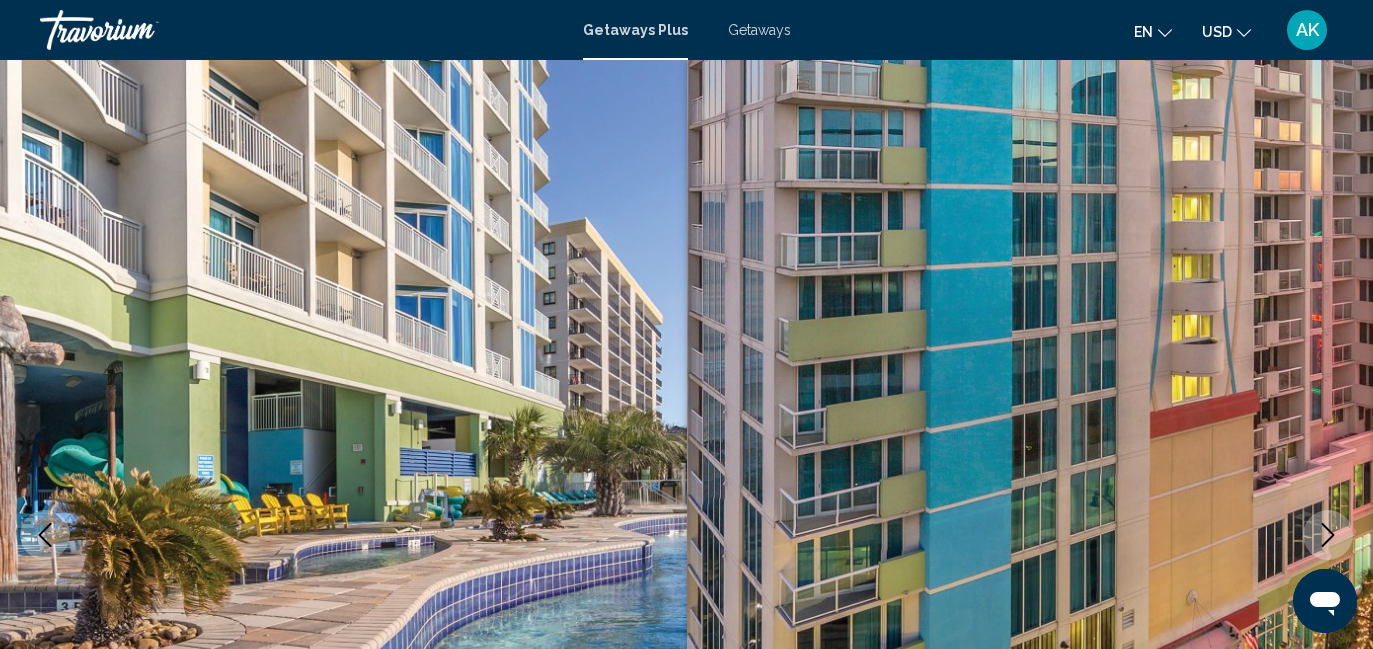 click on "Getaways Plus" at bounding box center [635, 30] 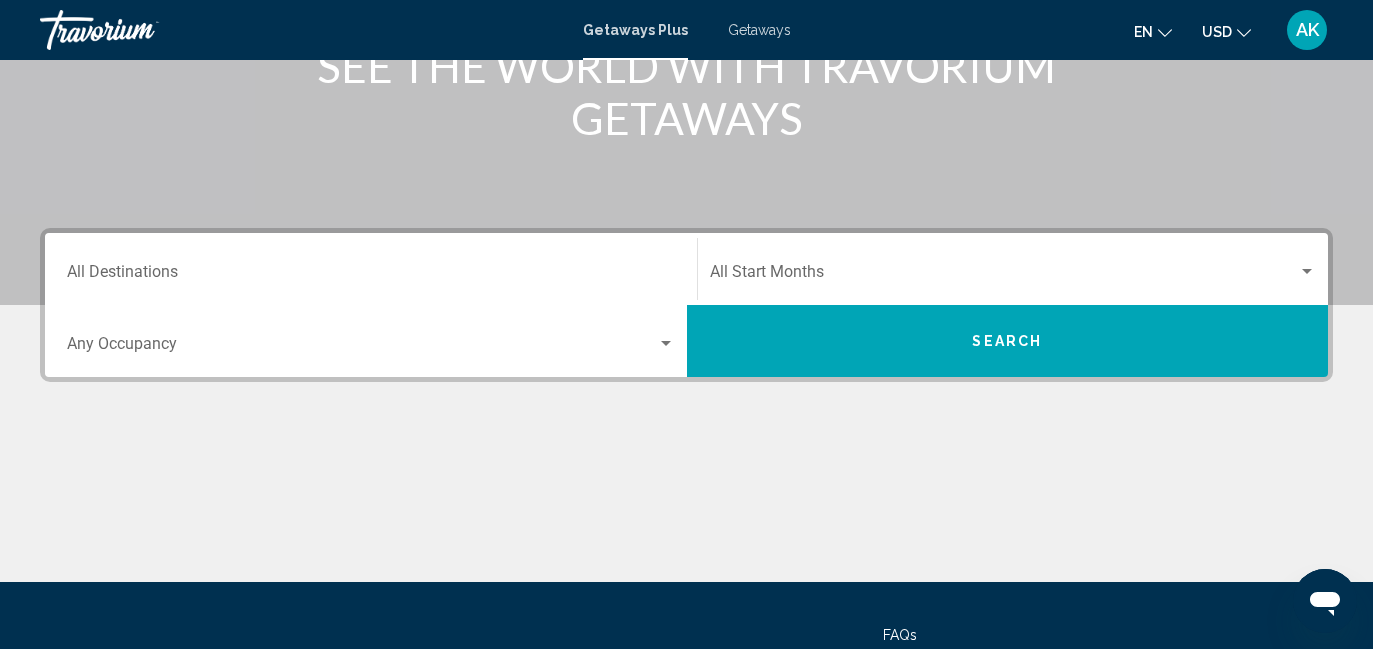 scroll, scrollTop: 304, scrollLeft: 0, axis: vertical 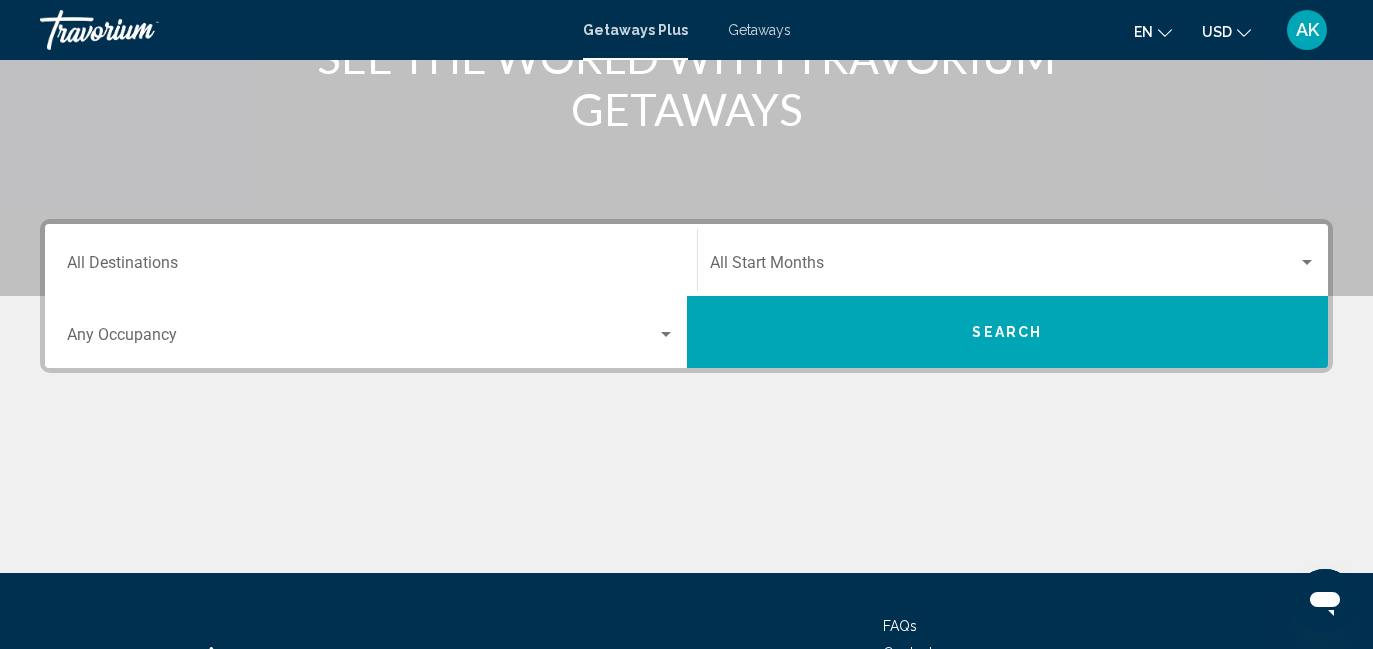 click at bounding box center [686, -4] 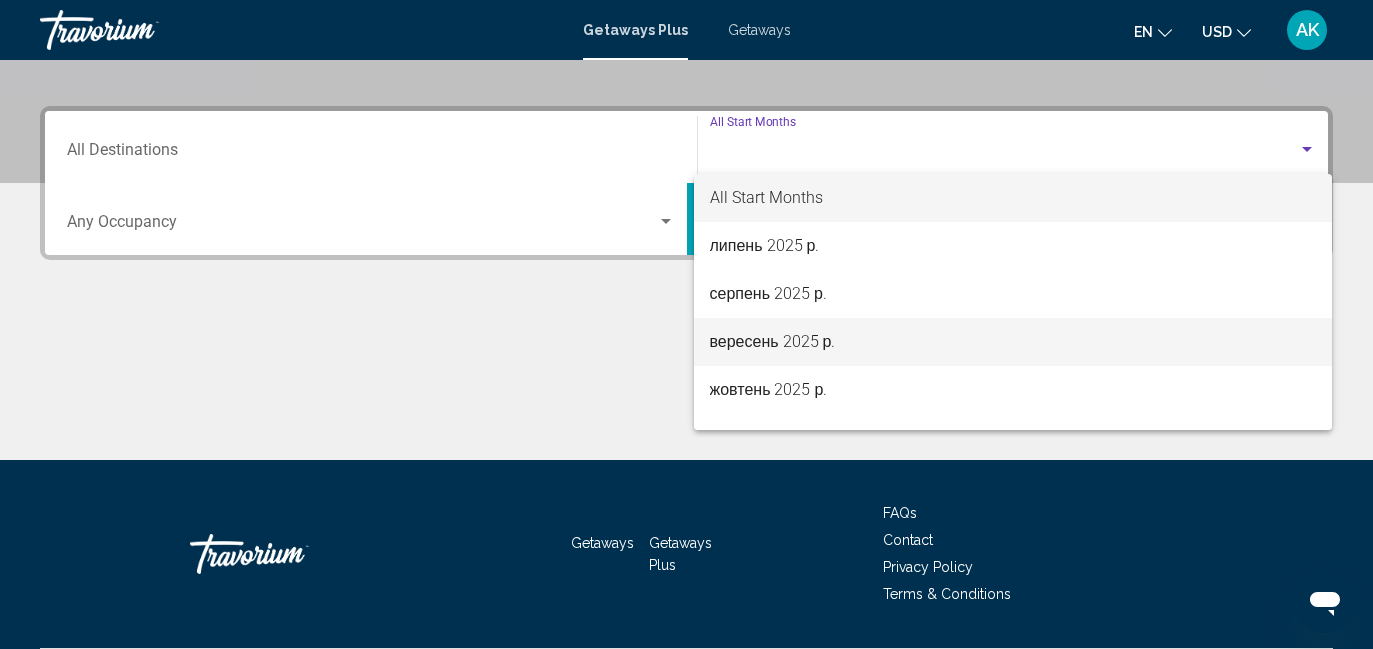 scroll, scrollTop: 458, scrollLeft: 0, axis: vertical 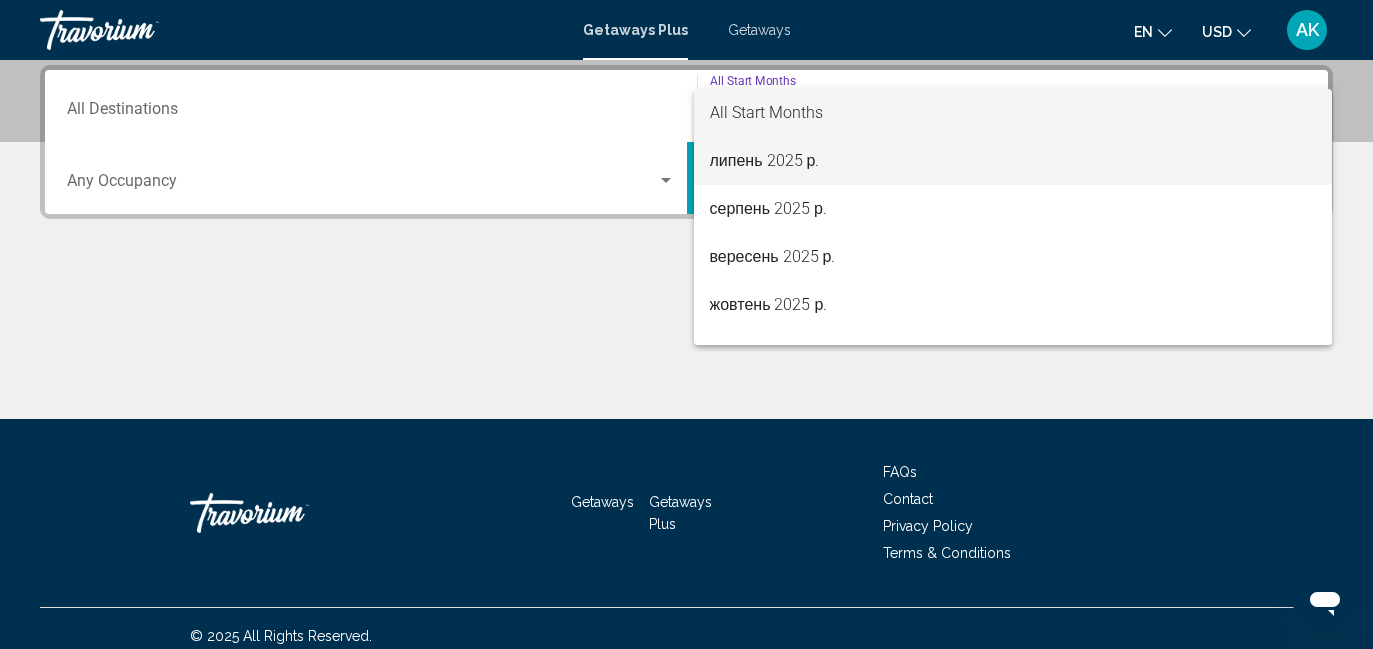 click on "липень 2025 р." at bounding box center (1013, 161) 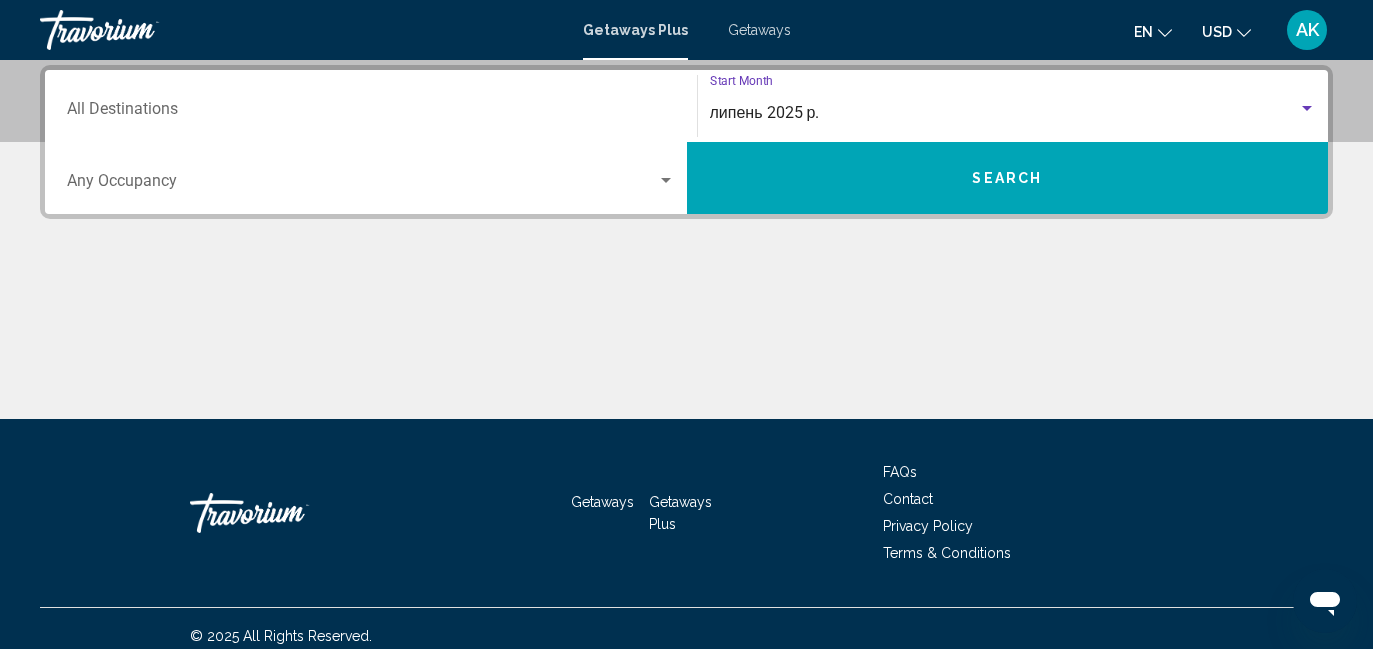 click on "Search" at bounding box center [1008, 178] 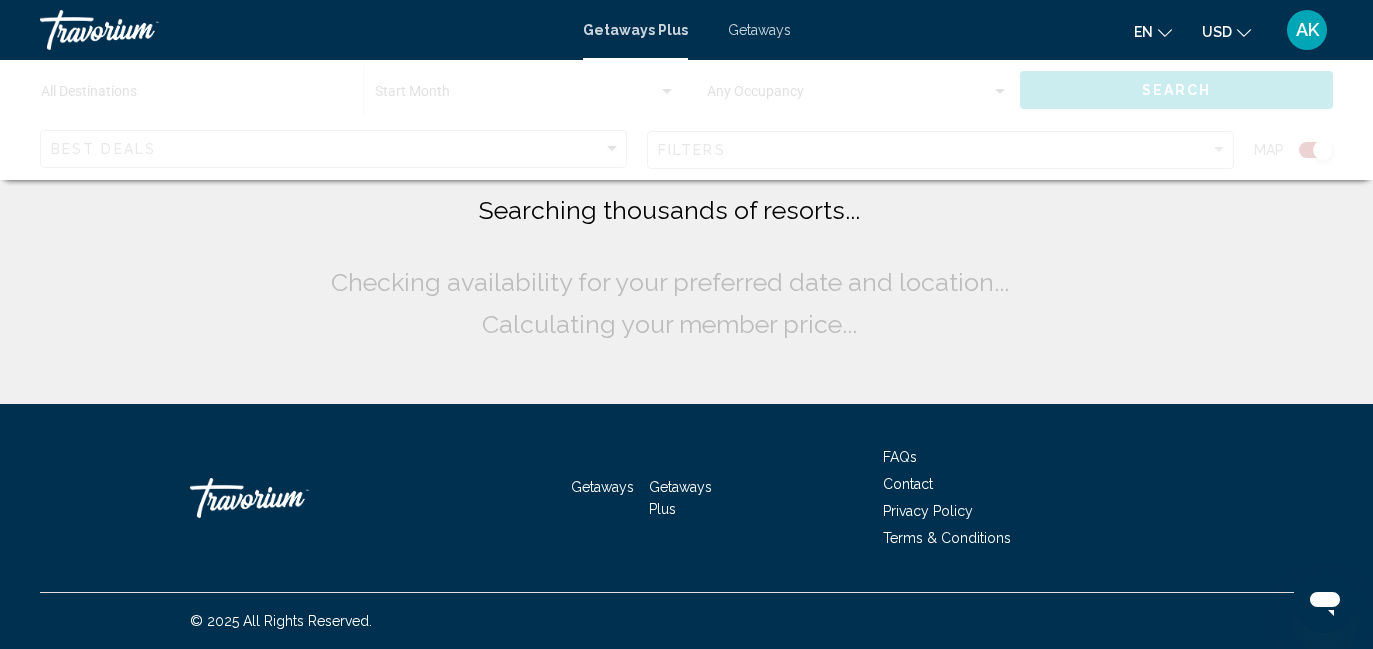 scroll, scrollTop: 0, scrollLeft: 0, axis: both 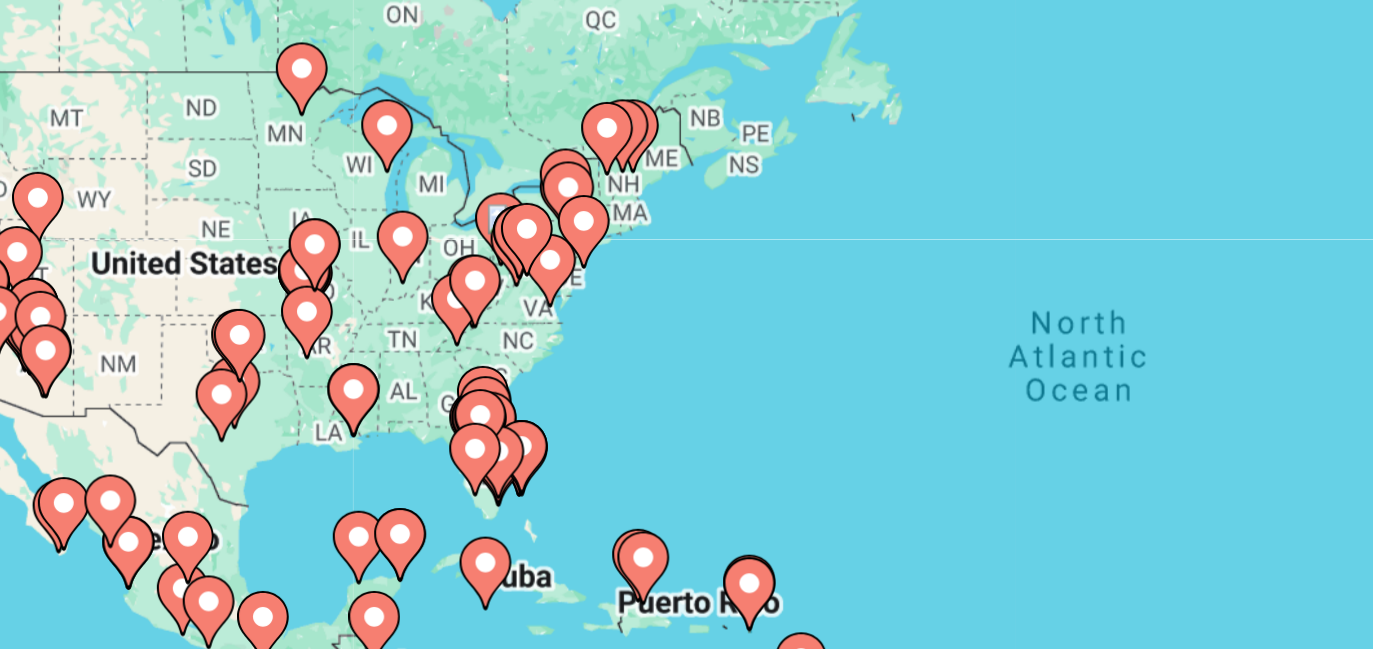 drag, startPoint x: 429, startPoint y: 461, endPoint x: 465, endPoint y: 395, distance: 75.17979 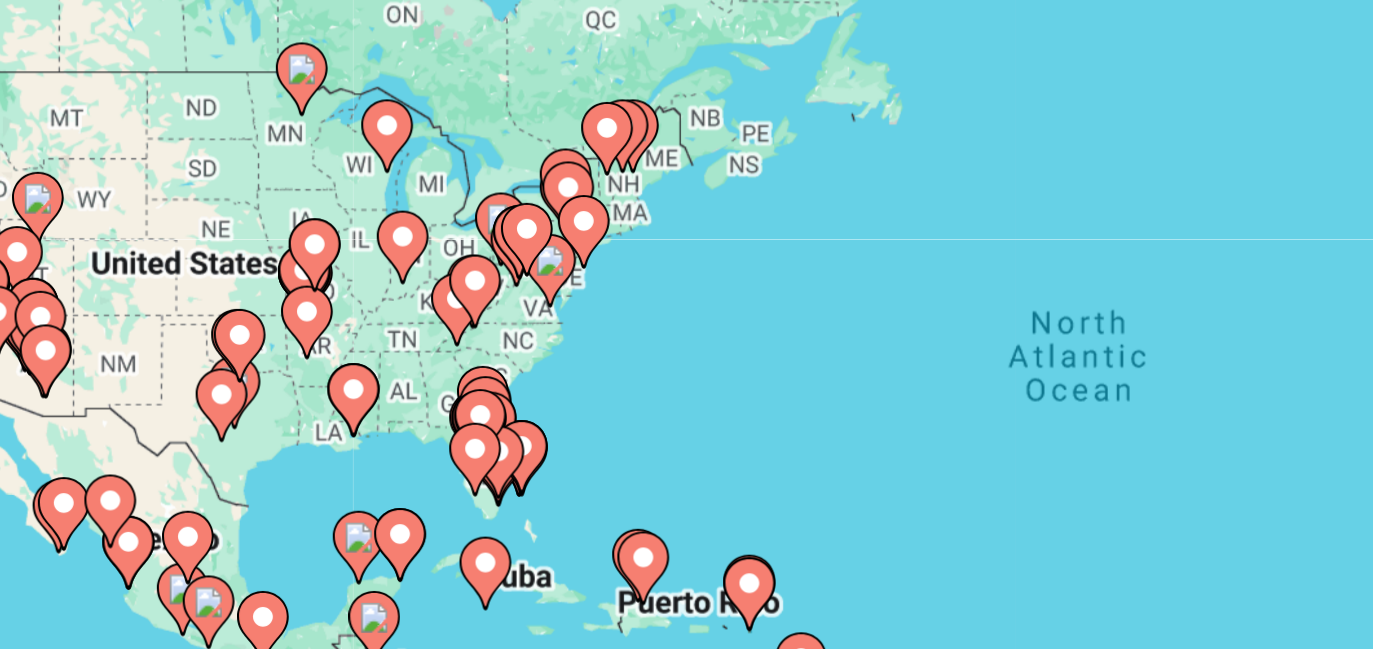 click on "To navigate, press the arrow keys. To activate drag with keyboard, press Alt + Enter. Once in keyboard drag state, use the arrow keys to move the marker. To complete the drag, press the Enter key. To cancel, press Escape." at bounding box center (686, 500) 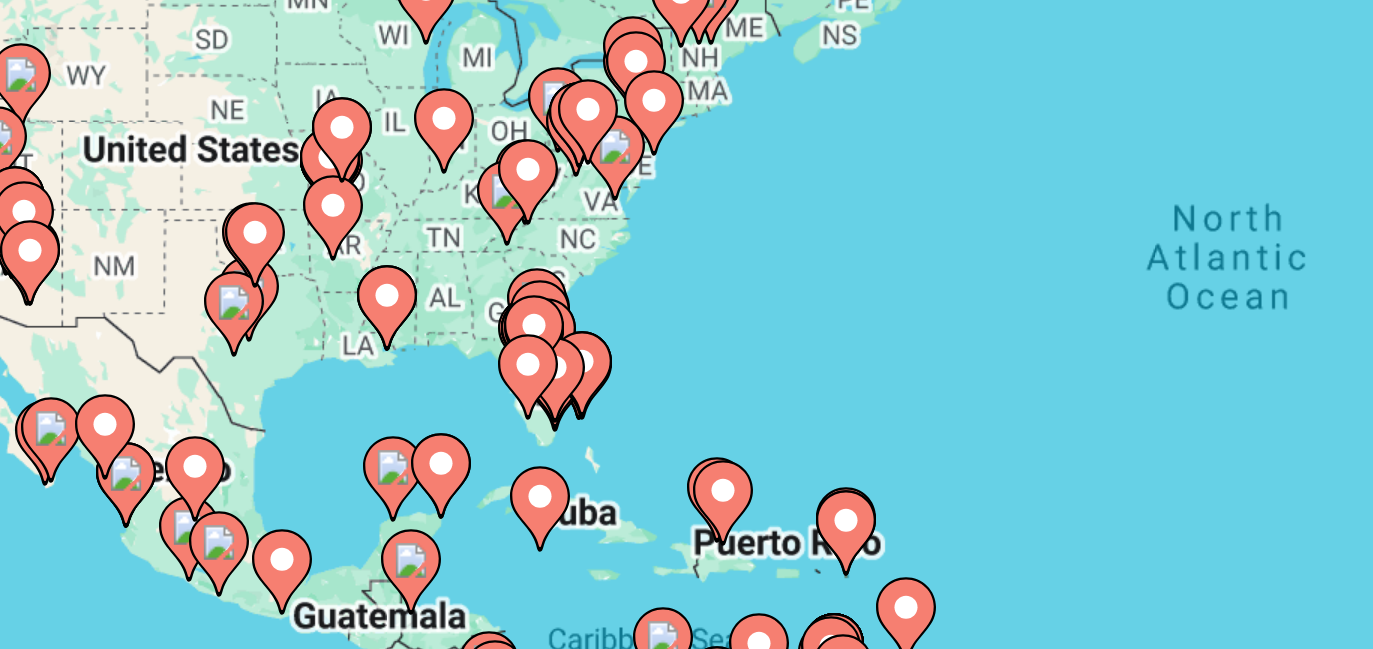 drag, startPoint x: 478, startPoint y: 394, endPoint x: 499, endPoint y: 359, distance: 40.81666 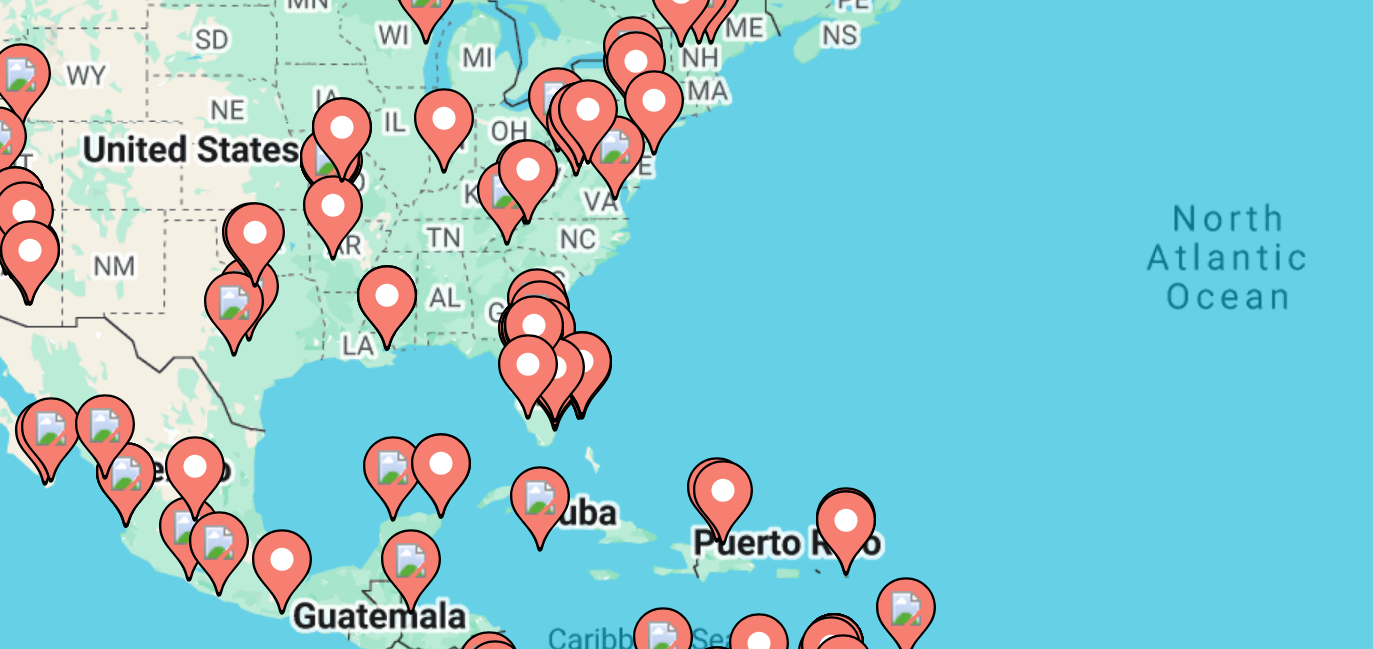 click on "To navigate, press the arrow keys. To activate drag with keyboard, press Alt + Enter. Once in keyboard drag state, use the arrow keys to move the marker. To complete the drag, press the Enter key. To cancel, press Escape." at bounding box center [686, 500] 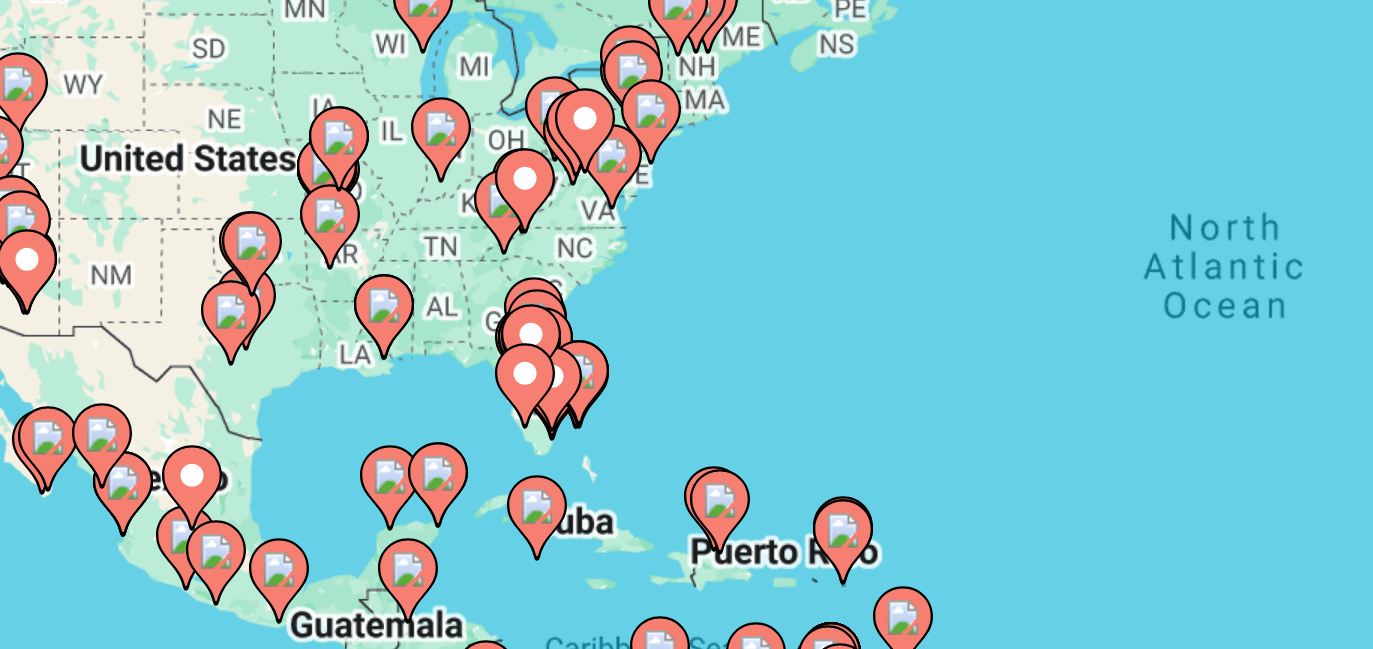 click 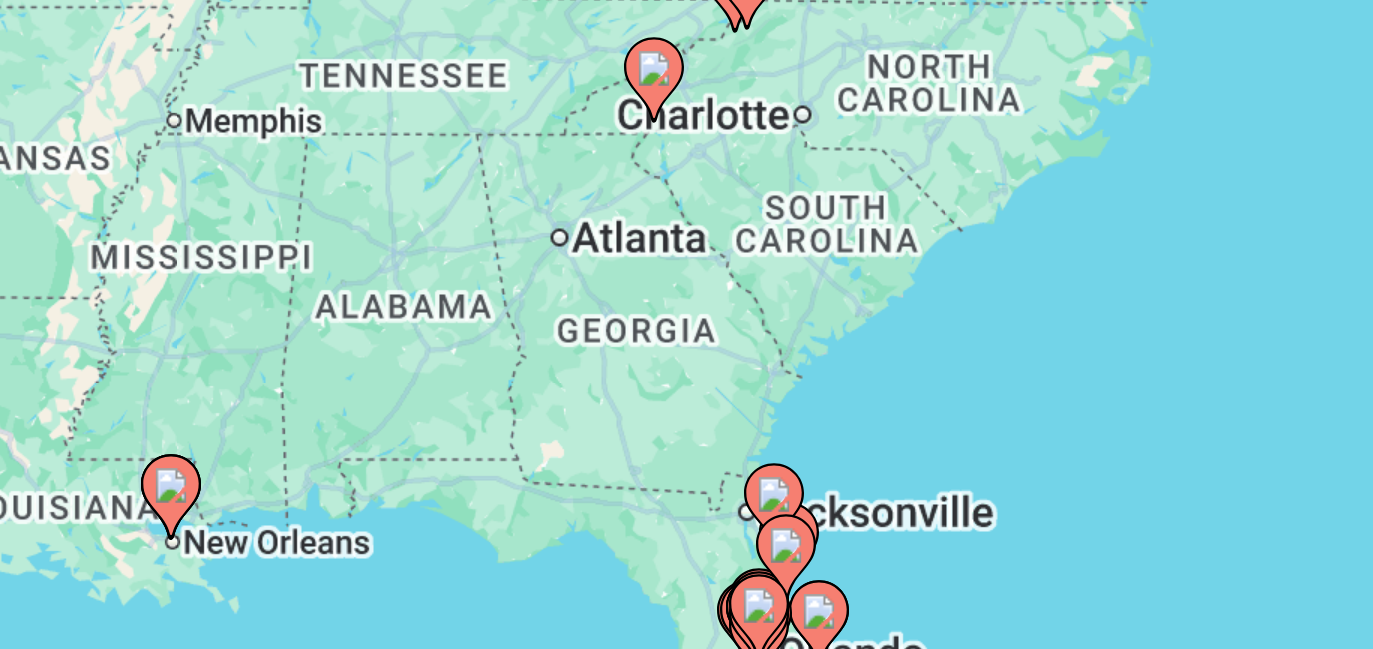 drag, startPoint x: 560, startPoint y: 408, endPoint x: 398, endPoint y: 415, distance: 162.15117 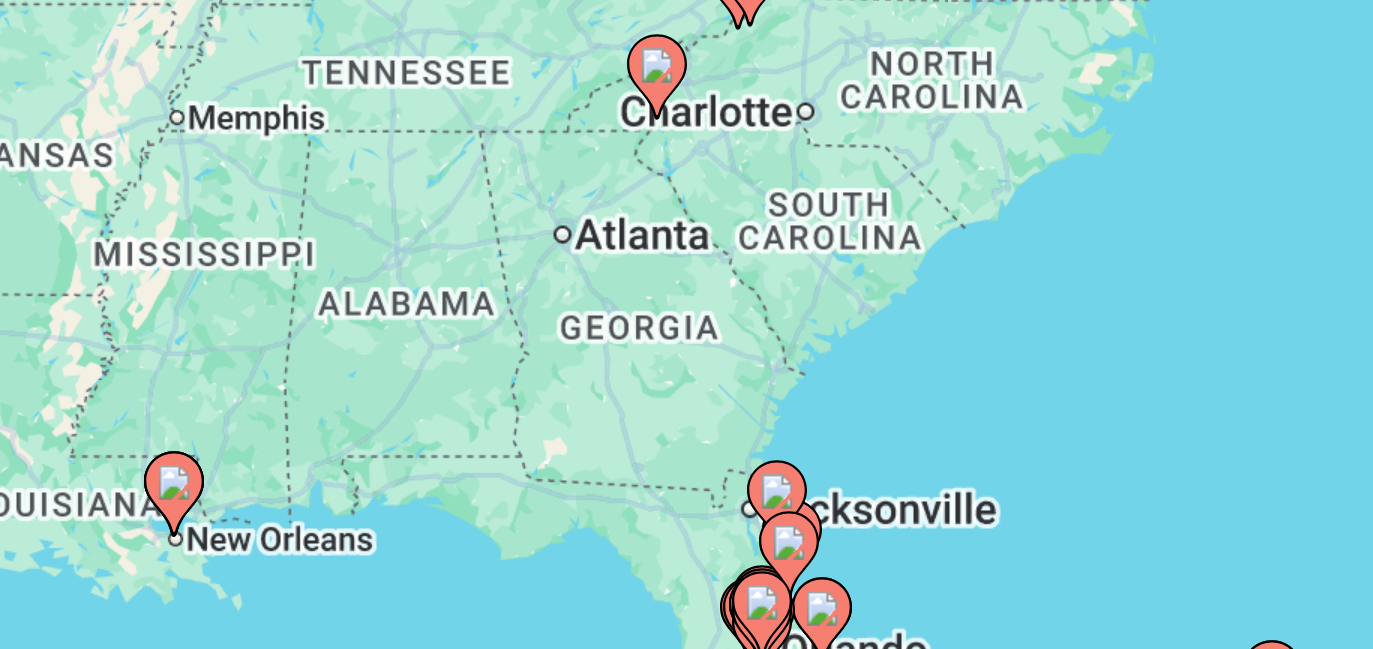 click 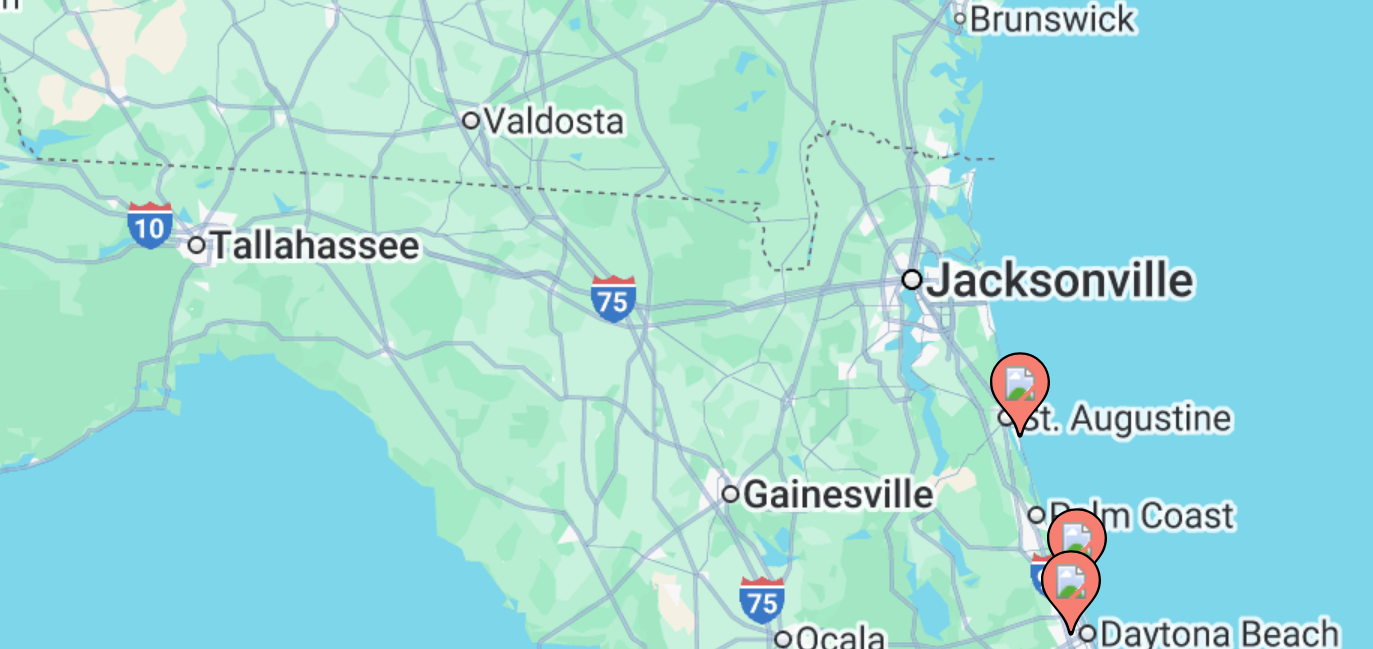 drag, startPoint x: 578, startPoint y: 448, endPoint x: 499, endPoint y: 378, distance: 105.550934 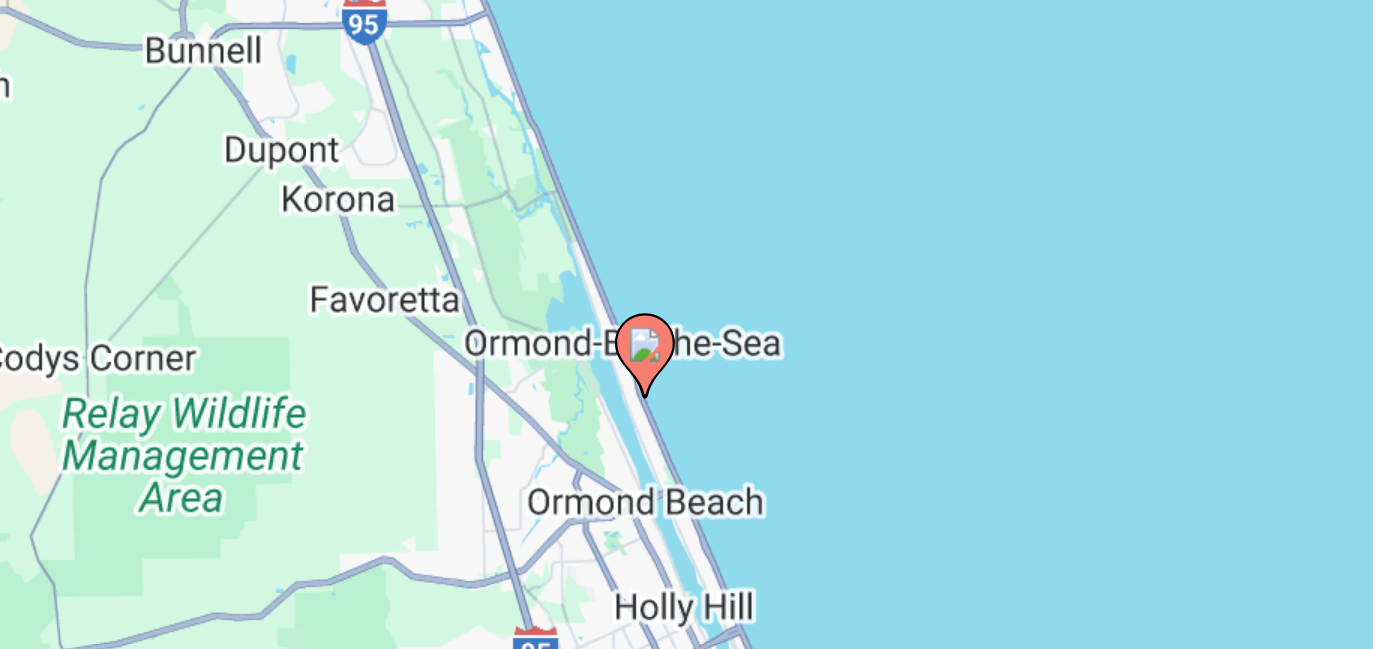 drag, startPoint x: 471, startPoint y: 406, endPoint x: 718, endPoint y: 438, distance: 249.06425 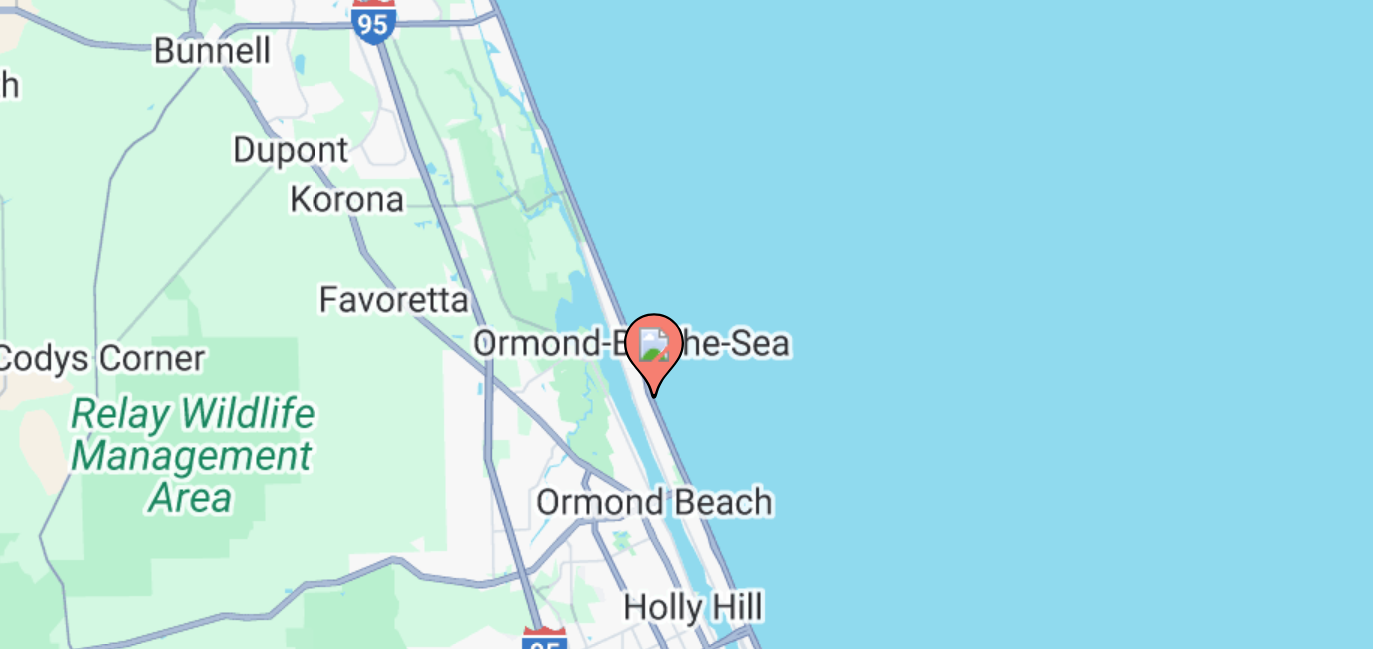 click 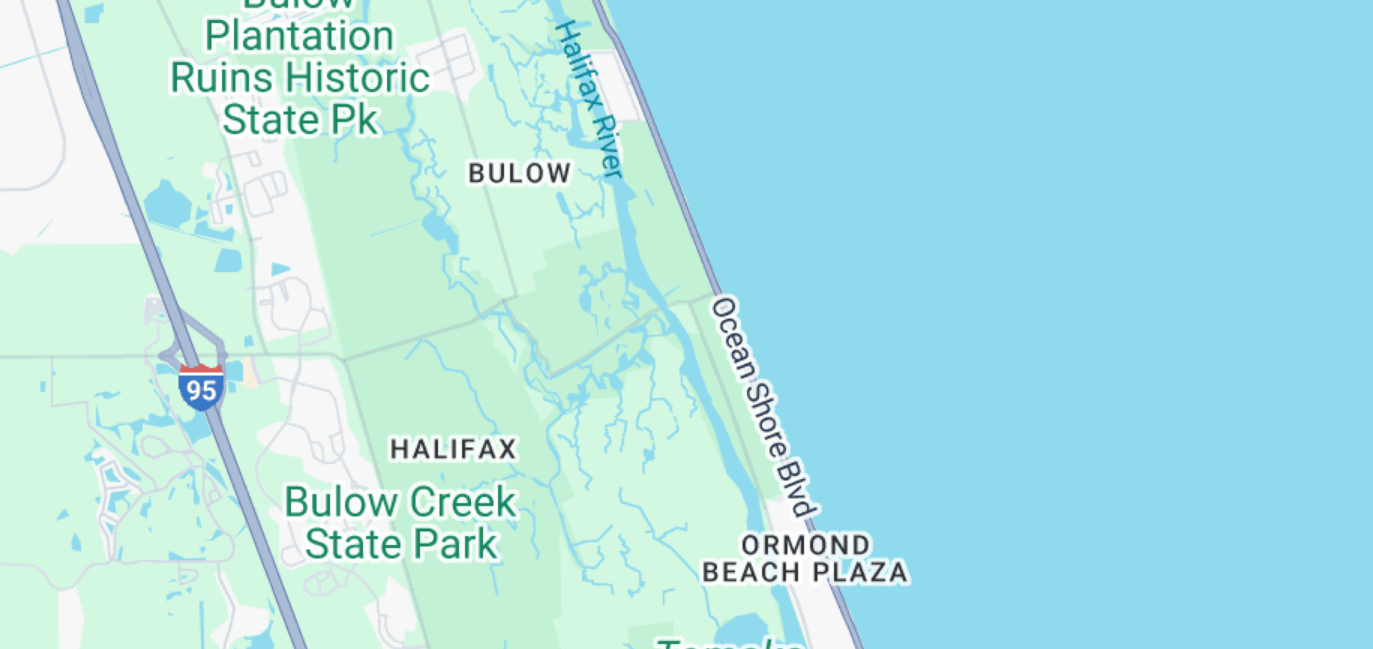 drag, startPoint x: 540, startPoint y: 431, endPoint x: 459, endPoint y: 264, distance: 185.60712 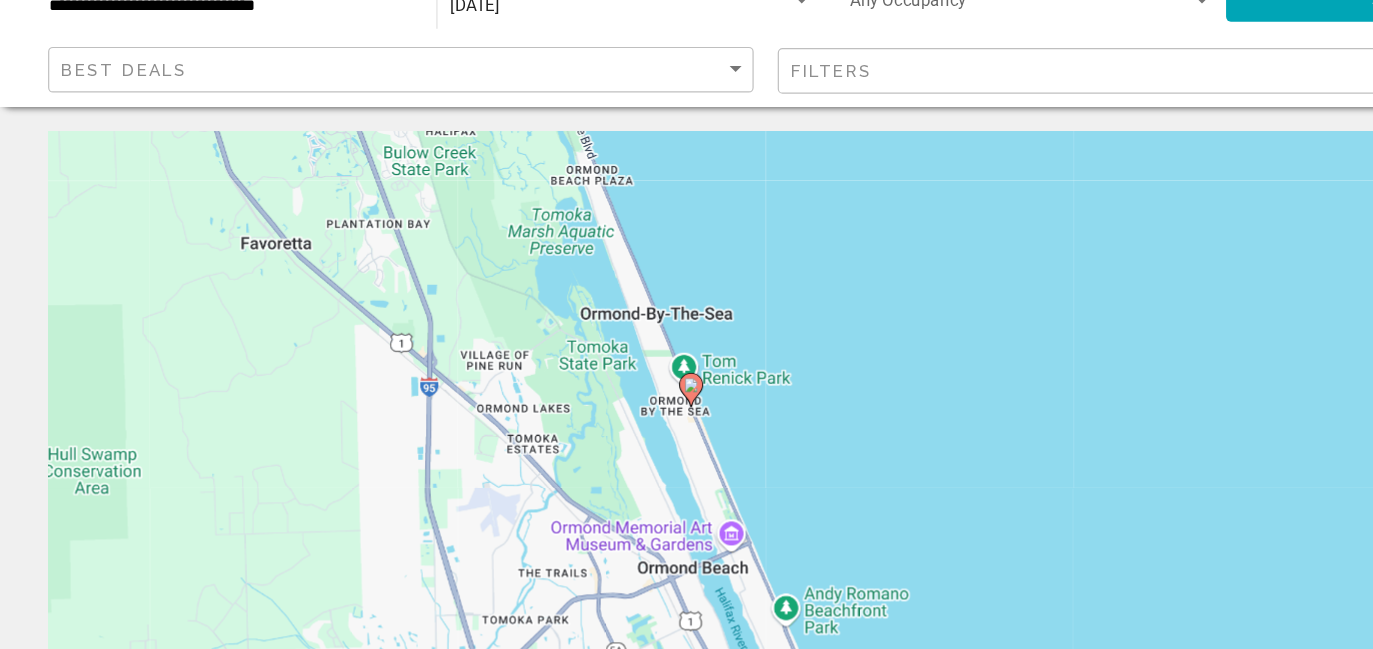 drag, startPoint x: 550, startPoint y: 444, endPoint x: 621, endPoint y: 261, distance: 196.2906 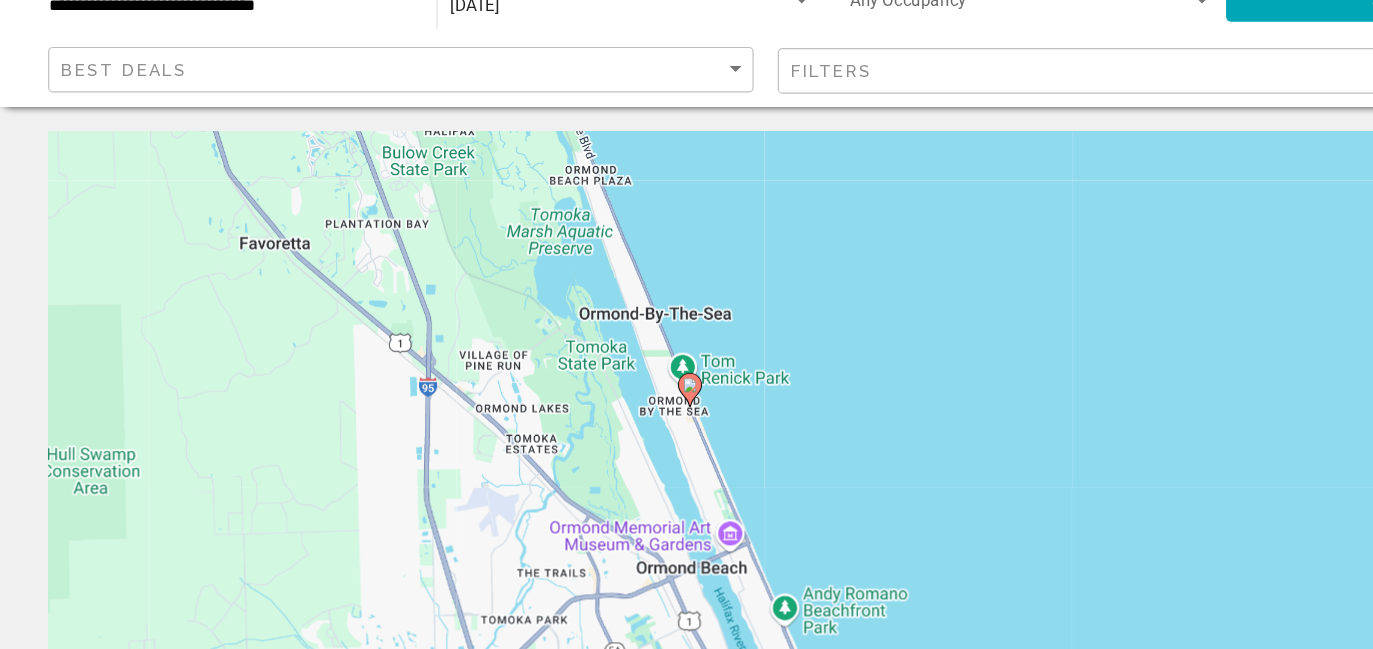 click 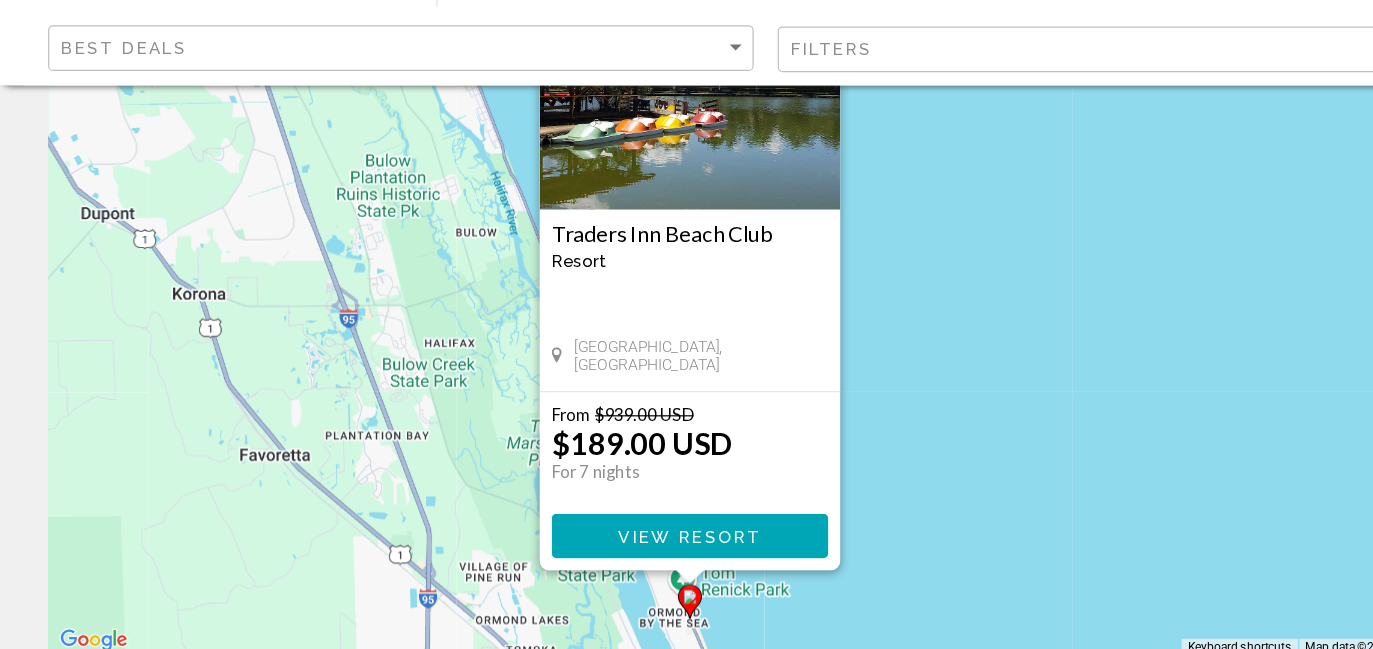scroll, scrollTop: 156, scrollLeft: 0, axis: vertical 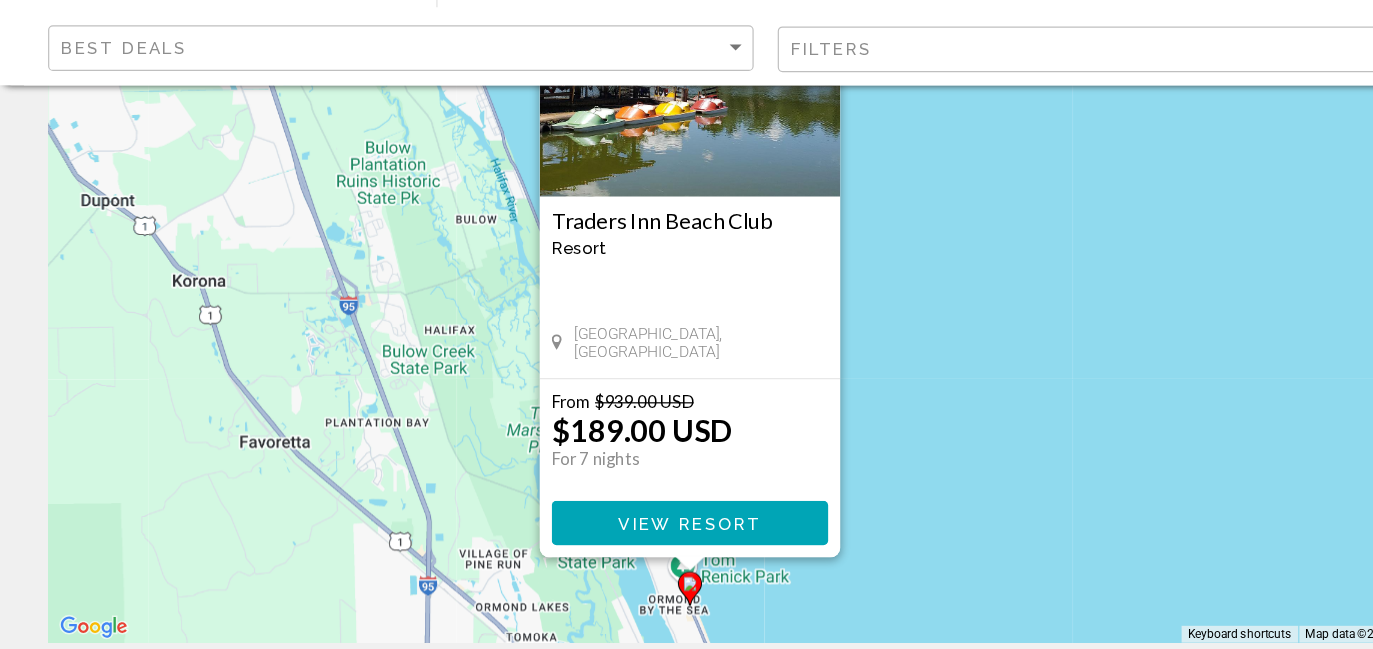 click on "To navigate, press the arrow keys. To activate drag with keyboard, press Alt + Enter. Once in keyboard drag state, use the arrow keys to move the marker. To complete the drag, press the Enter key. To cancel, press Escape.  [GEOGRAPHIC_DATA]  -  This is an adults only resort
[GEOGRAPHIC_DATA], [GEOGRAPHIC_DATA] From $939.00 USD $189.00 USD For 7 nights You save  $750.00 USD  View Resort" at bounding box center [686, 344] 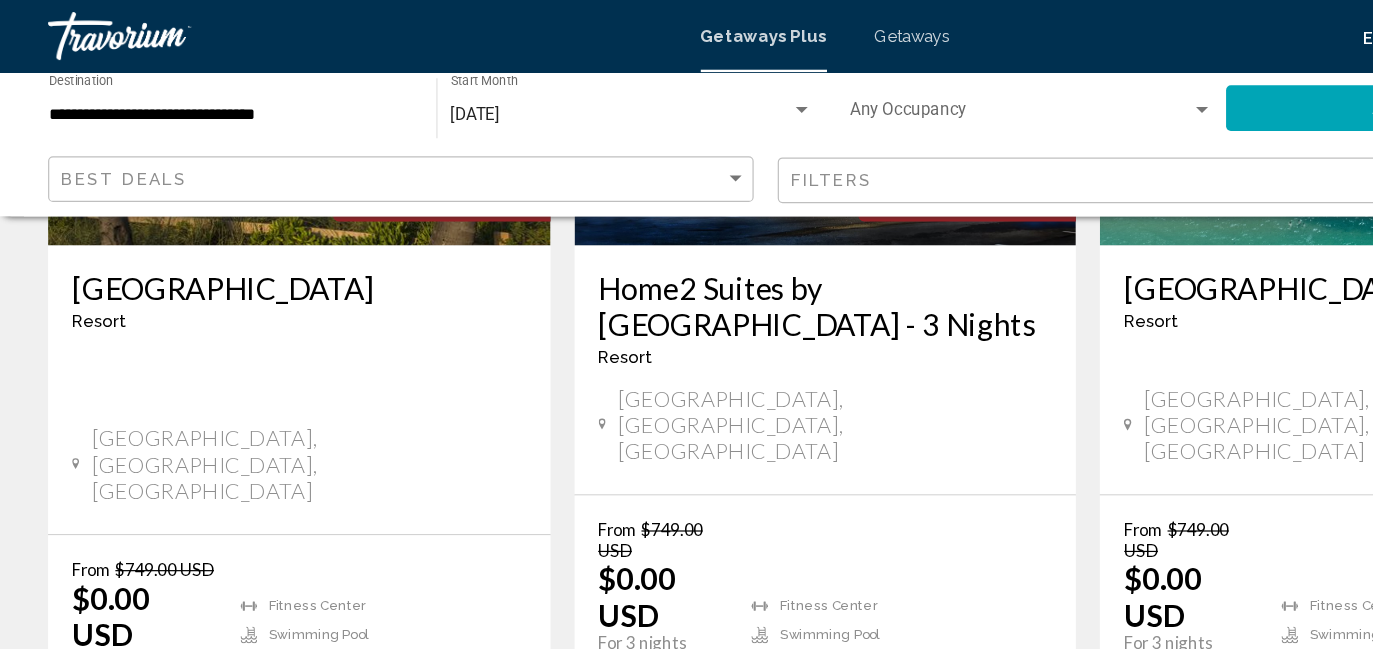 scroll, scrollTop: 1816, scrollLeft: 0, axis: vertical 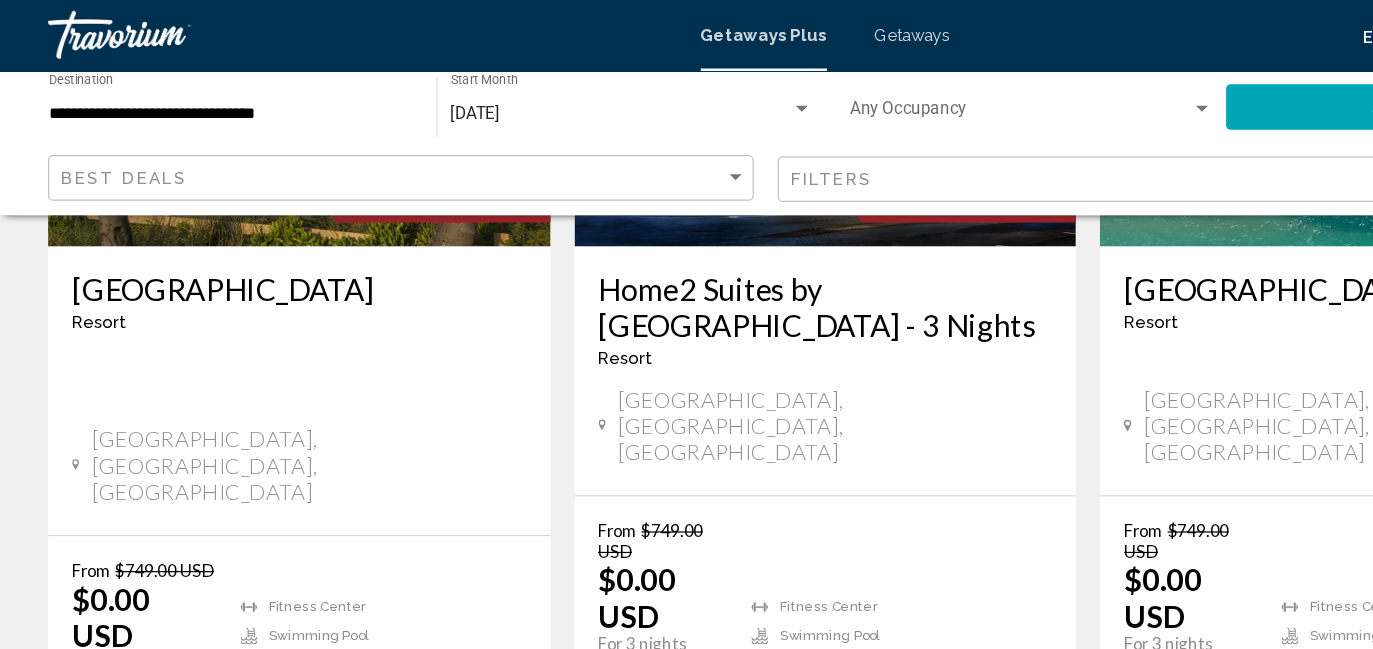 click on "View Resort" at bounding box center (700, 590) 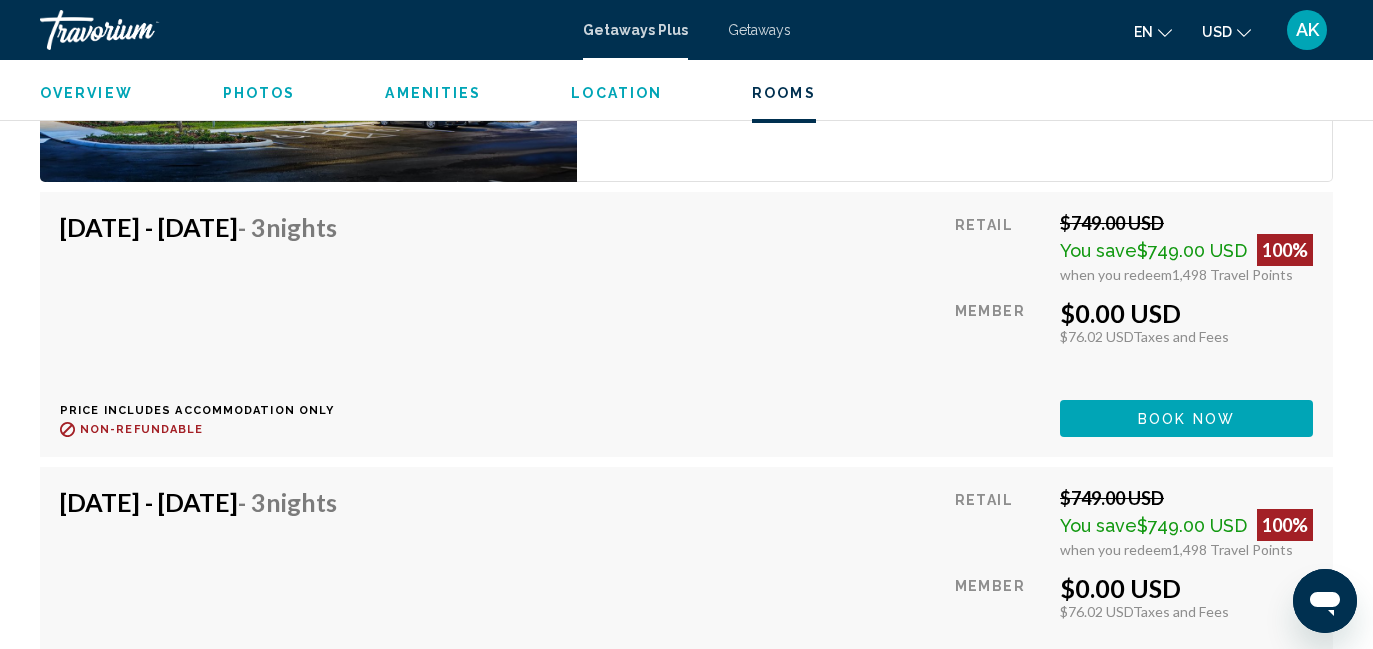 scroll, scrollTop: 3250, scrollLeft: 0, axis: vertical 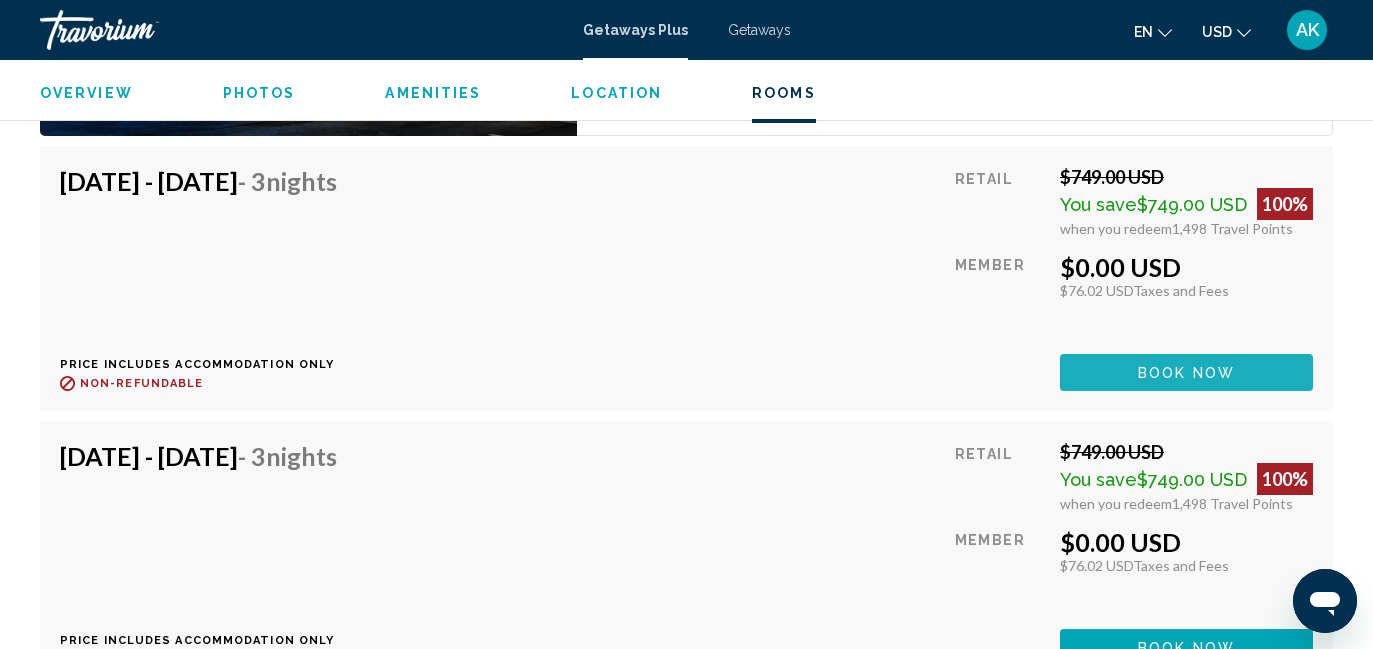 click on "Book now" at bounding box center [1186, 372] 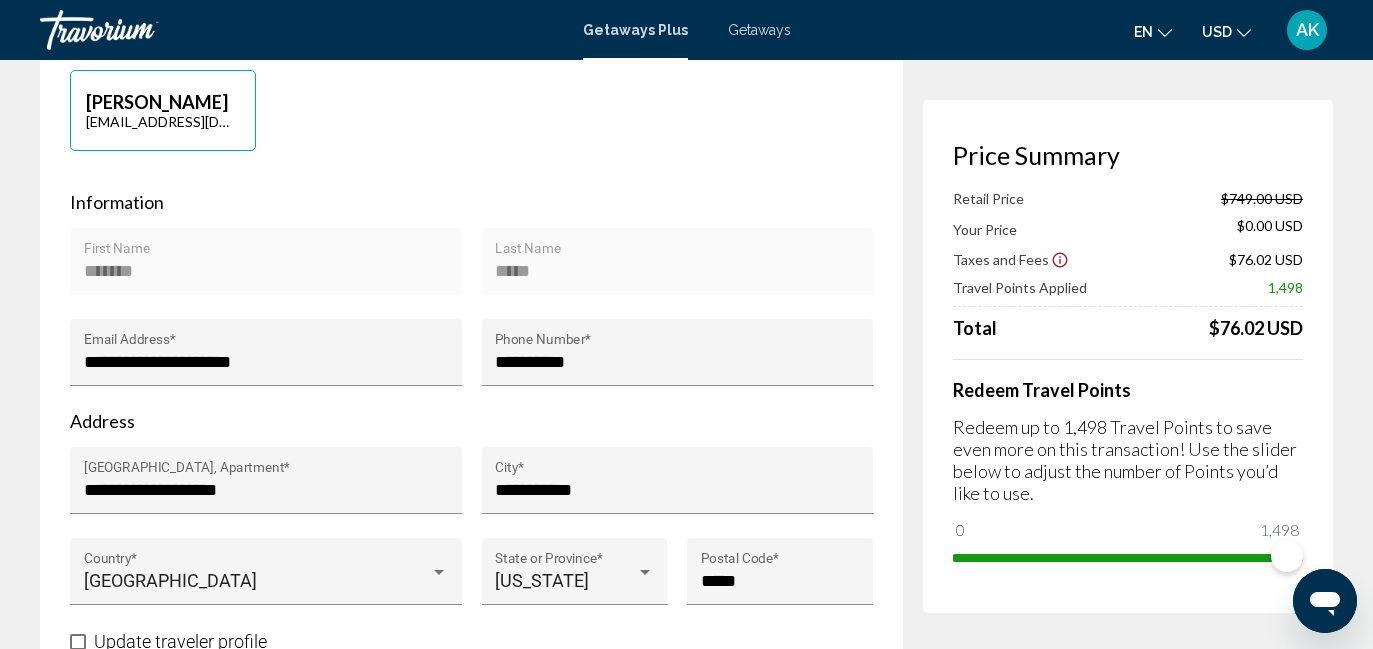 scroll, scrollTop: 0, scrollLeft: 0, axis: both 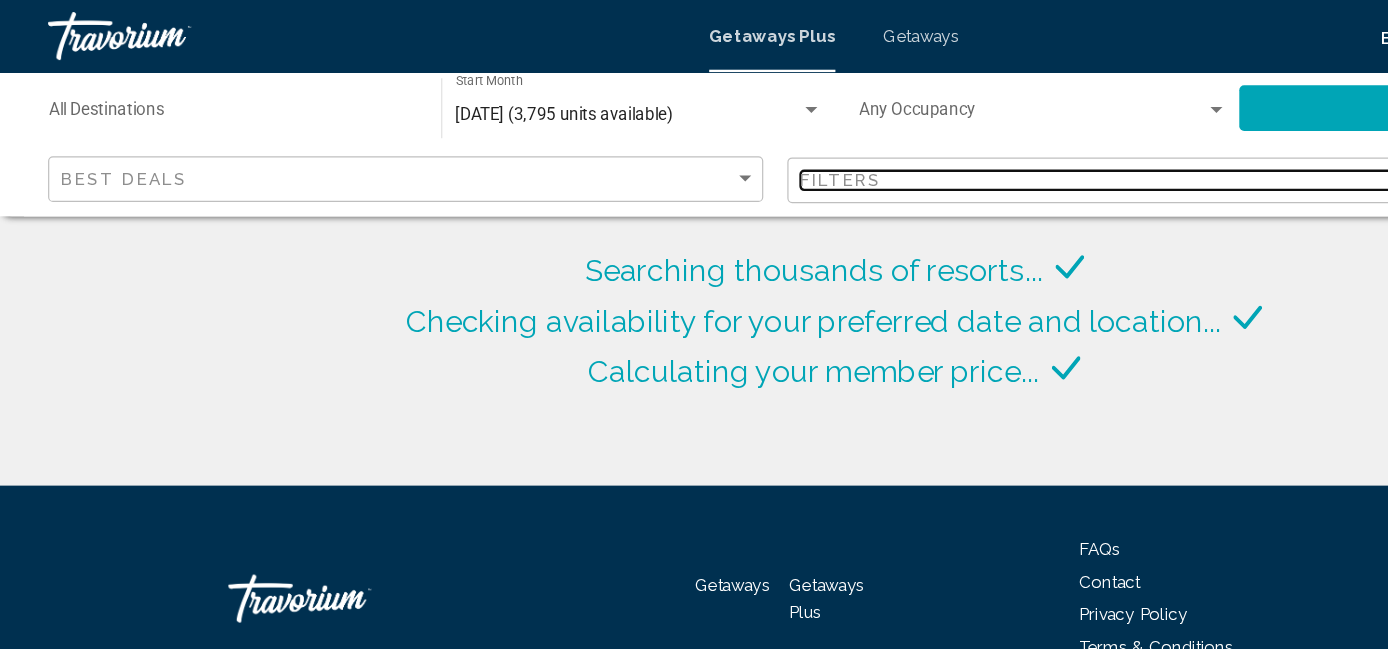click on "Filters" at bounding box center [946, 150] 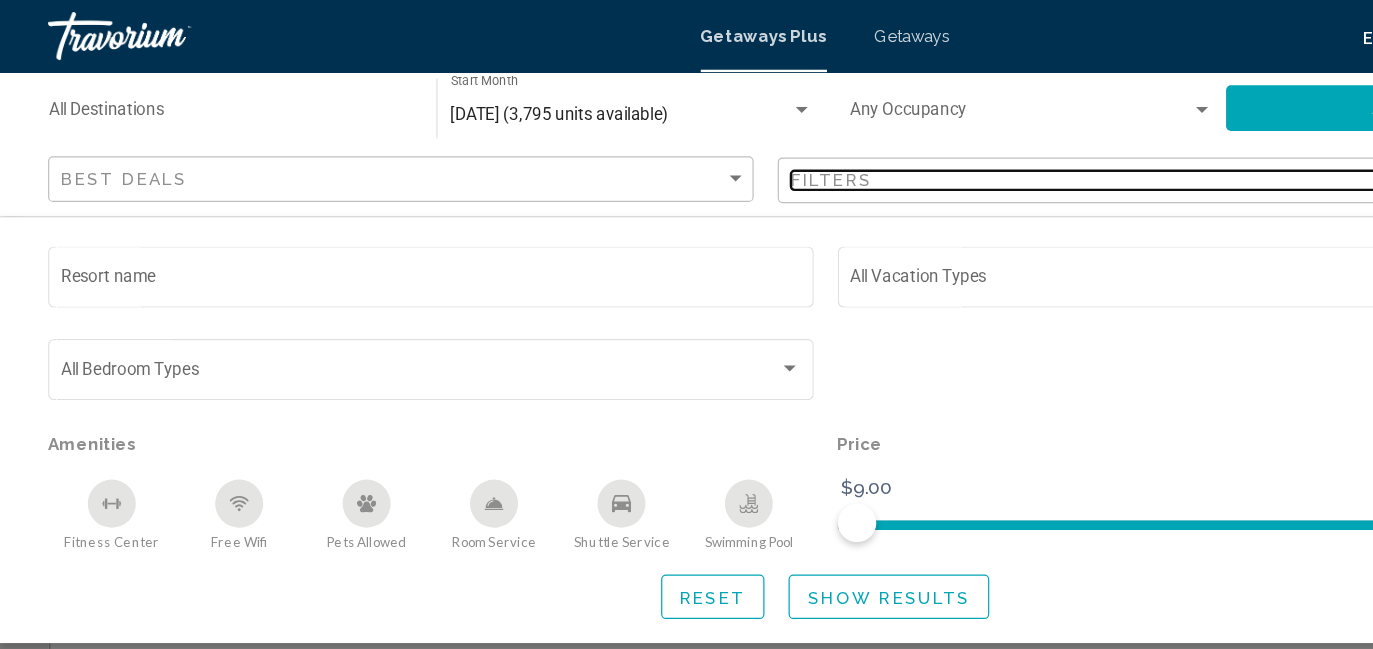 click on "Filters" at bounding box center [934, 150] 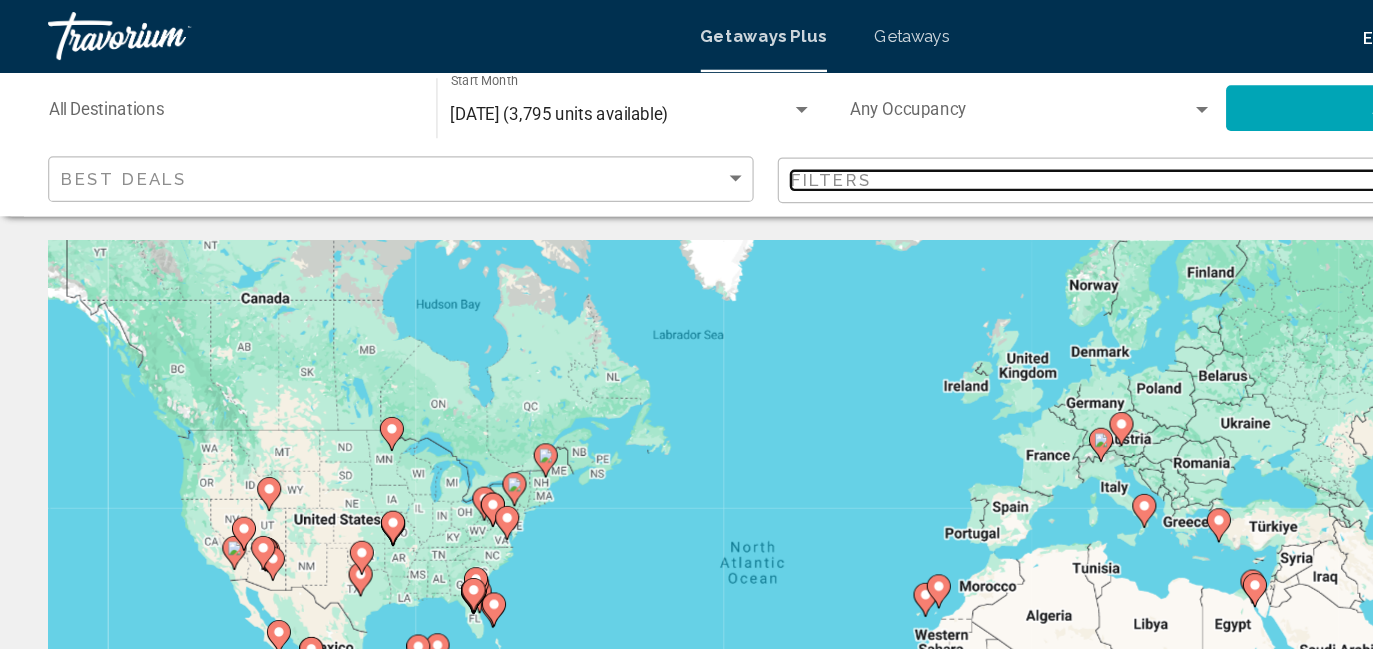 click on "Filters" at bounding box center (934, 150) 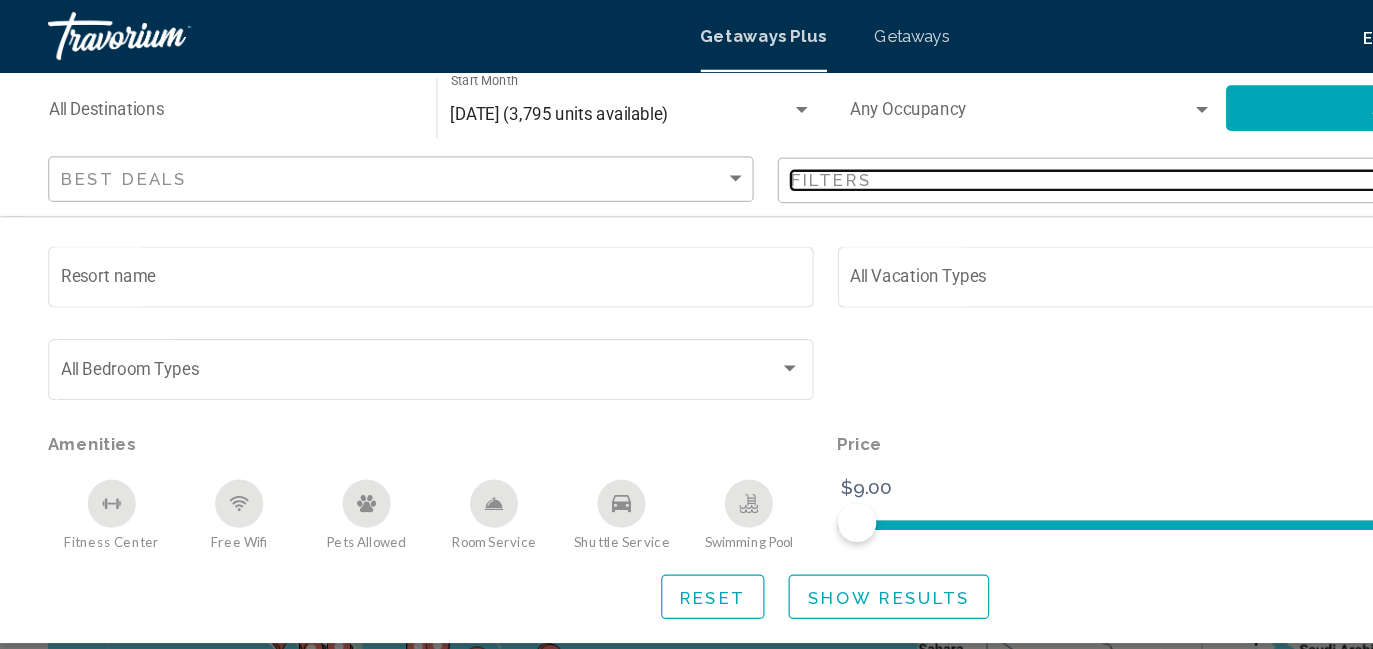 click on "Filters" at bounding box center (934, 150) 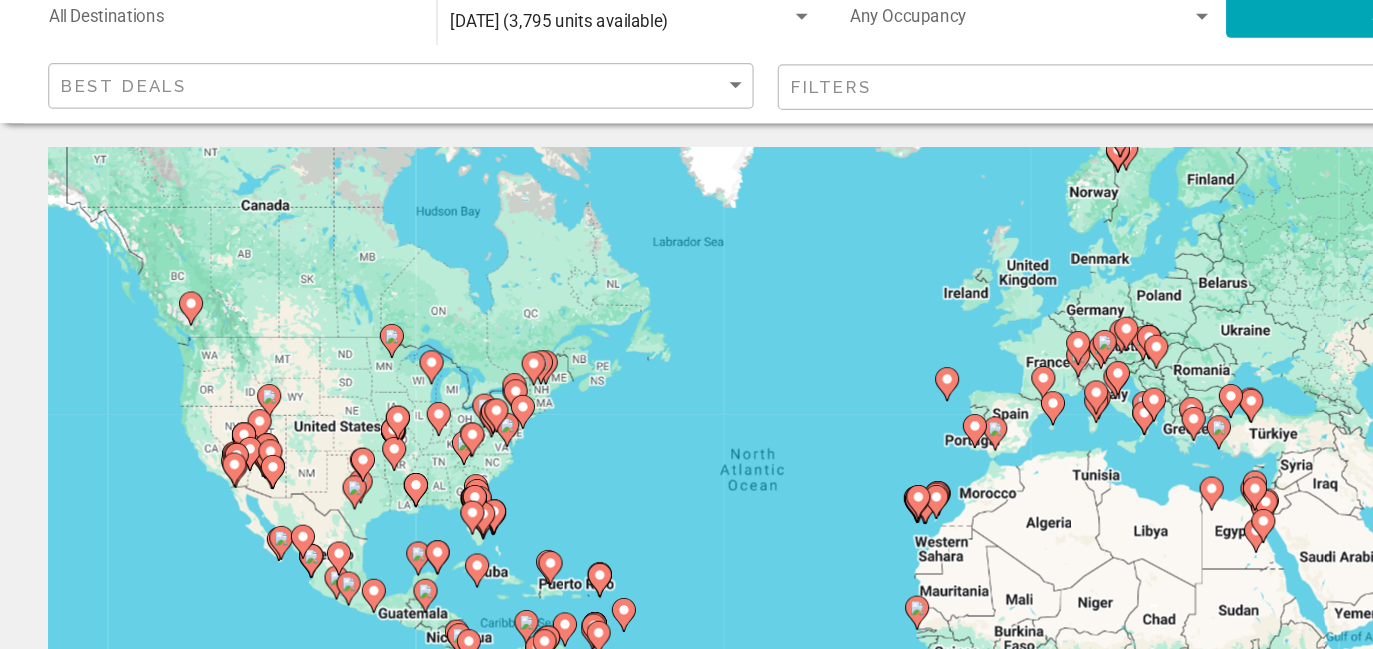 click 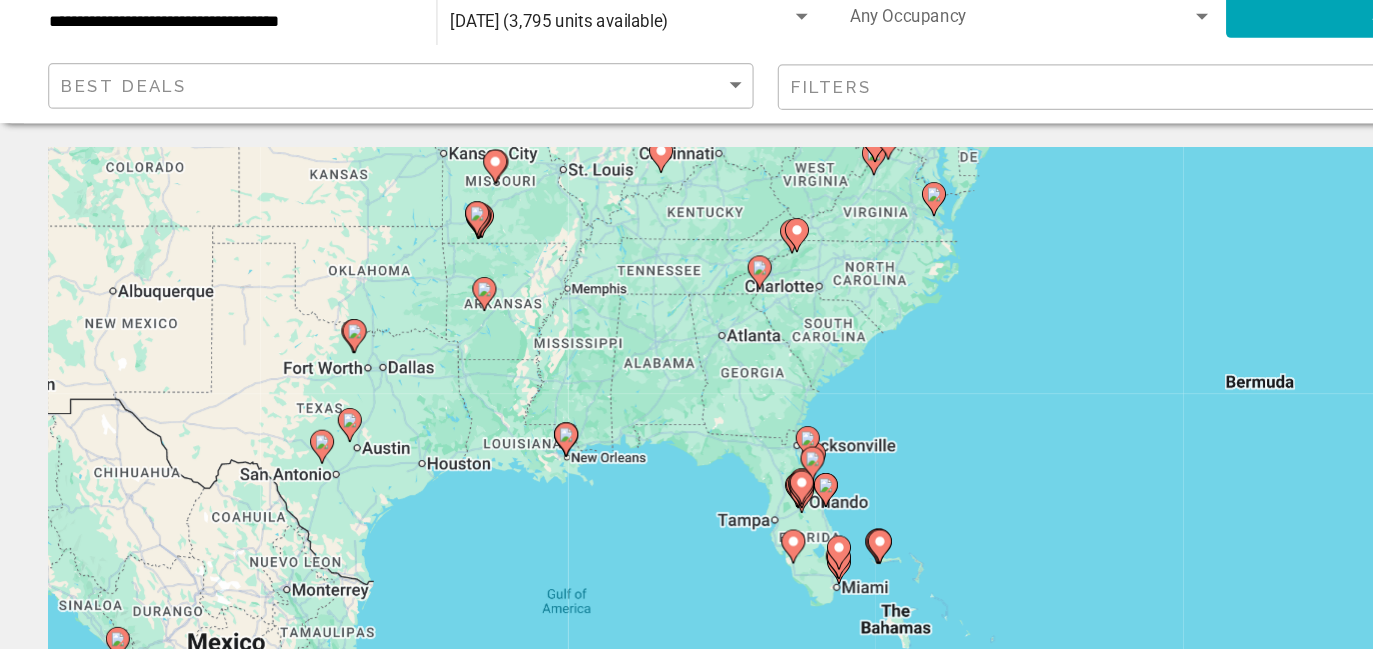 click on "To navigate, press the arrow keys. To activate drag with keyboard, press Alt + Enter. Once in keyboard drag state, use the arrow keys to move the marker. To complete the drag, press the Enter key. To cancel, press Escape." at bounding box center (686, 500) 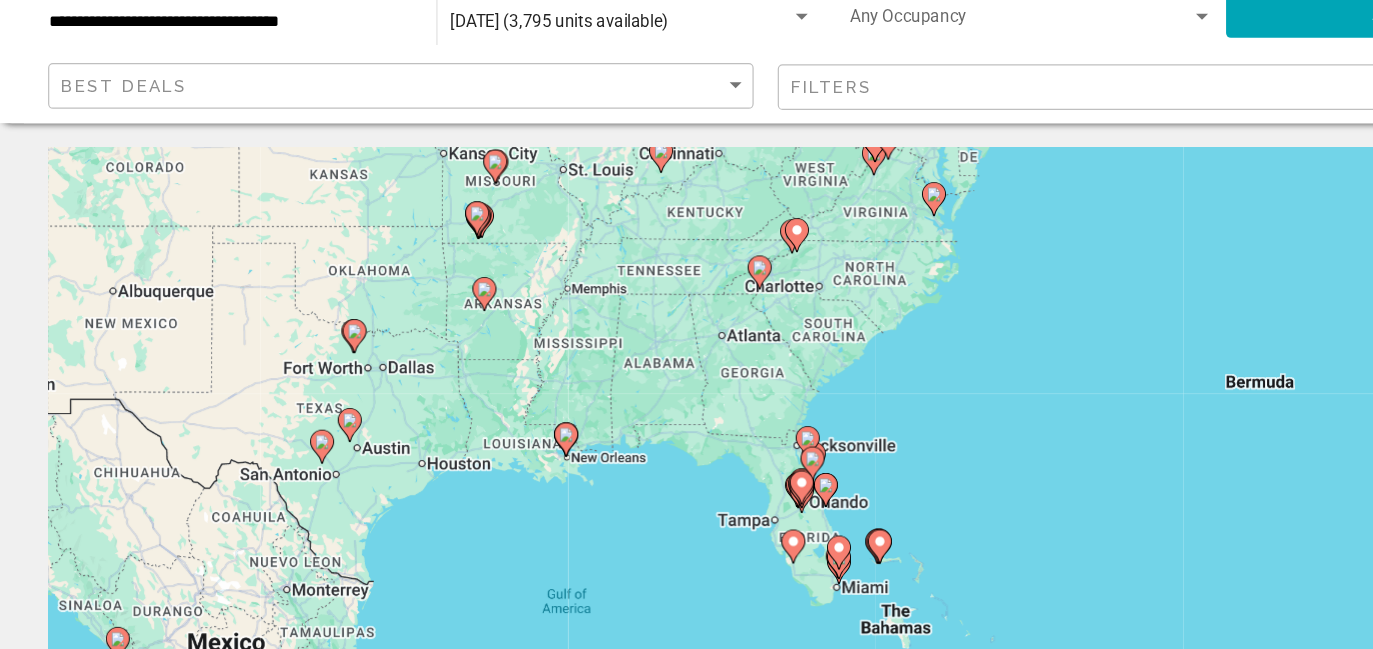 click at bounding box center (1333, 500) 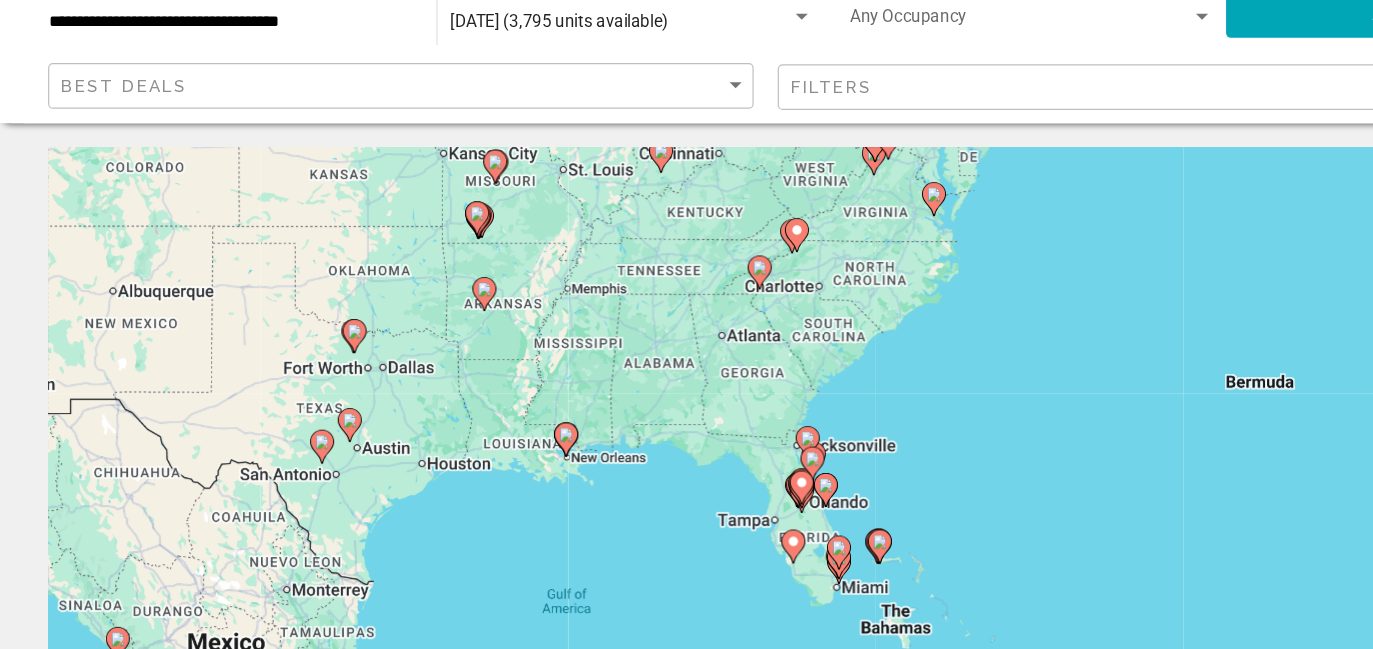 click at bounding box center [667, 483] 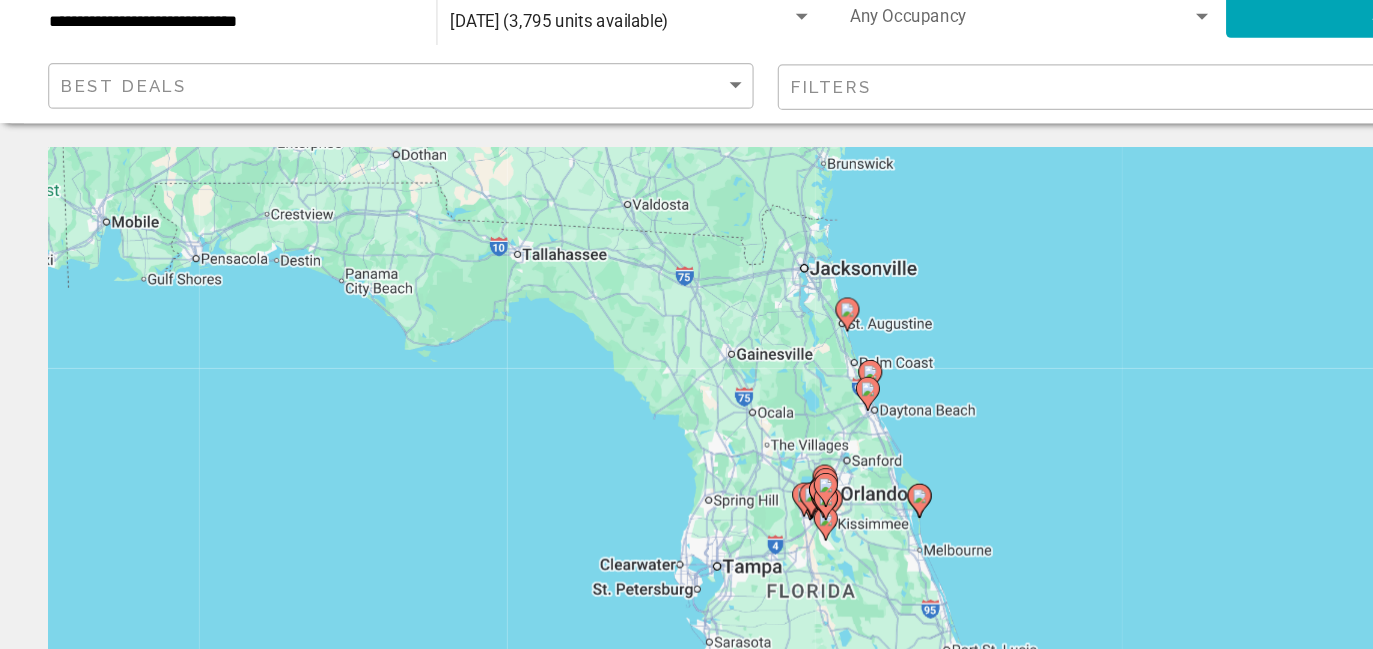 click 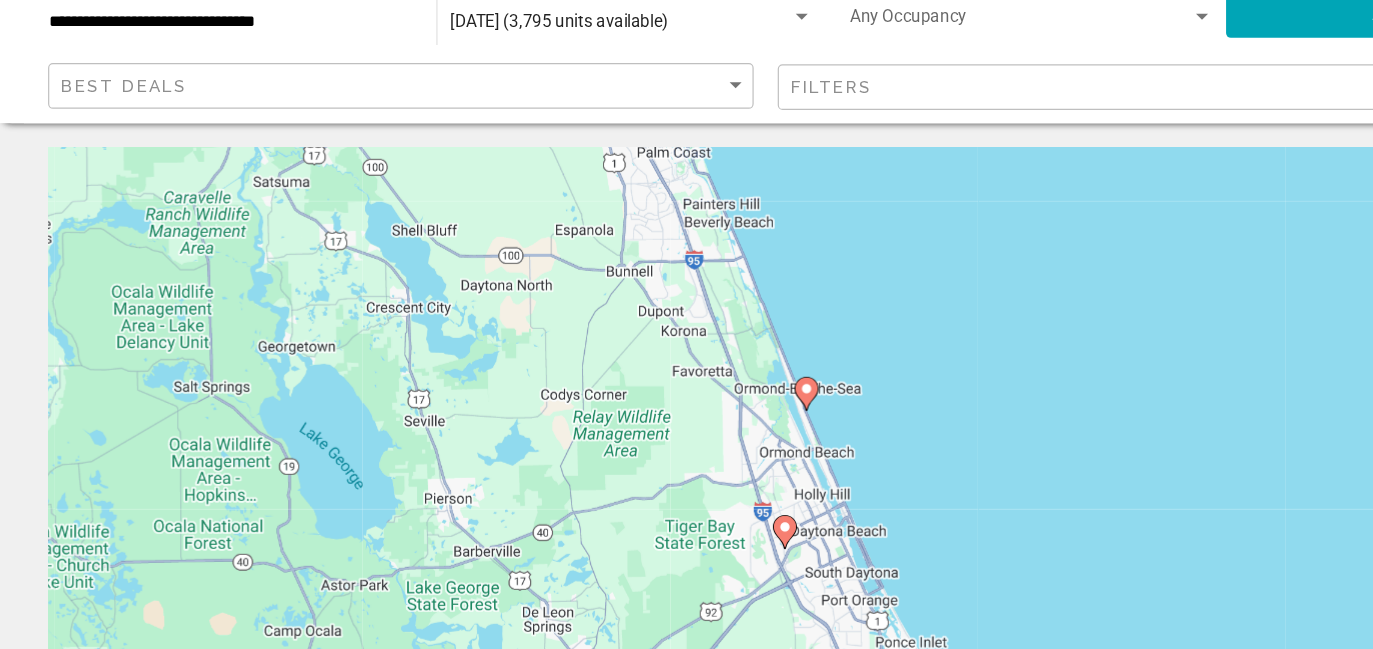 drag, startPoint x: 650, startPoint y: 389, endPoint x: 622, endPoint y: 426, distance: 46.400433 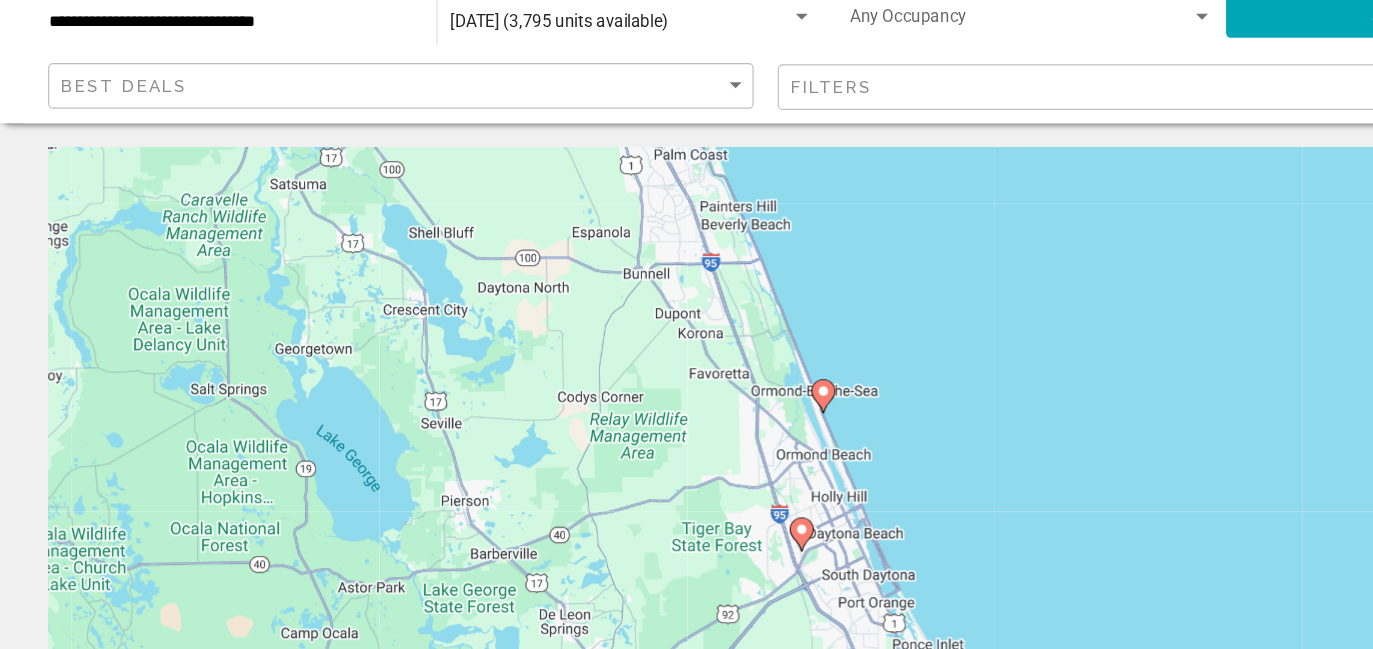 click 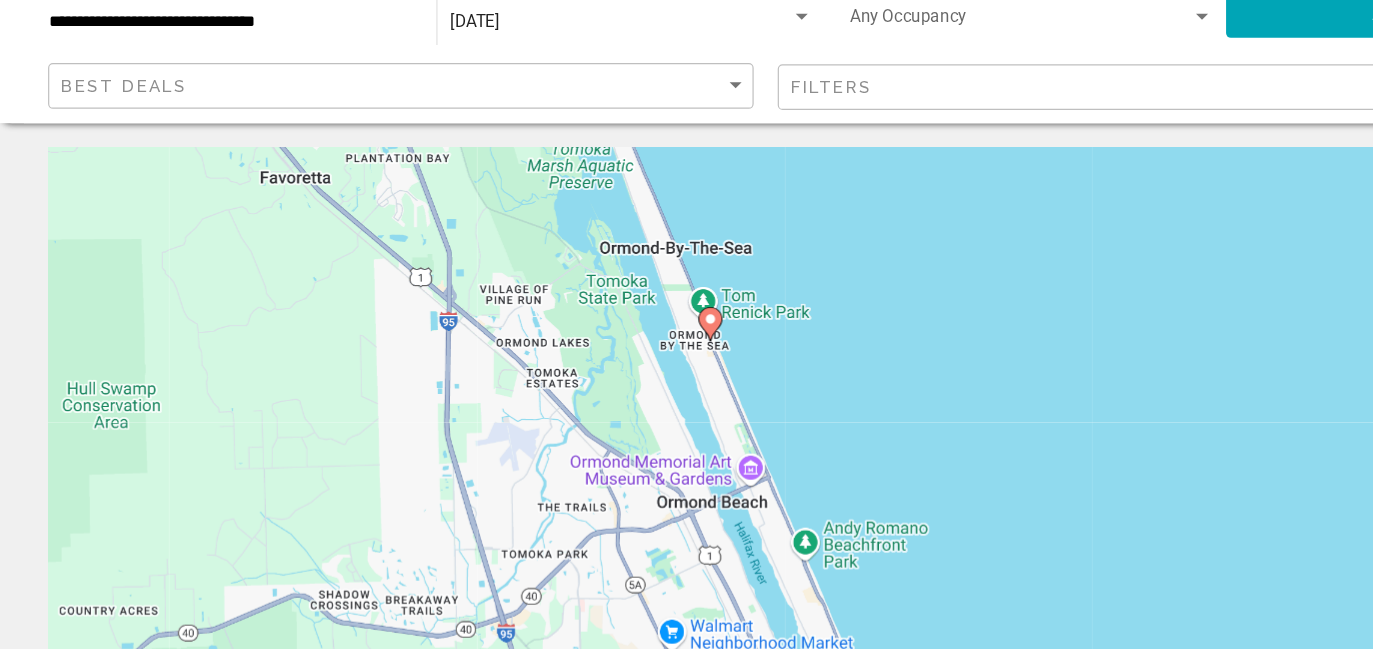 drag, startPoint x: 642, startPoint y: 516, endPoint x: 546, endPoint y: 97, distance: 429.85696 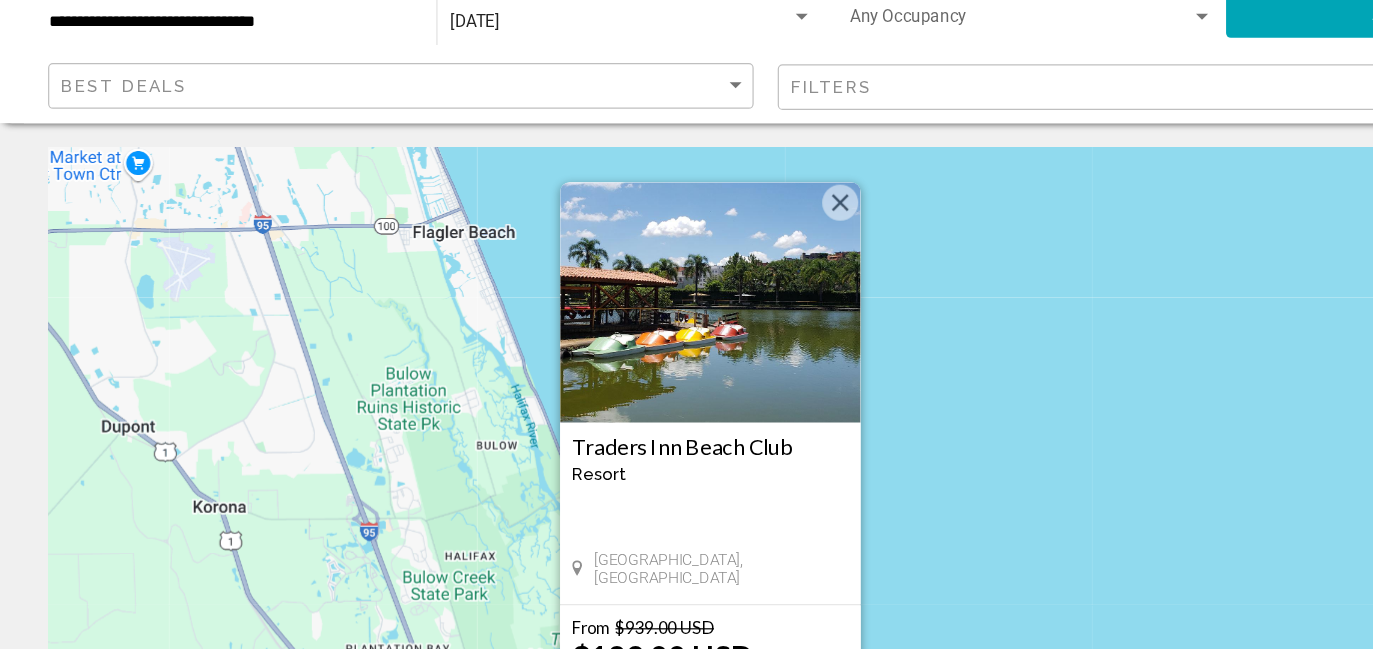 click on "To navigate, press the arrow keys. To activate drag with keyboard, press Alt + Enter. Once in keyboard drag state, use the arrow keys to move the marker. To complete the drag, press the Enter key. To cancel, press Escape.  [GEOGRAPHIC_DATA]  -  This is an adults only resort
[GEOGRAPHIC_DATA], [GEOGRAPHIC_DATA] From $939.00 USD $189.00 USD For 7 nights You save  $750.00 USD  View Resort" at bounding box center (686, 500) 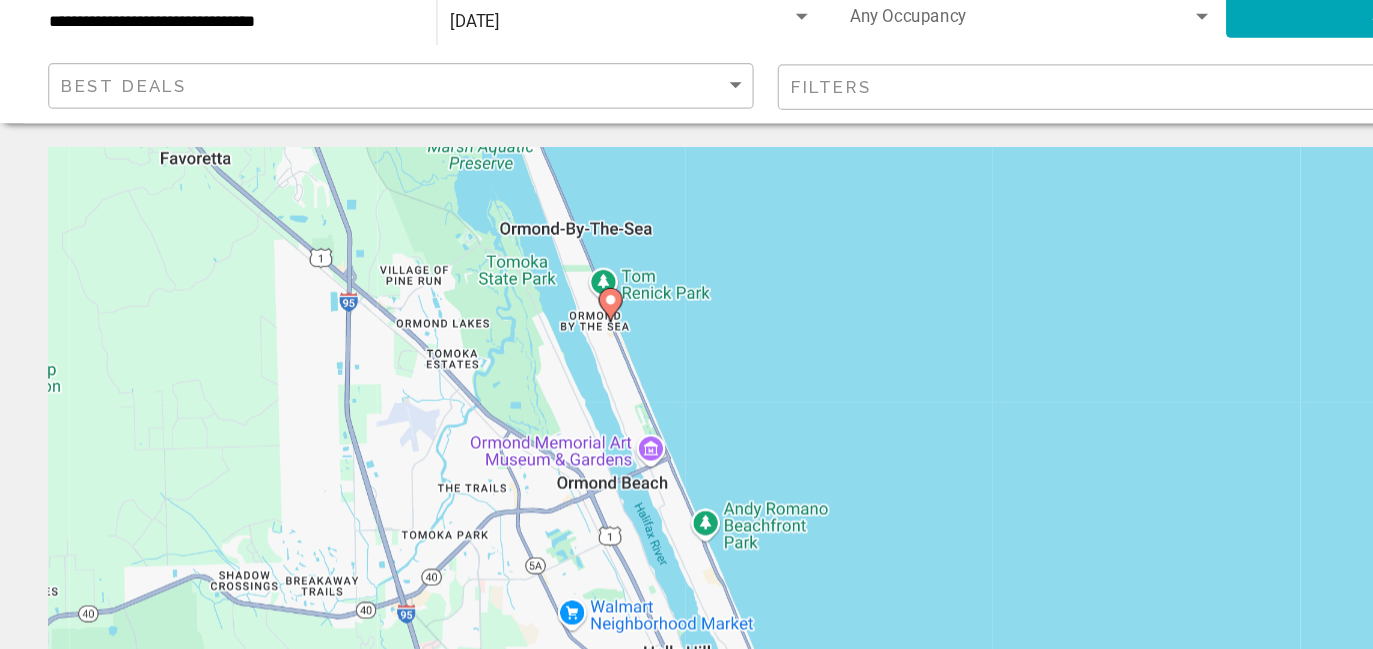 drag, startPoint x: 666, startPoint y: 467, endPoint x: 584, endPoint y: 29, distance: 445.60968 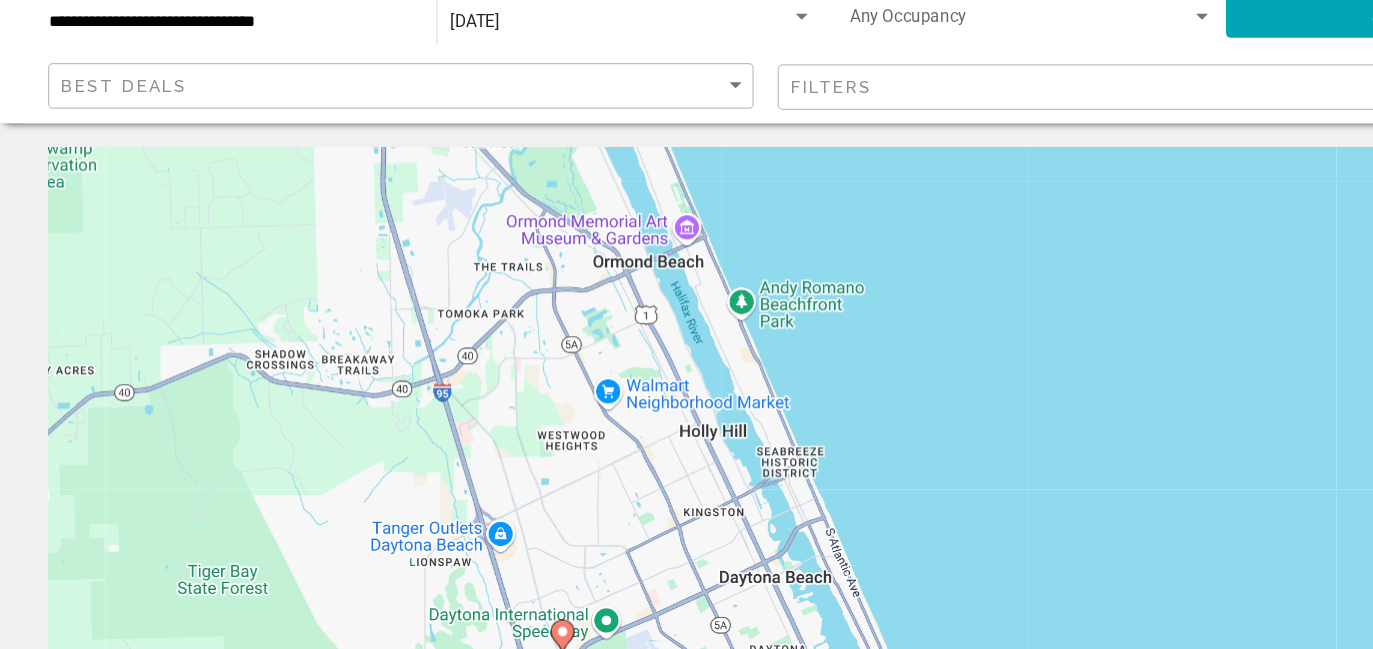drag, startPoint x: 514, startPoint y: 384, endPoint x: 544, endPoint y: 206, distance: 180.51039 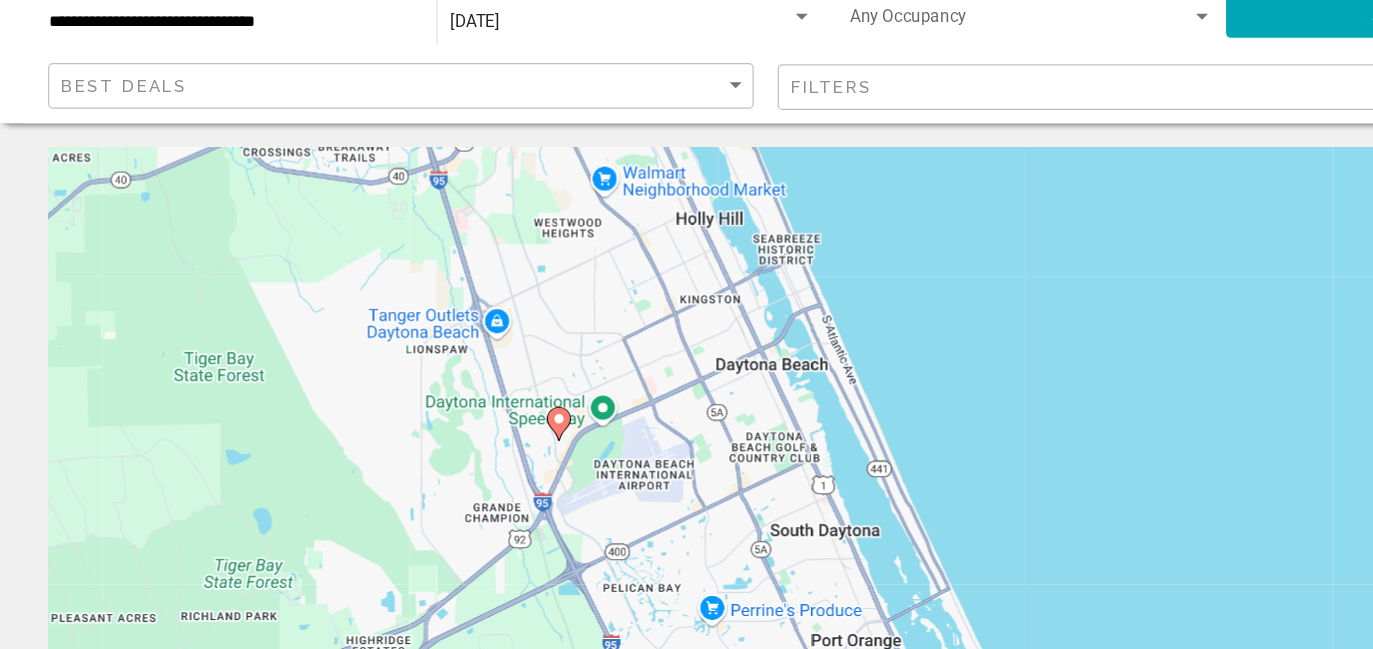drag, startPoint x: 512, startPoint y: 558, endPoint x: 507, endPoint y: 369, distance: 189.06613 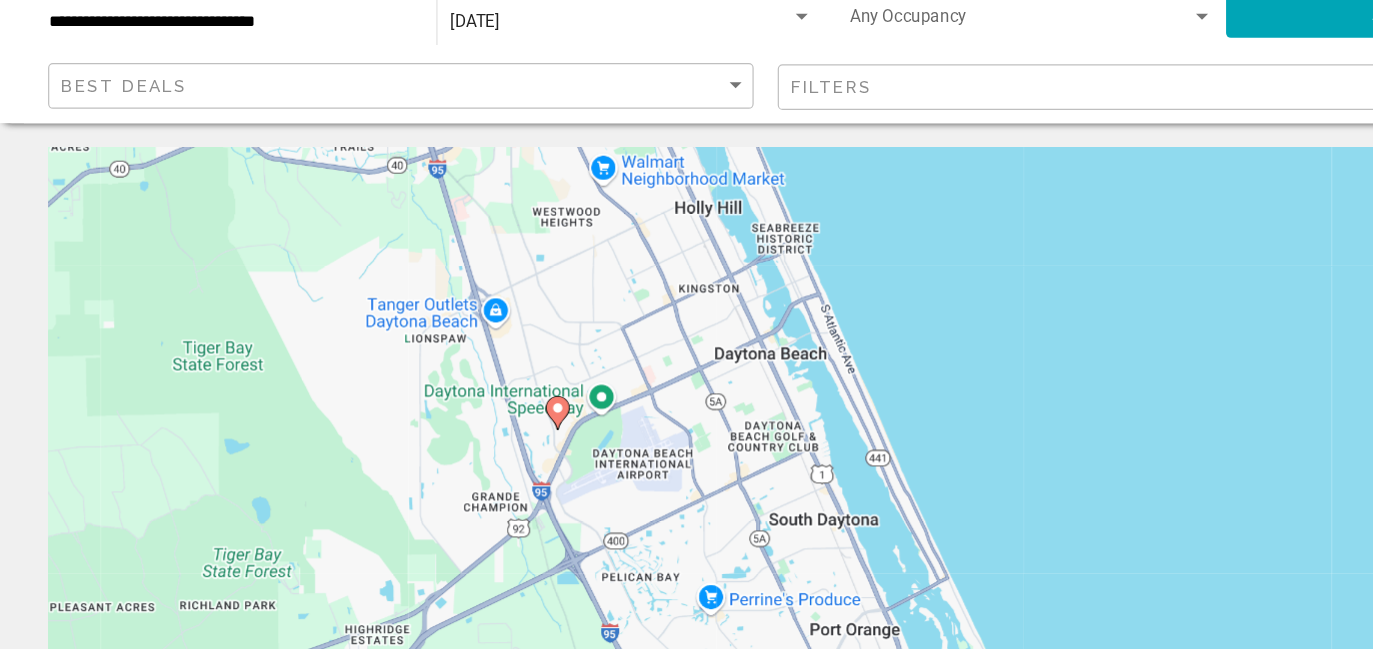 click 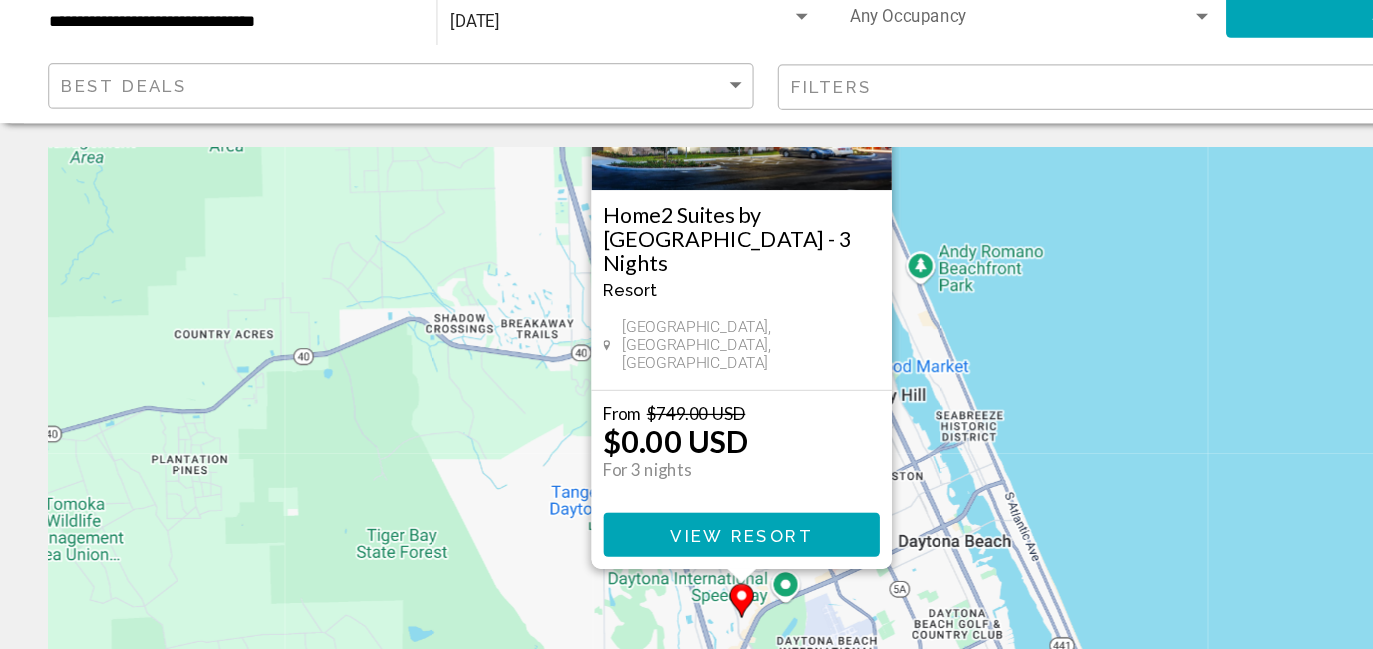 drag, startPoint x: 482, startPoint y: 492, endPoint x: 416, endPoint y: 313, distance: 190.77998 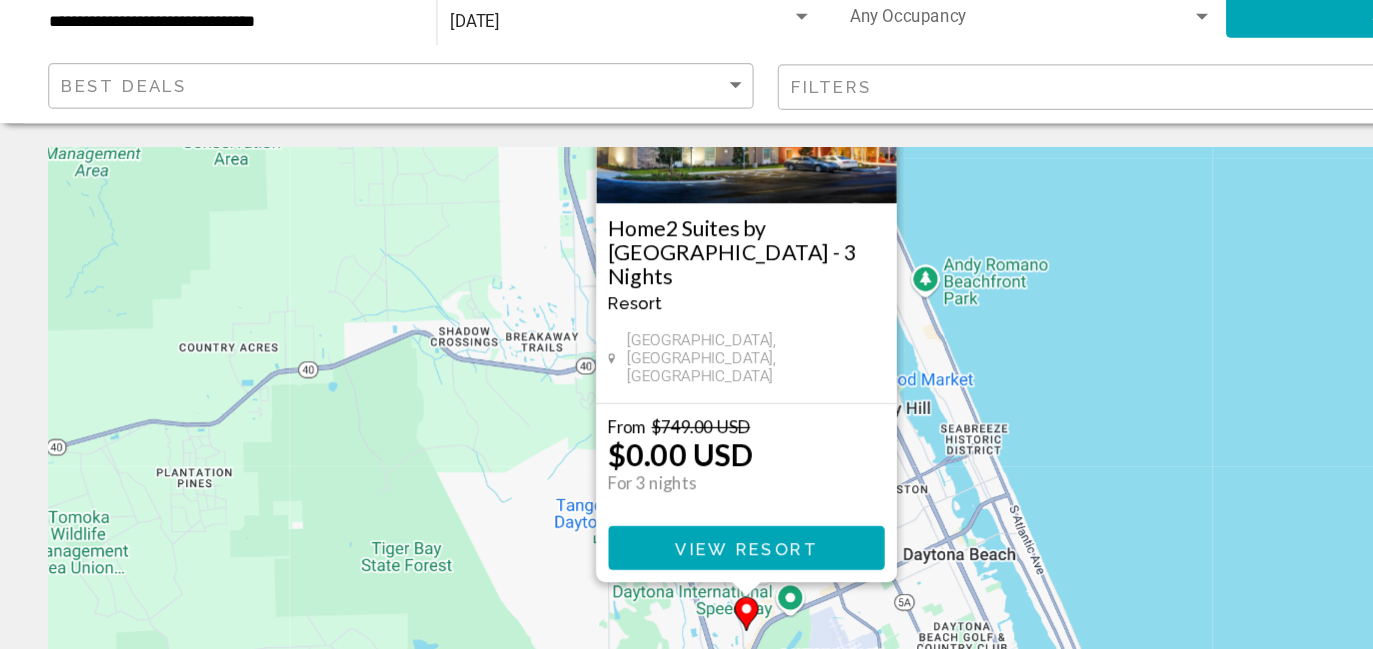 click on "To navigate, press the arrow keys. To activate drag with keyboard, press Alt + Enter. Once in keyboard drag state, use the arrow keys to move the marker. To complete the drag, press the Enter key. To cancel, press Escape.  Home2 Suites by [GEOGRAPHIC_DATA] - 3 Nights  Resort  -  This is an adults only resort
[GEOGRAPHIC_DATA], [GEOGRAPHIC_DATA], [GEOGRAPHIC_DATA] From $749.00 USD $0.00 USD For 3 nights You save  $749.00 USD  View Resort" at bounding box center [686, 500] 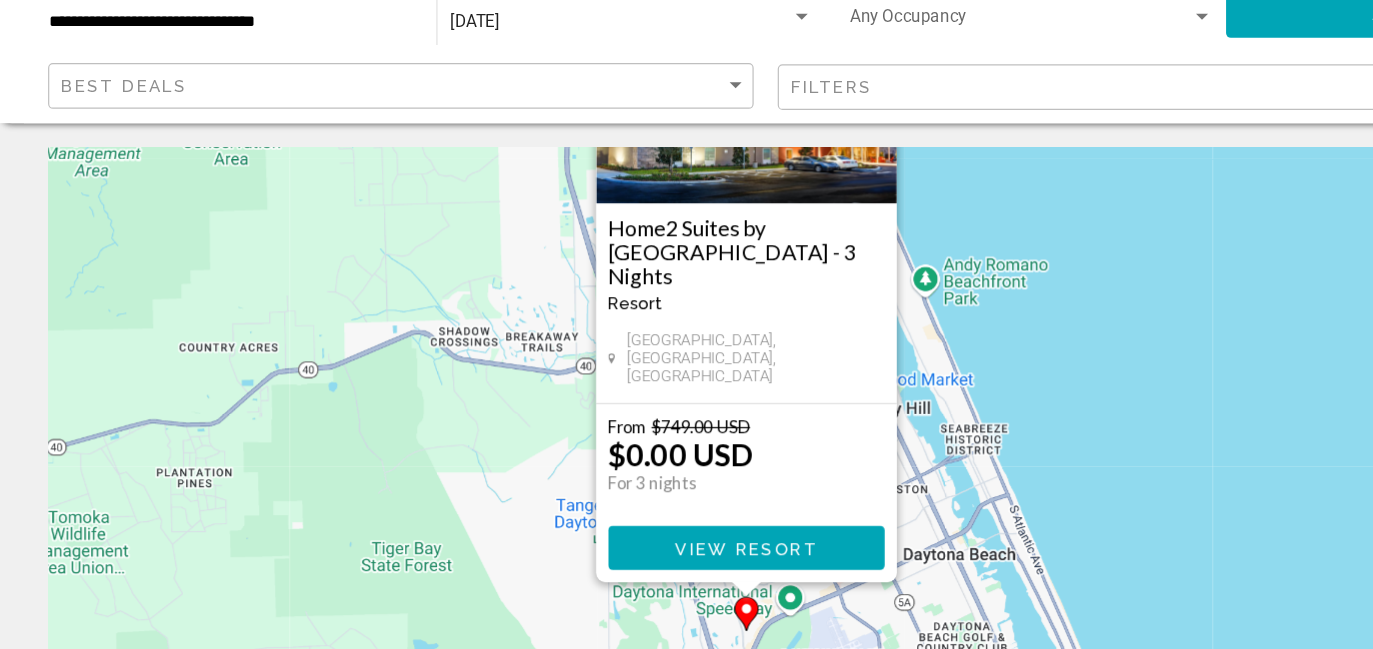 drag, startPoint x: 913, startPoint y: 432, endPoint x: 796, endPoint y: 91, distance: 360.51352 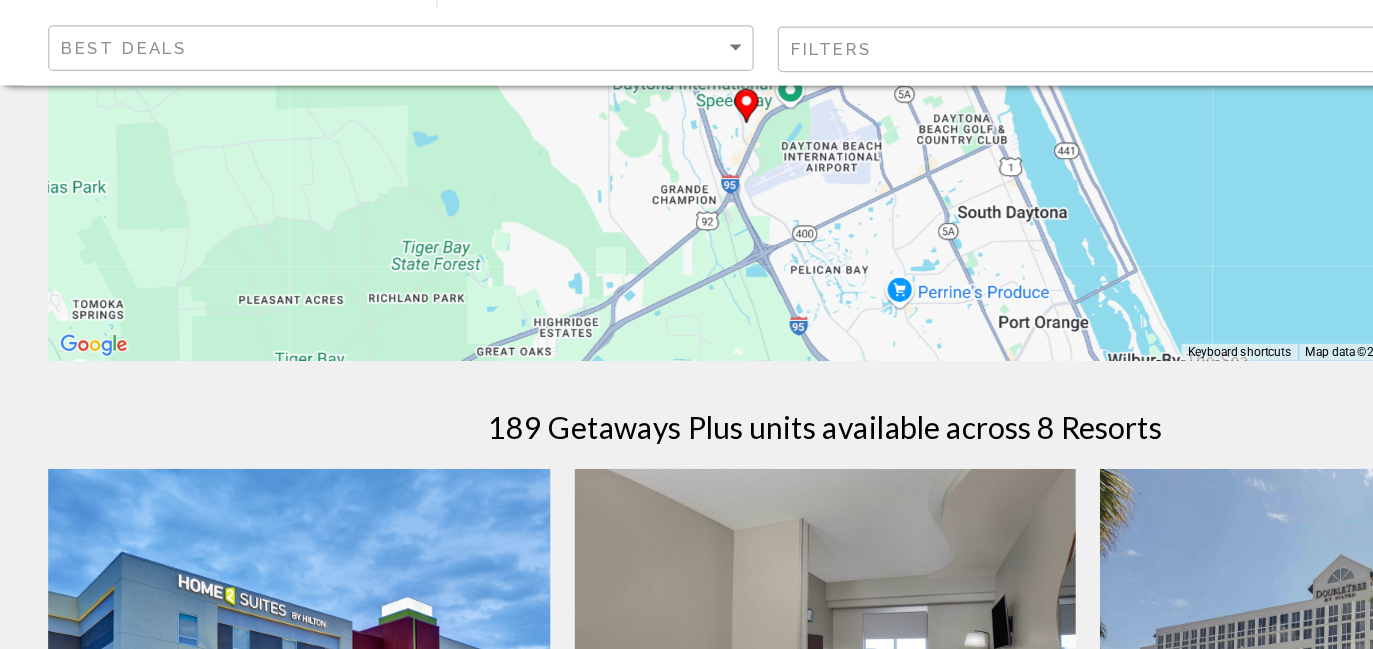 scroll, scrollTop: 416, scrollLeft: 0, axis: vertical 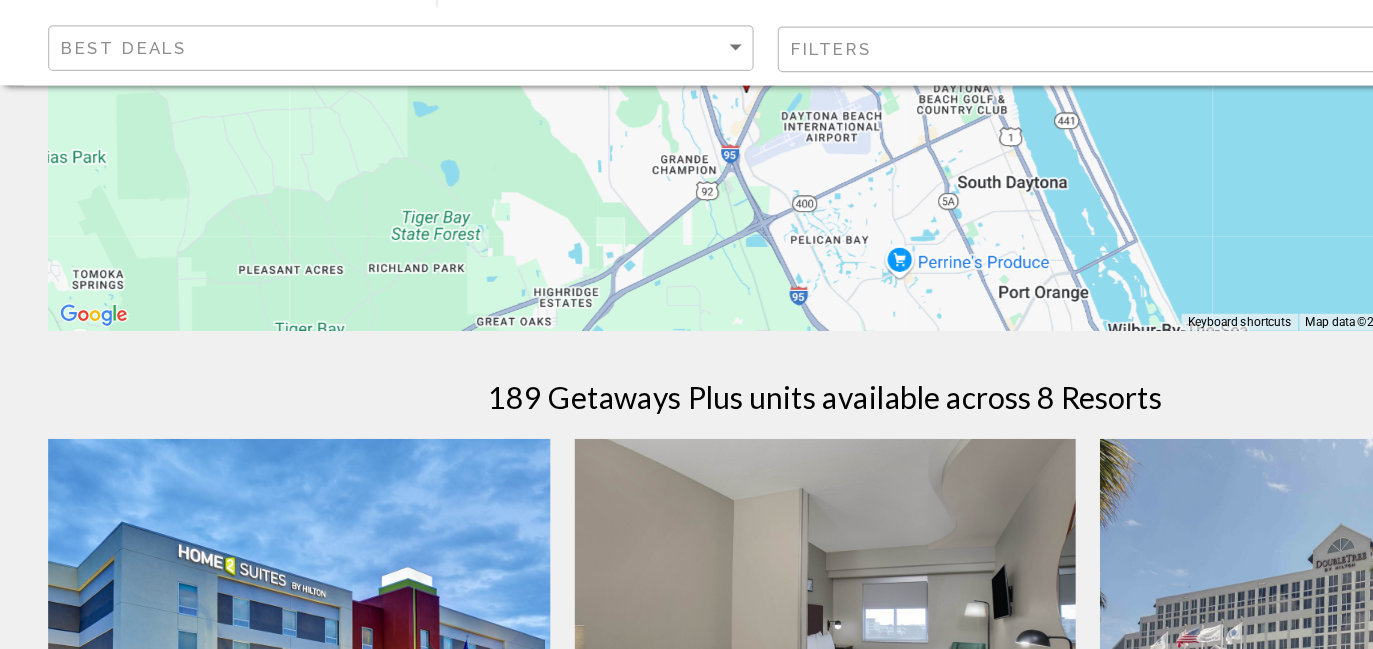 click on "To navigate, press the arrow keys. To activate drag with keyboard, press Alt + Enter. Once in keyboard drag state, use the arrow keys to move the marker. To complete the drag, press the Enter key. To cancel, press Escape.  Home2 Suites by [GEOGRAPHIC_DATA] - 3 Nights  Resort  -  This is an adults only resort
[GEOGRAPHIC_DATA], [GEOGRAPHIC_DATA], [GEOGRAPHIC_DATA] From $749.00 USD $0.00 USD For 3 nights You save  $749.00 USD  View Resort" at bounding box center (686, 84) 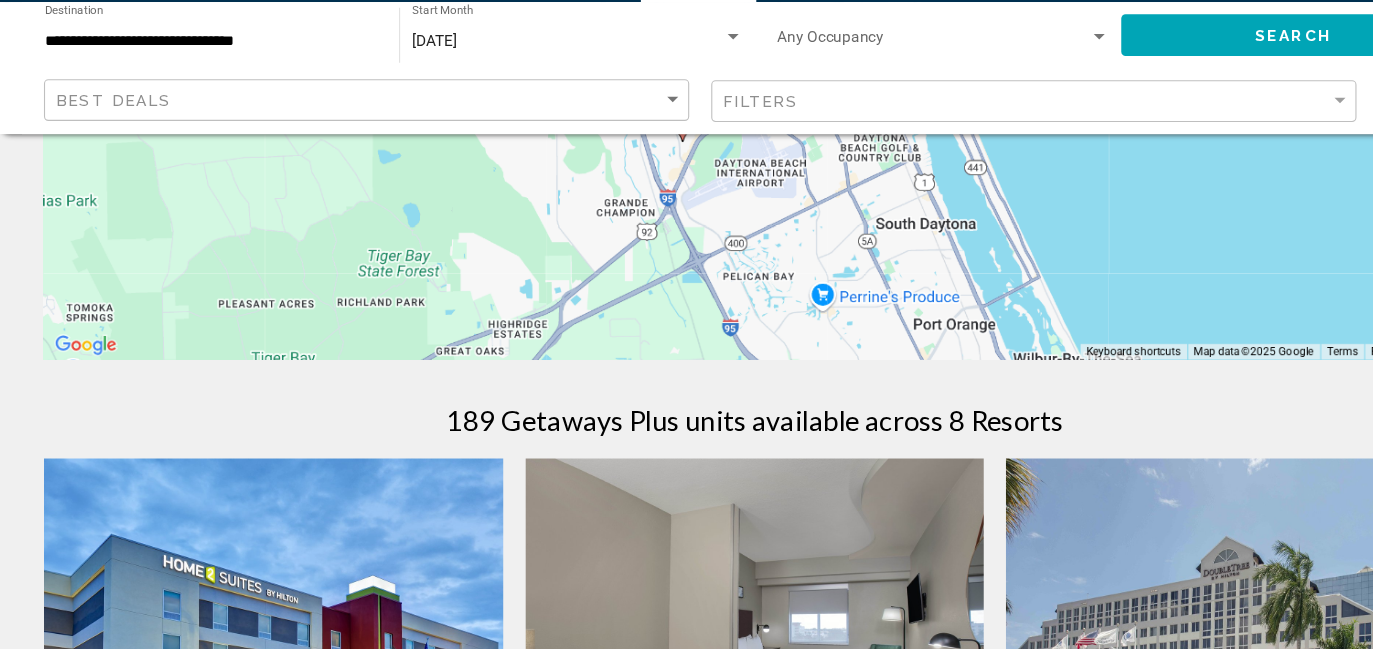 scroll, scrollTop: 414, scrollLeft: 0, axis: vertical 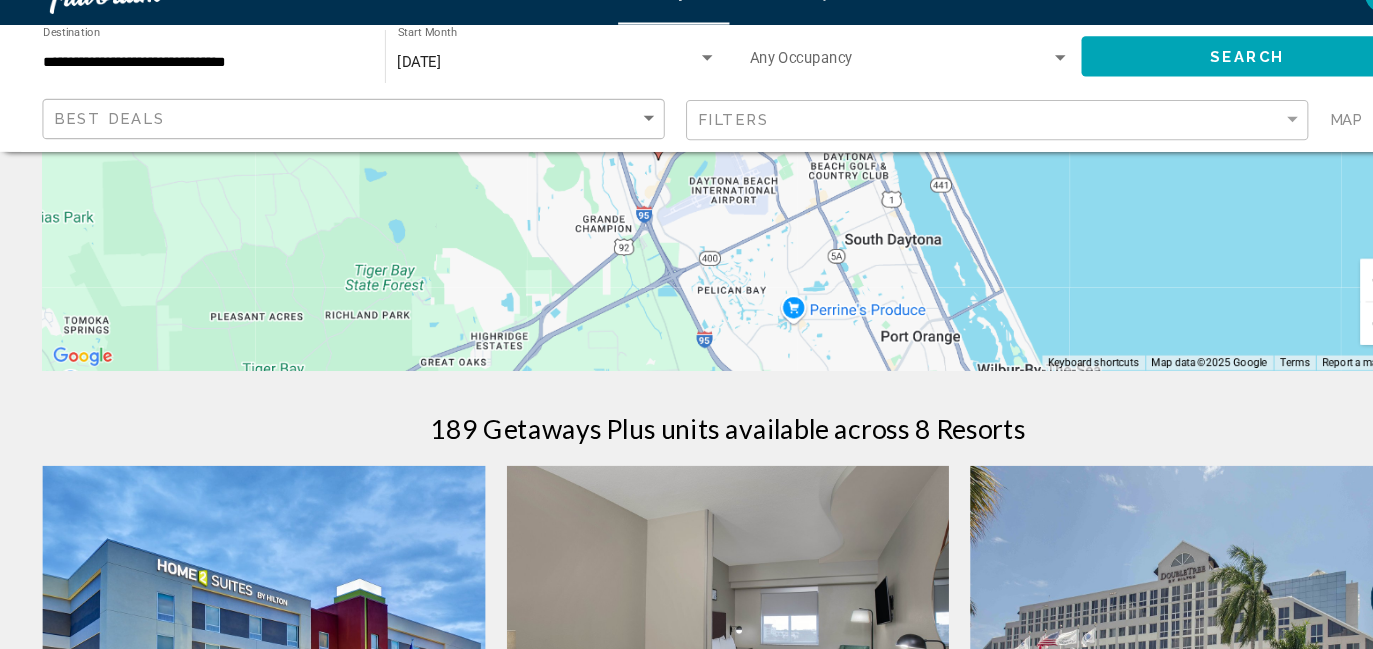drag, startPoint x: 768, startPoint y: 359, endPoint x: 729, endPoint y: 715, distance: 358.12985 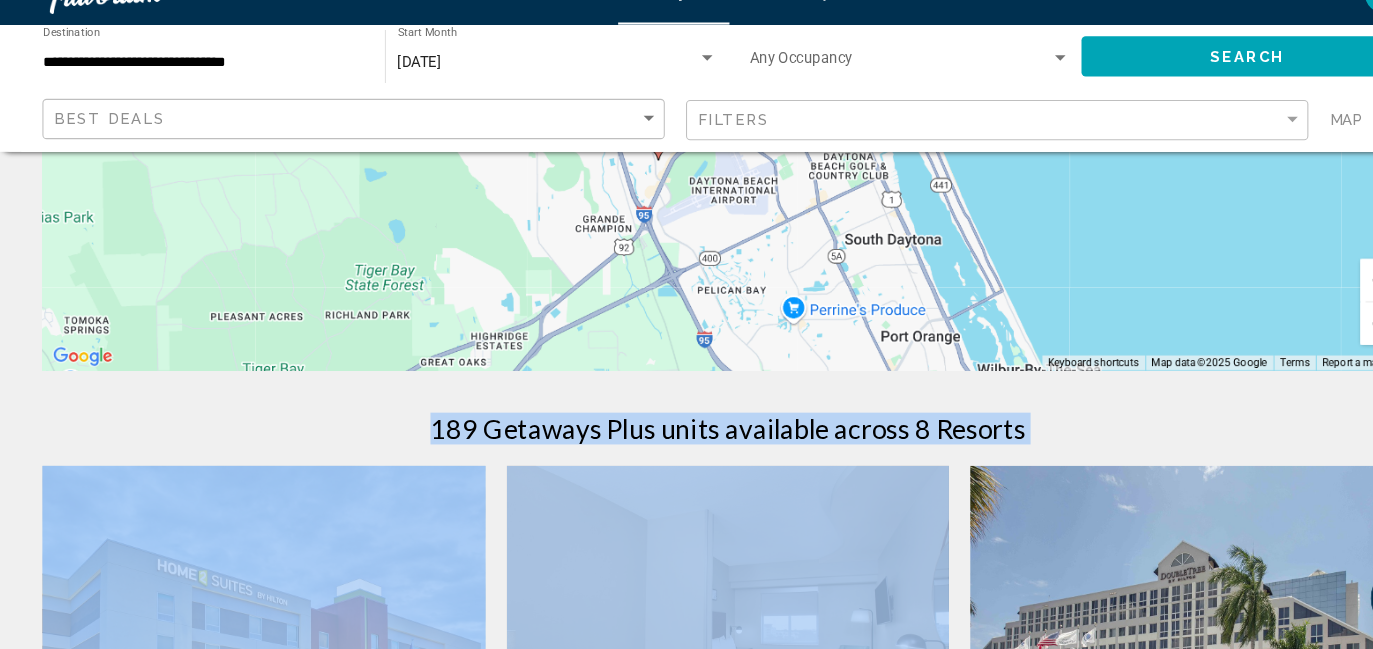 drag, startPoint x: 857, startPoint y: 412, endPoint x: 872, endPoint y: 591, distance: 179.6274 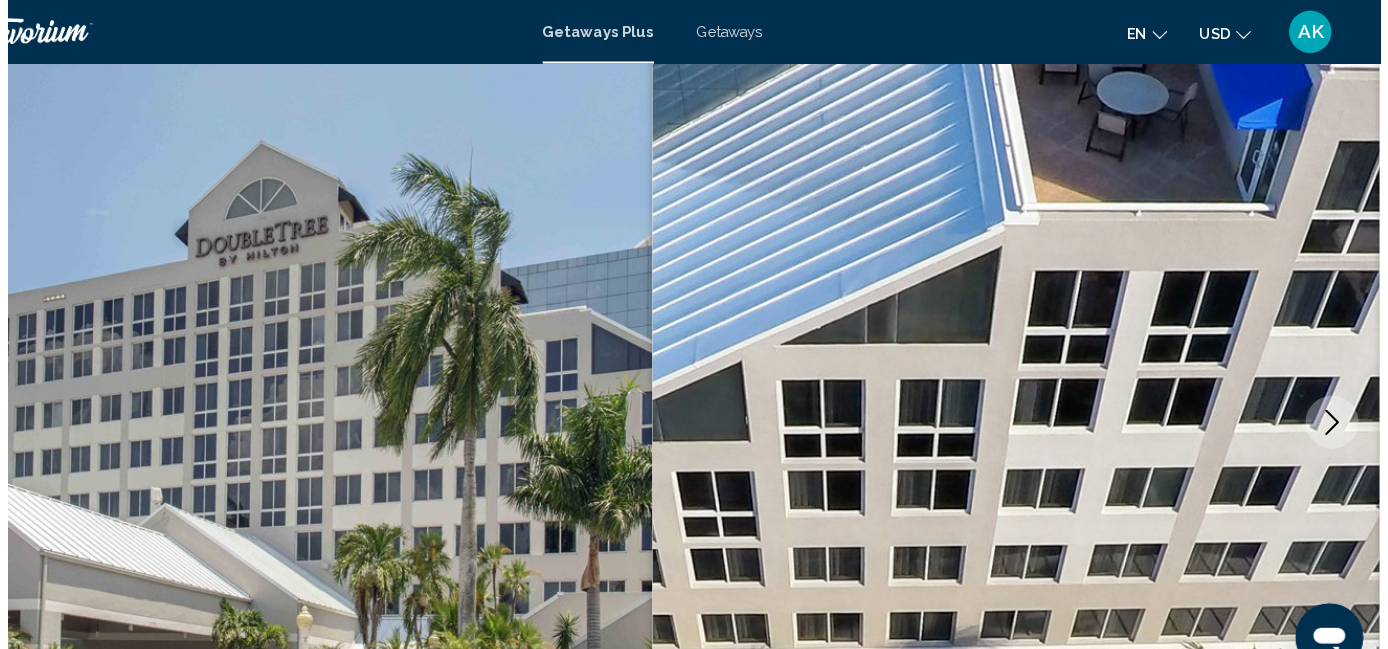 scroll, scrollTop: 0, scrollLeft: 0, axis: both 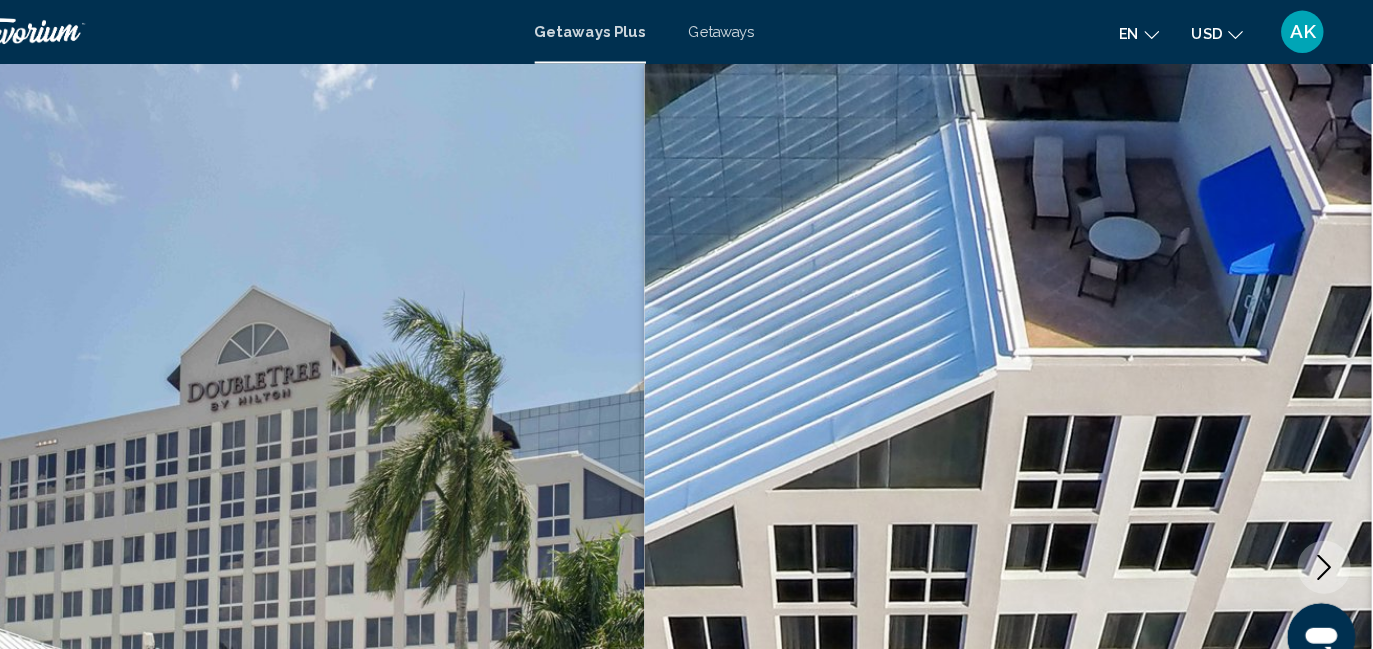 type 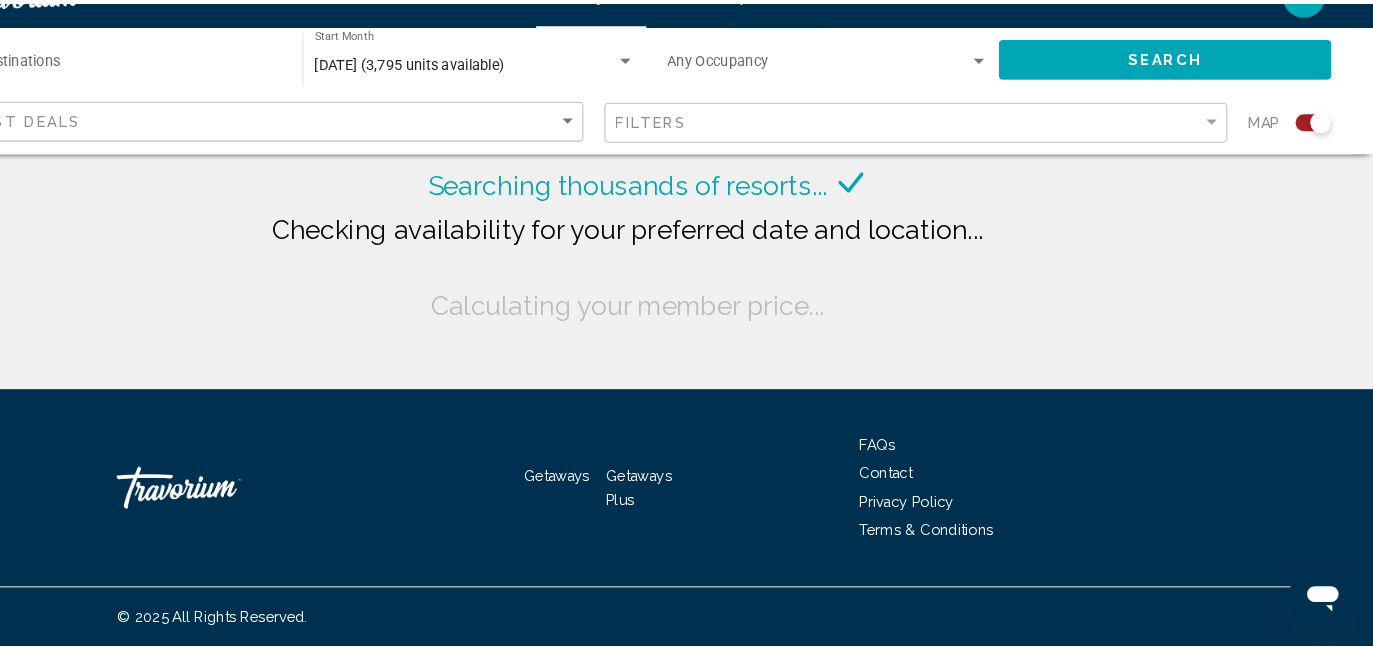 scroll, scrollTop: 0, scrollLeft: 0, axis: both 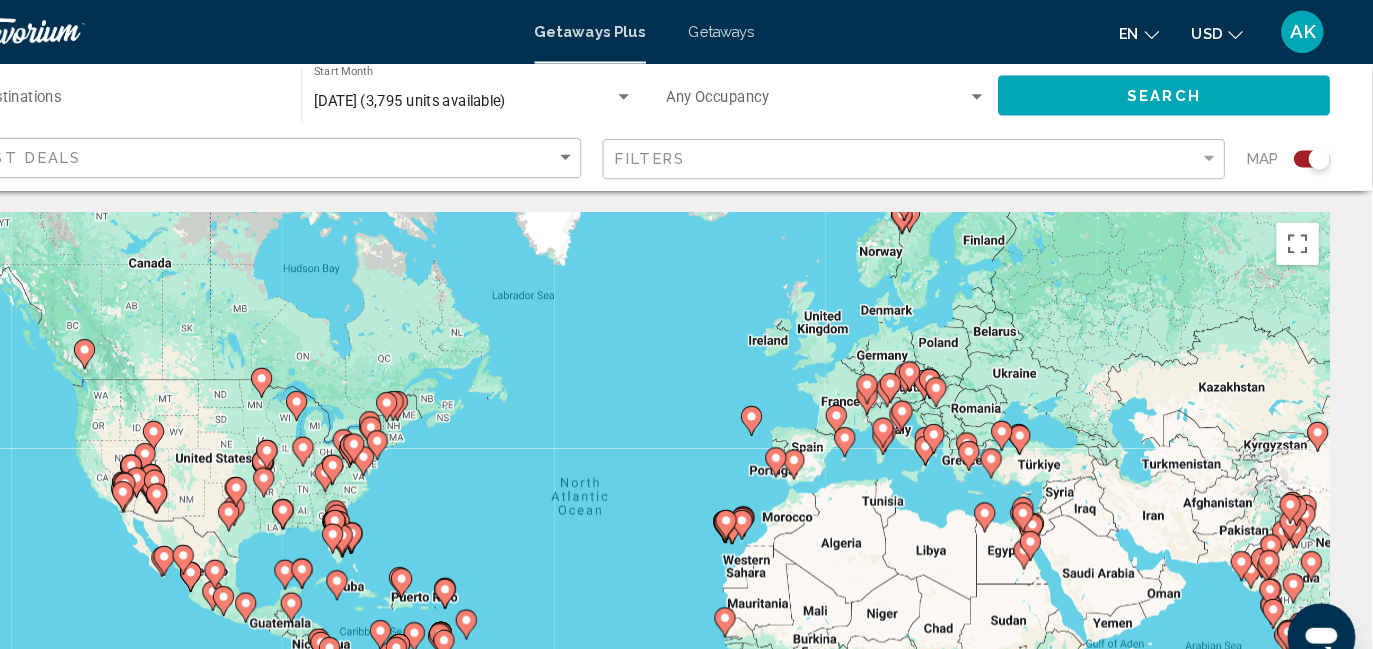 click 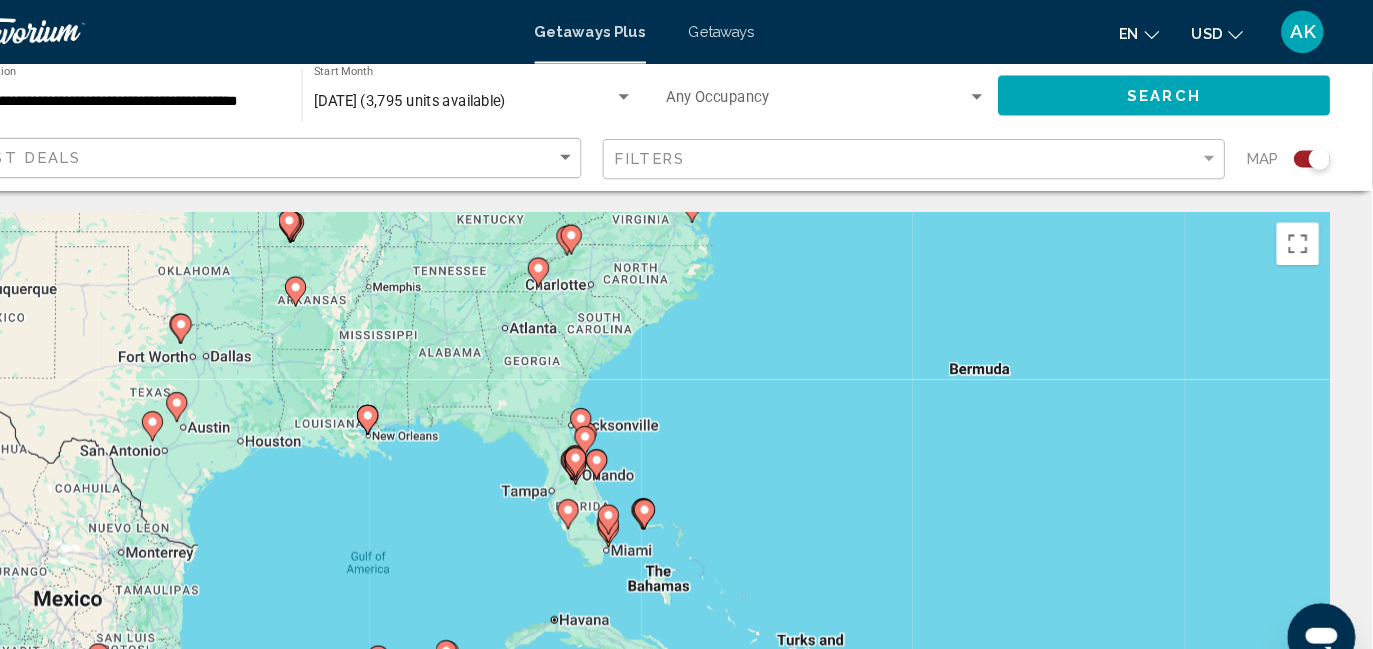 click on "To navigate, press the arrow keys. To activate drag with keyboard, press Alt + Enter. Once in keyboard drag state, use the arrow keys to move the marker. To complete the drag, press the Enter key. To cancel, press Escape." at bounding box center [686, 500] 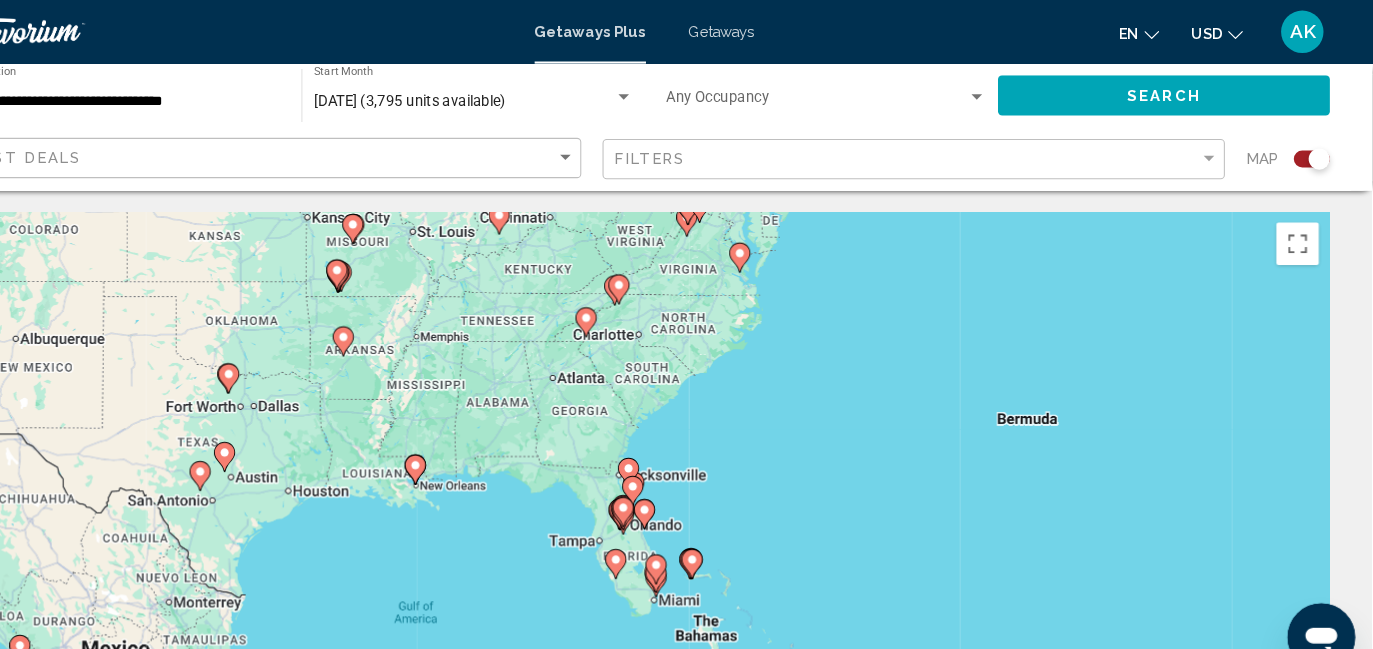 click 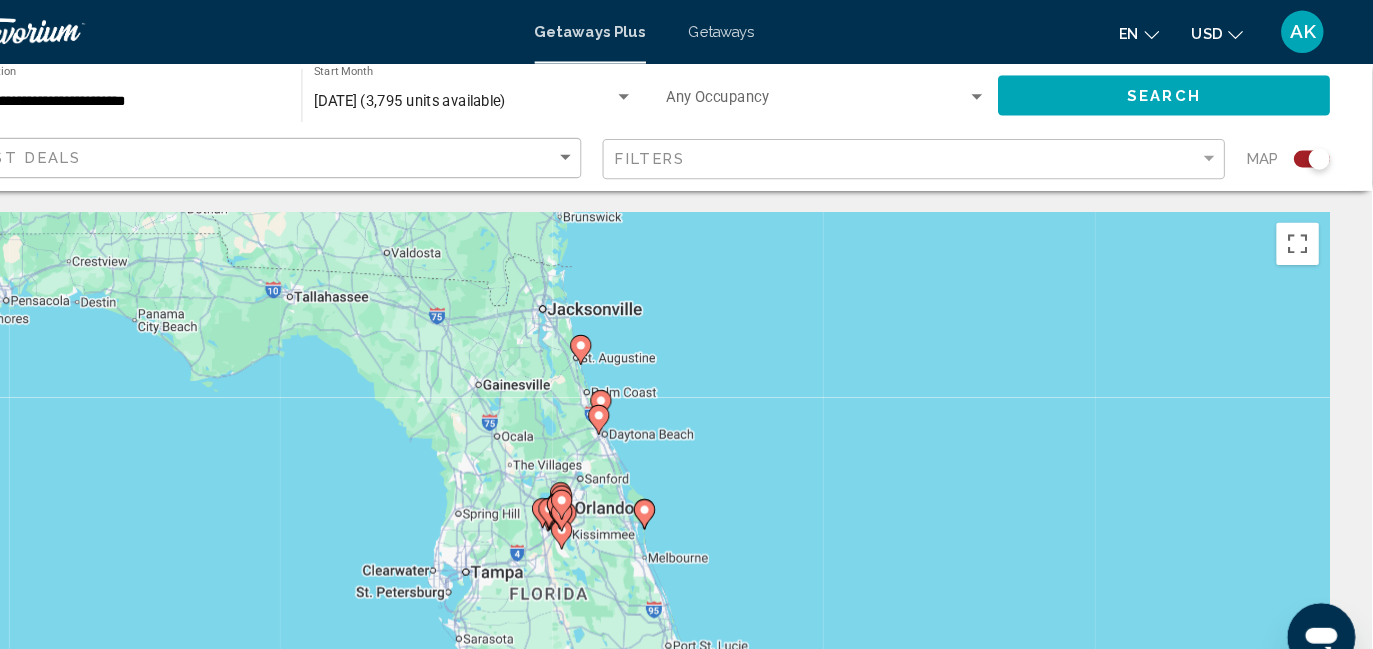click 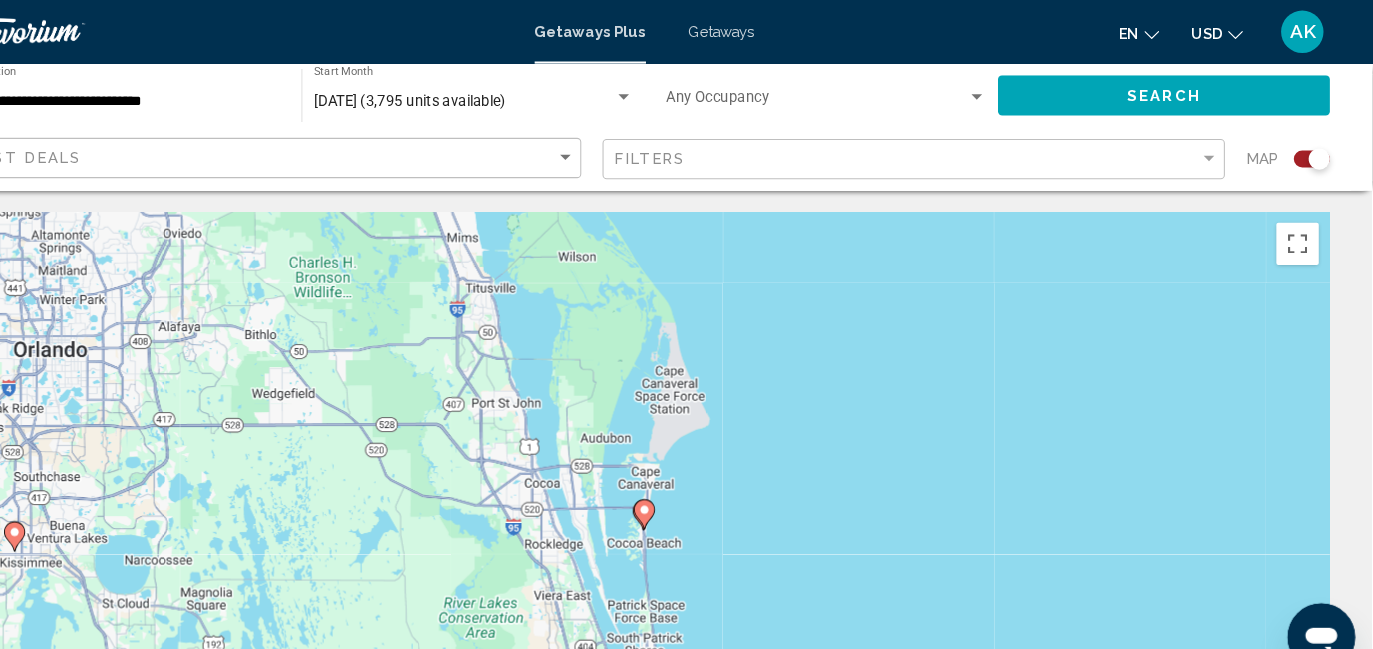 click 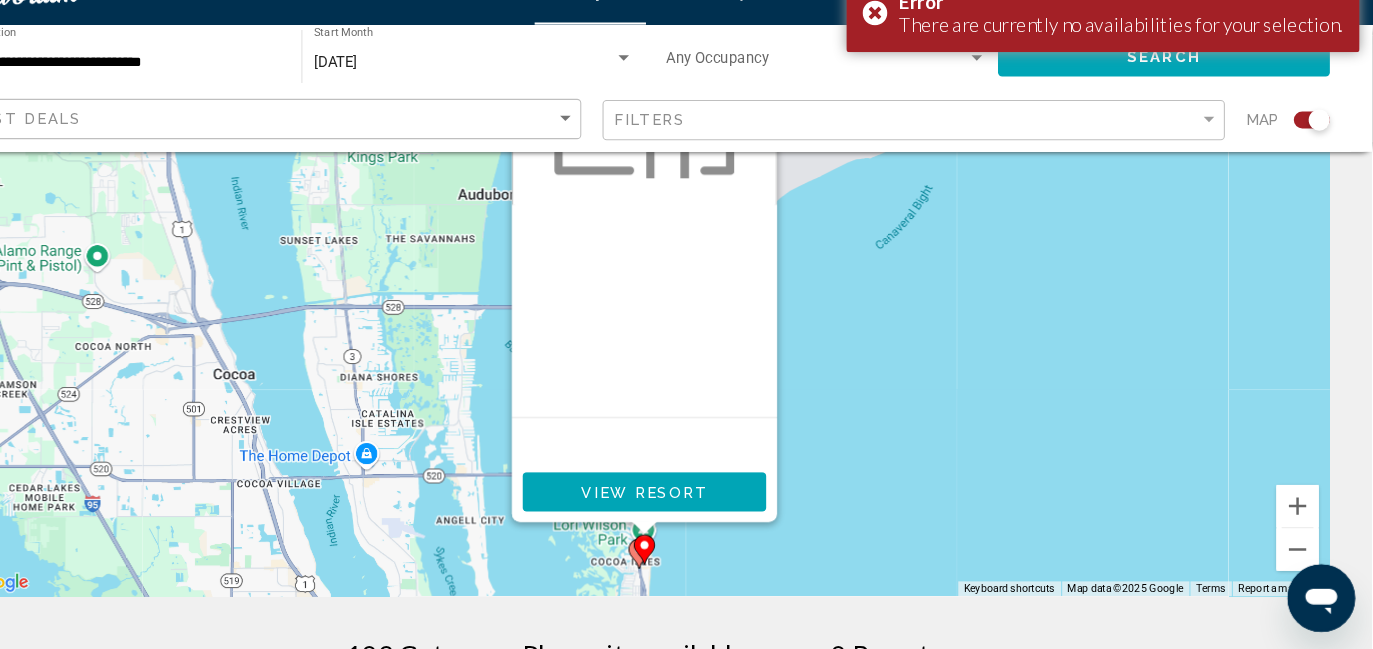 scroll, scrollTop: 203, scrollLeft: 0, axis: vertical 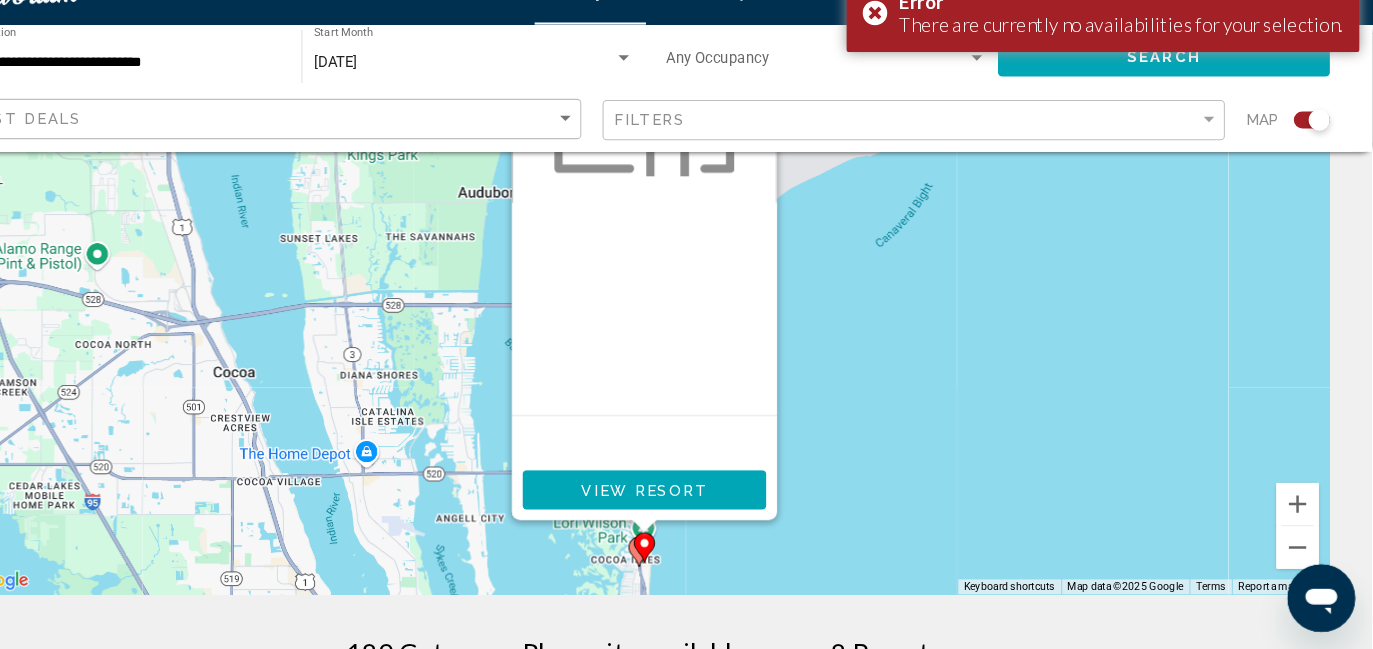 click on "View Resort" at bounding box center [687, 498] 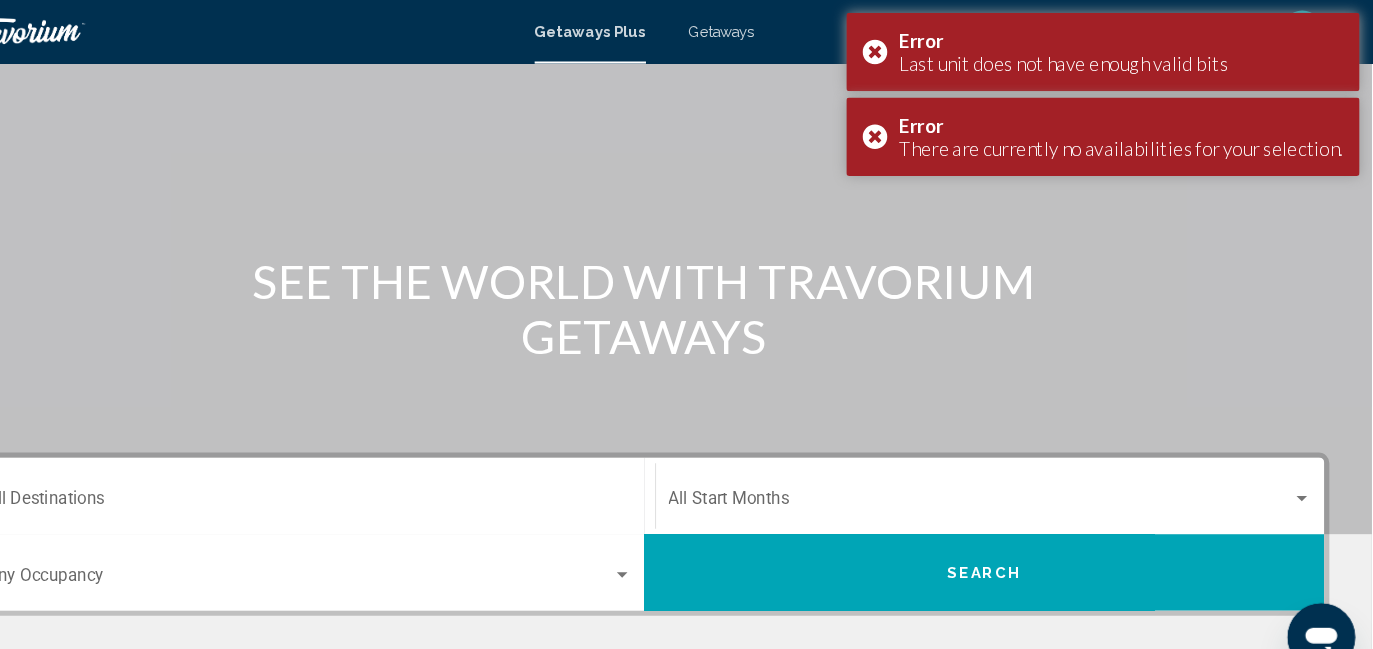scroll, scrollTop: 0, scrollLeft: 0, axis: both 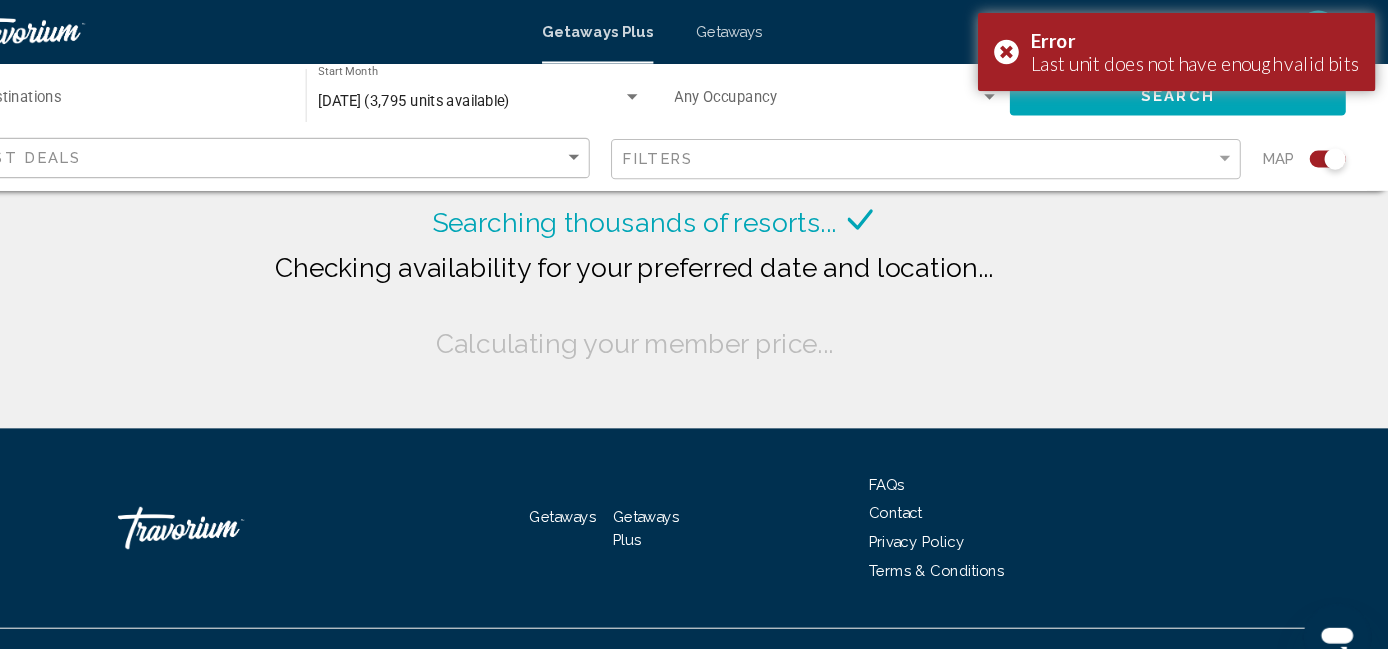click on "Filters" 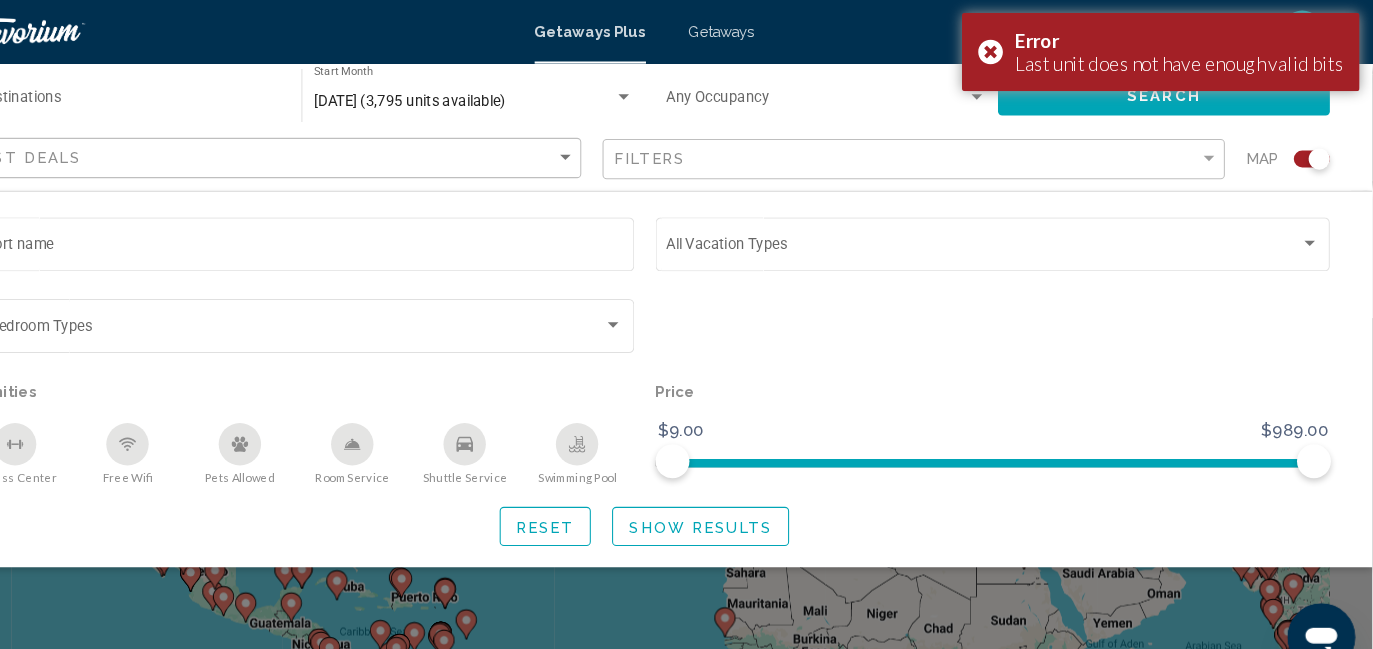 click 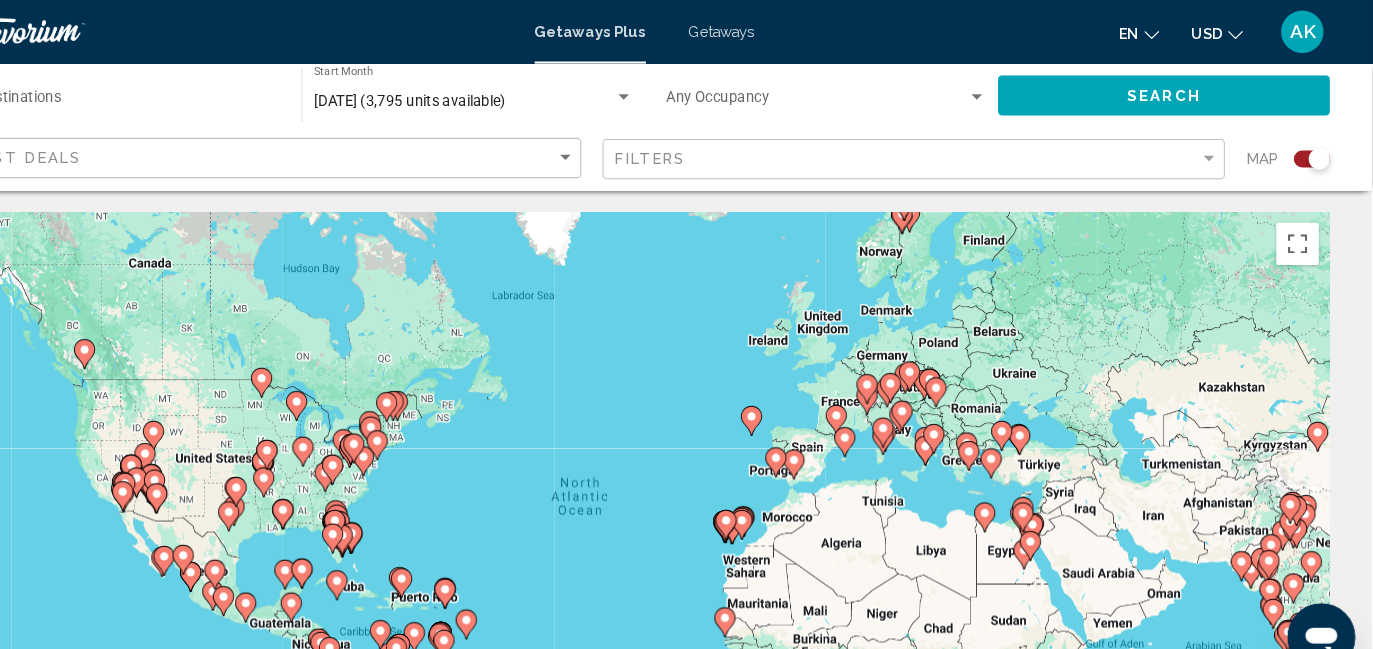 click at bounding box center (393, 508) 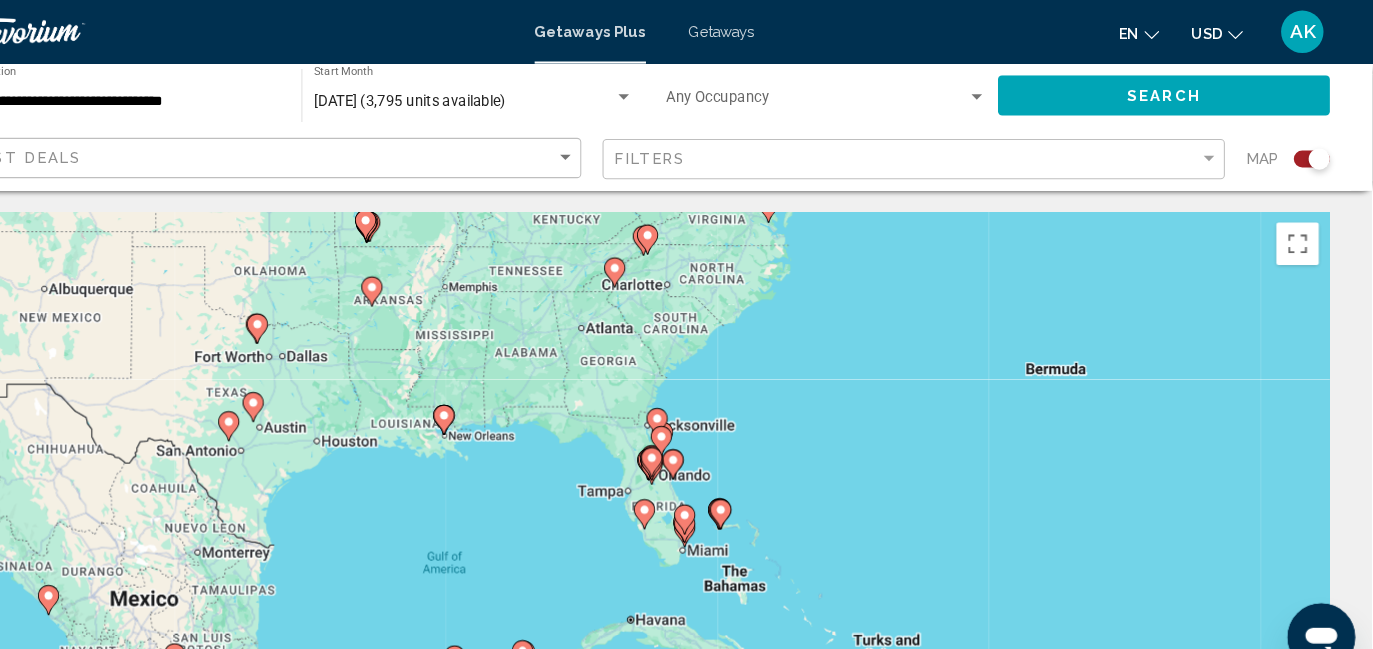 click 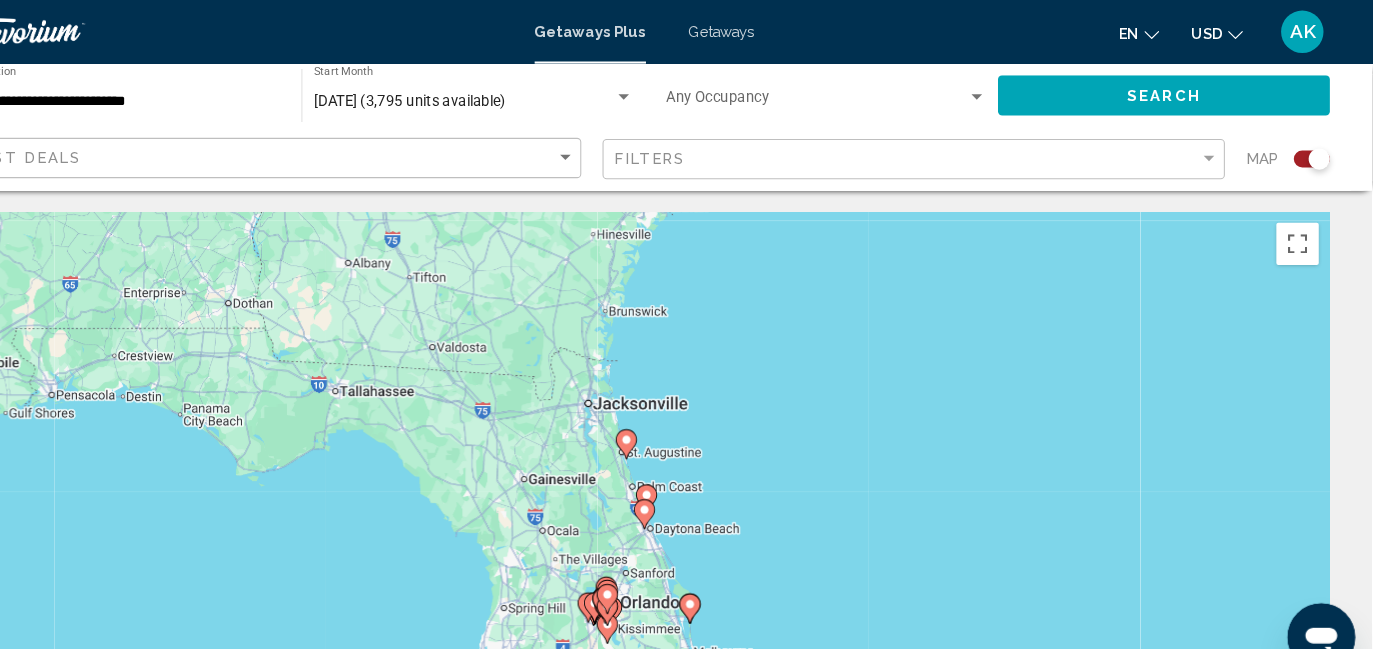 click 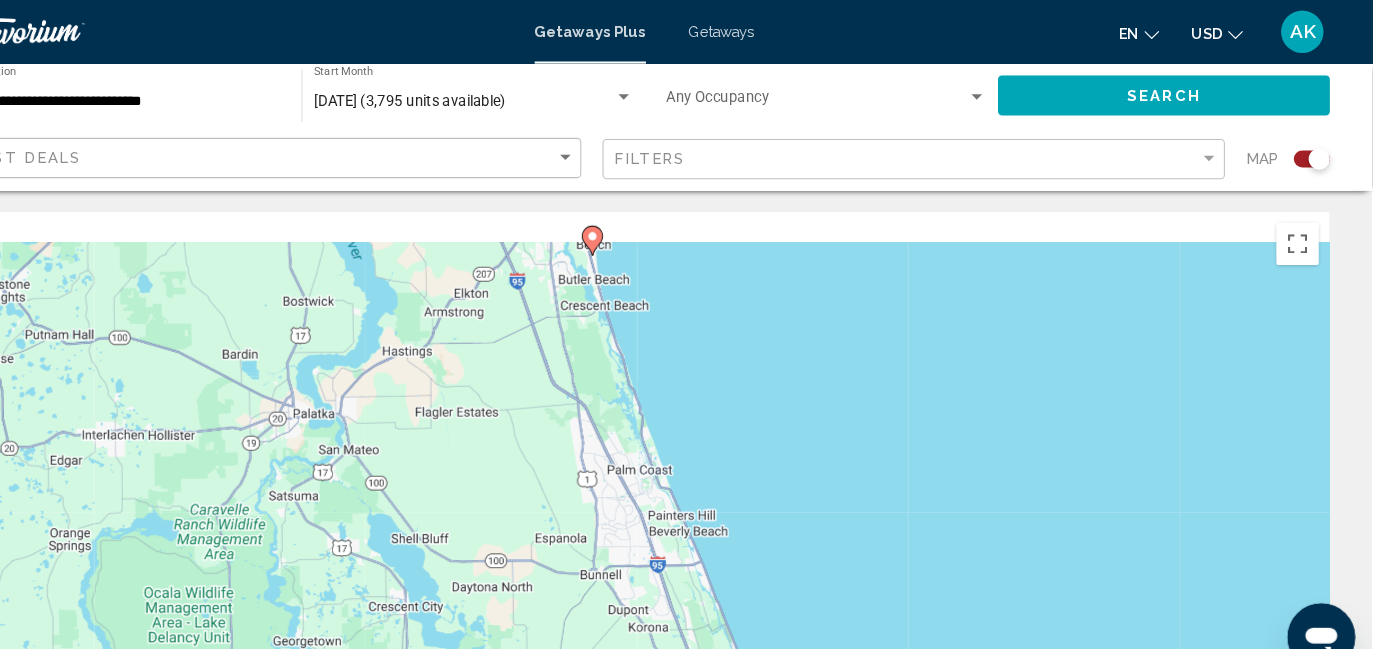 drag, startPoint x: 593, startPoint y: 295, endPoint x: 683, endPoint y: 585, distance: 303.64453 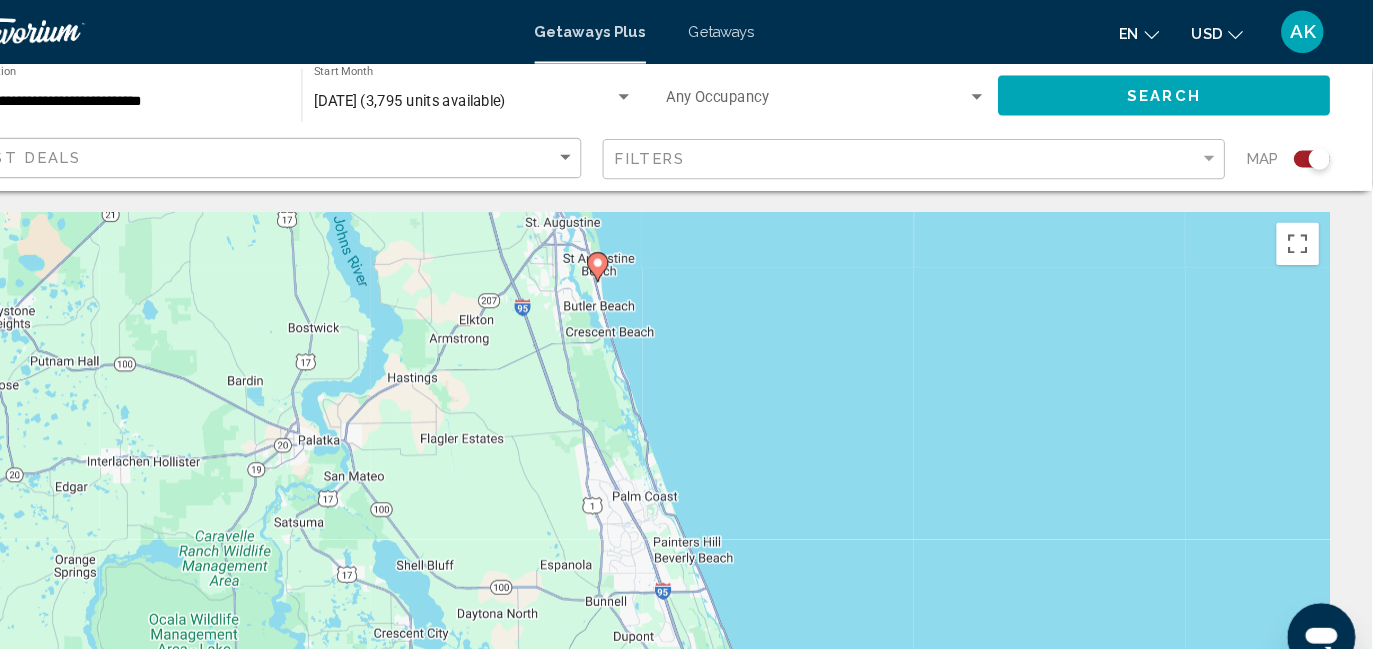 click 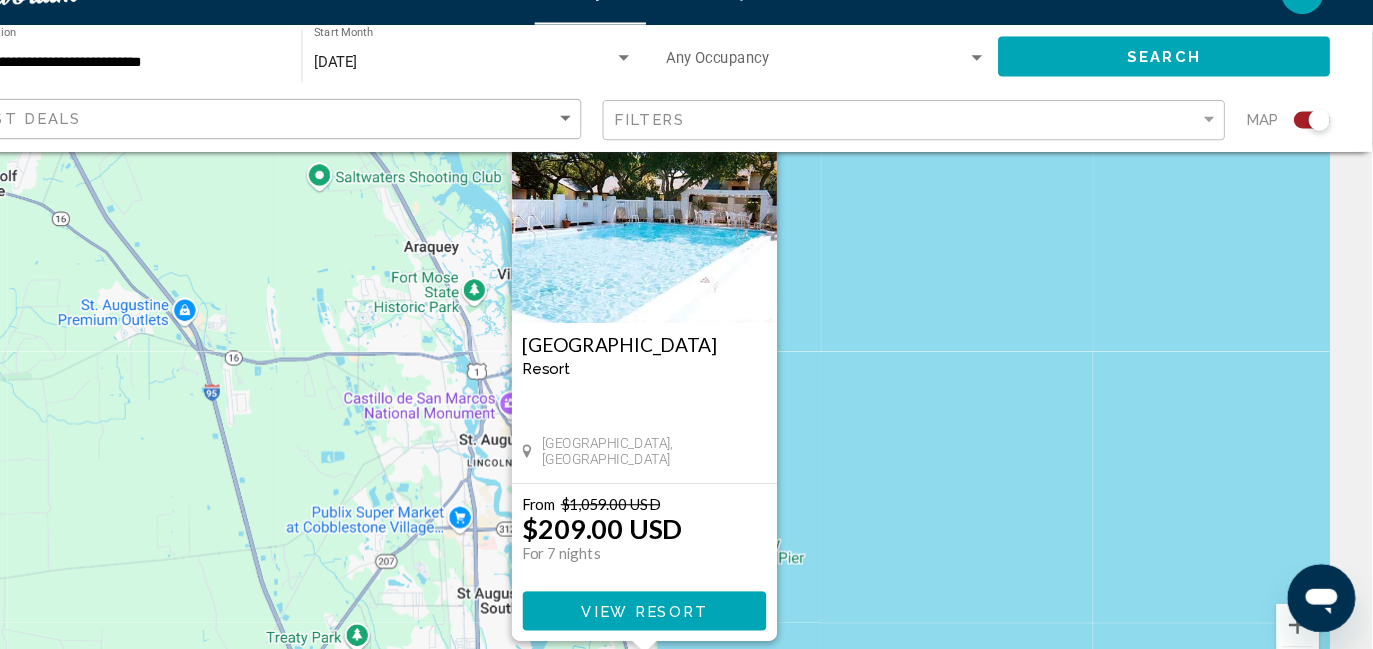 scroll, scrollTop: 99, scrollLeft: 0, axis: vertical 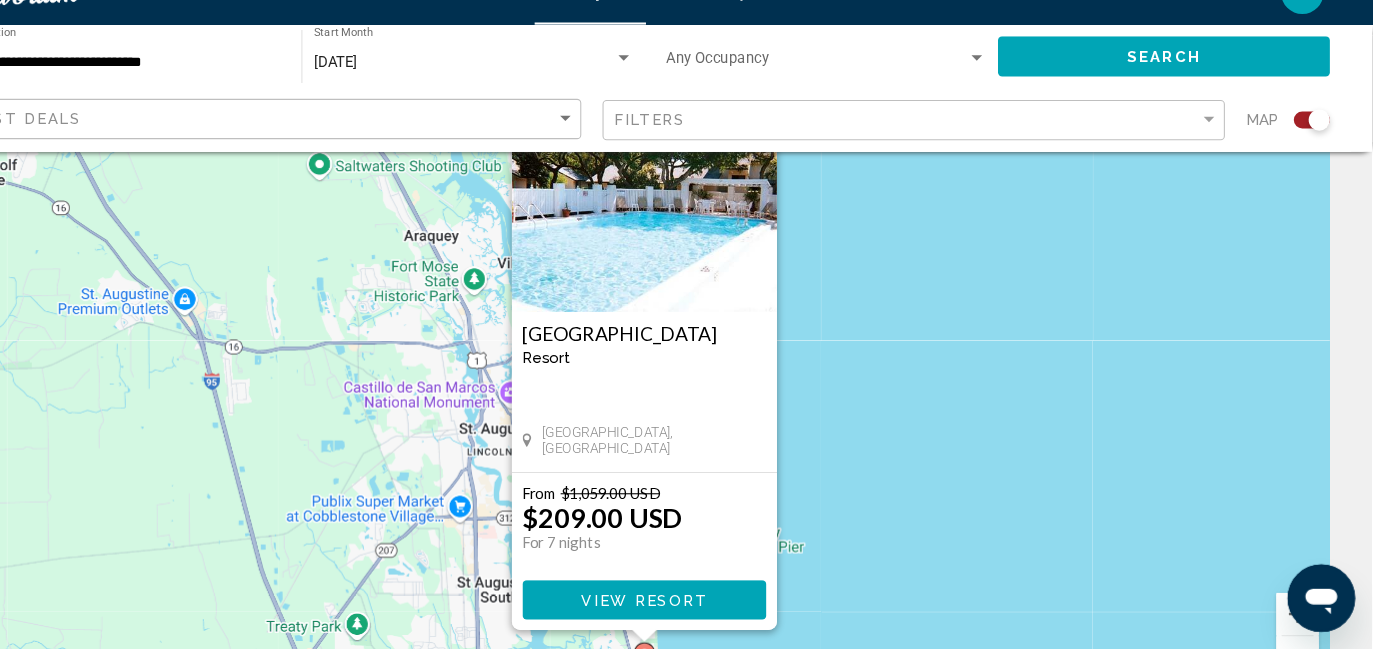 click on "To navigate, press the arrow keys. To activate drag with keyboard, press Alt + Enter. Once in keyboard drag state, use the arrow keys to move the marker. To complete the drag, press the Enter key. To cancel, press Escape.  [GEOGRAPHIC_DATA]  -  This is an adults only resort
[GEOGRAPHIC_DATA], [GEOGRAPHIC_DATA] From $1,059.00 USD $209.00 USD For 7 nights You save  $850.00 USD  View Resort" at bounding box center (686, 401) 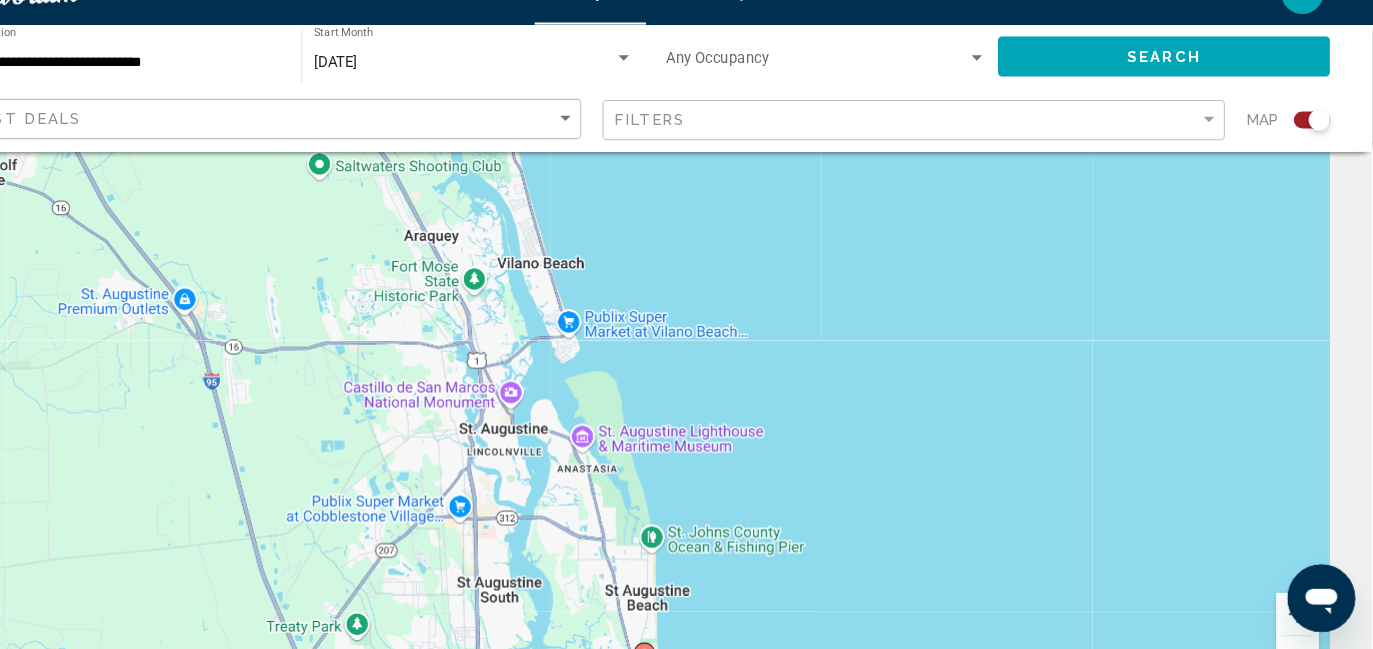 scroll, scrollTop: 98, scrollLeft: 0, axis: vertical 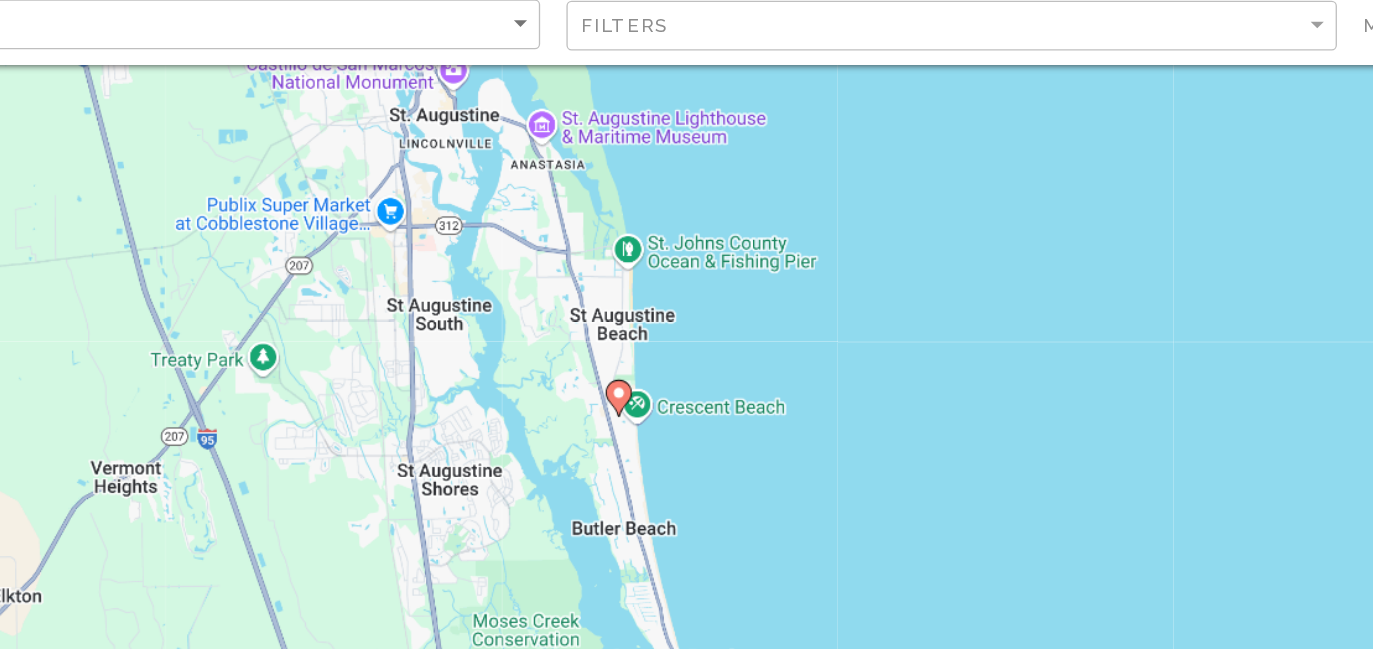 drag, startPoint x: 792, startPoint y: 461, endPoint x: 794, endPoint y: 198, distance: 263.0076 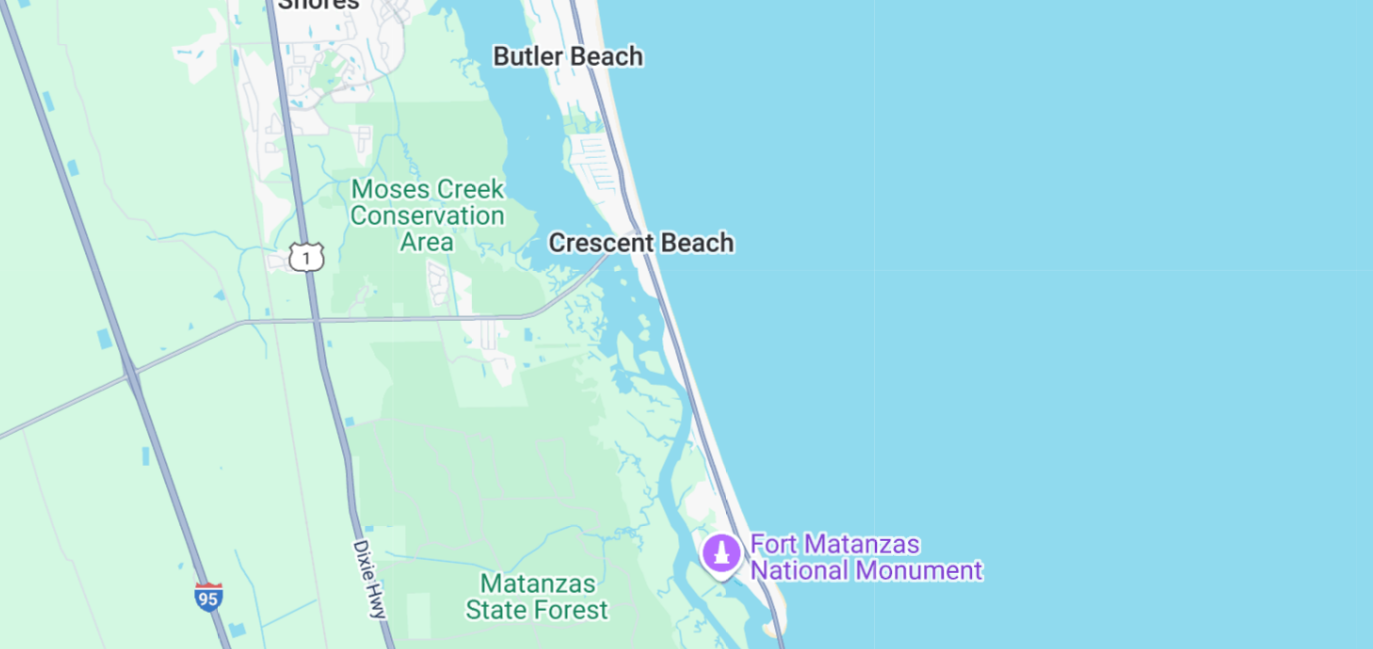 drag, startPoint x: 737, startPoint y: 408, endPoint x: 733, endPoint y: 138, distance: 270.02963 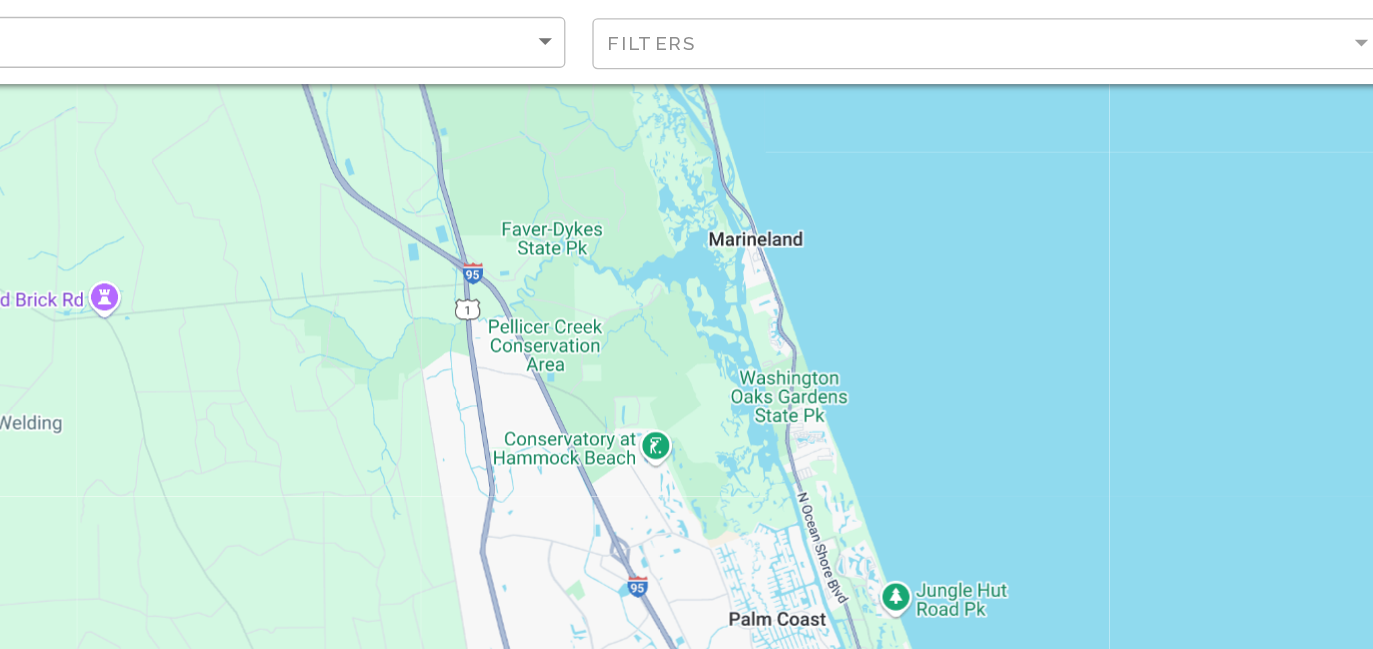 drag, startPoint x: 807, startPoint y: 398, endPoint x: 730, endPoint y: 24, distance: 381.8442 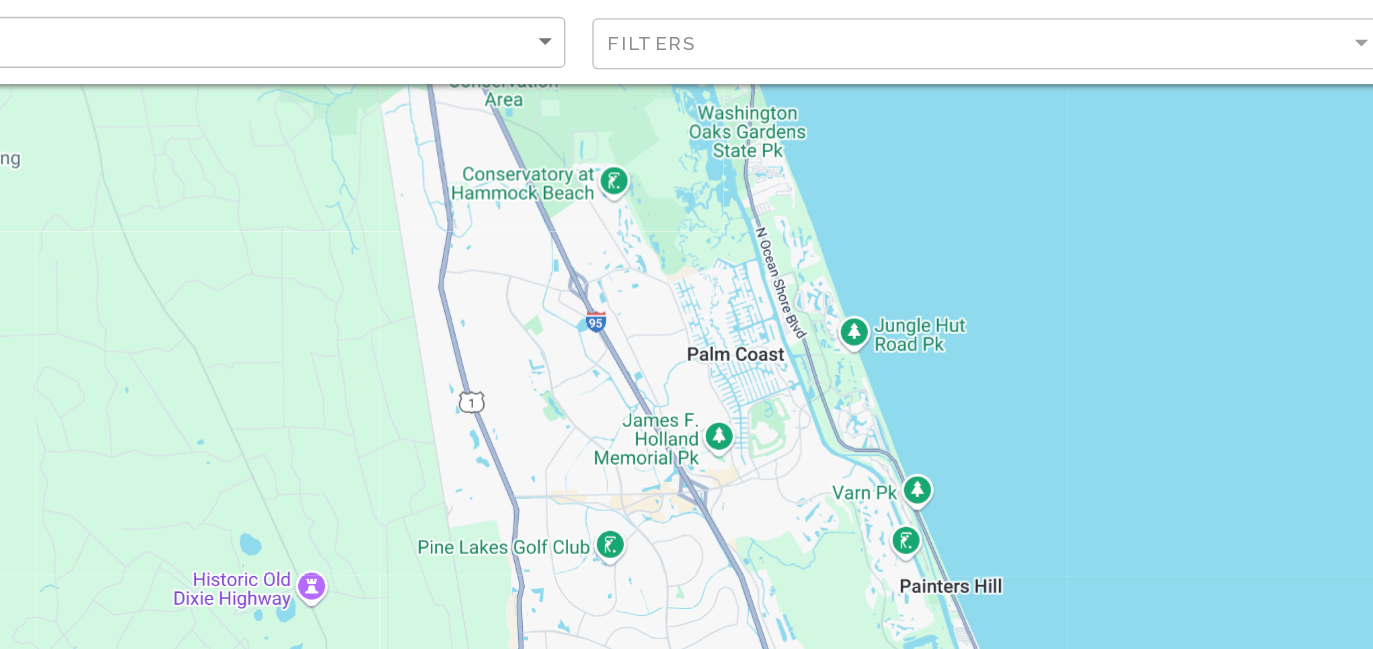 drag, startPoint x: 874, startPoint y: 454, endPoint x: 846, endPoint y: 261, distance: 195.02051 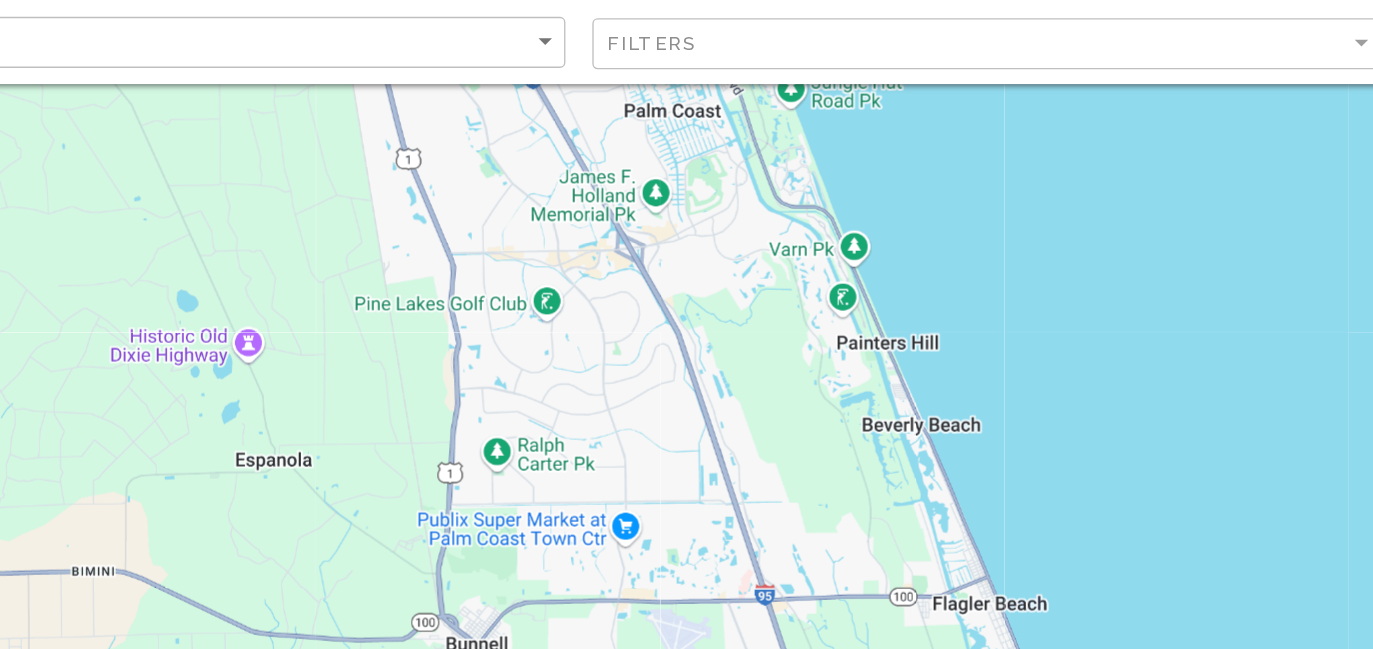 drag, startPoint x: 952, startPoint y: 524, endPoint x: 903, endPoint y: 329, distance: 201.06218 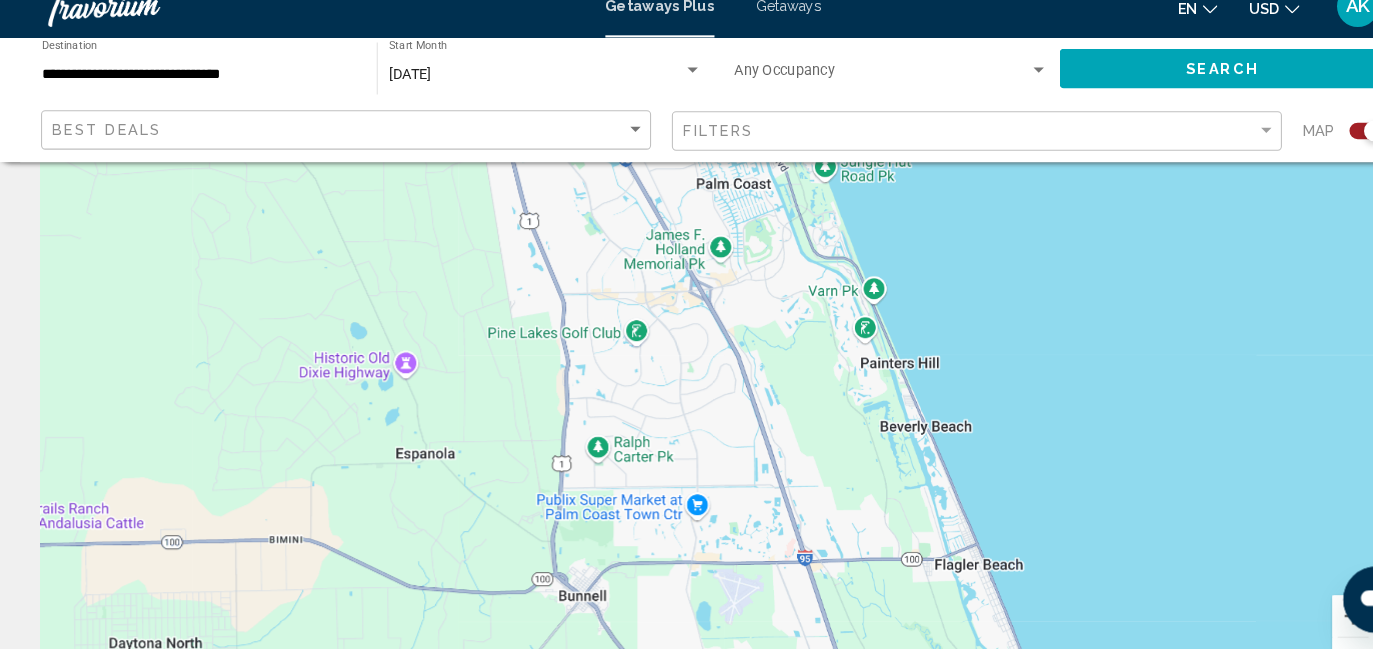scroll, scrollTop: 111, scrollLeft: 0, axis: vertical 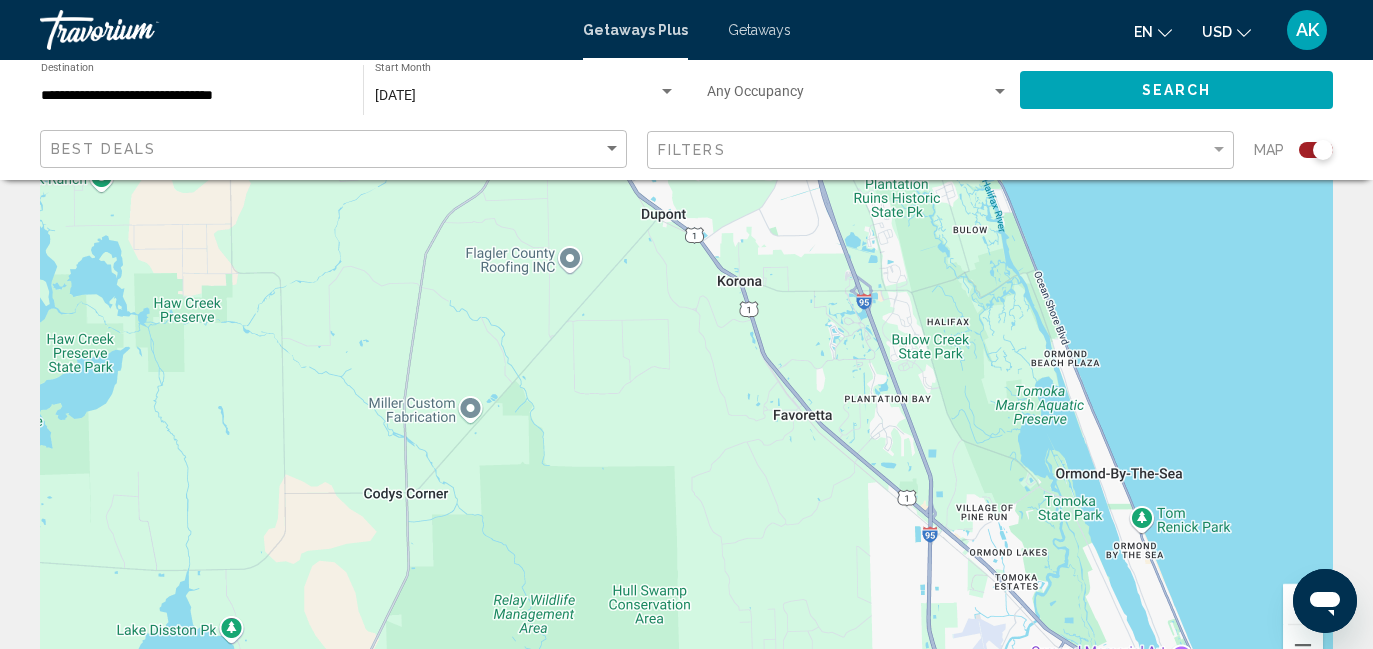 drag, startPoint x: 880, startPoint y: 385, endPoint x: 881, endPoint y: -124, distance: 509.00098 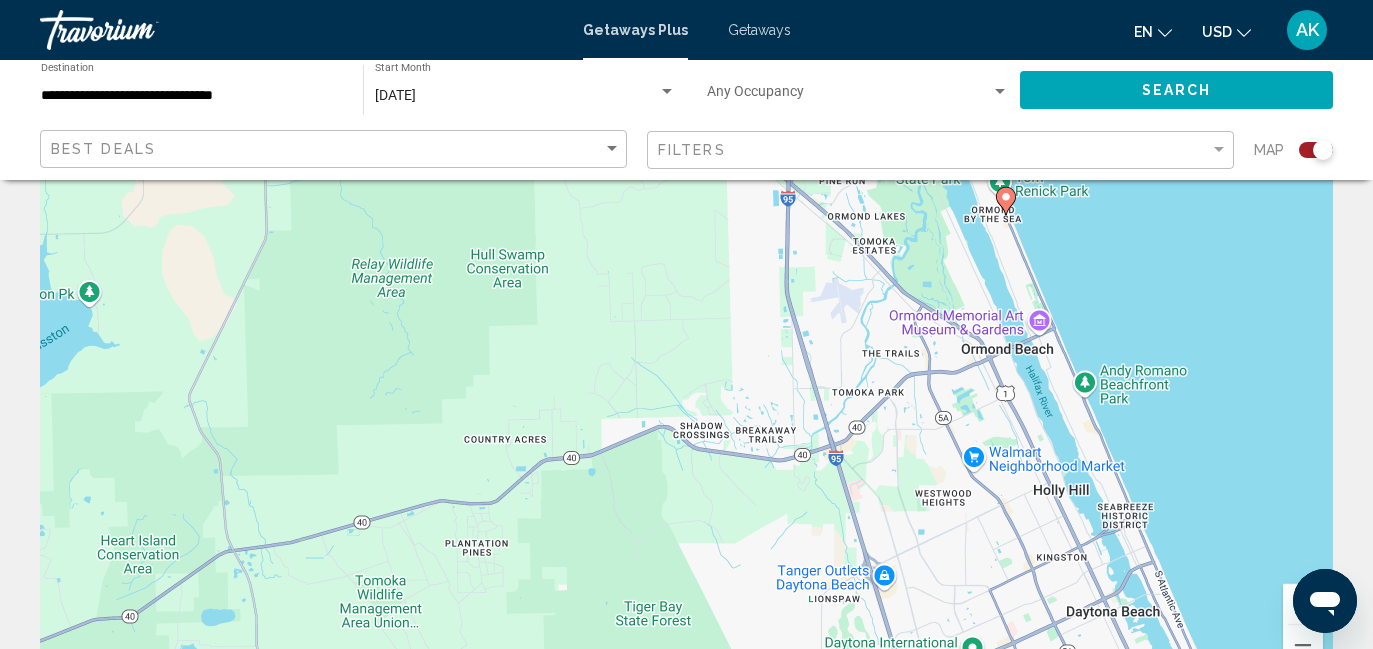 drag, startPoint x: 949, startPoint y: 565, endPoint x: 802, endPoint y: 213, distance: 381.46167 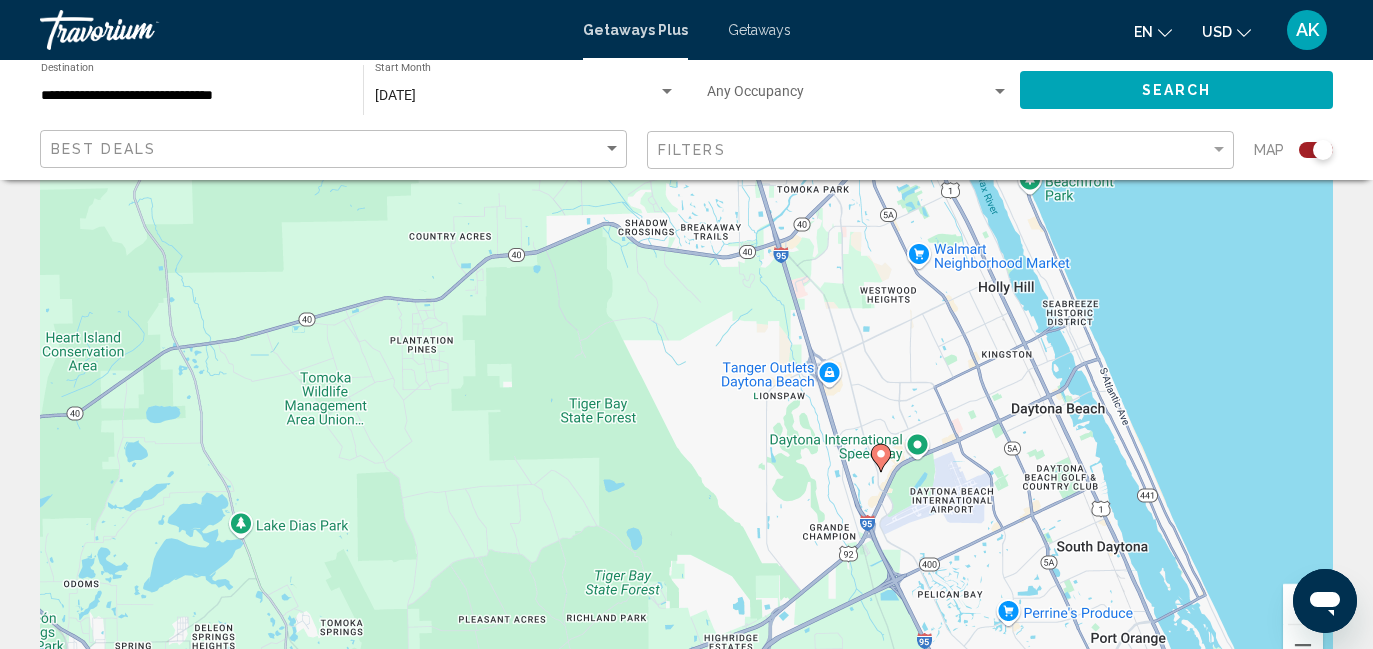 drag, startPoint x: 919, startPoint y: 458, endPoint x: 859, endPoint y: 226, distance: 239.63306 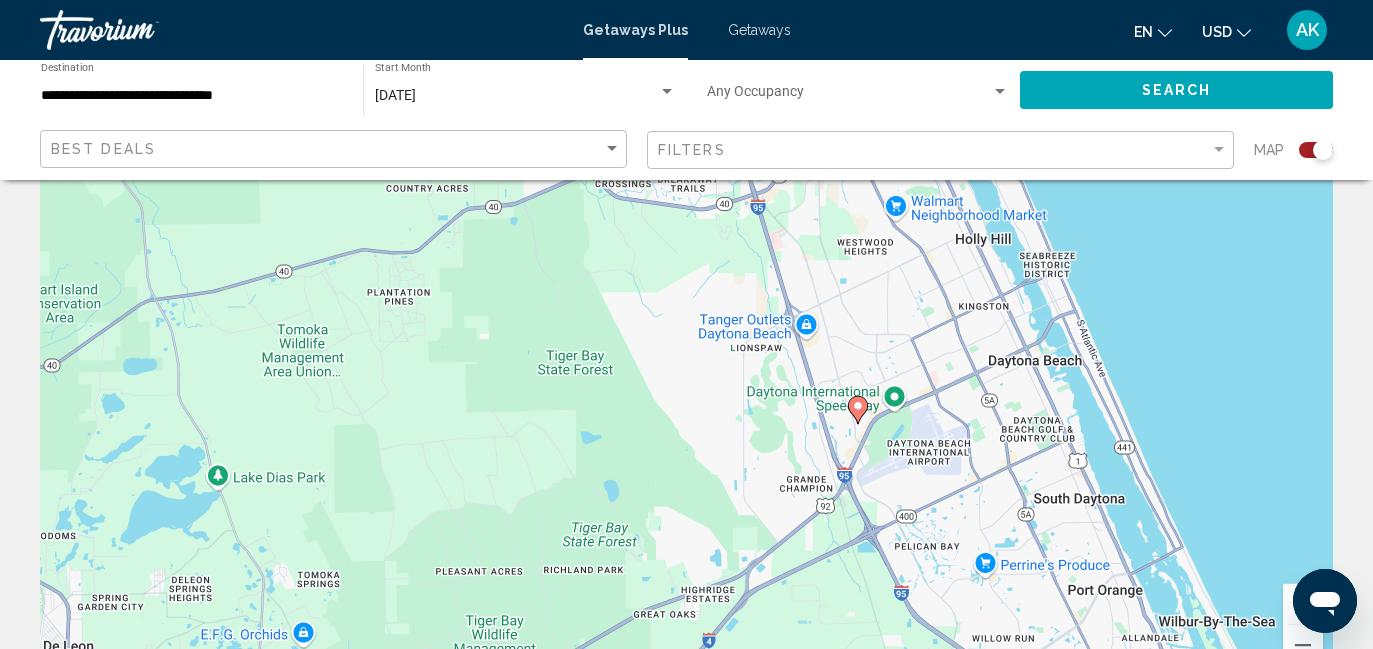 drag, startPoint x: 978, startPoint y: 494, endPoint x: 973, endPoint y: 481, distance: 13.928389 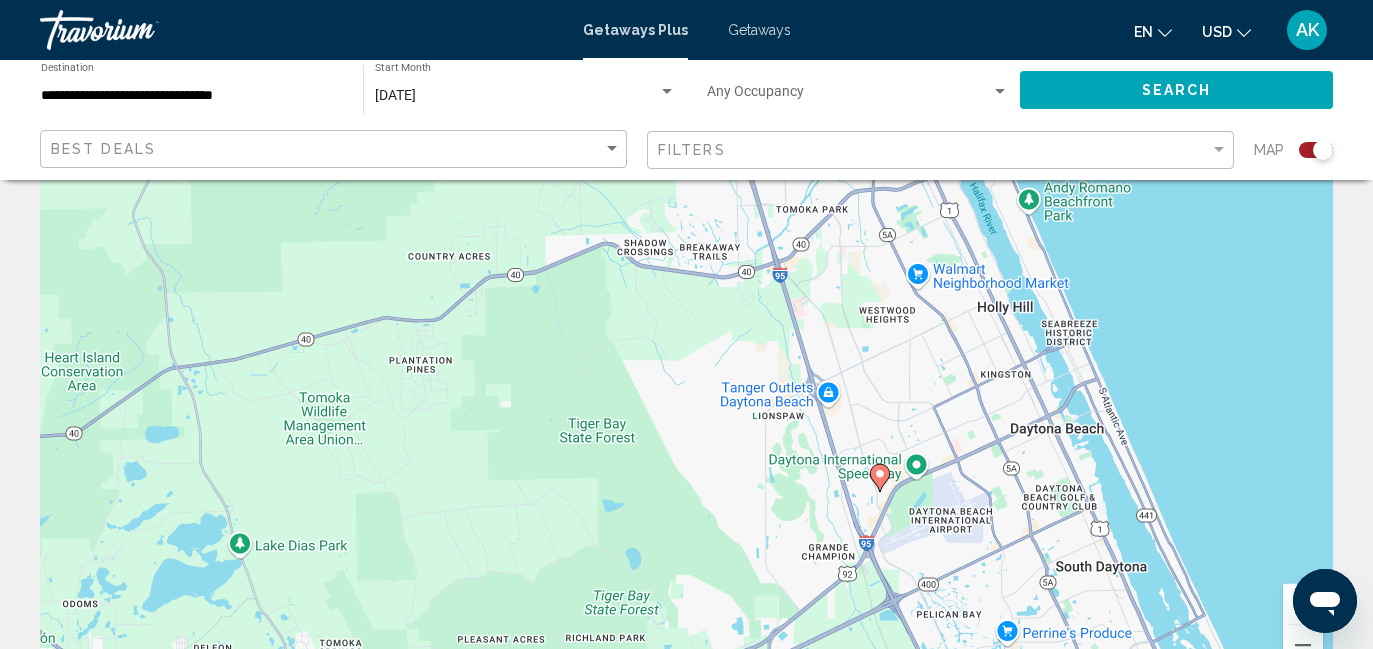 drag, startPoint x: 1153, startPoint y: 429, endPoint x: 1181, endPoint y: 527, distance: 101.92154 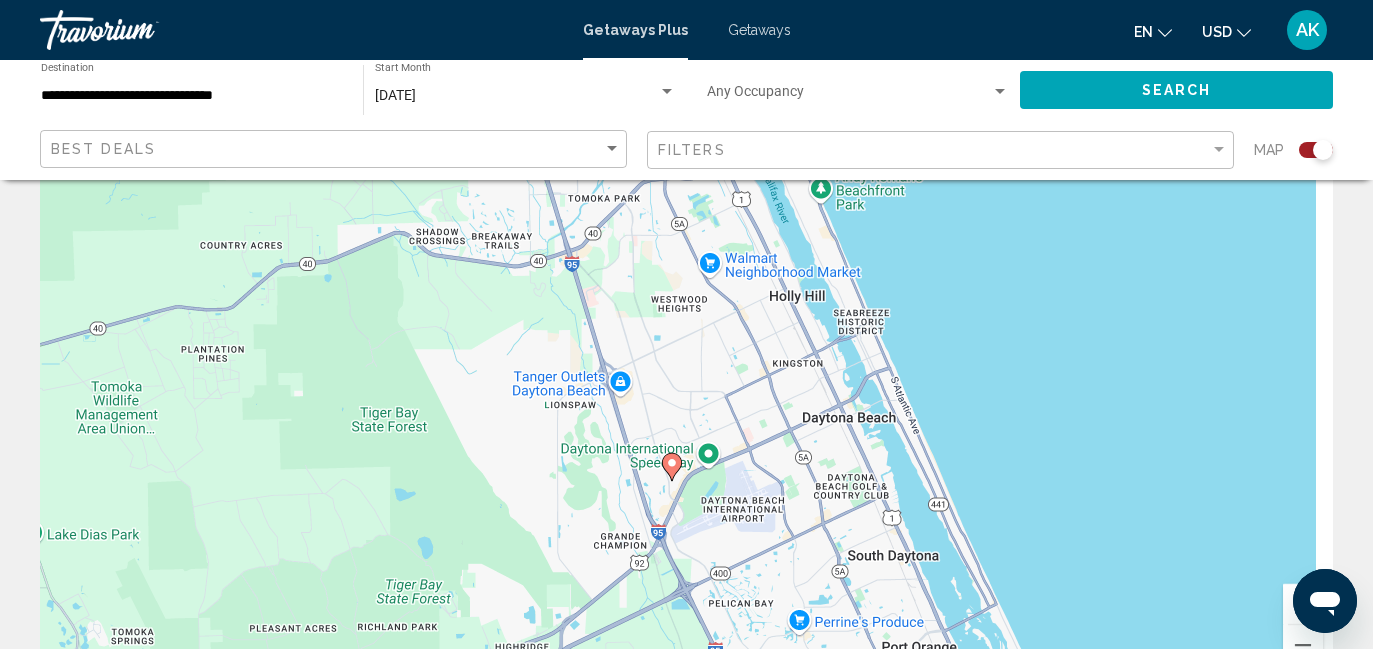 drag, startPoint x: 1180, startPoint y: 527, endPoint x: 597, endPoint y: -30, distance: 806.31134 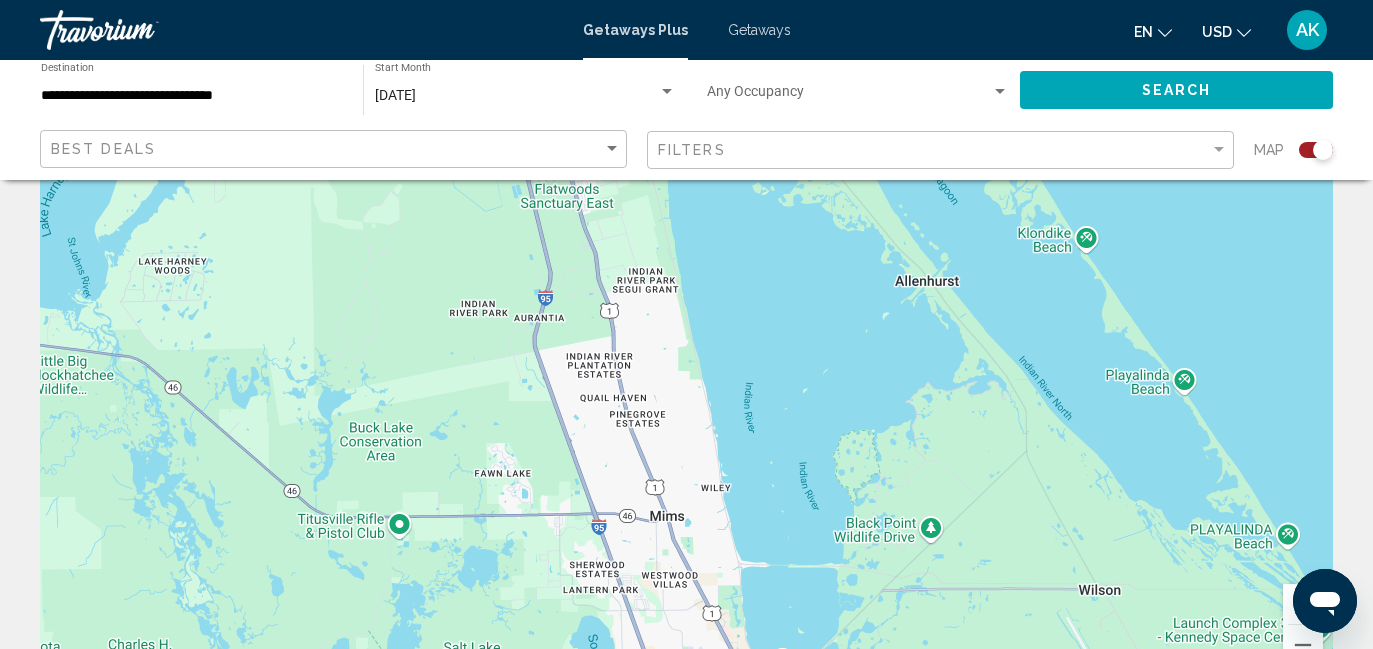 drag, startPoint x: 688, startPoint y: 423, endPoint x: 690, endPoint y: 273, distance: 150.01334 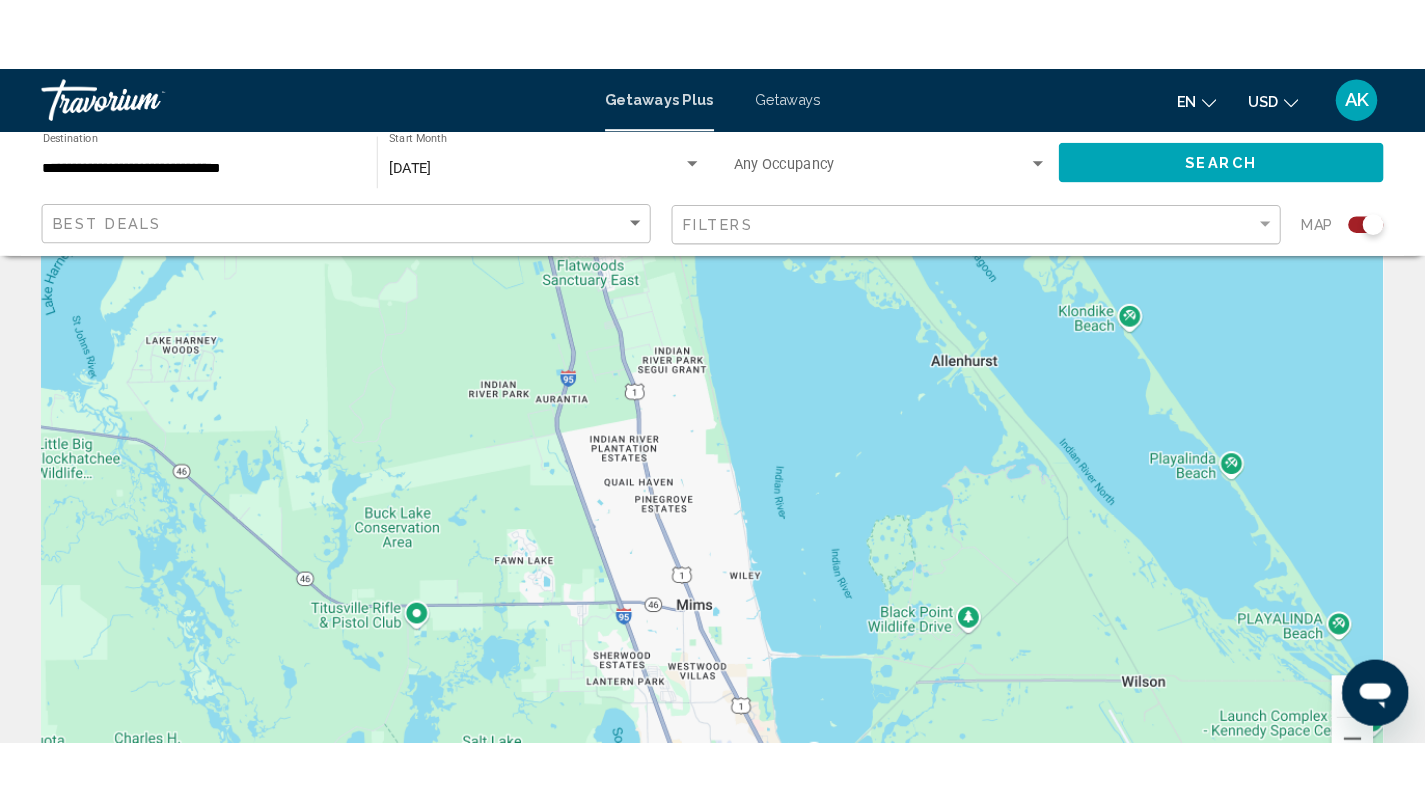 scroll, scrollTop: 102, scrollLeft: 0, axis: vertical 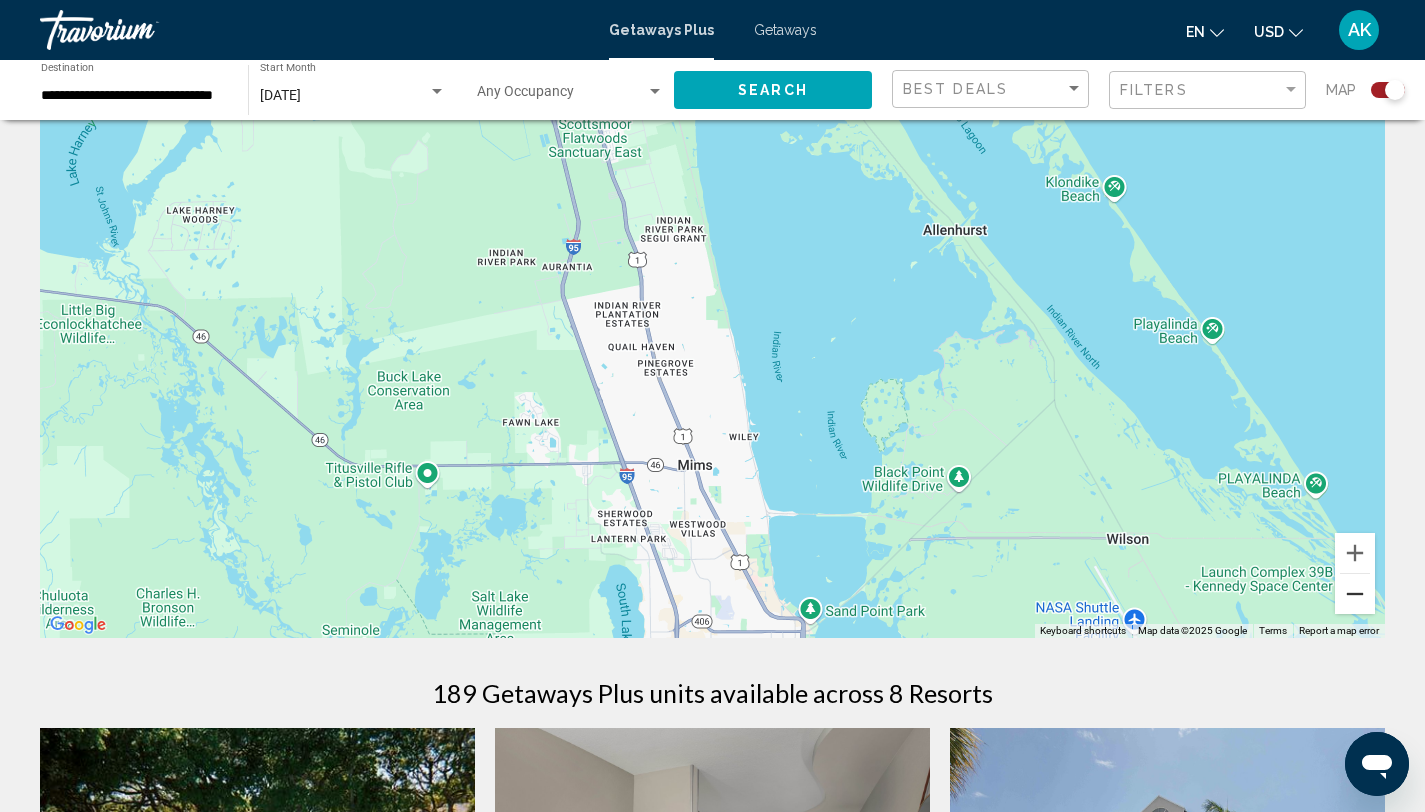 click at bounding box center (1355, 594) 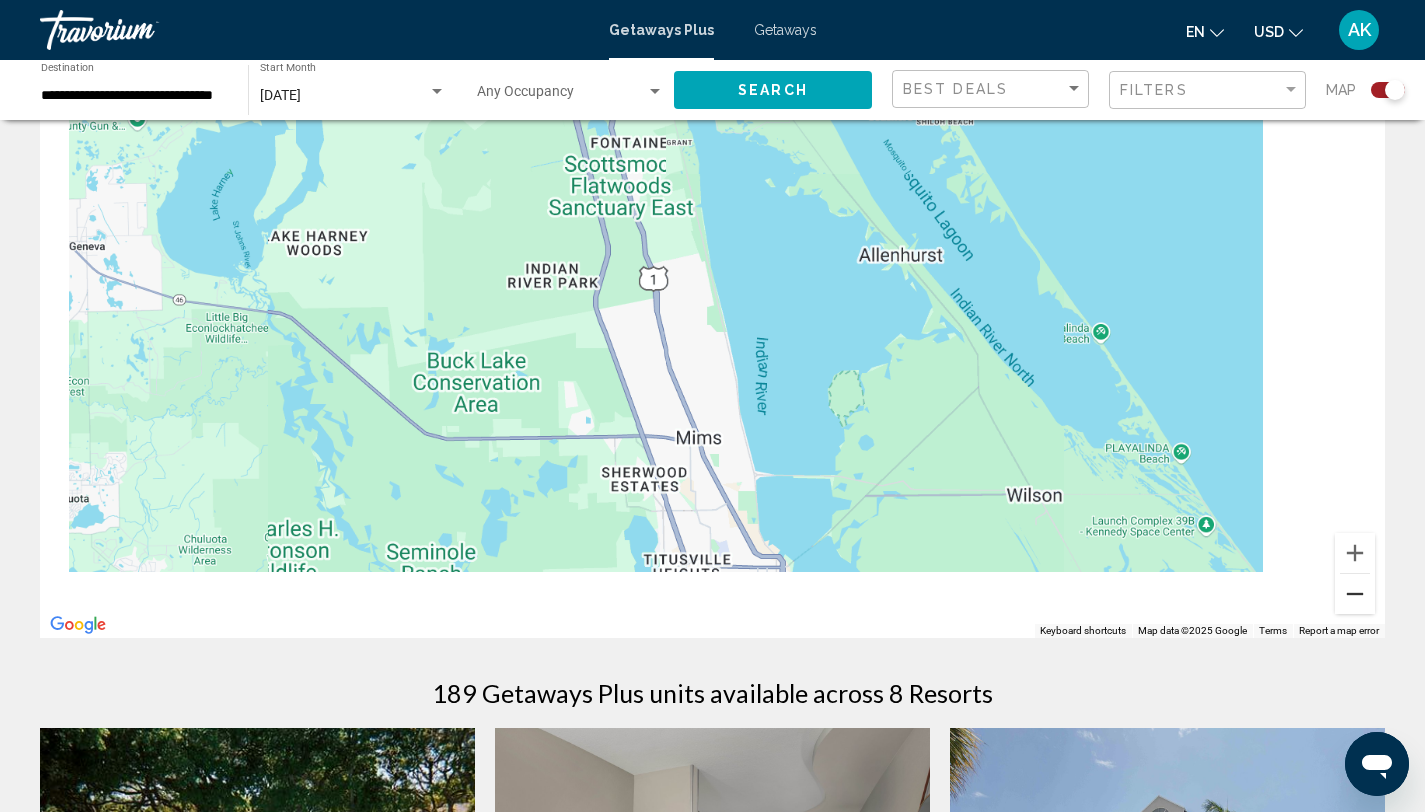 click at bounding box center [1355, 594] 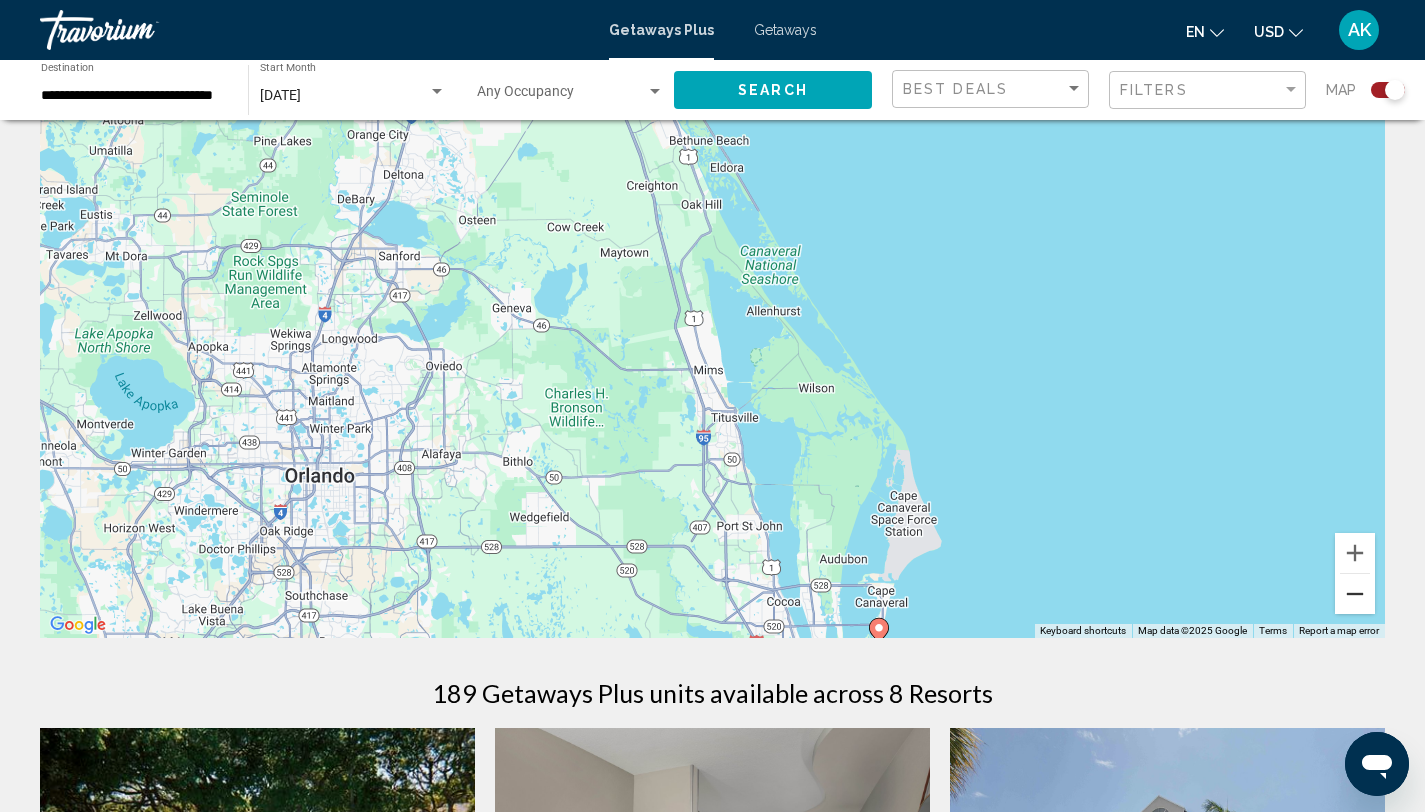 click at bounding box center (1355, 594) 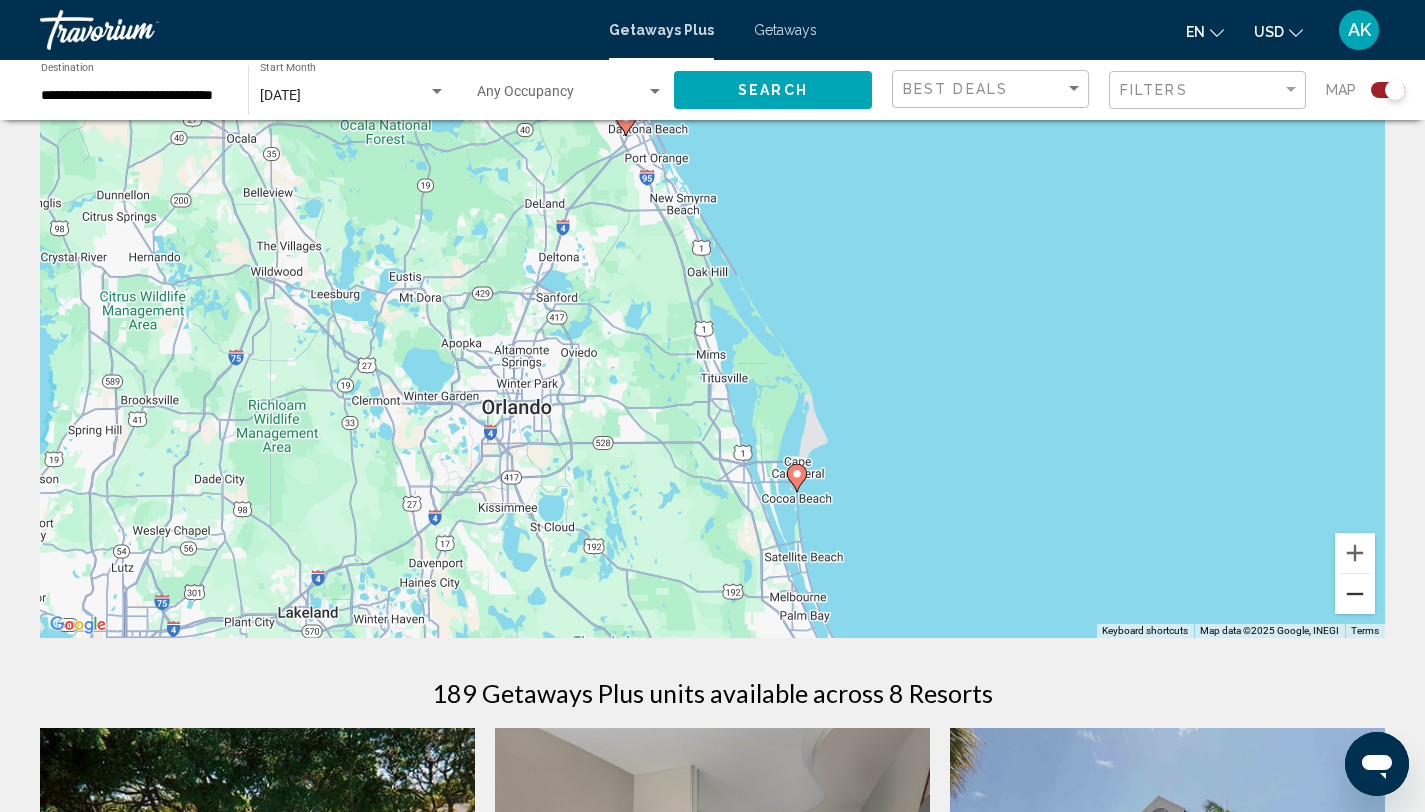 click 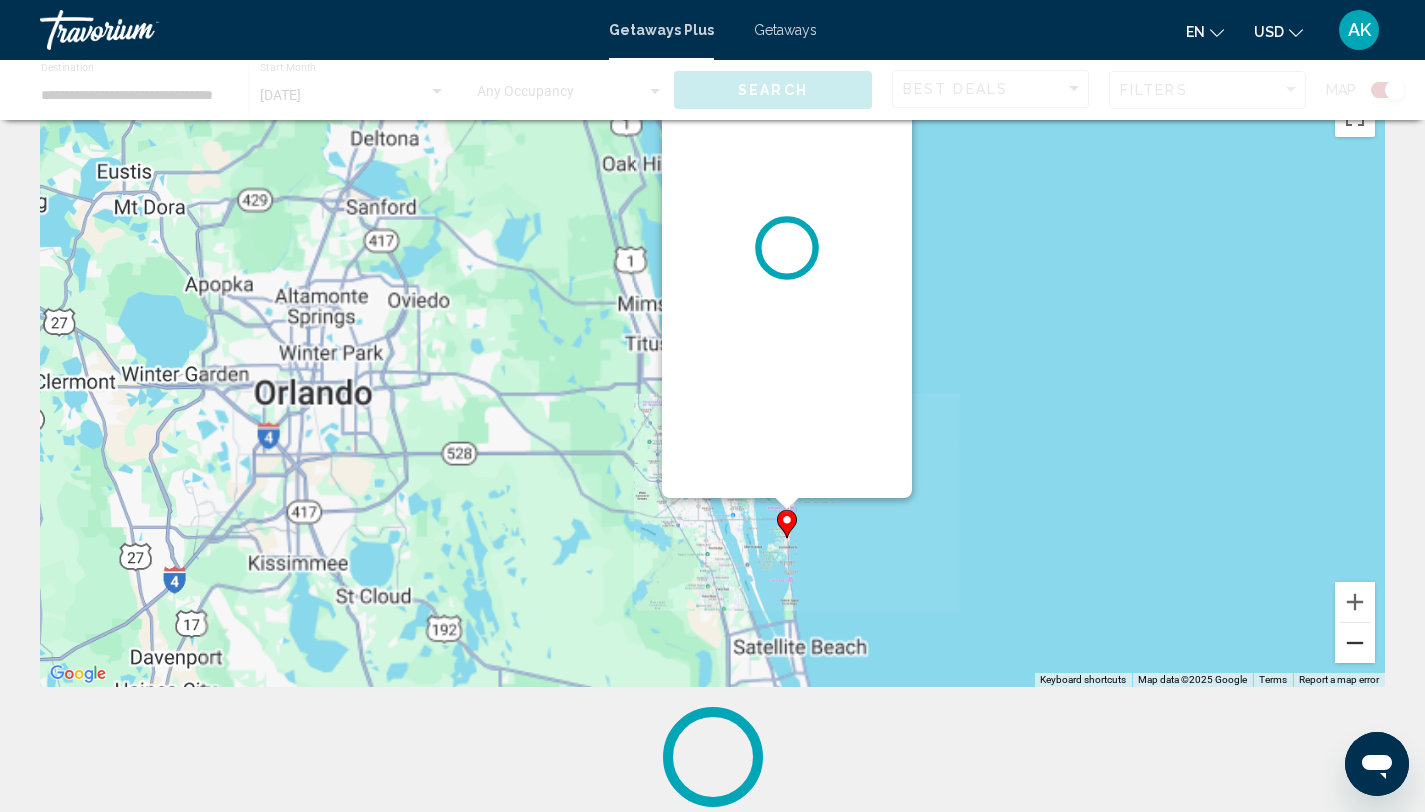 scroll, scrollTop: 0, scrollLeft: 0, axis: both 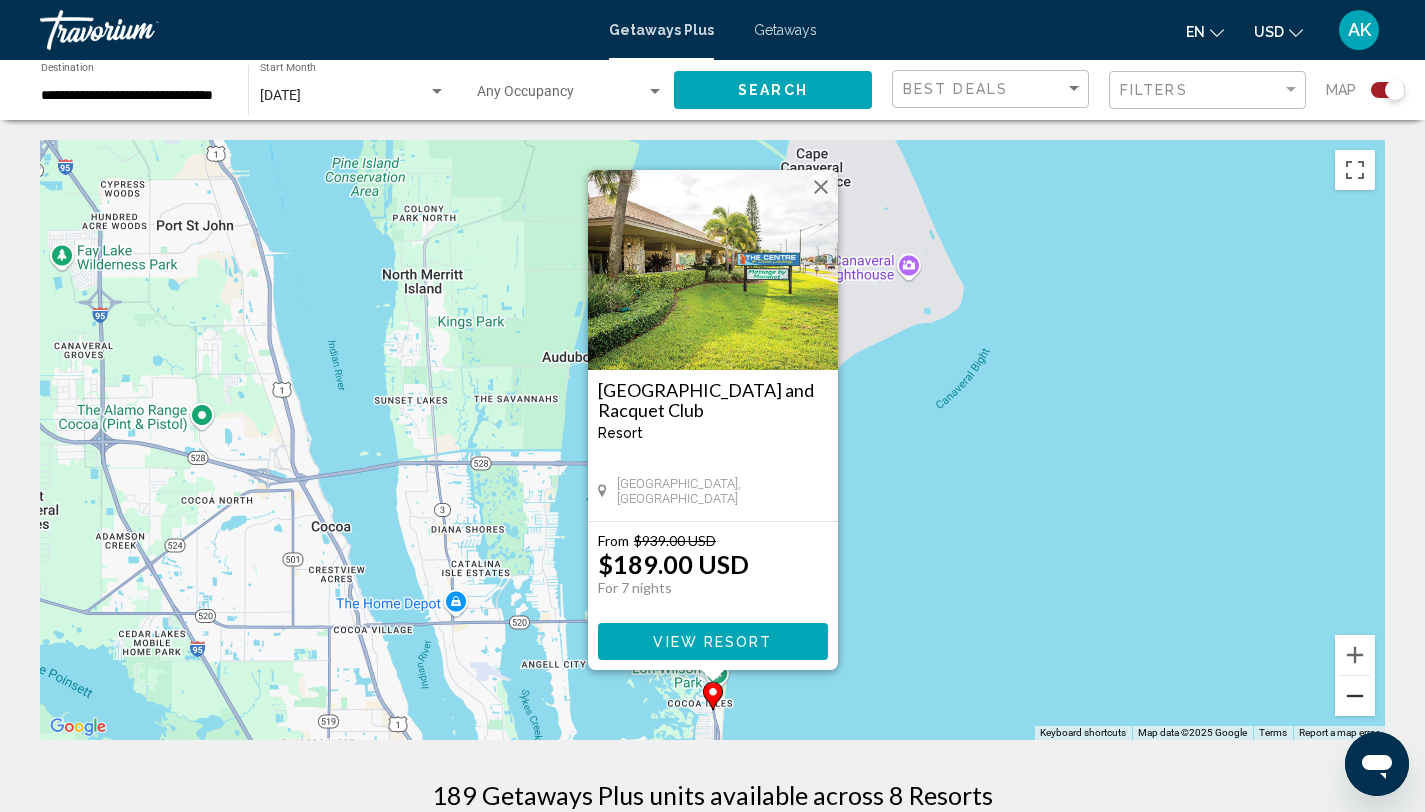 drag, startPoint x: 1352, startPoint y: 587, endPoint x: 1368, endPoint y: 693, distance: 107.200745 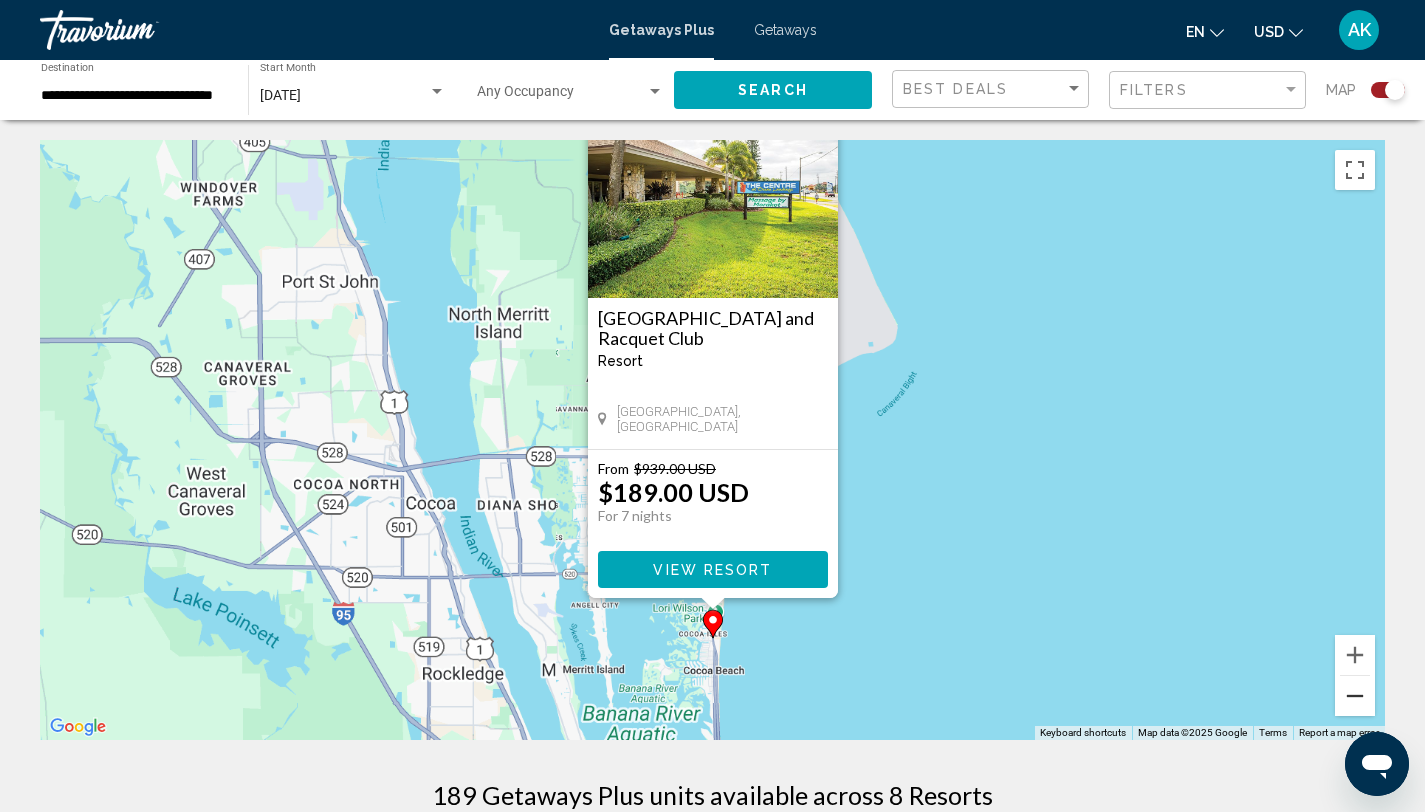 click at bounding box center [1355, 696] 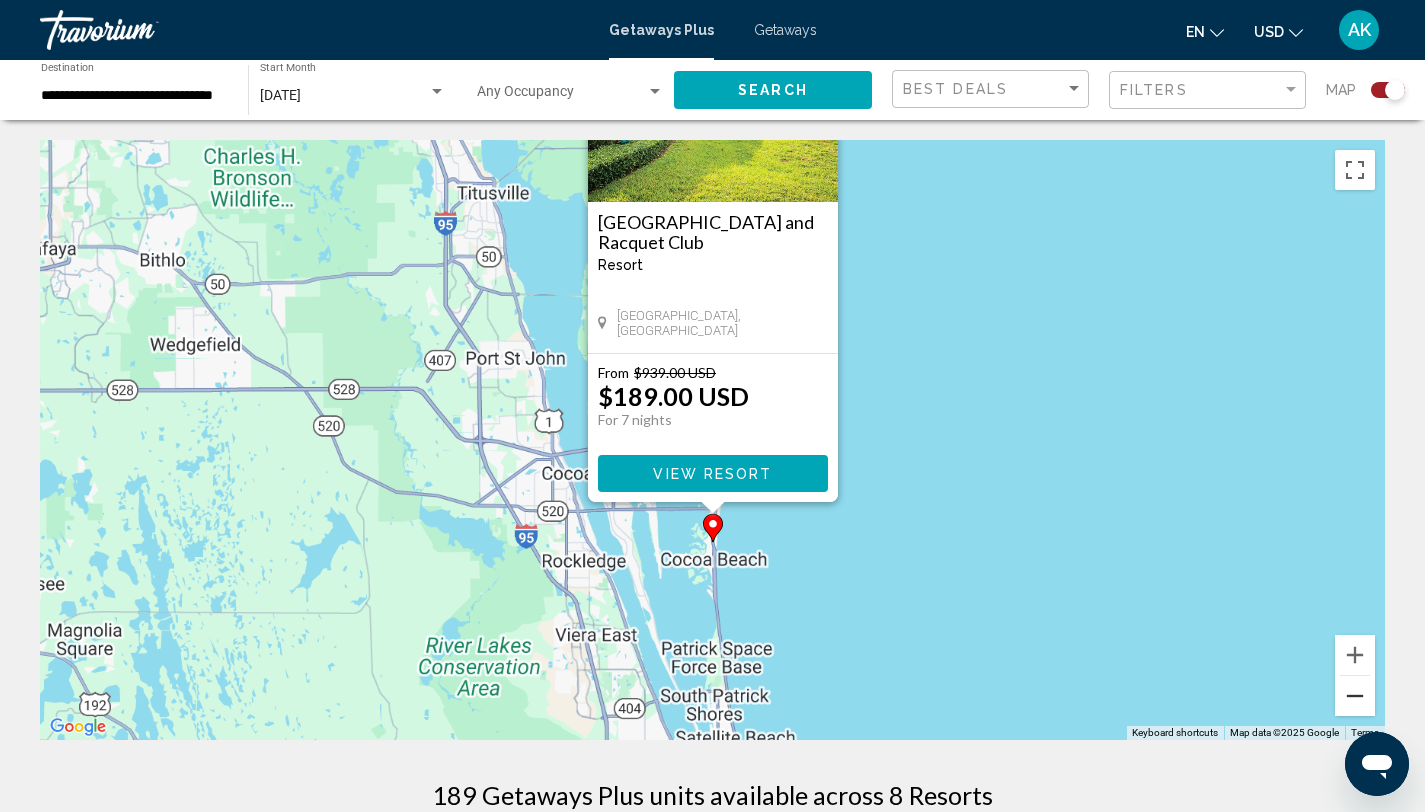 click at bounding box center [1355, 696] 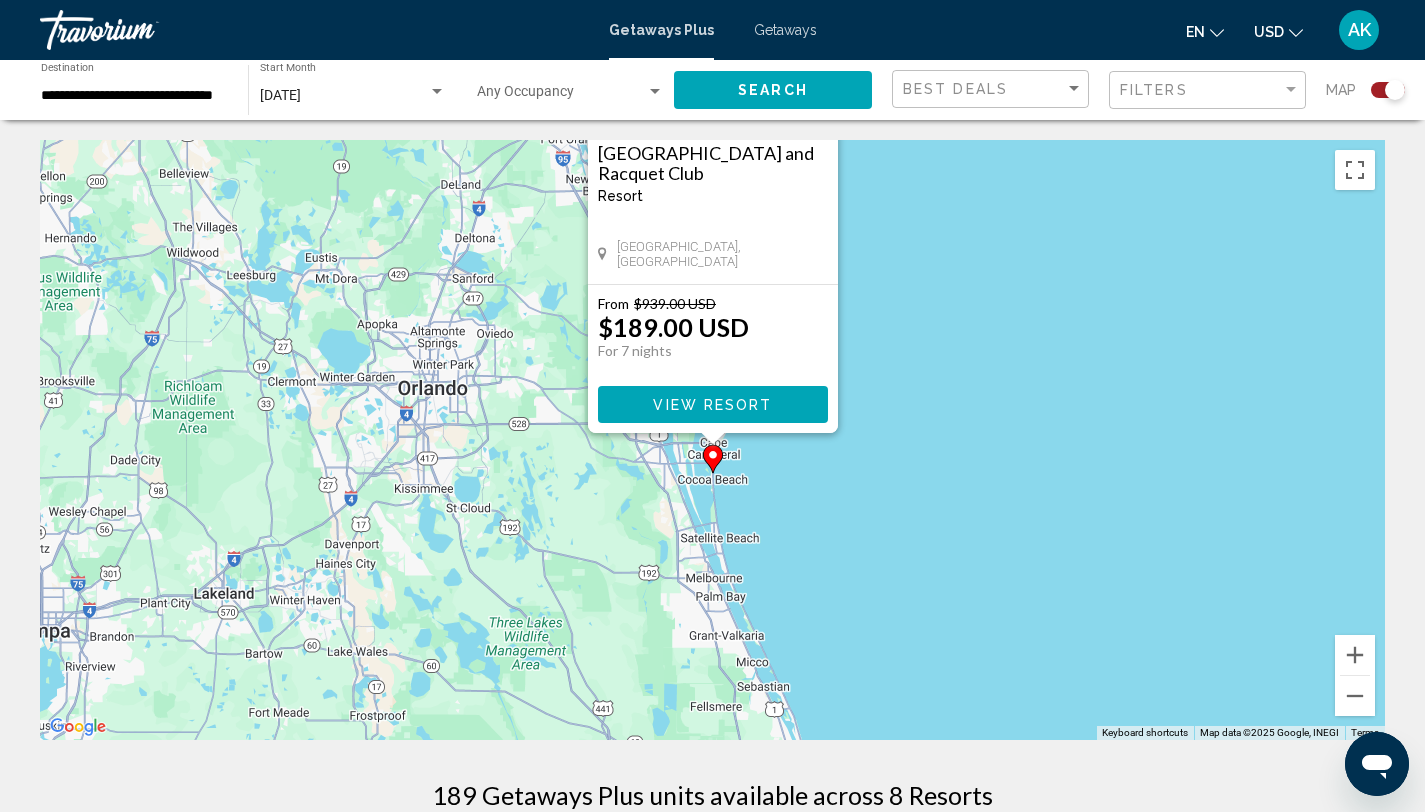 drag, startPoint x: 1368, startPoint y: 693, endPoint x: 1026, endPoint y: 578, distance: 360.81714 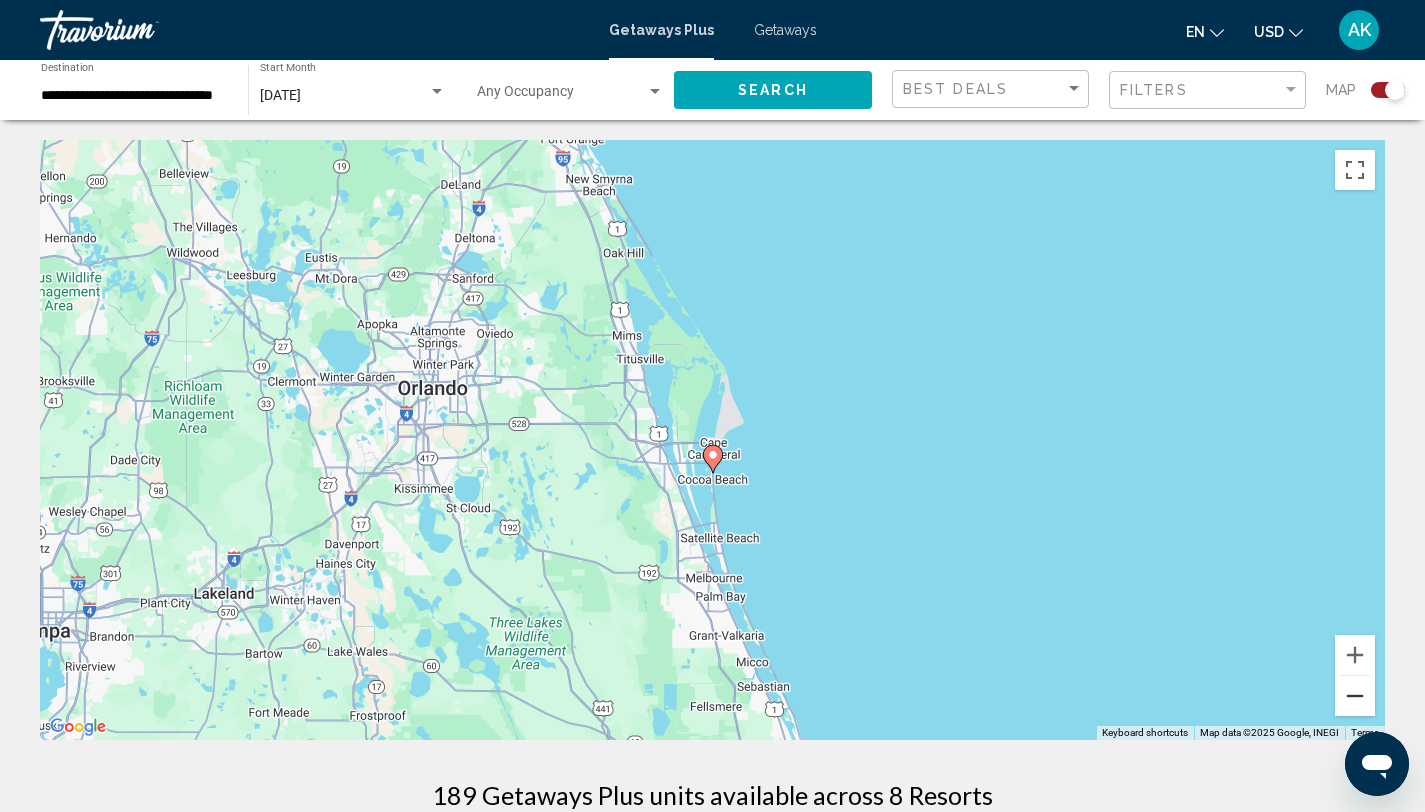 drag, startPoint x: 1026, startPoint y: 578, endPoint x: 1364, endPoint y: 697, distance: 358.33643 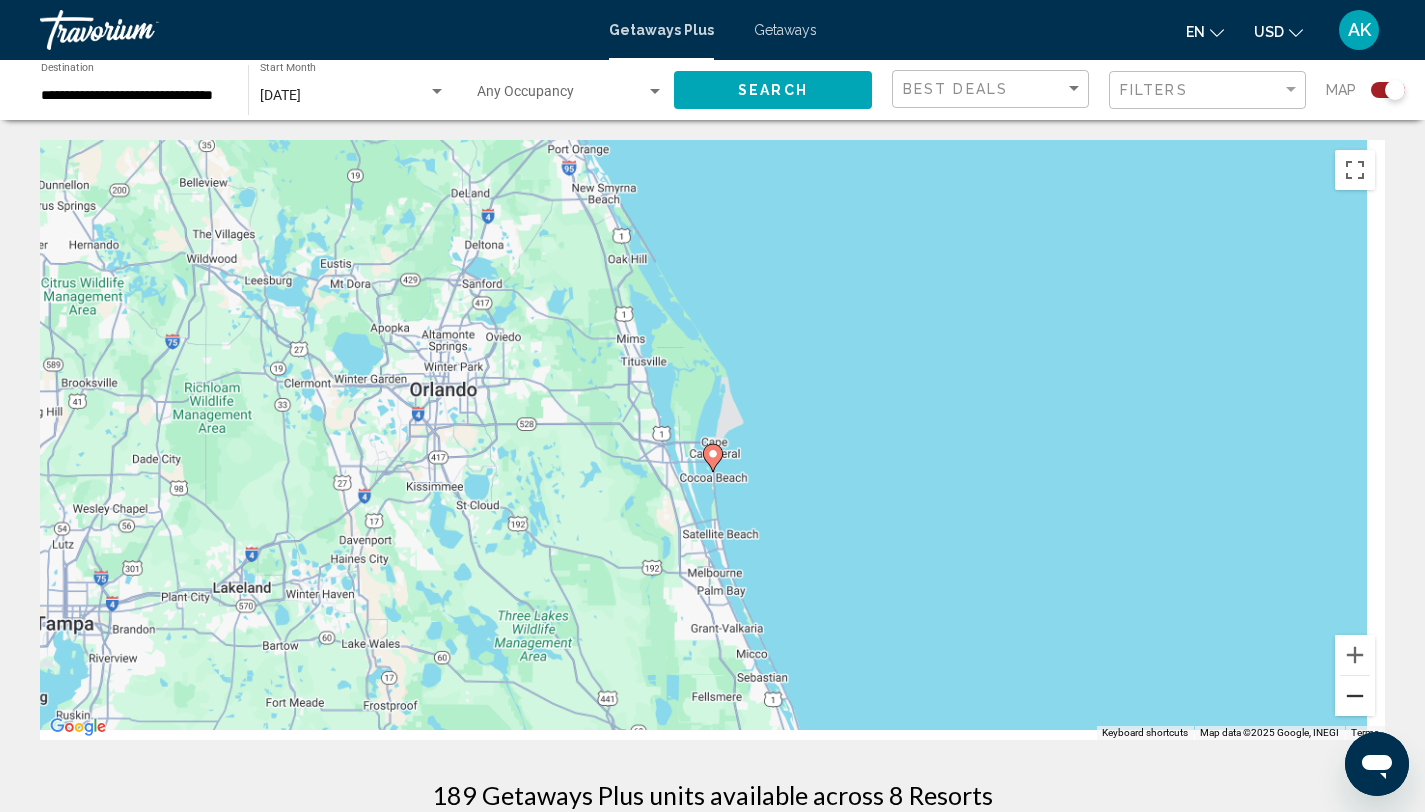 click at bounding box center (1355, 696) 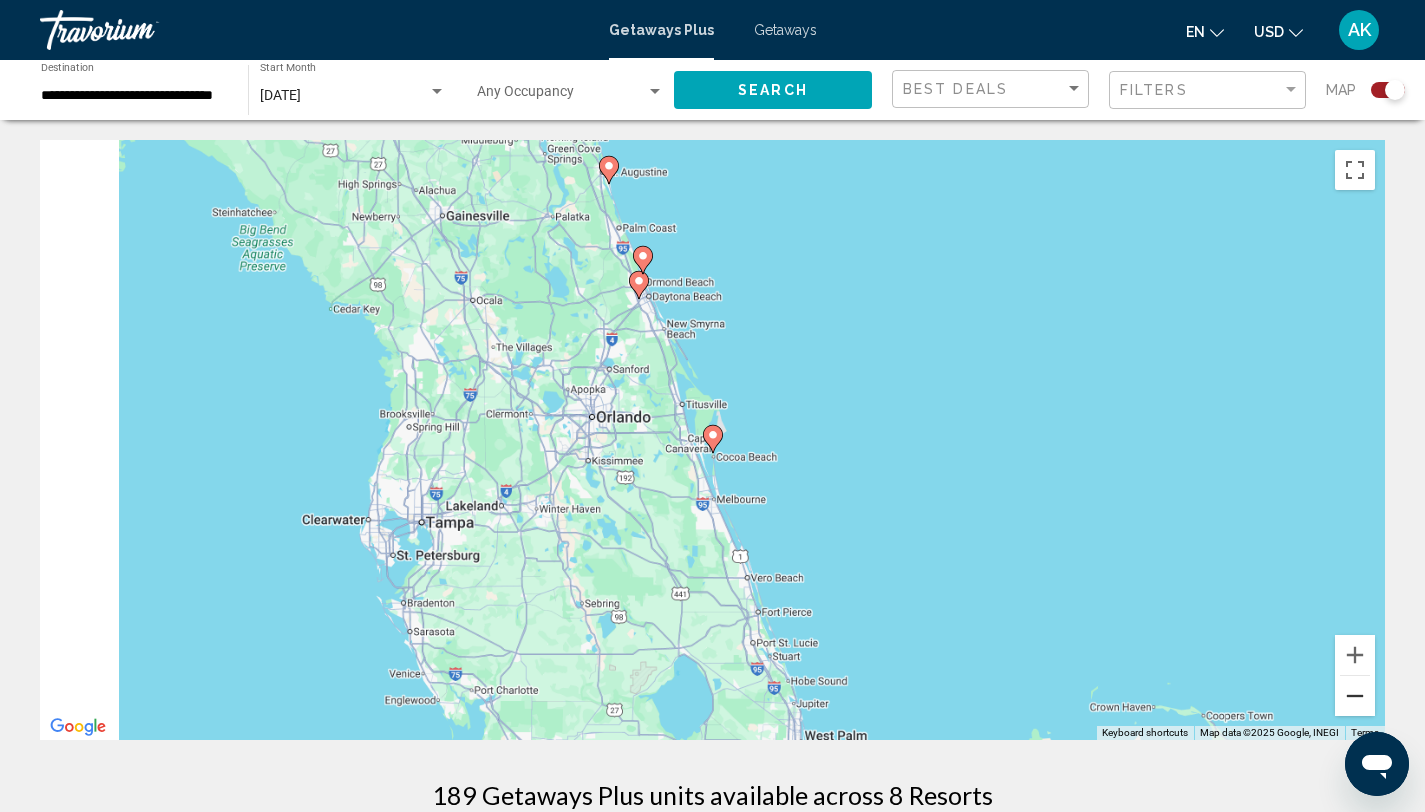 click at bounding box center [1355, 696] 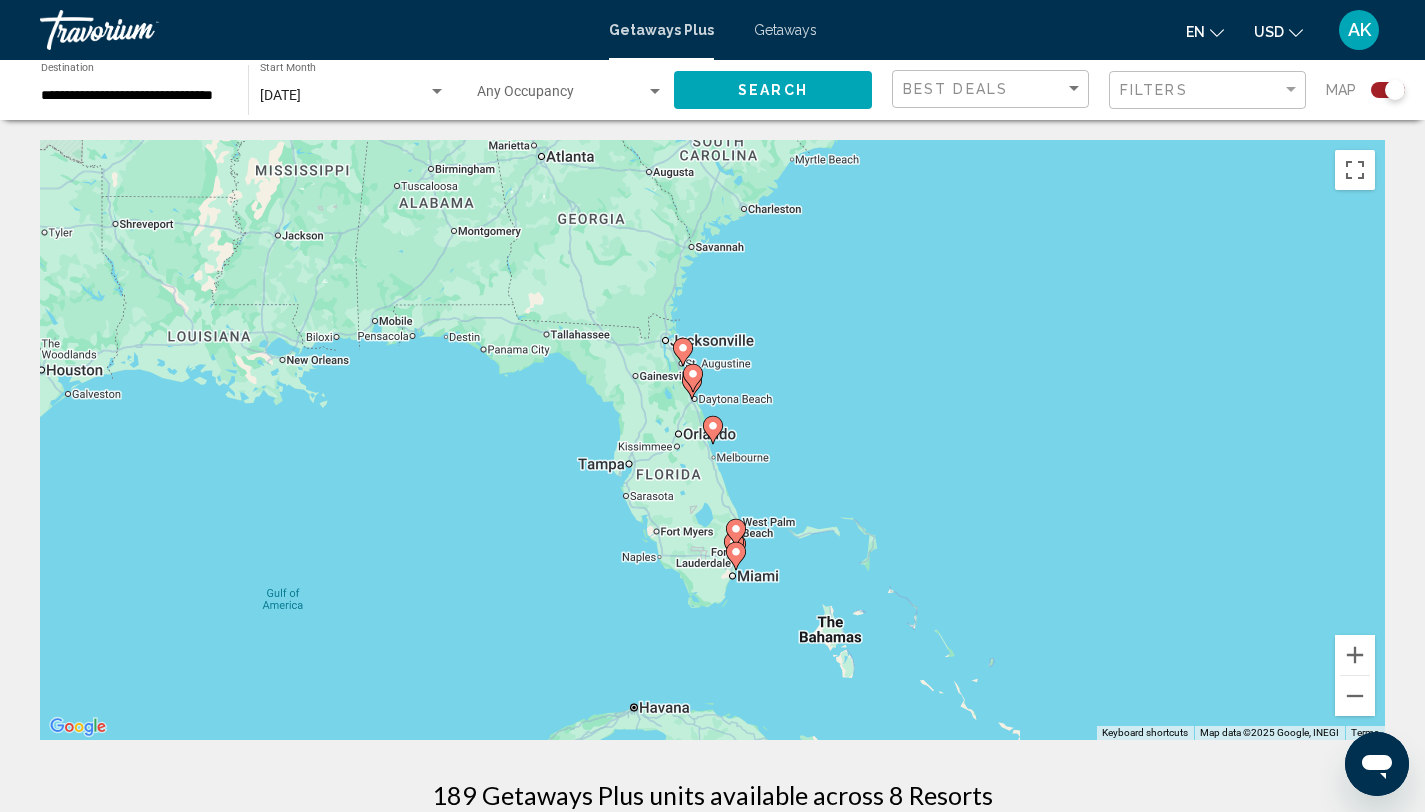 drag, startPoint x: 1364, startPoint y: 697, endPoint x: 741, endPoint y: 540, distance: 642.478 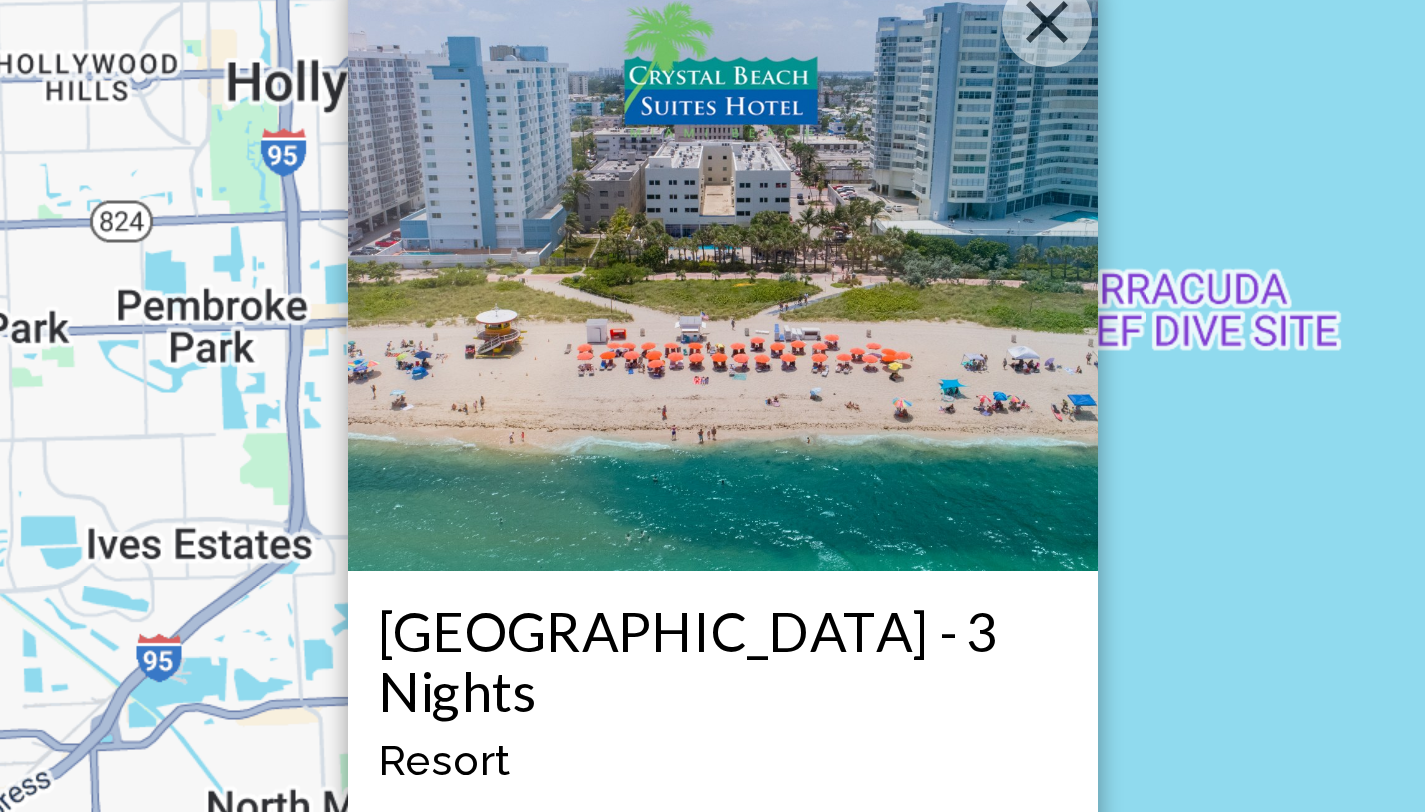 click at bounding box center (821, 187) 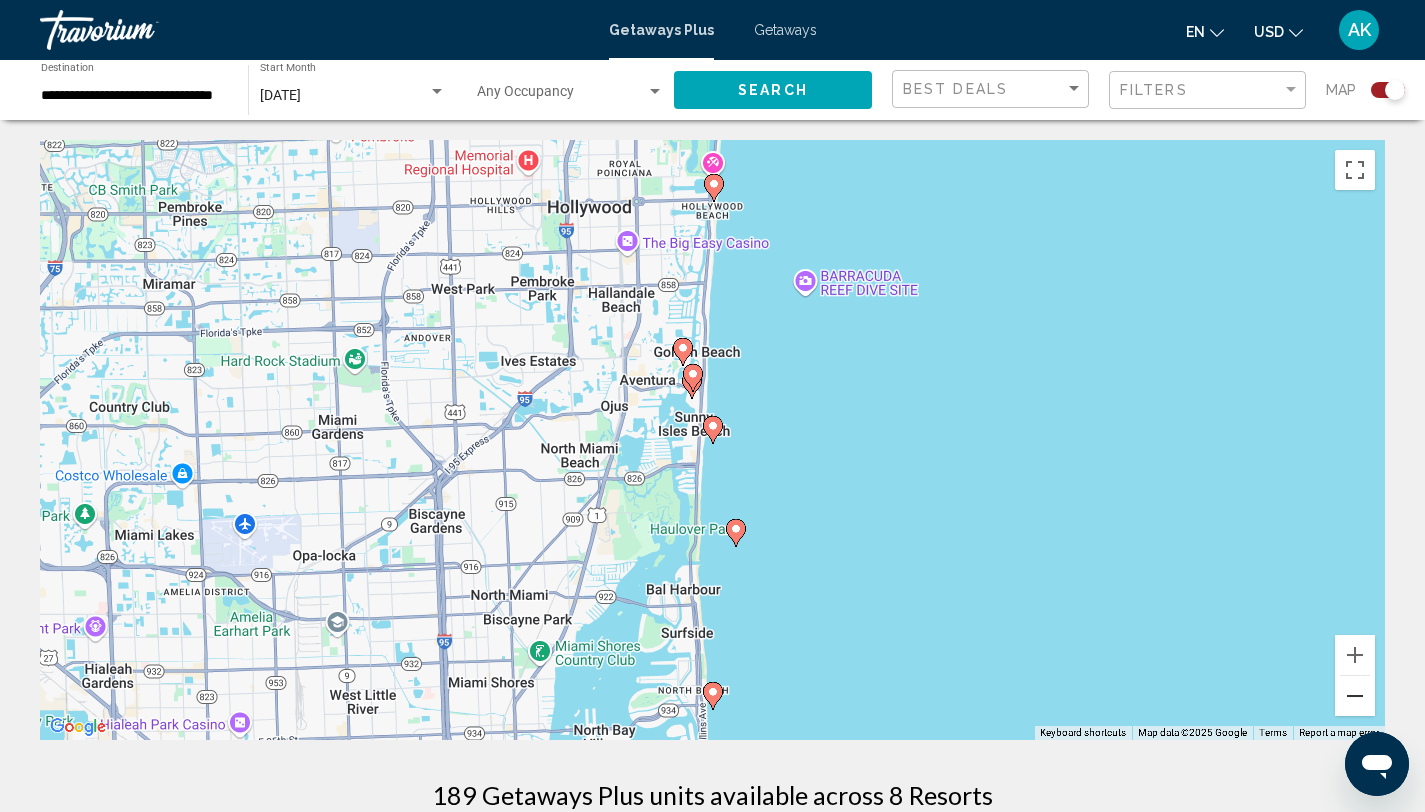 drag, startPoint x: 741, startPoint y: 540, endPoint x: 1366, endPoint y: 706, distance: 646.6691 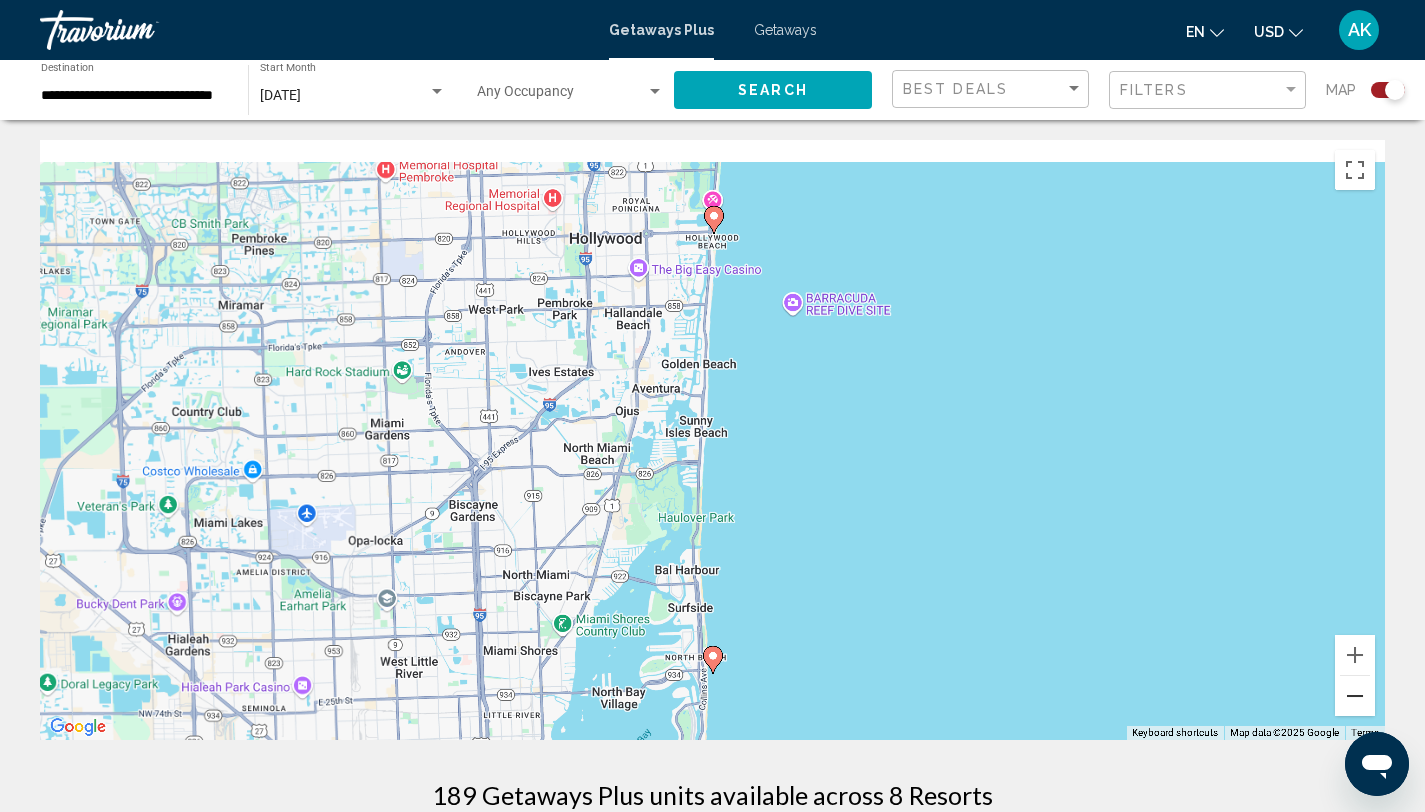 click at bounding box center (1355, 696) 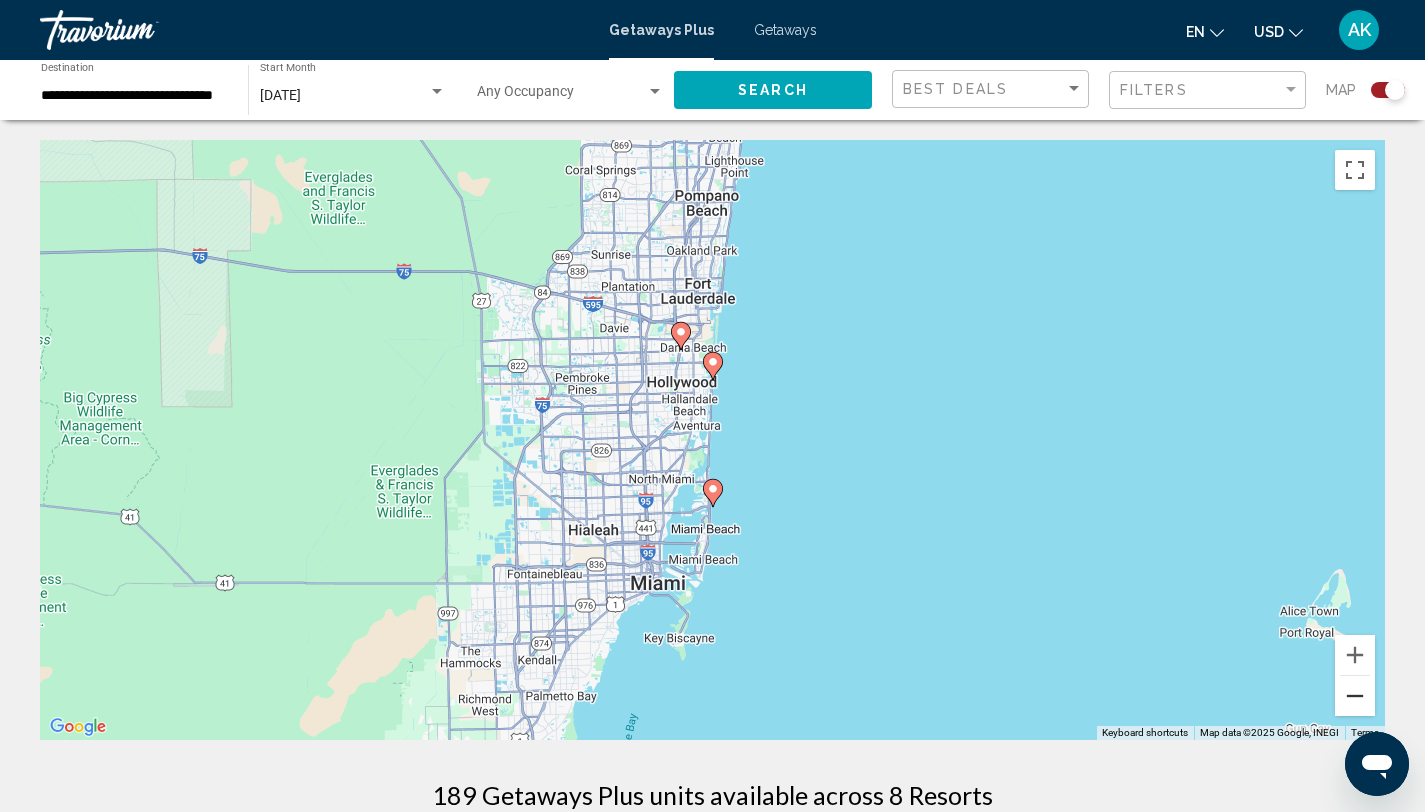 click at bounding box center (1355, 696) 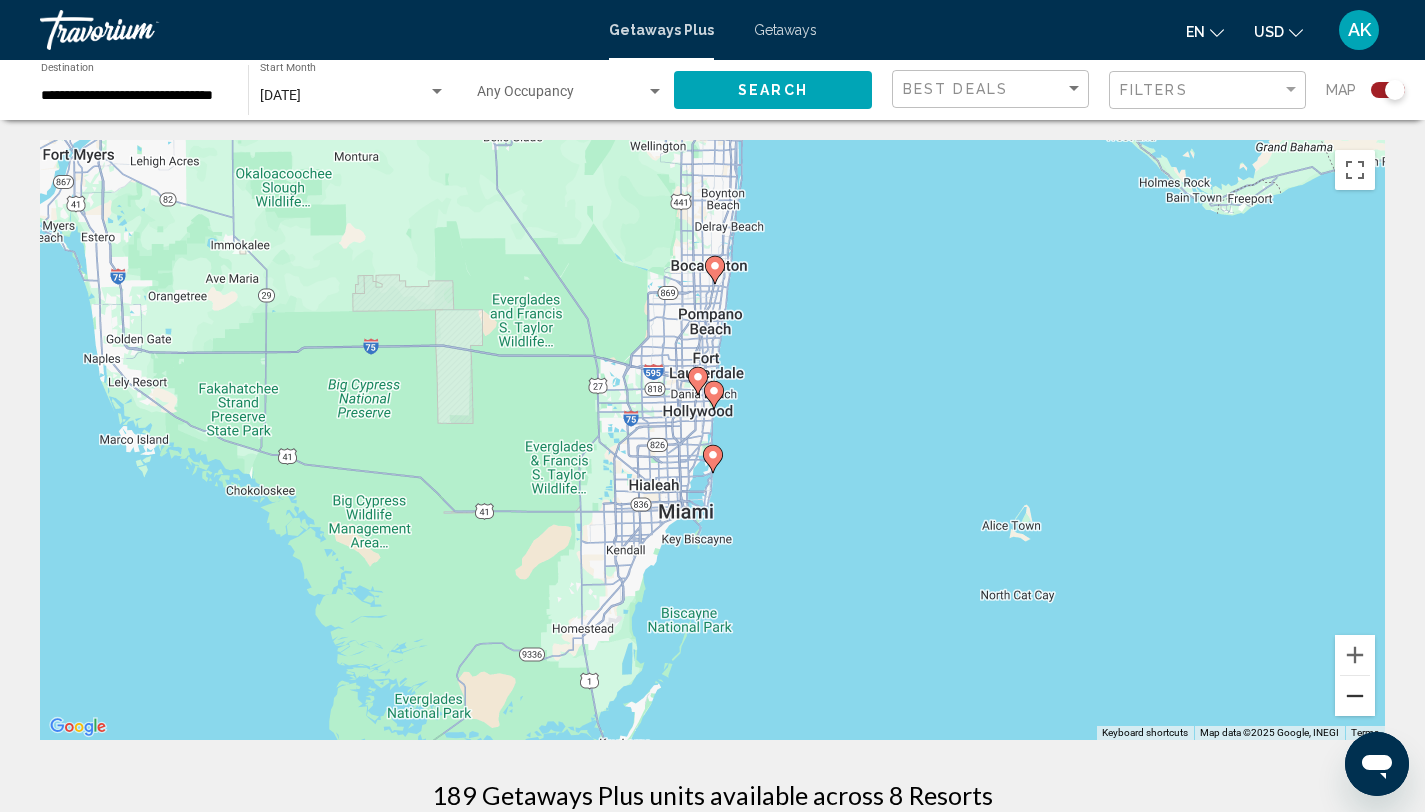 click at bounding box center [1355, 696] 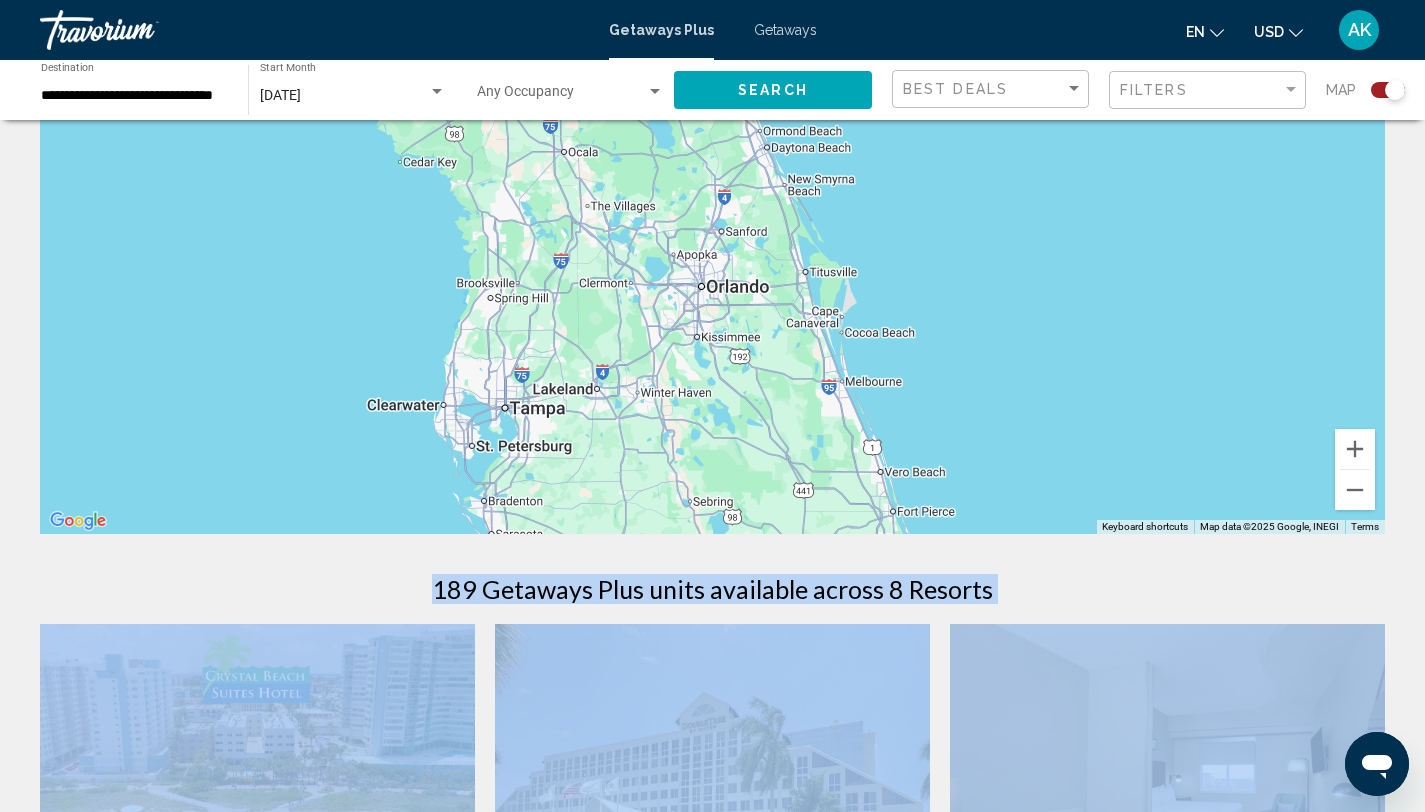 drag, startPoint x: 1366, startPoint y: 706, endPoint x: 990, endPoint y: 803, distance: 388.31046 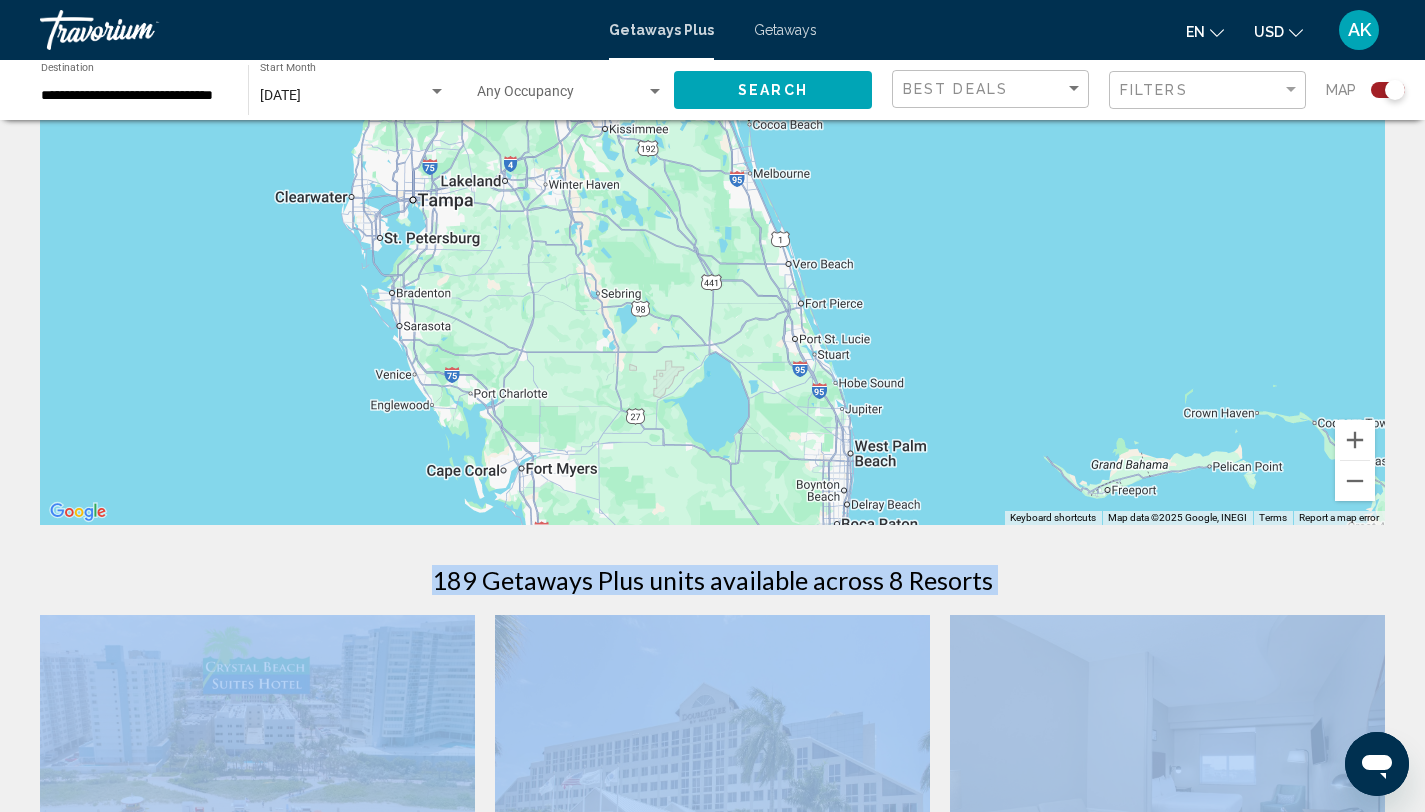 drag, startPoint x: 990, startPoint y: 803, endPoint x: 949, endPoint y: 194, distance: 610.3786 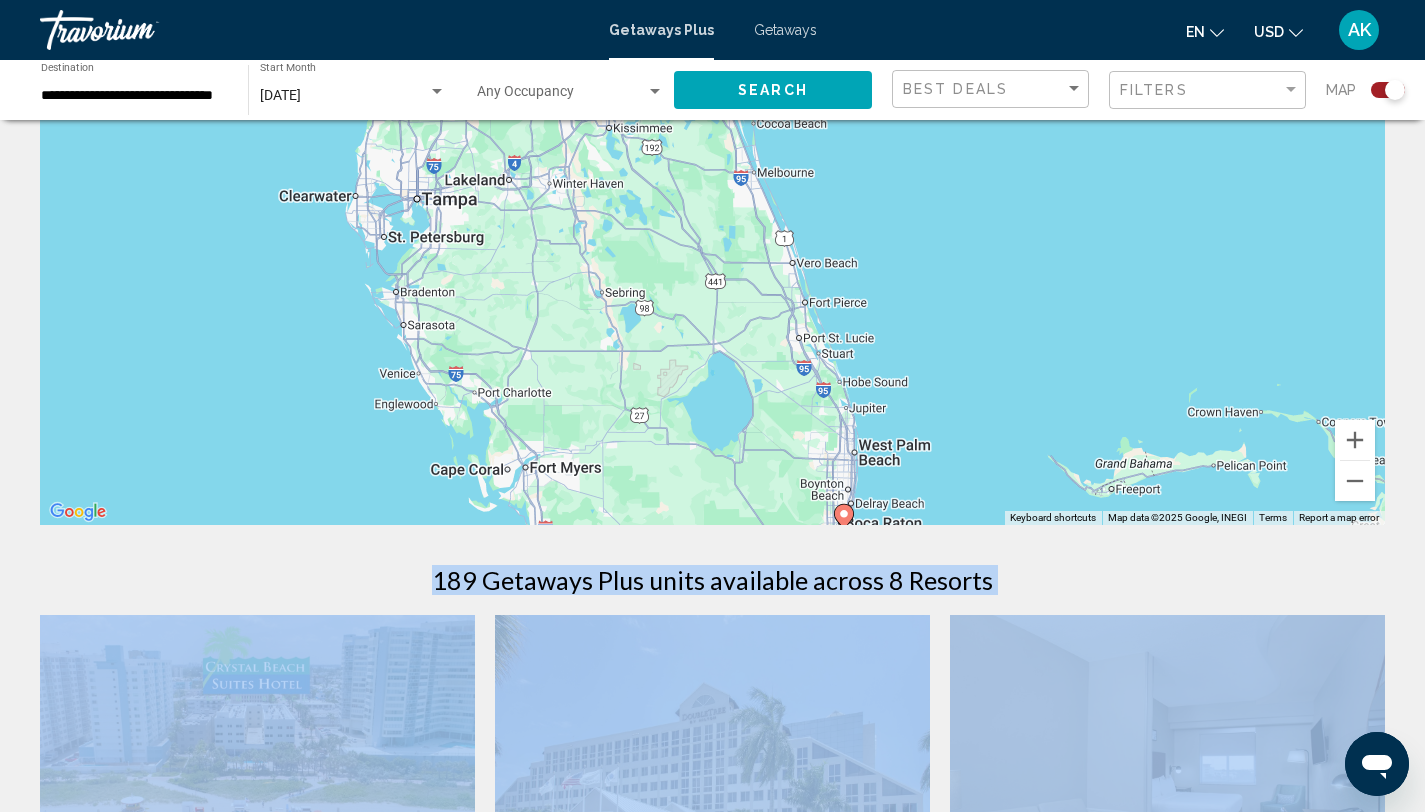 drag, startPoint x: 949, startPoint y: 194, endPoint x: 843, endPoint y: 520, distance: 342.80023 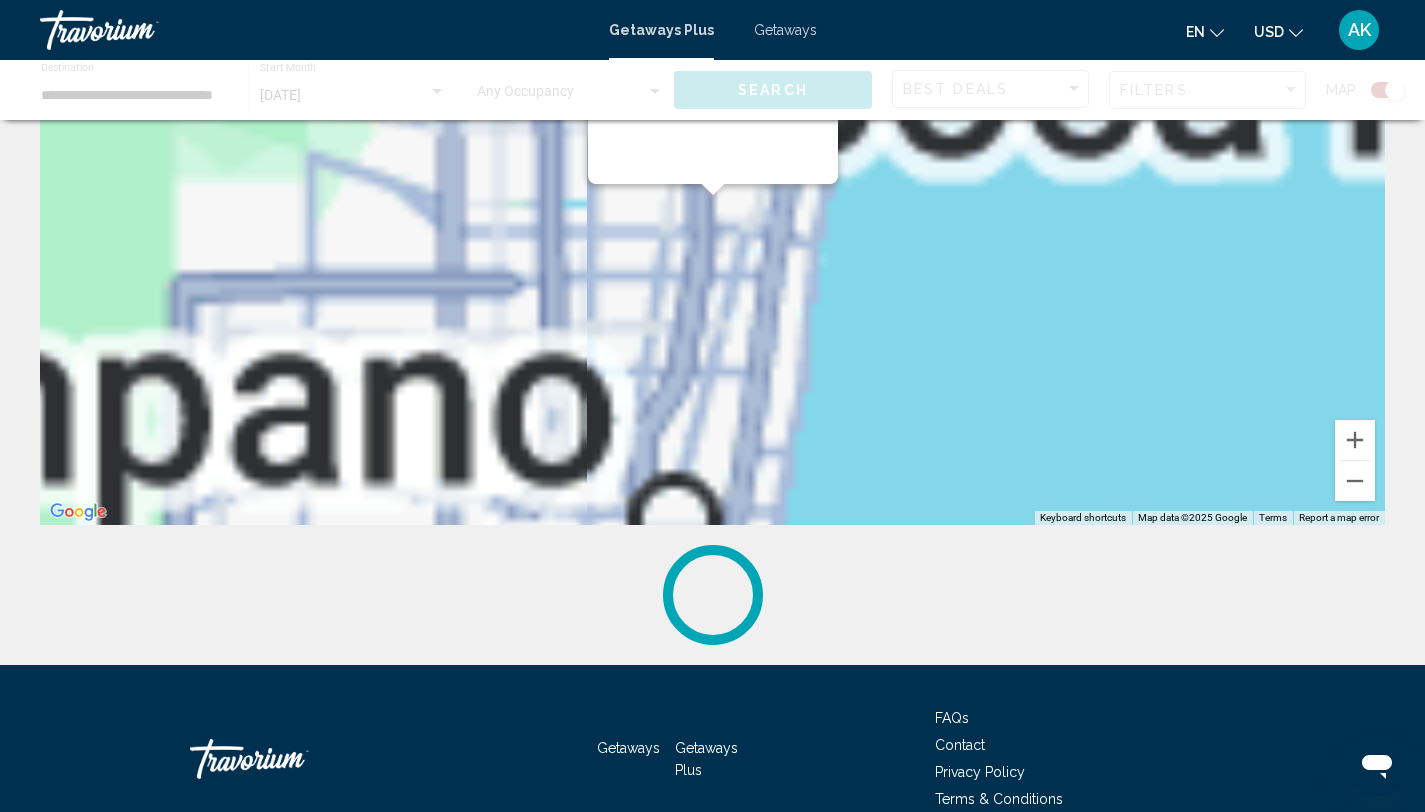 scroll, scrollTop: 0, scrollLeft: 0, axis: both 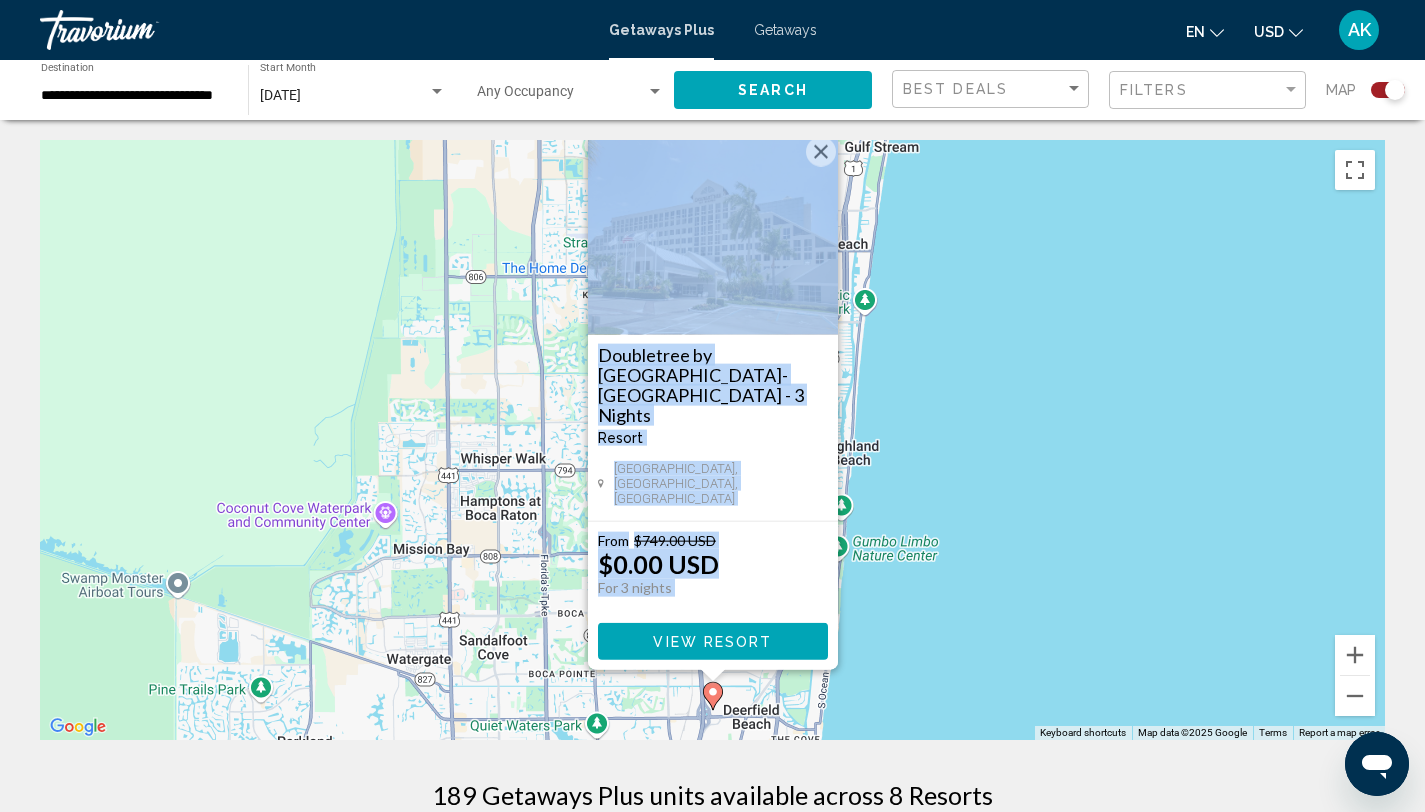 drag, startPoint x: 843, startPoint y: 520, endPoint x: 898, endPoint y: 549, distance: 62.177166 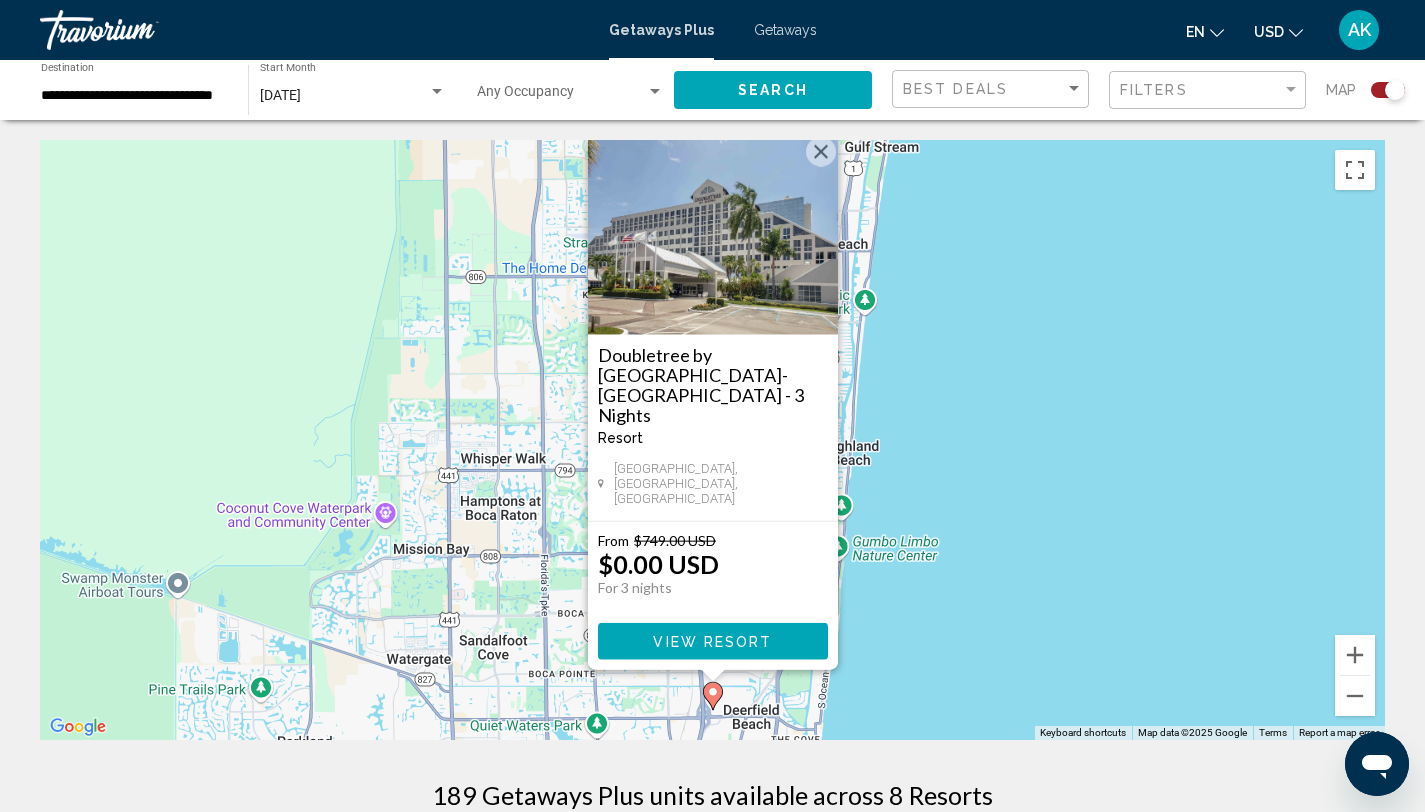 drag, startPoint x: 898, startPoint y: 549, endPoint x: 932, endPoint y: 216, distance: 334.73123 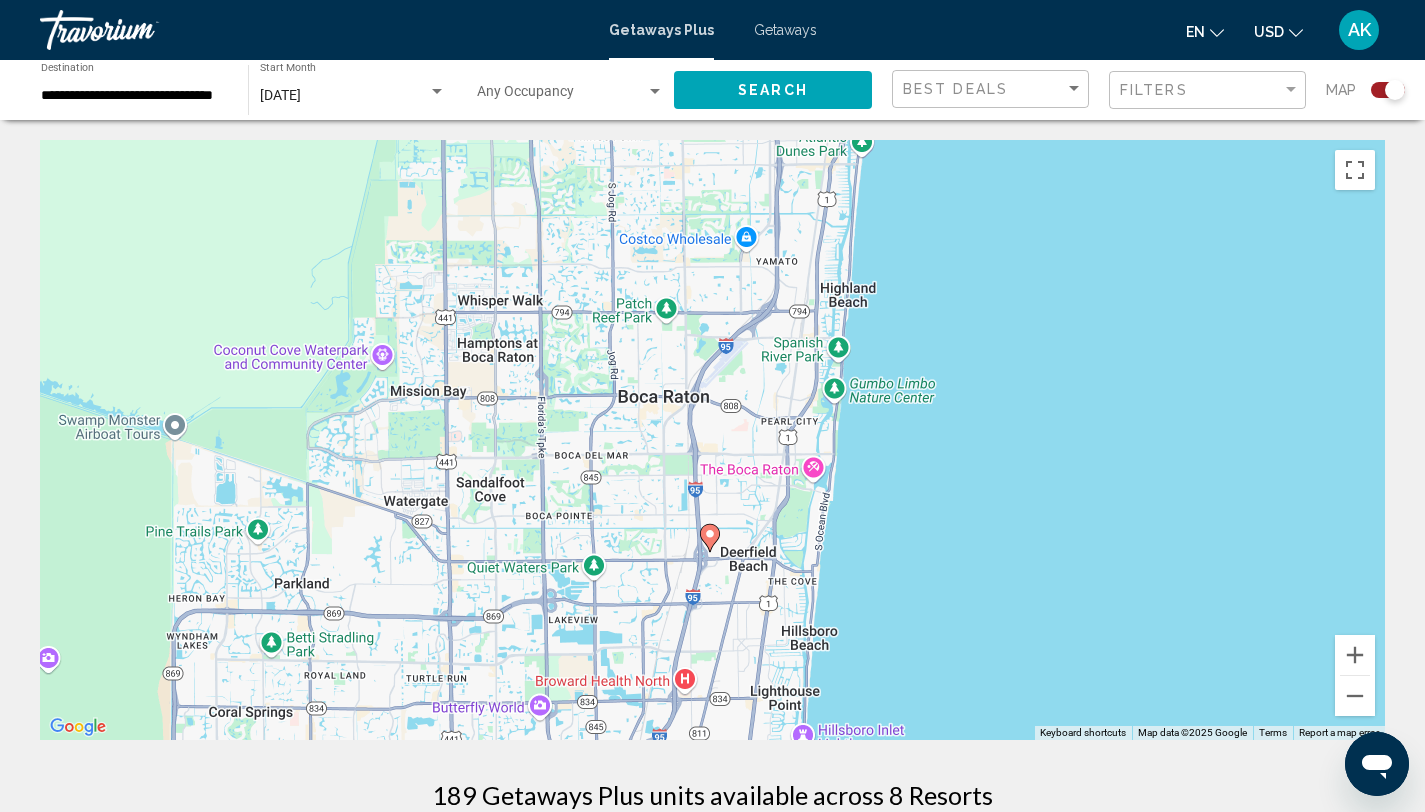 drag, startPoint x: 826, startPoint y: 194, endPoint x: 988, endPoint y: 198, distance: 162.04938 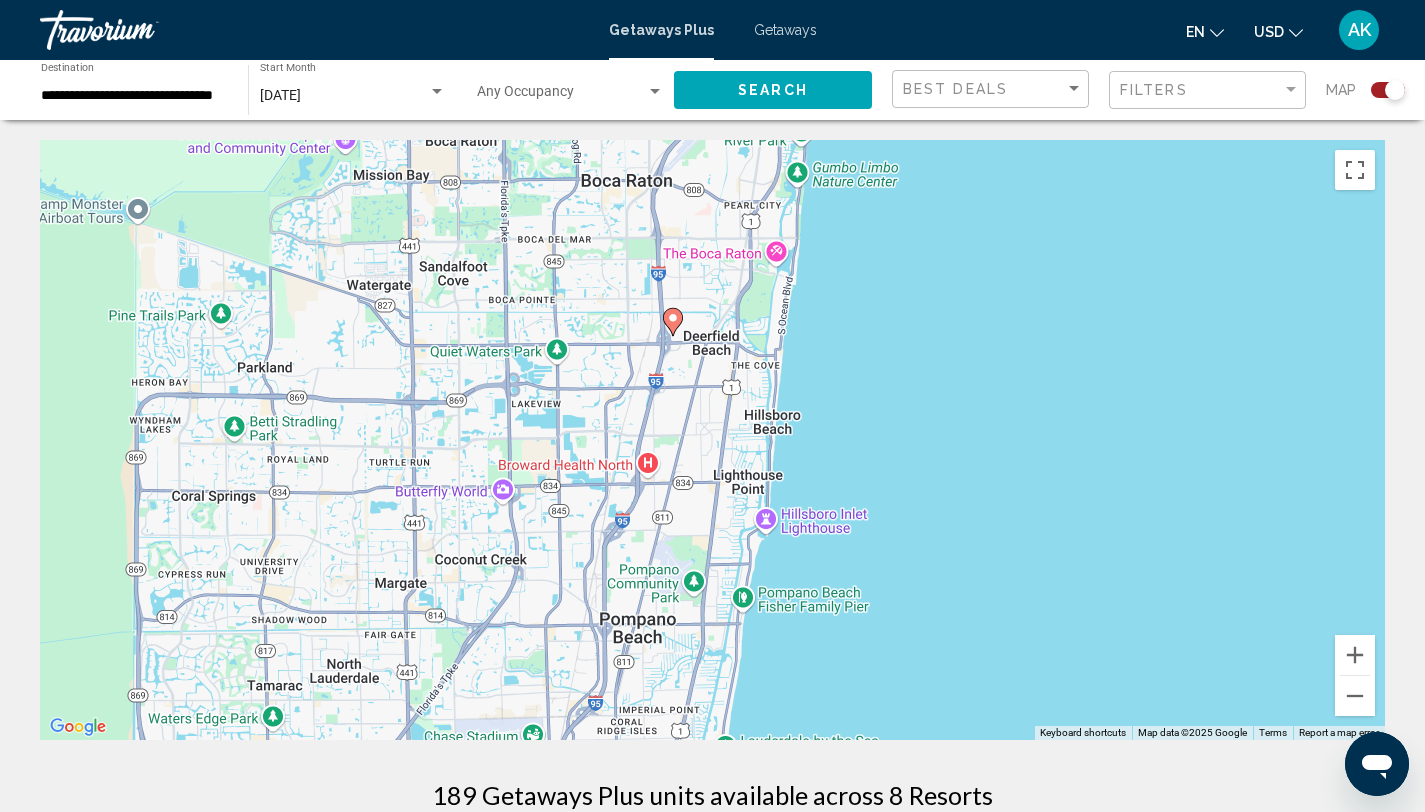 click on "To navigate, press the arrow keys. To activate drag with keyboard, press Alt + Enter. Once in keyboard drag state, use the arrow keys to move the marker. To complete the drag, press the Enter key. To cancel, press Escape." at bounding box center (712, 440) 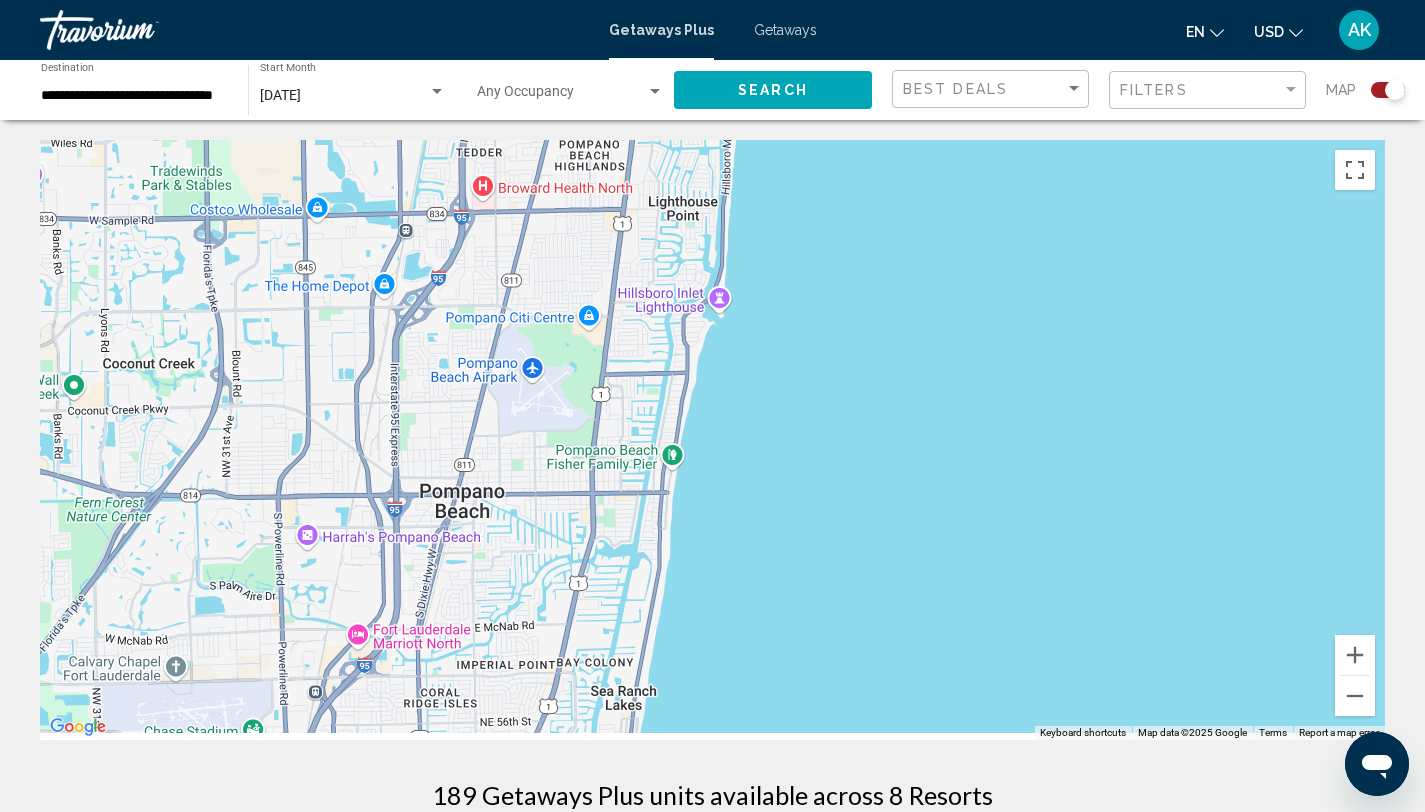 drag, startPoint x: 988, startPoint y: 198, endPoint x: 1019, endPoint y: 20, distance: 180.67928 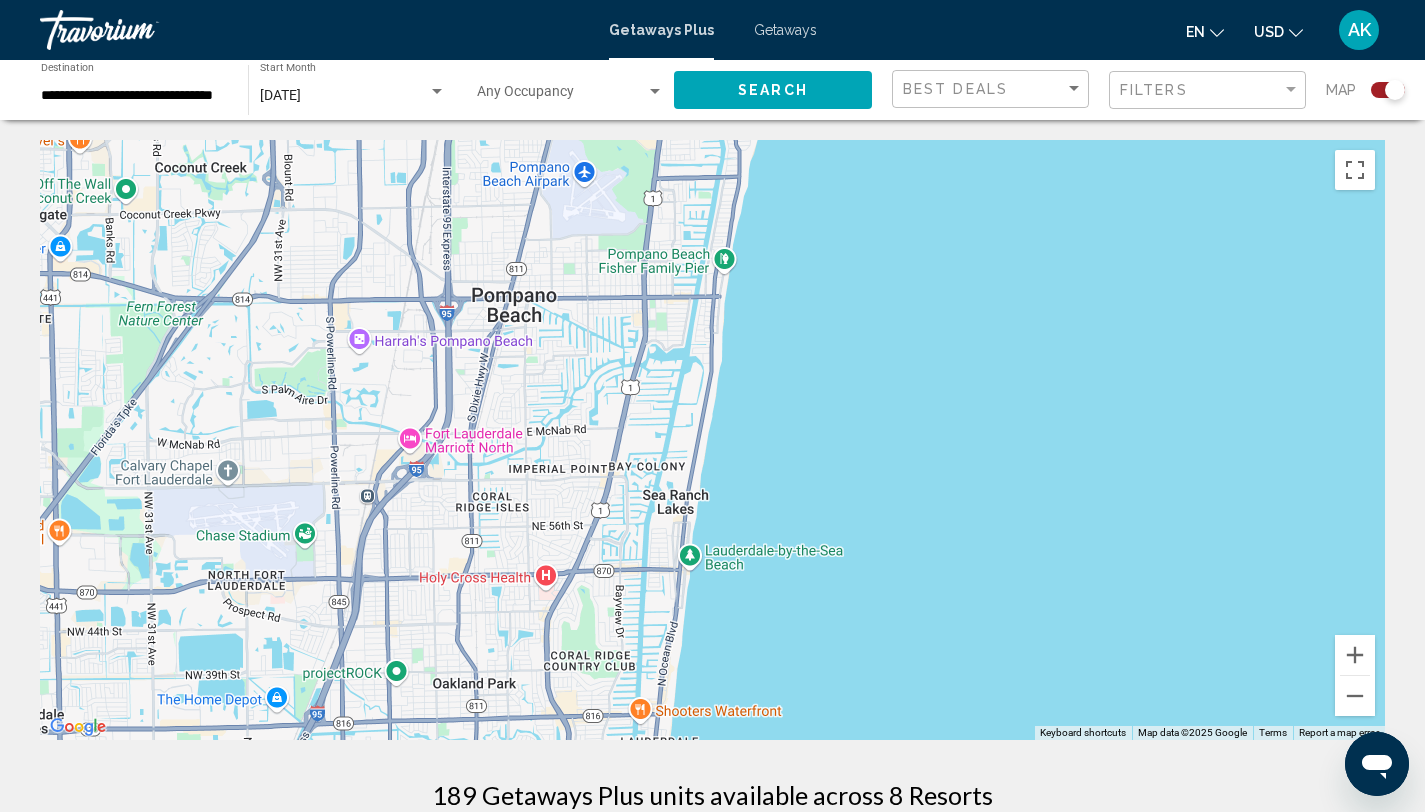 drag, startPoint x: 1019, startPoint y: 20, endPoint x: 853, endPoint y: 271, distance: 300.9269 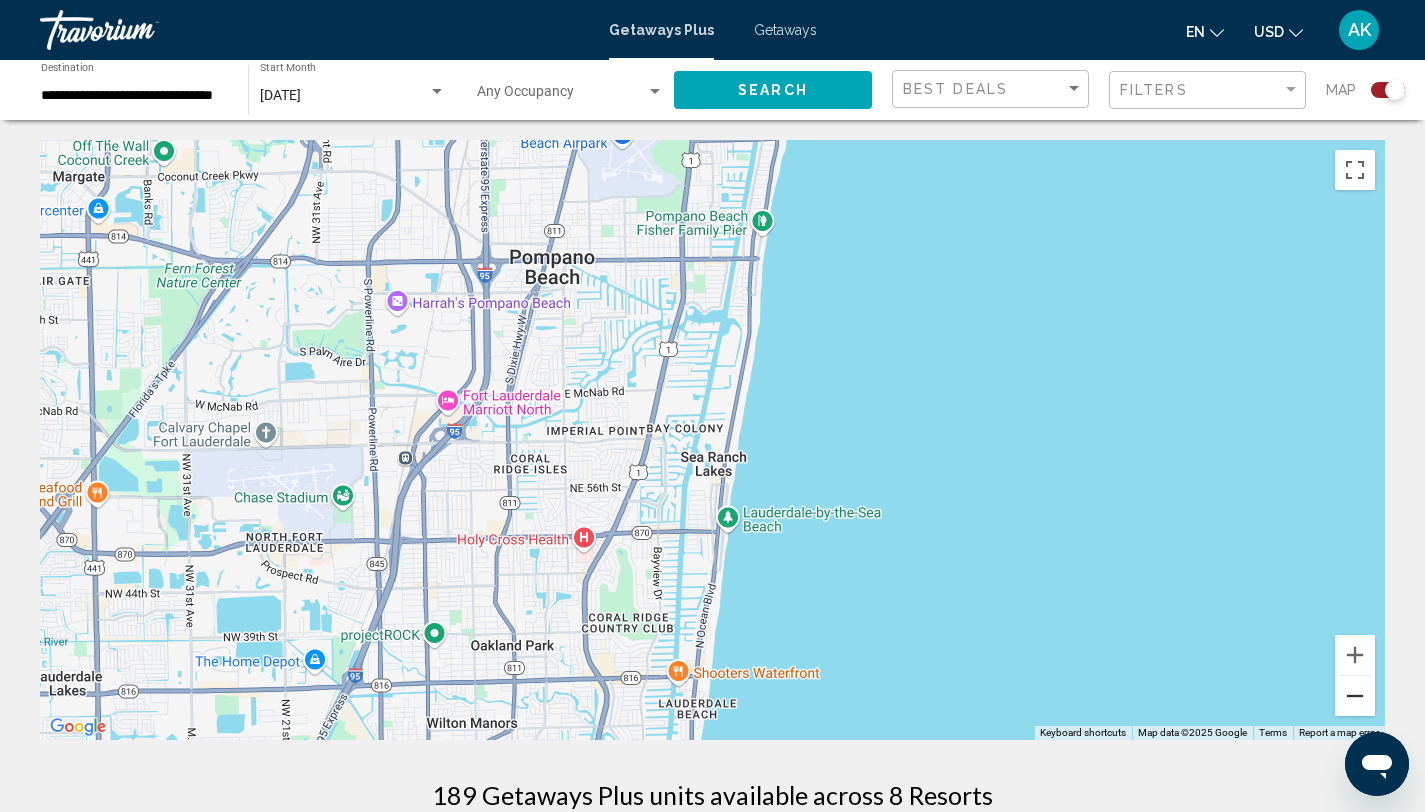 drag, startPoint x: 853, startPoint y: 271, endPoint x: 1374, endPoint y: 702, distance: 676.1671 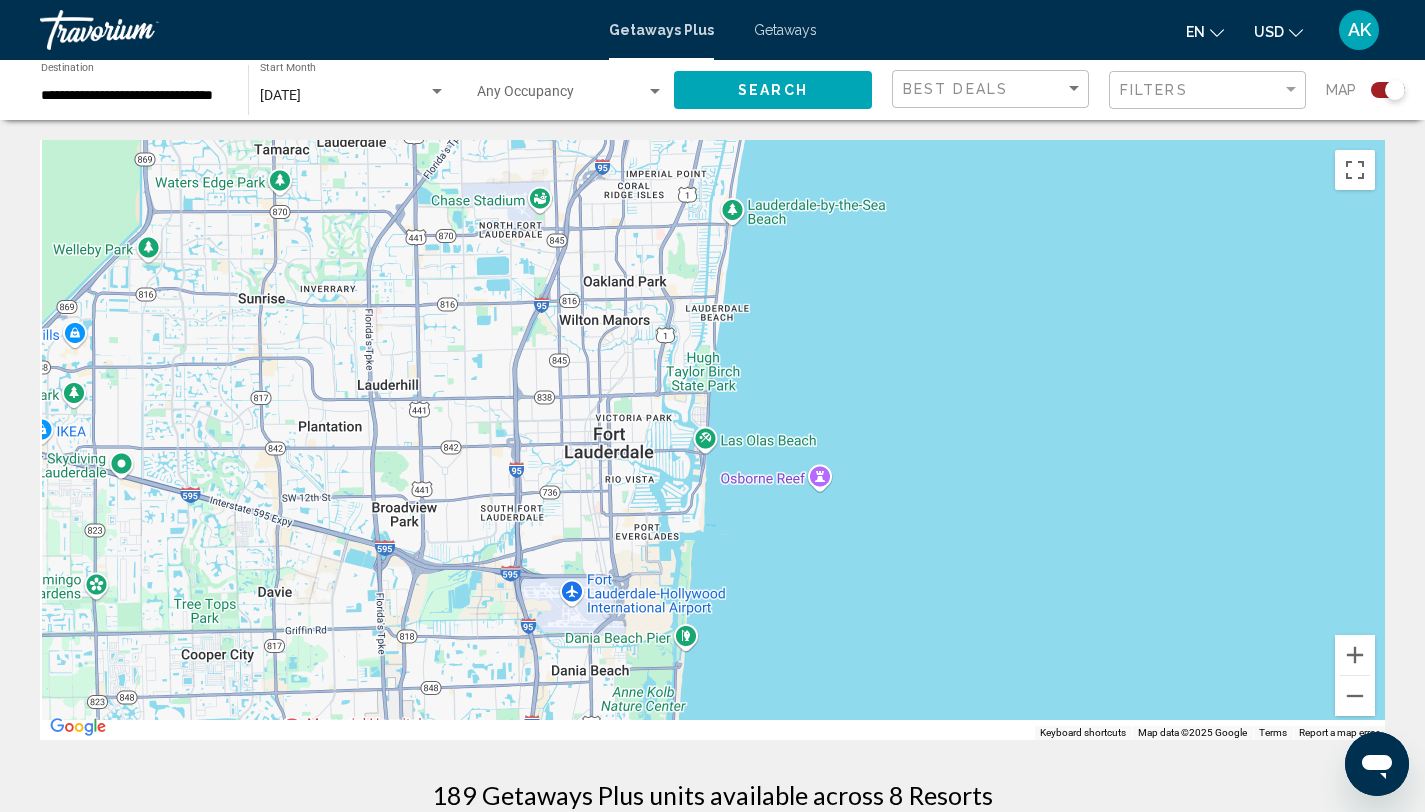 drag, startPoint x: 1374, startPoint y: 702, endPoint x: 1059, endPoint y: 265, distance: 538.6966 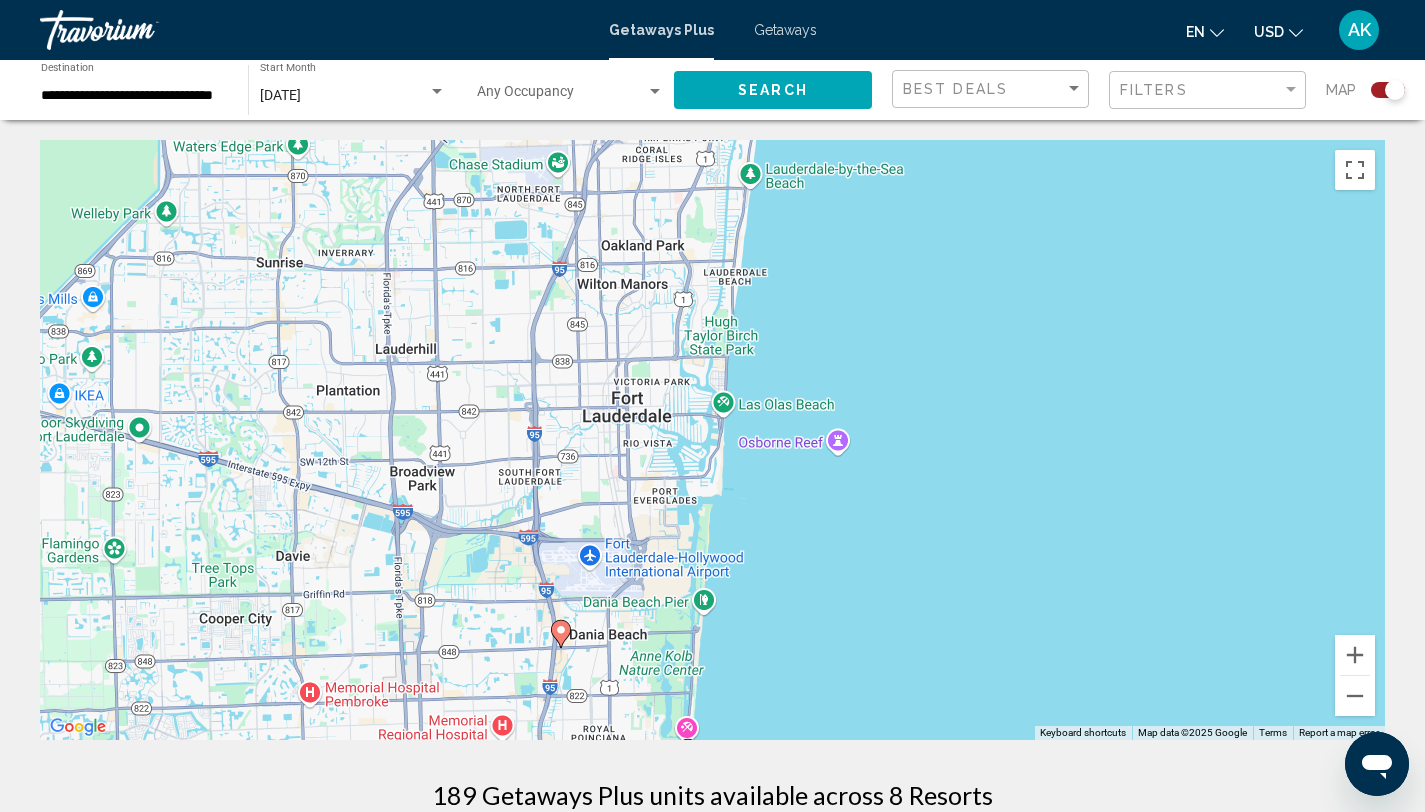 drag, startPoint x: 1059, startPoint y: 265, endPoint x: 1384, endPoint y: 704, distance: 546.2106 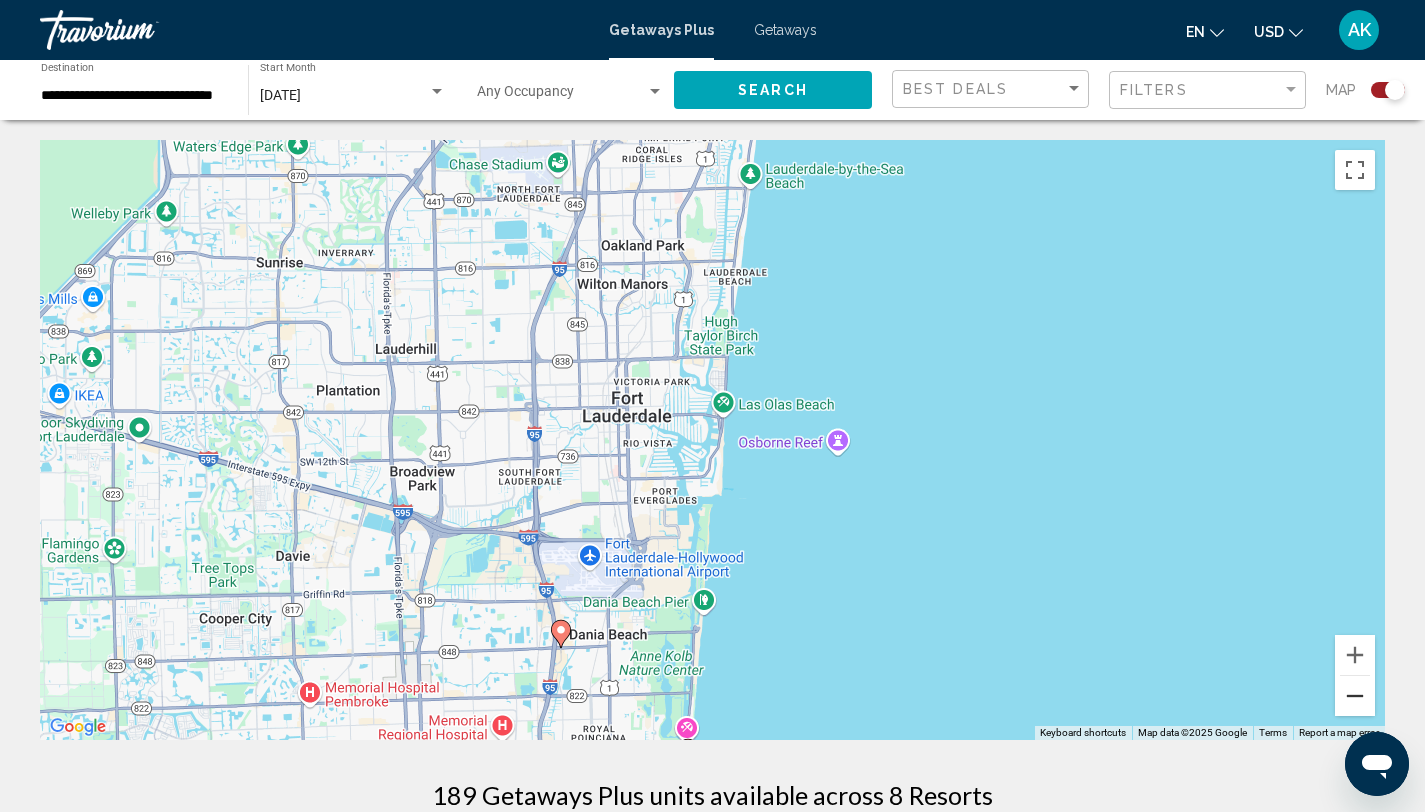 drag, startPoint x: 1384, startPoint y: 704, endPoint x: 1359, endPoint y: 706, distance: 25.079872 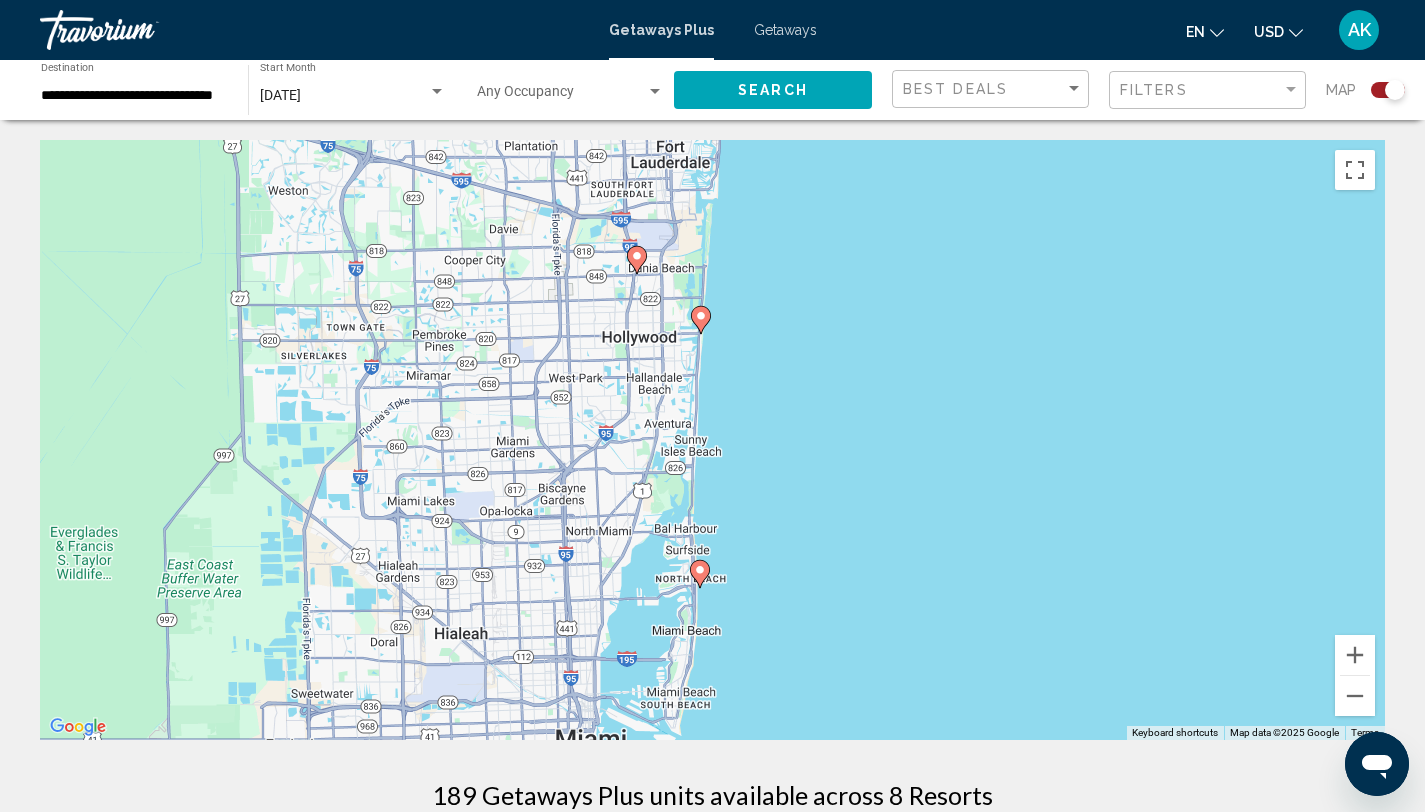 drag, startPoint x: 1359, startPoint y: 706, endPoint x: 1020, endPoint y: 346, distance: 494.49066 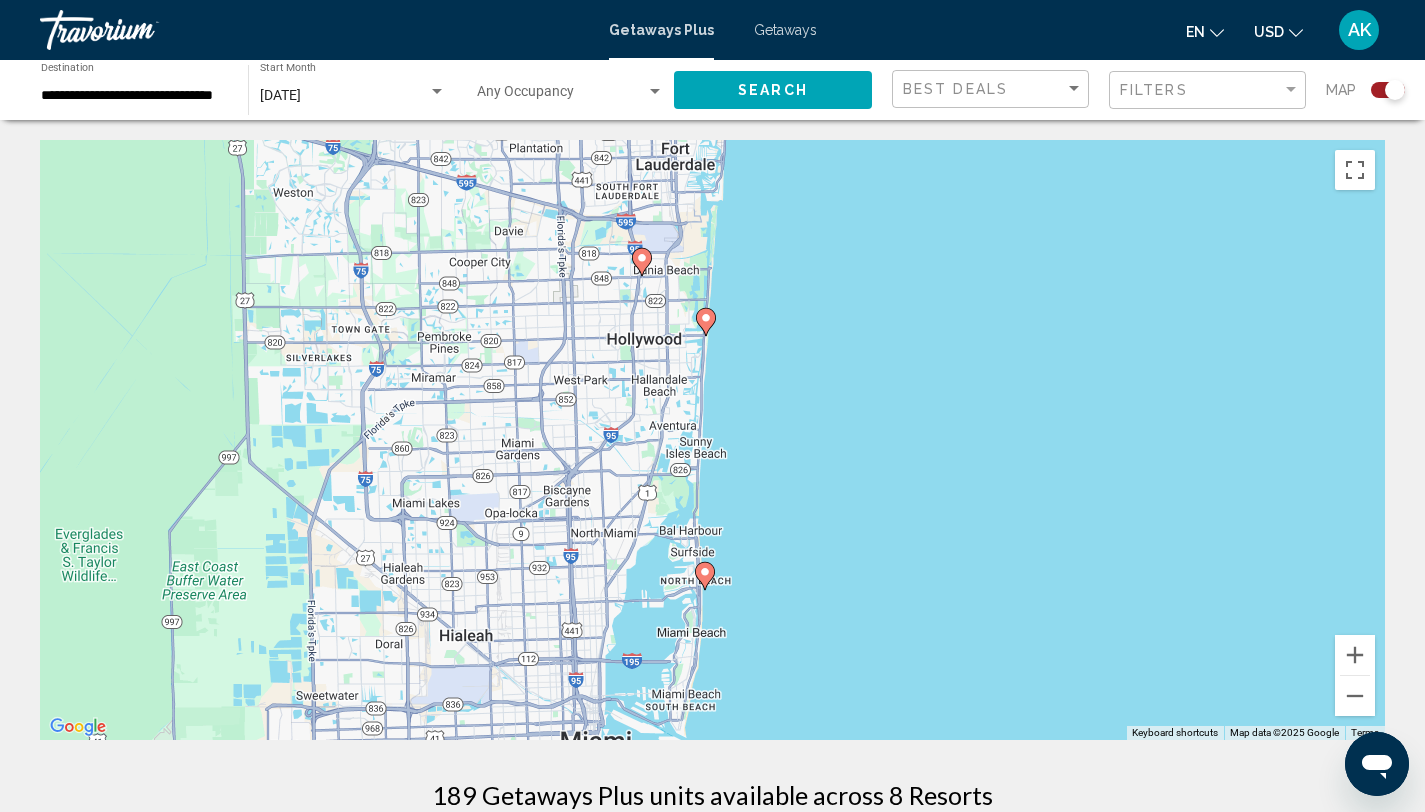 click 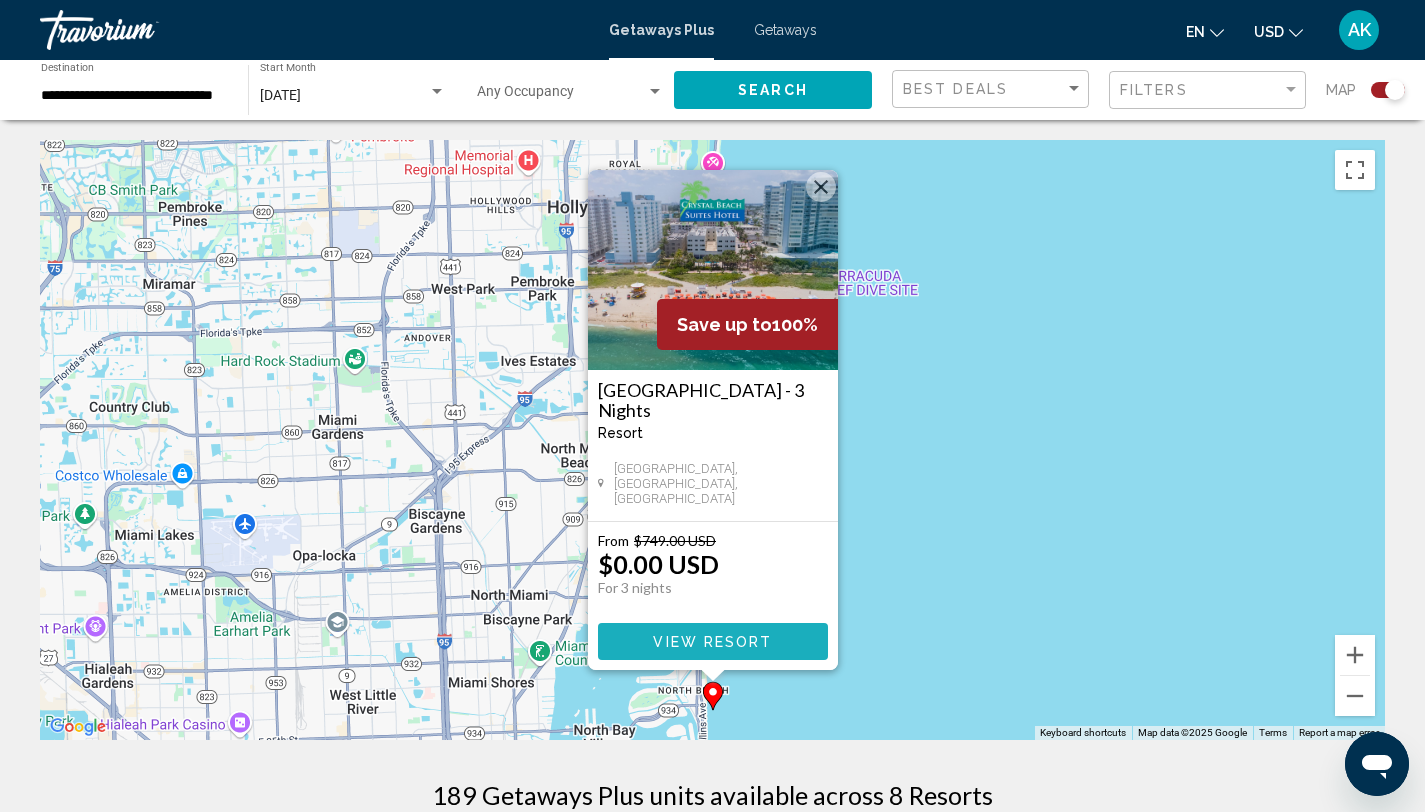 drag, startPoint x: 1020, startPoint y: 346, endPoint x: 727, endPoint y: 645, distance: 418.62872 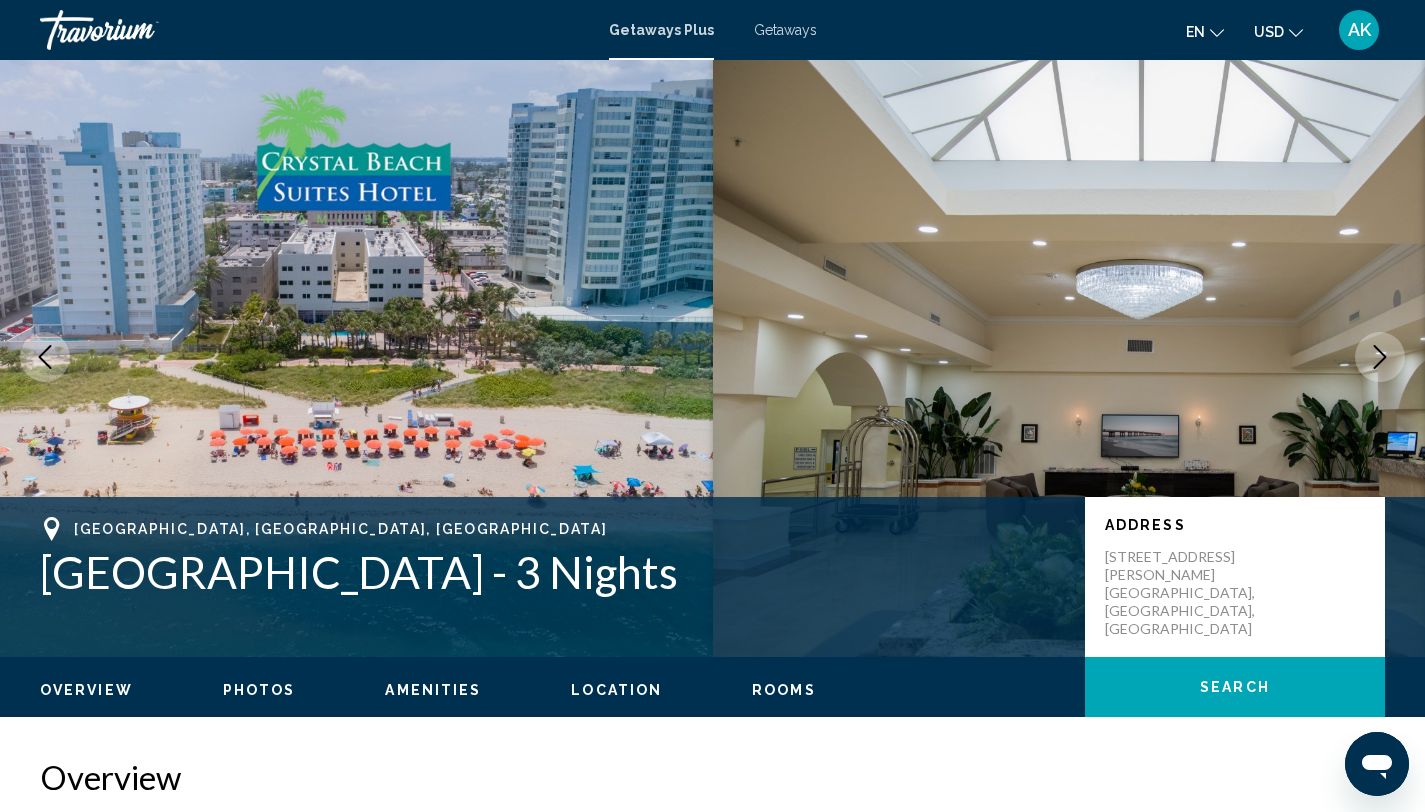 scroll, scrollTop: 0, scrollLeft: 0, axis: both 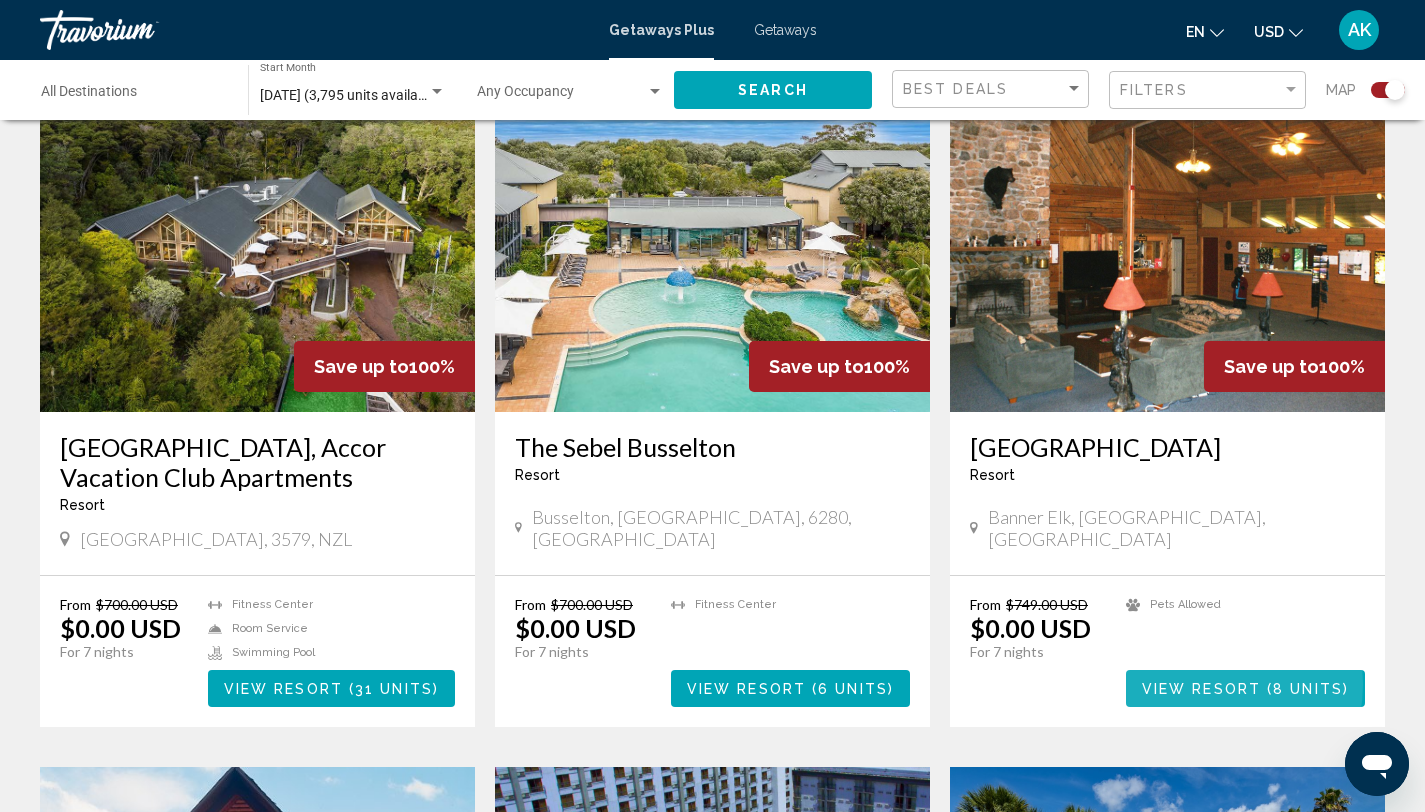 click on "View Resort" at bounding box center (1201, 689) 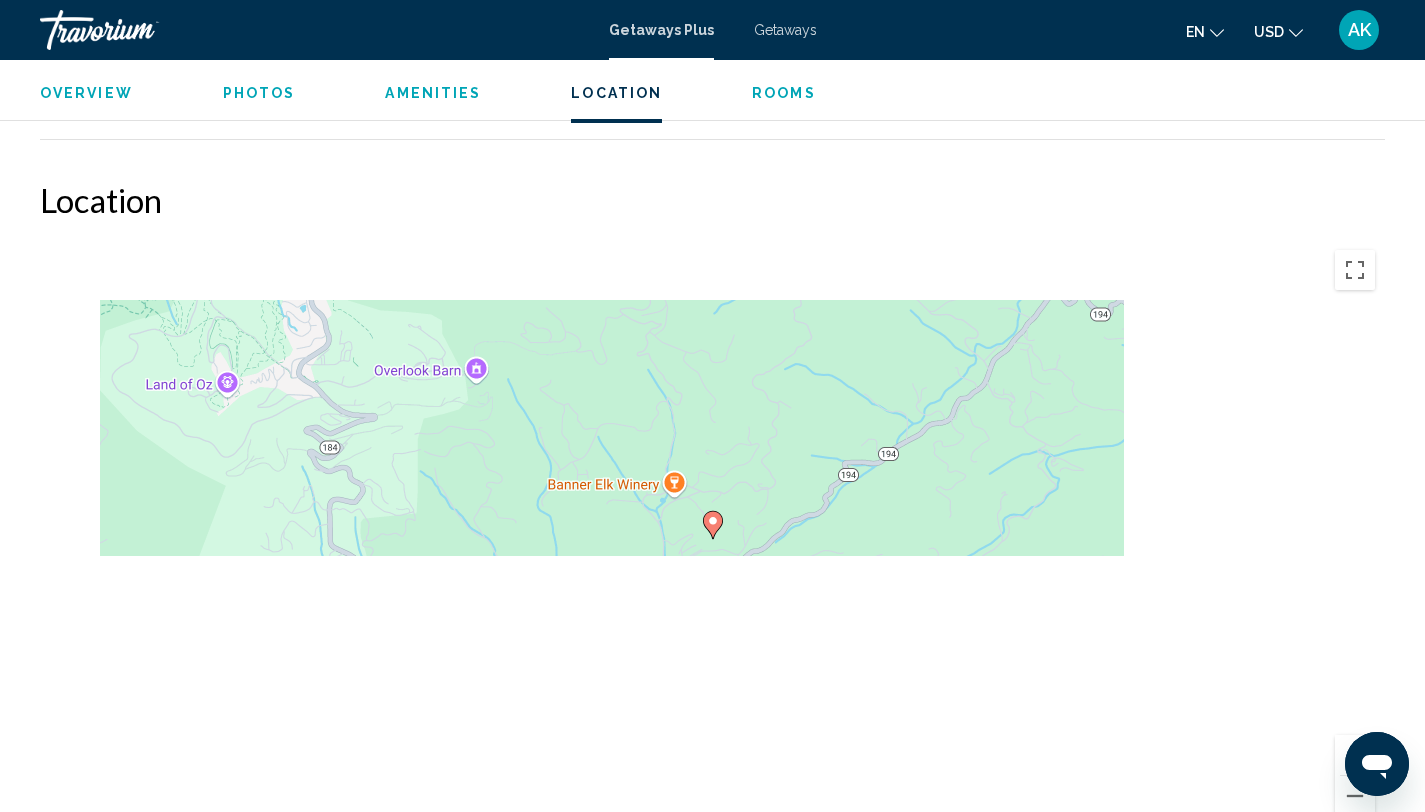 scroll, scrollTop: 2315, scrollLeft: 0, axis: vertical 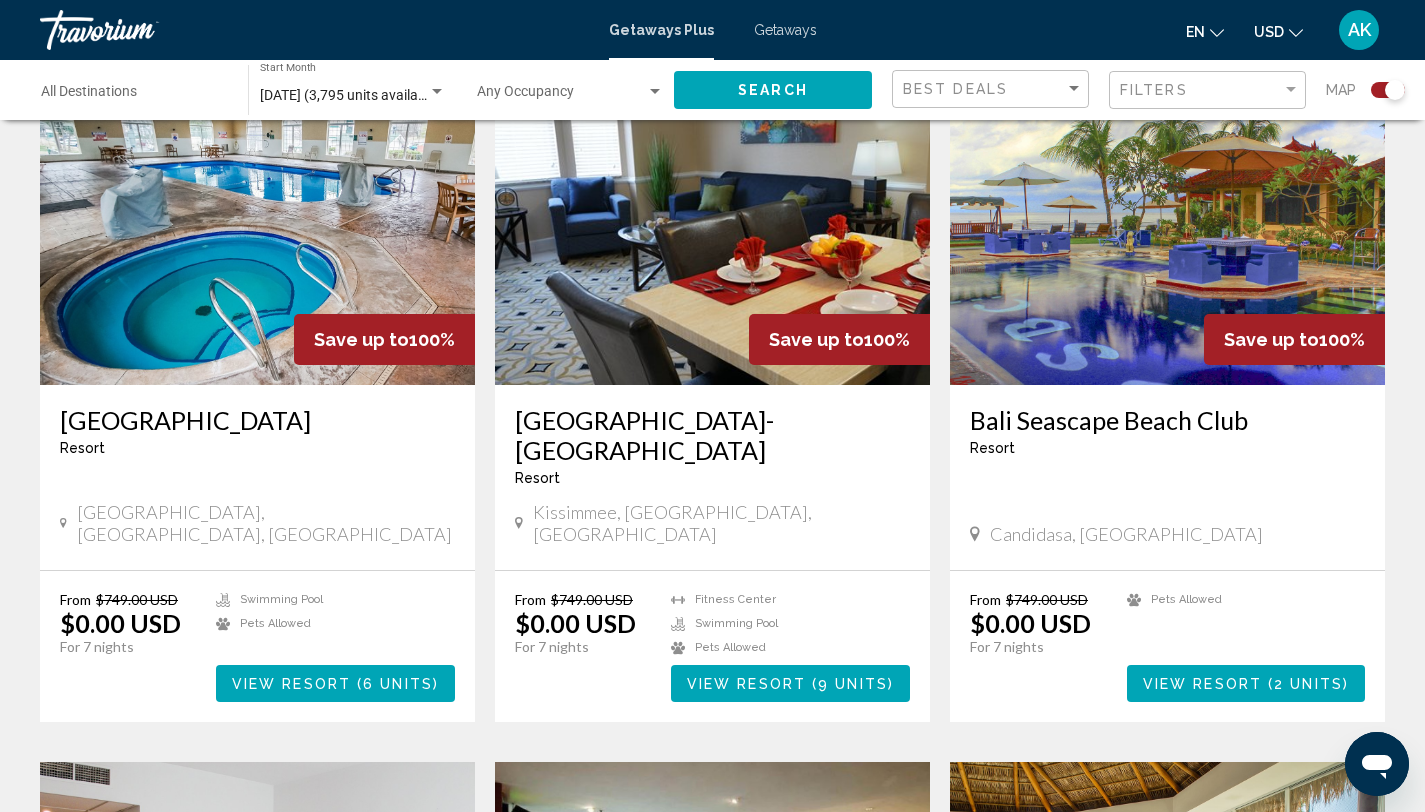 click on "View Resort" at bounding box center (746, 684) 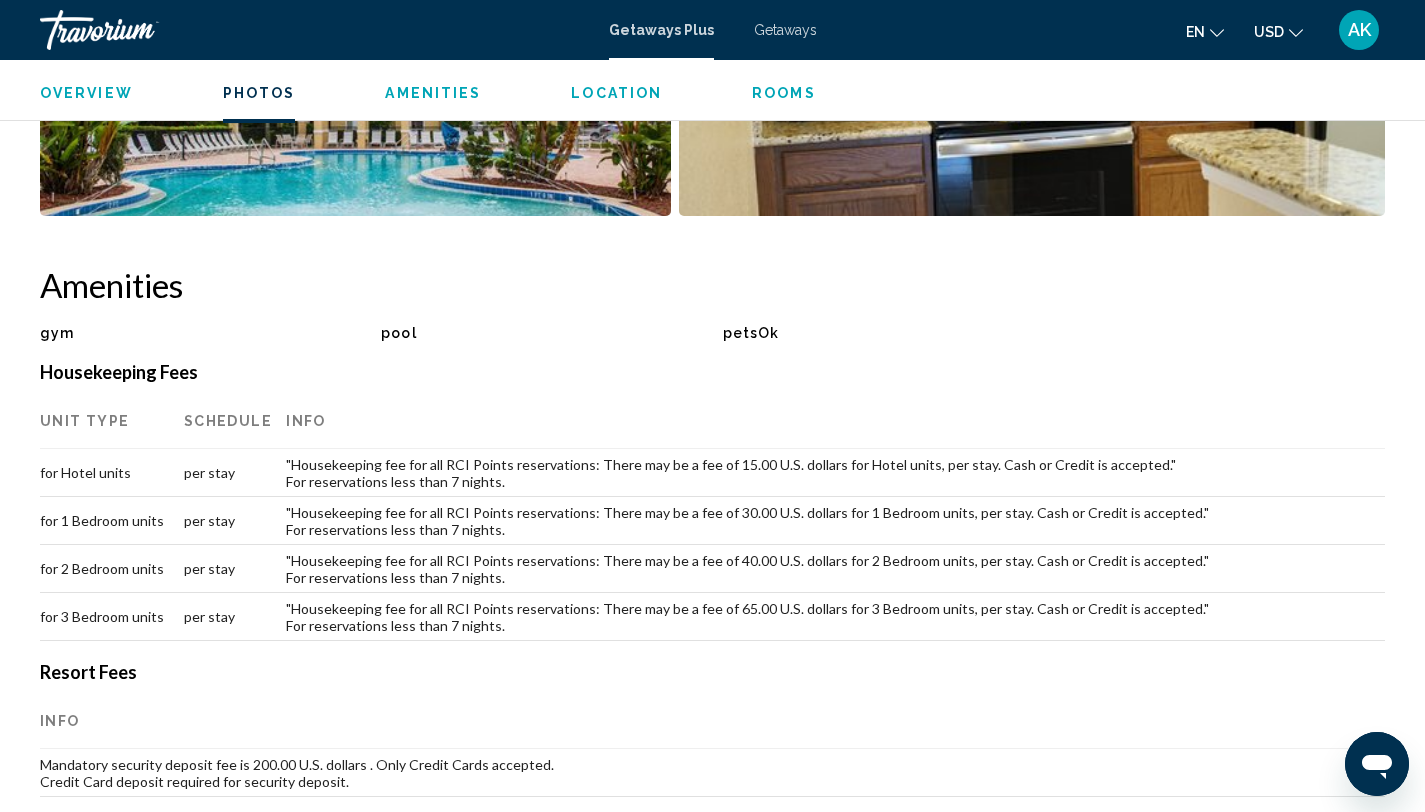 scroll, scrollTop: 1270, scrollLeft: 0, axis: vertical 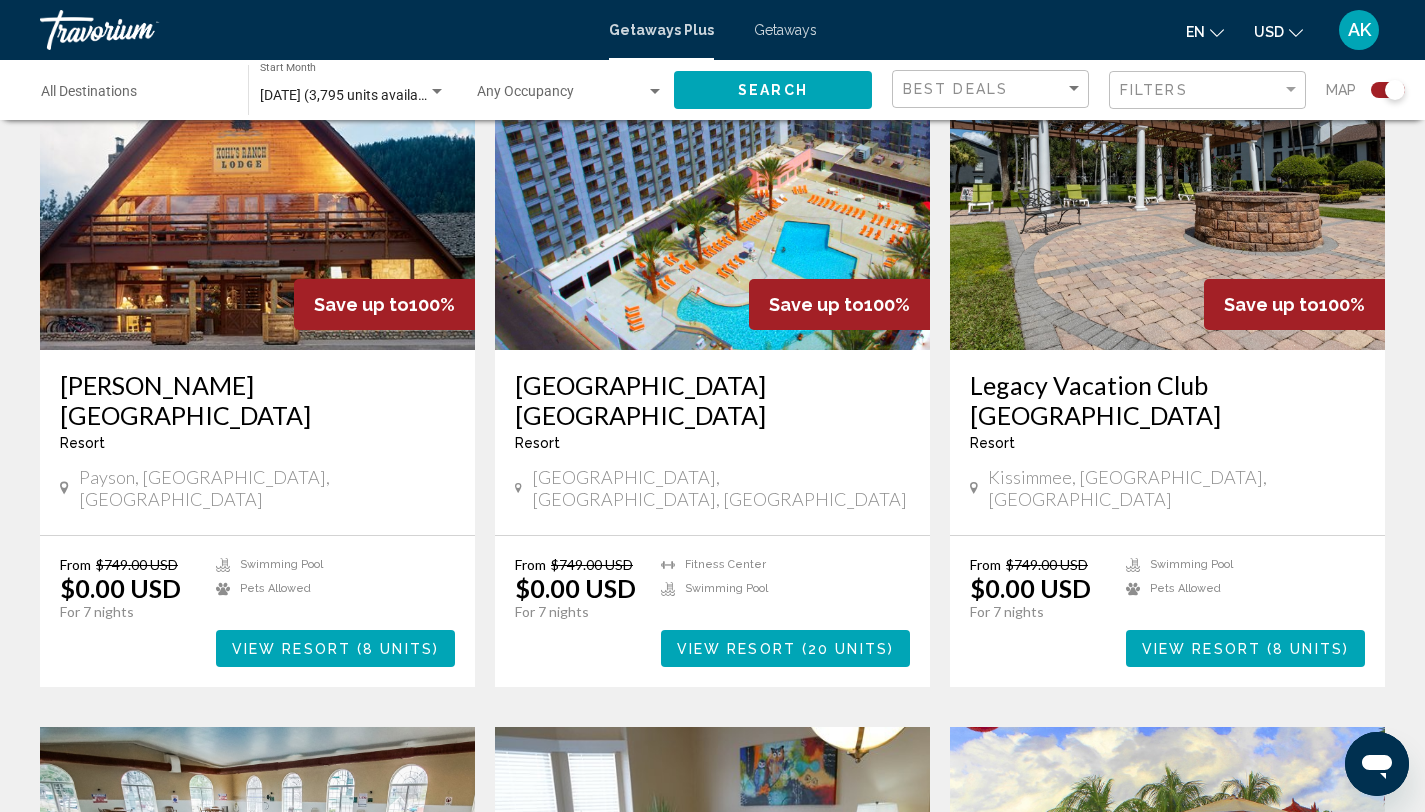 click on "View Resort" at bounding box center (736, 649) 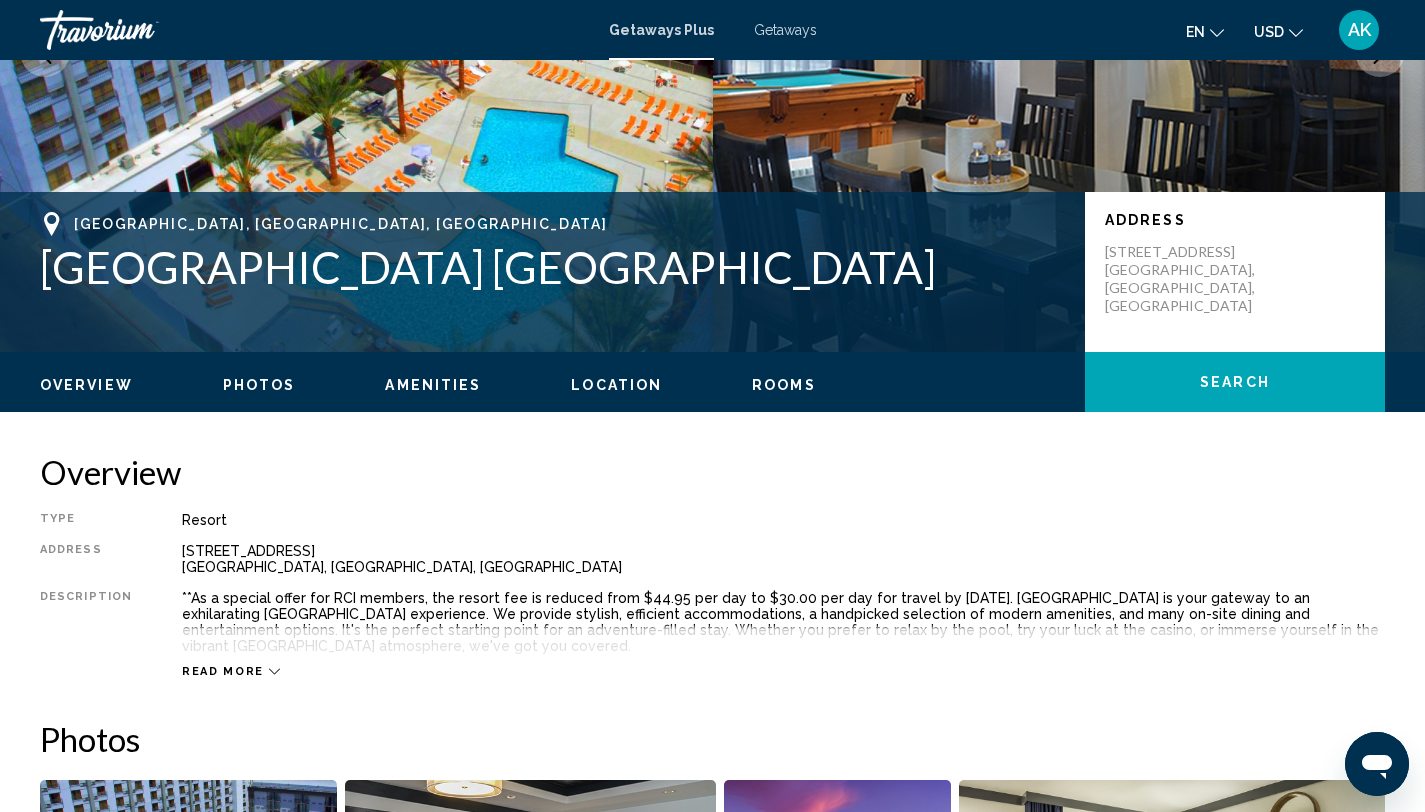 scroll, scrollTop: 0, scrollLeft: 0, axis: both 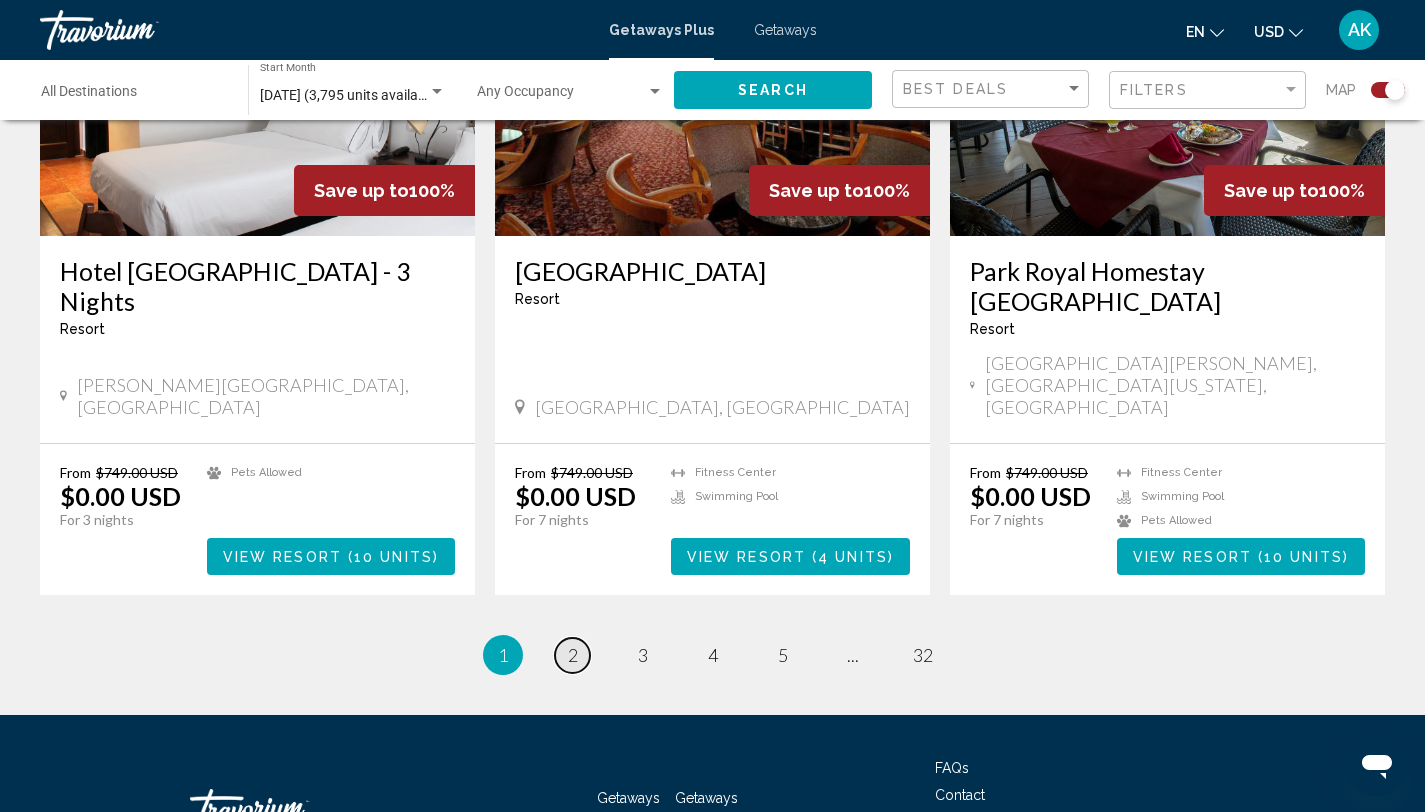 click on "2" at bounding box center [573, 655] 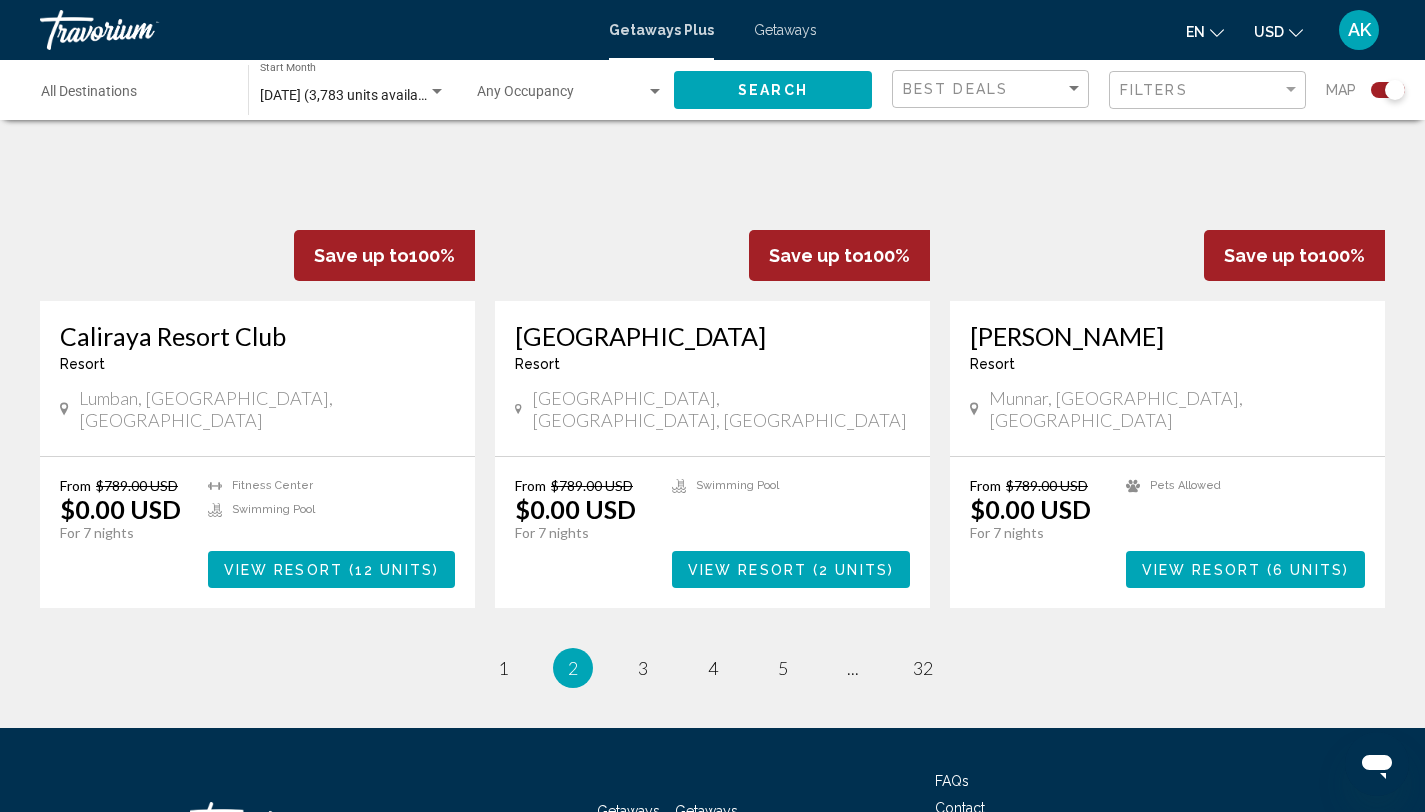 scroll, scrollTop: 2953, scrollLeft: 0, axis: vertical 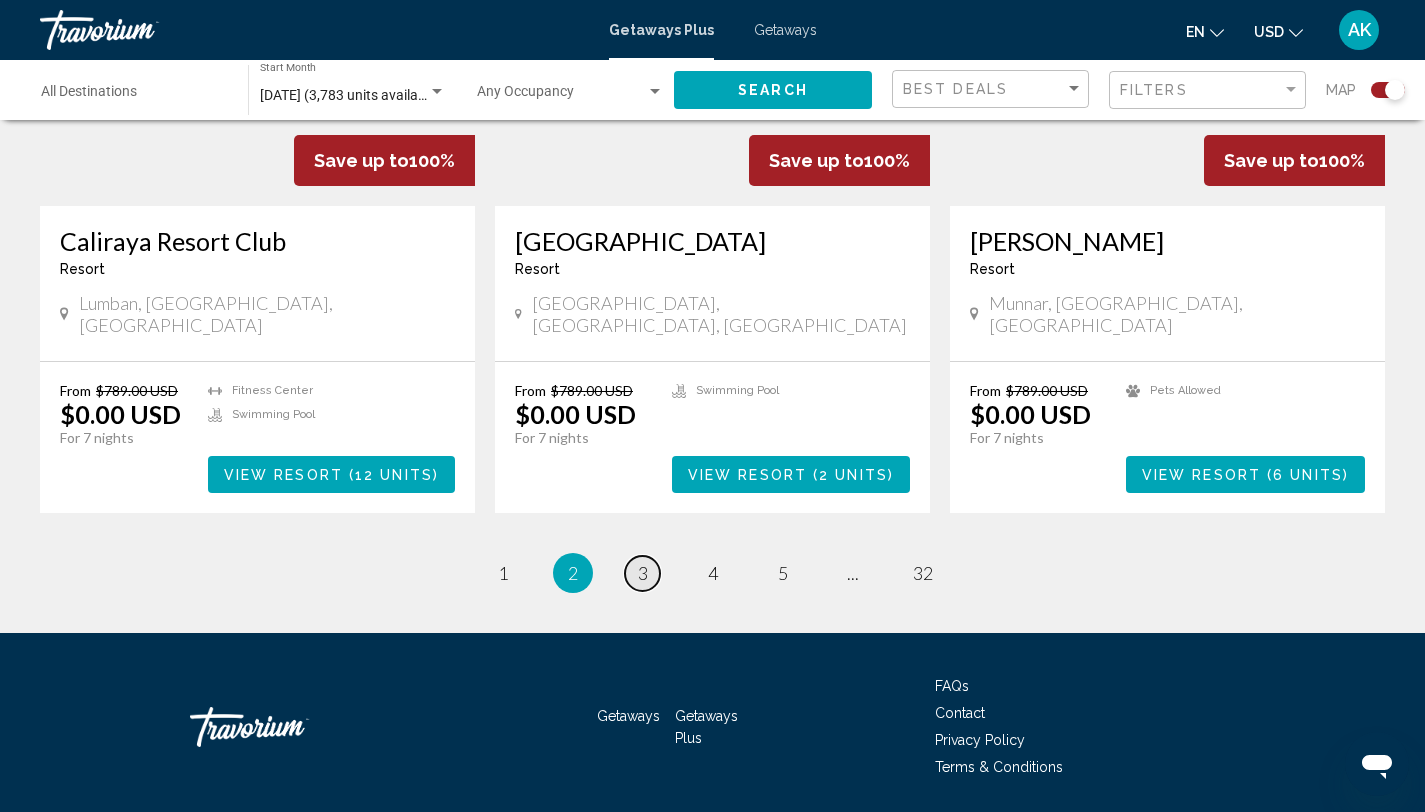 click on "page  3" at bounding box center [642, 573] 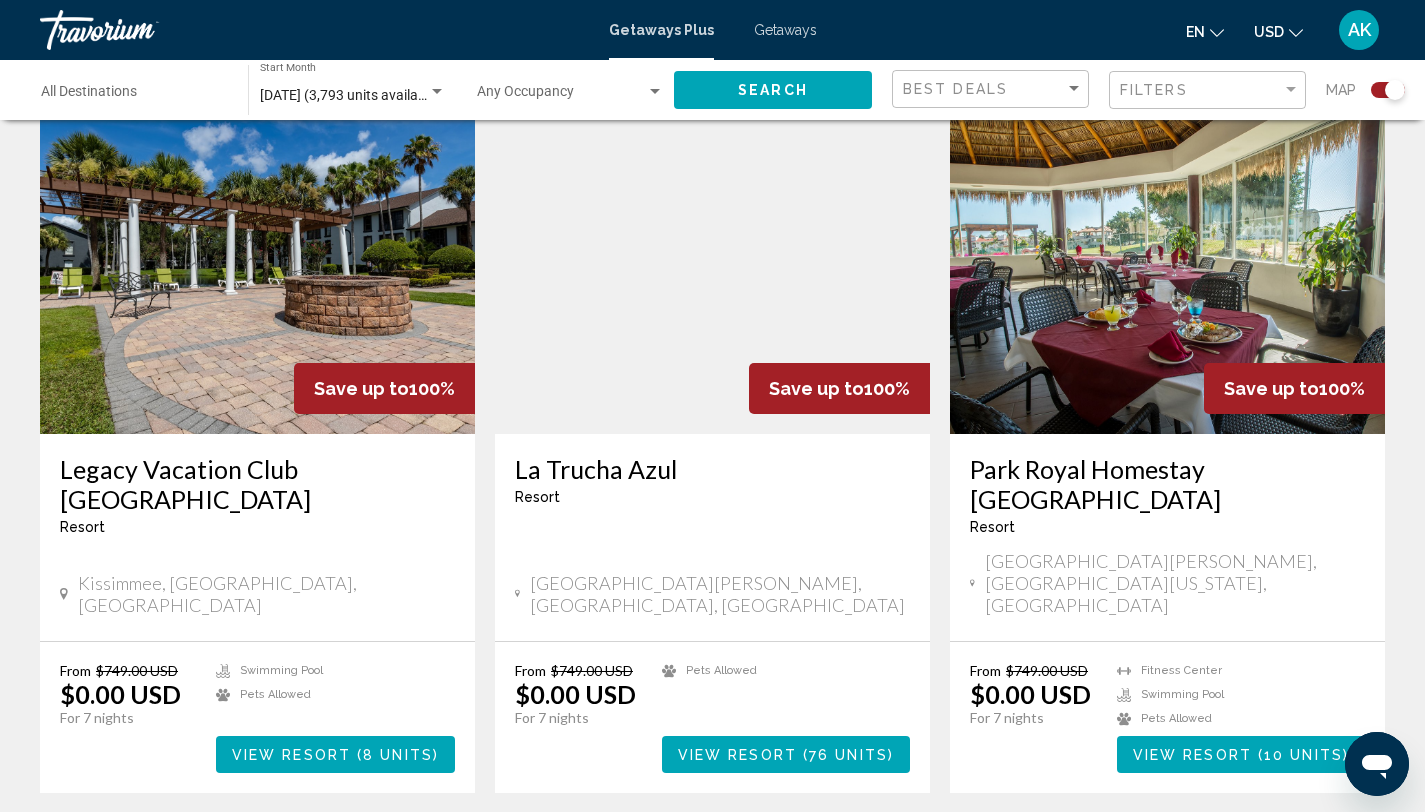 scroll, scrollTop: 737, scrollLeft: 0, axis: vertical 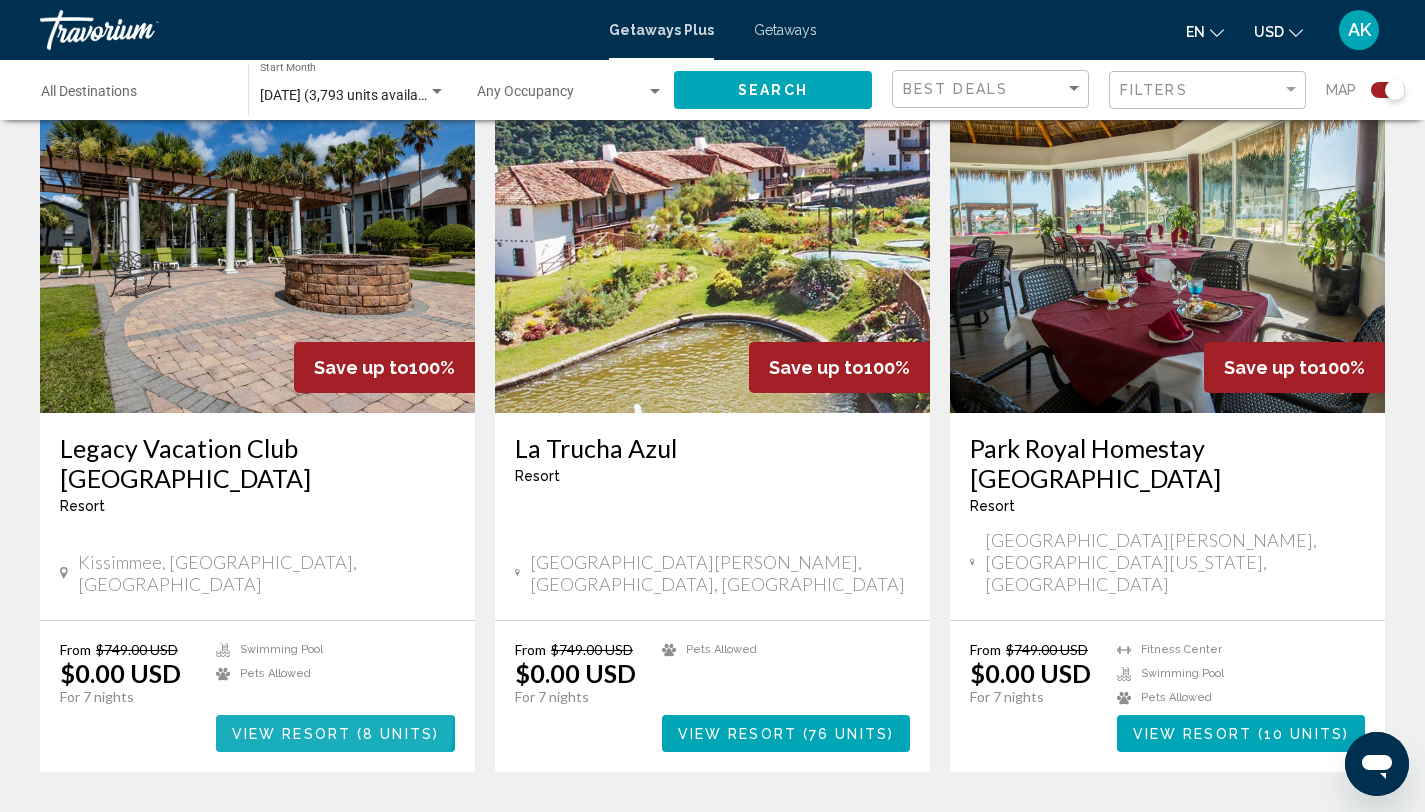 click on "View Resort    ( 8 units )" at bounding box center [335, 733] 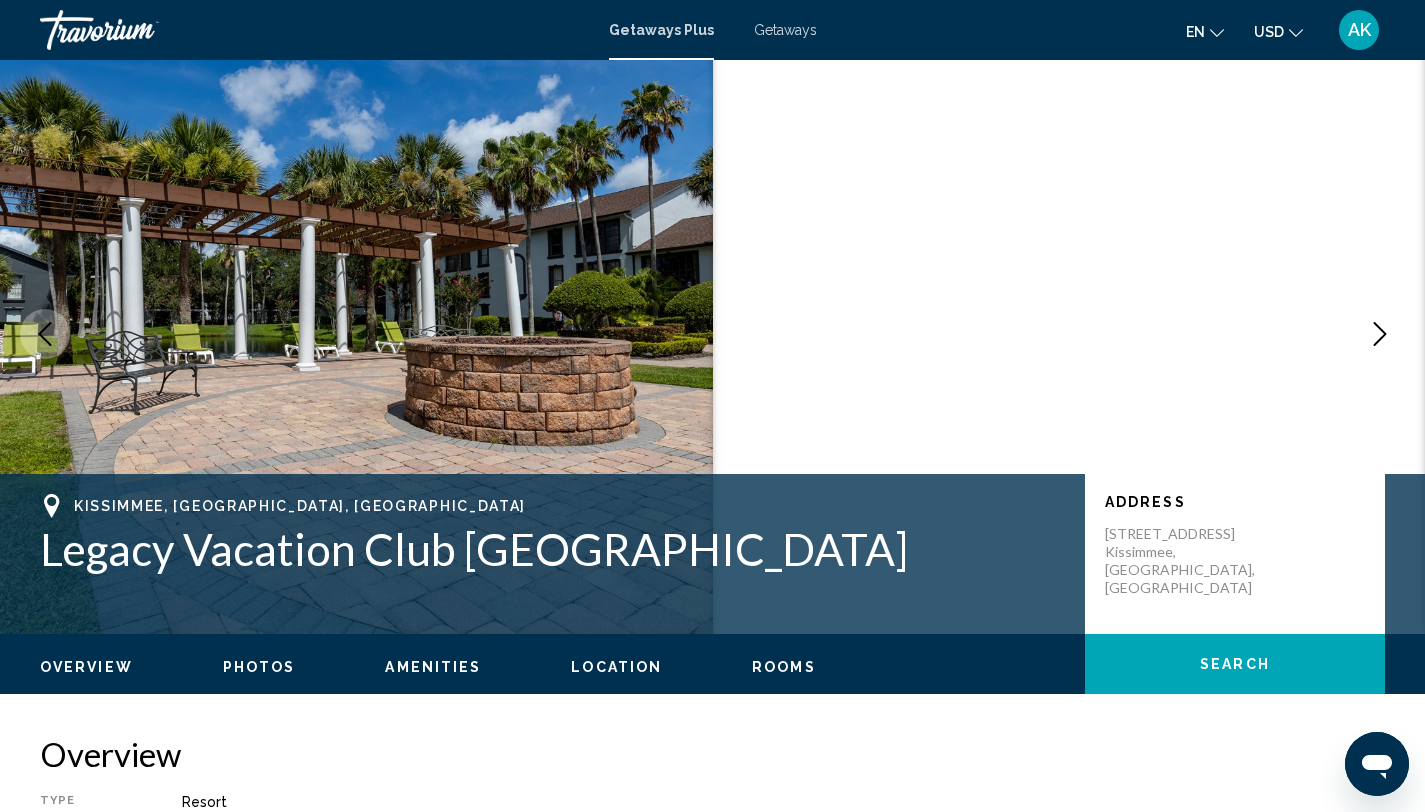 scroll, scrollTop: 0, scrollLeft: 0, axis: both 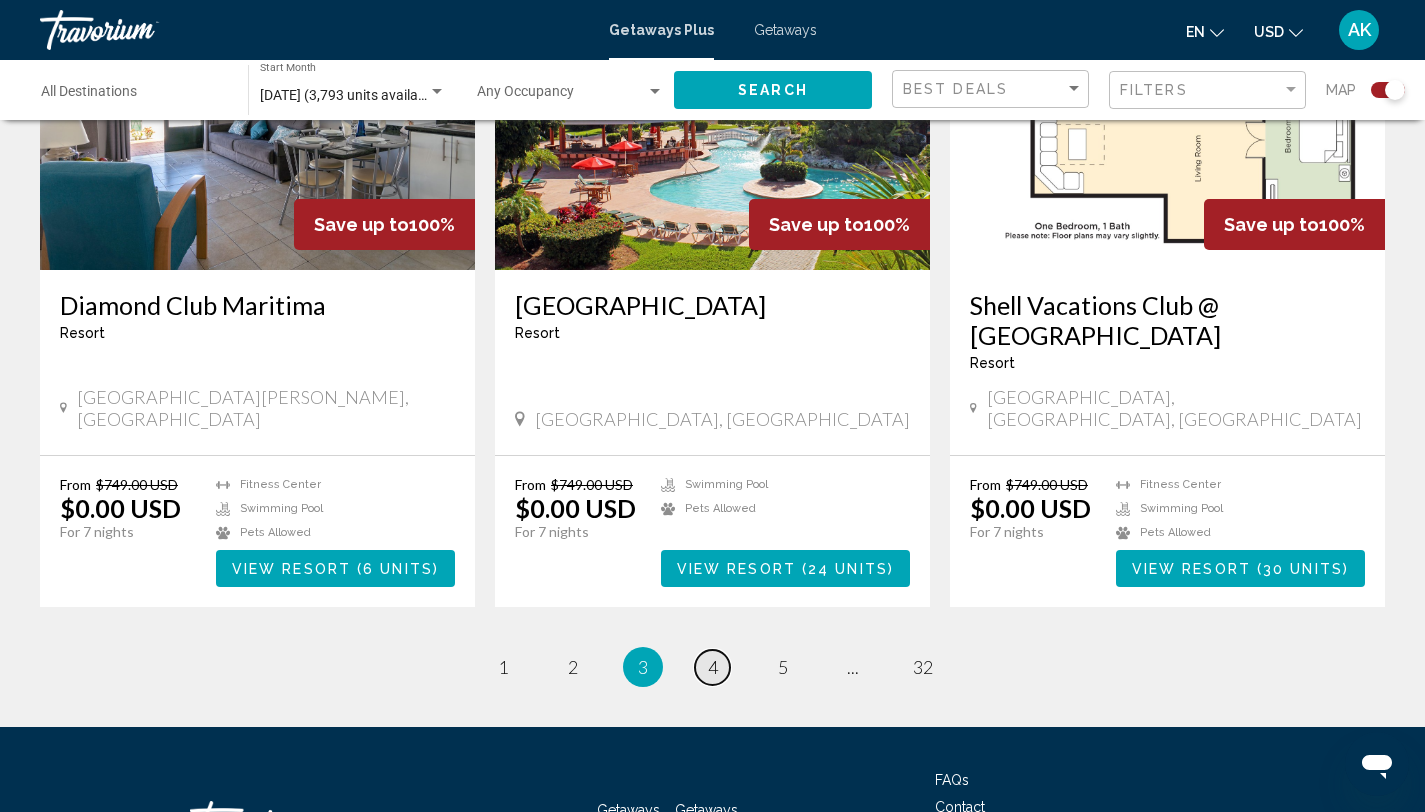 click on "page  4" at bounding box center (712, 667) 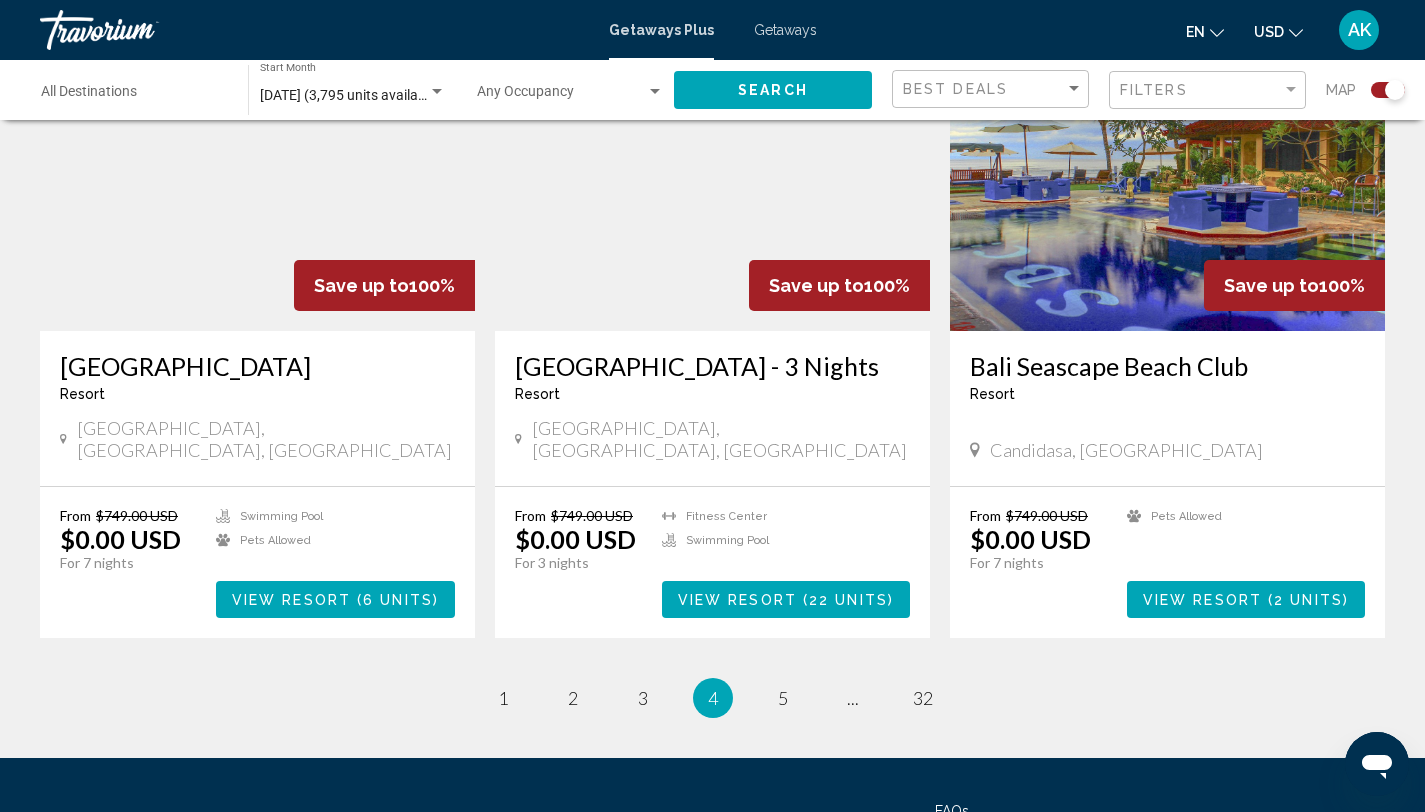 scroll, scrollTop: 2806, scrollLeft: 0, axis: vertical 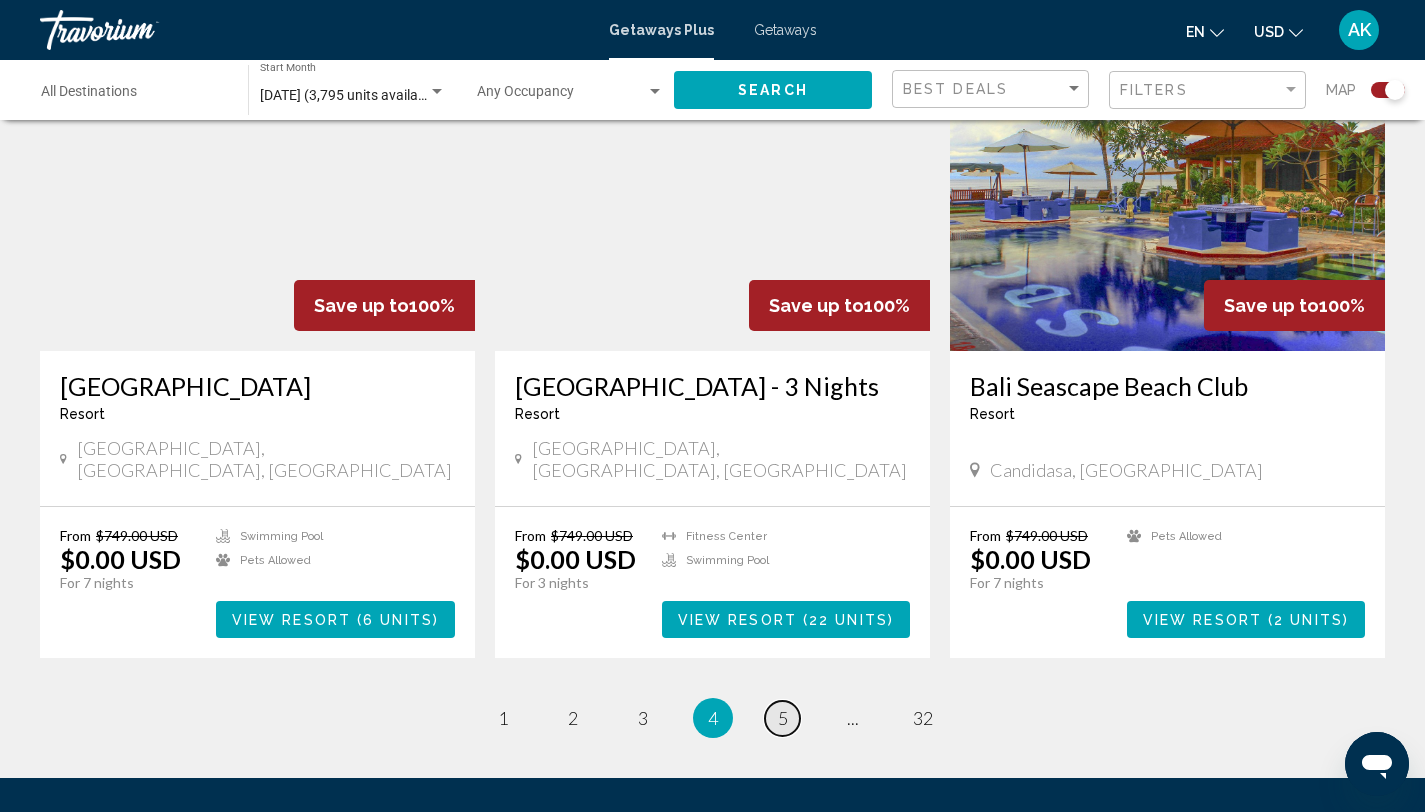 click on "5" at bounding box center (783, 718) 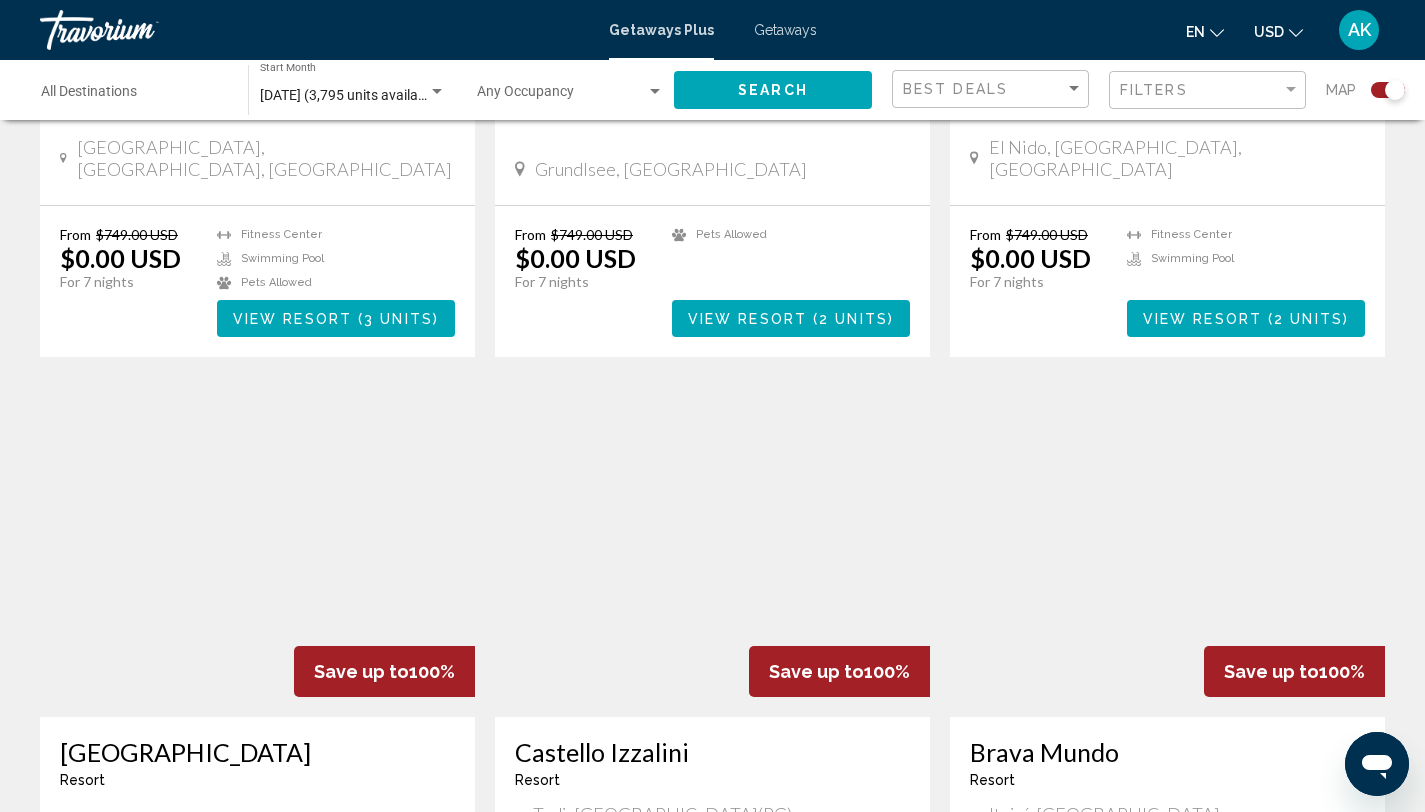 scroll, scrollTop: 909, scrollLeft: 0, axis: vertical 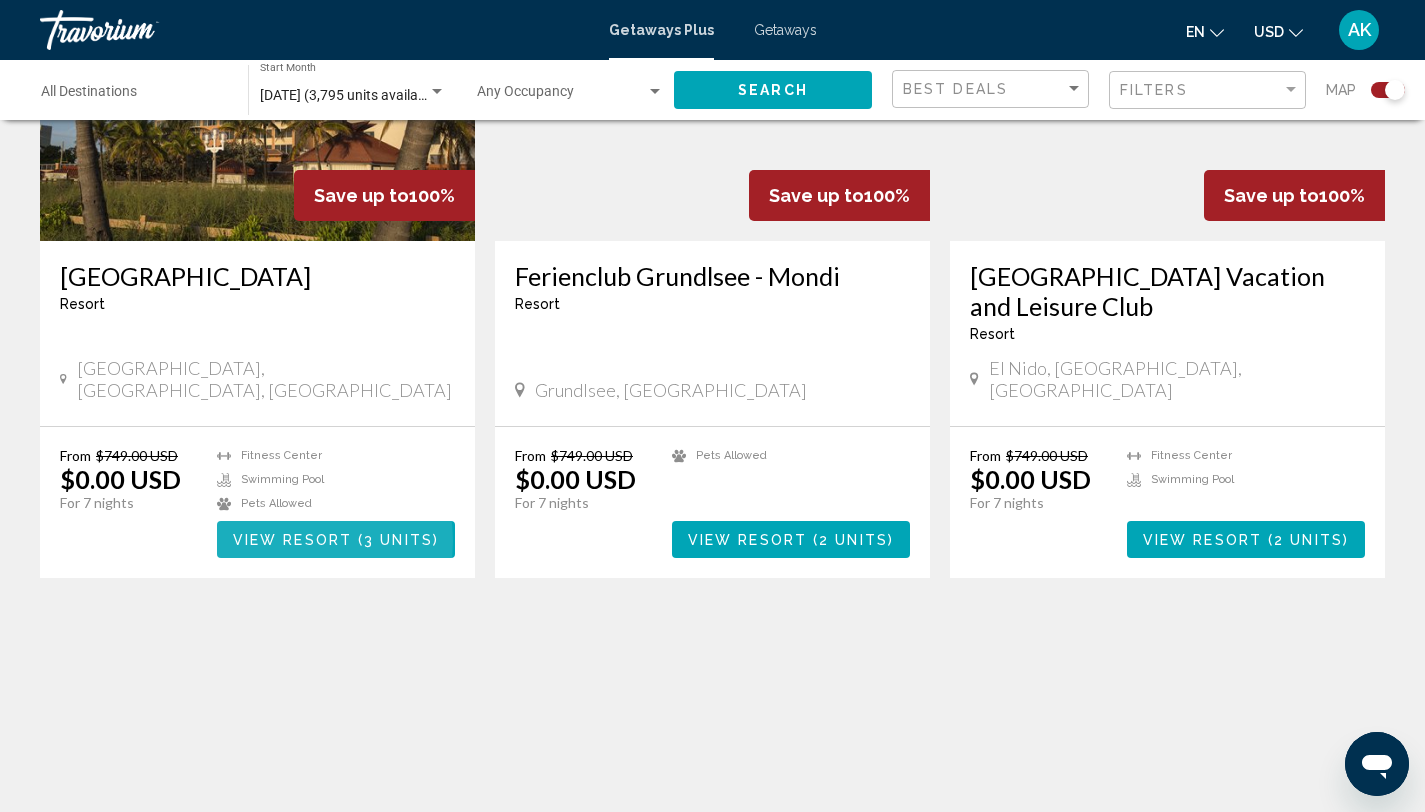click on "View Resort" at bounding box center (292, 540) 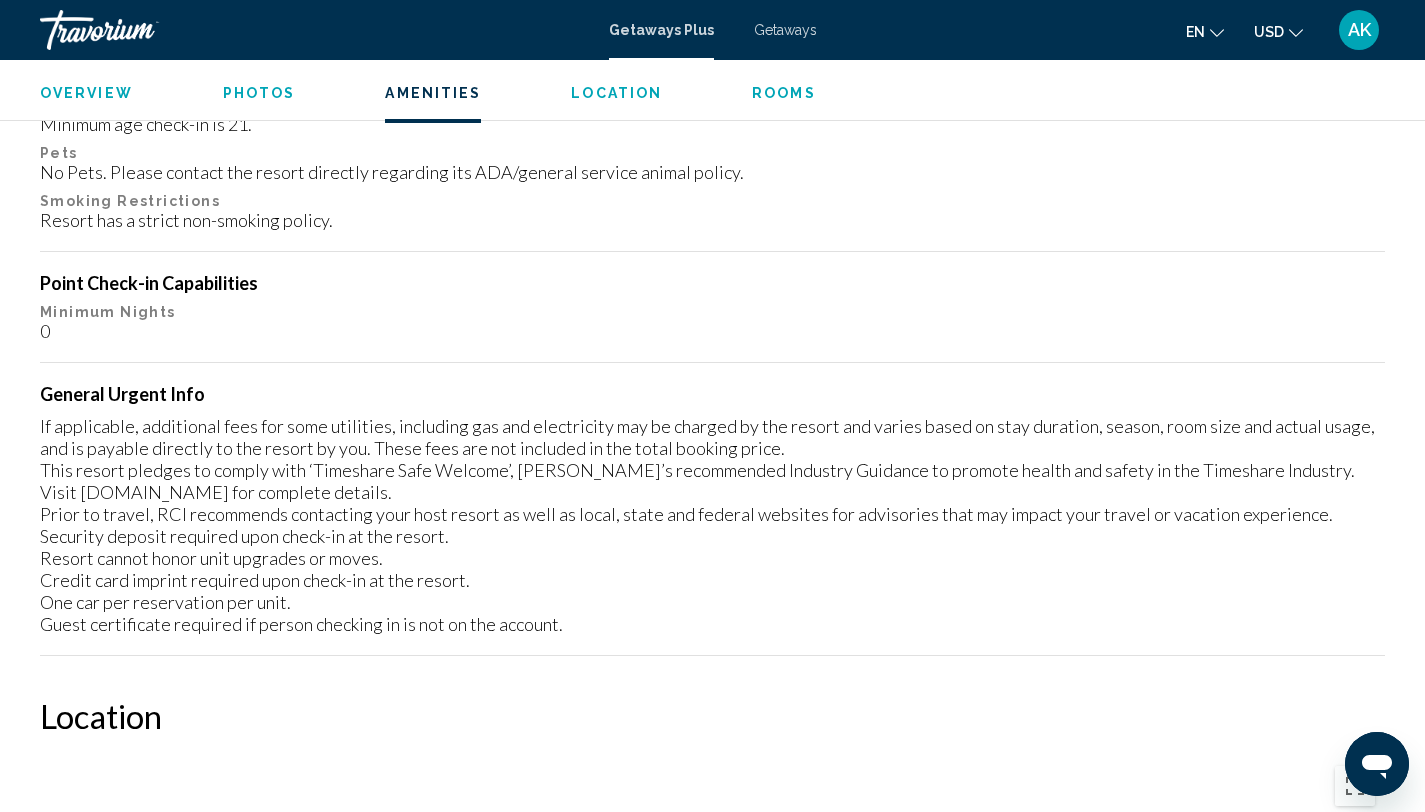 scroll, scrollTop: 1789, scrollLeft: 0, axis: vertical 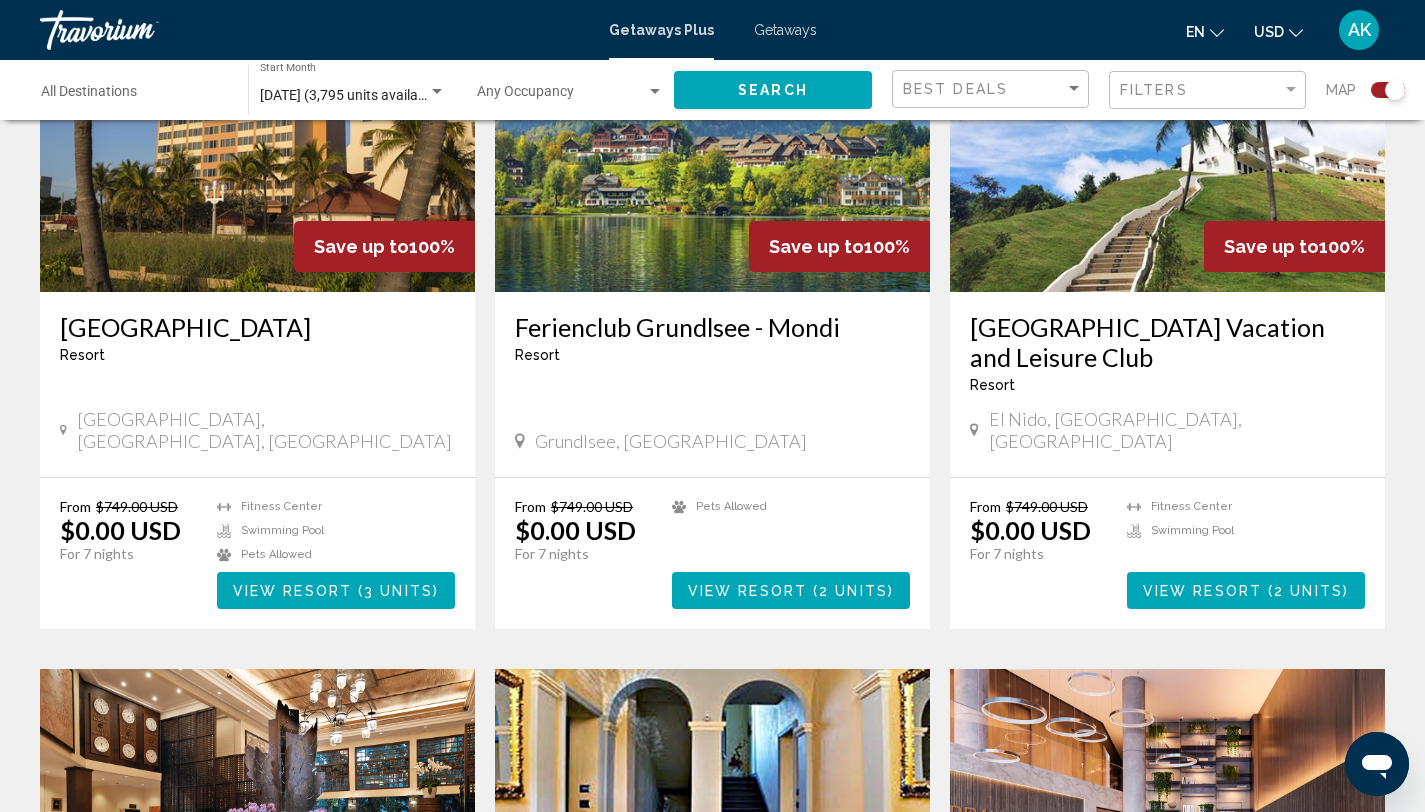 click on "Ferienclub Grundlsee - [GEOGRAPHIC_DATA]  -  This is an adults only resort
[GEOGRAPHIC_DATA], [GEOGRAPHIC_DATA]" at bounding box center (712, 384) 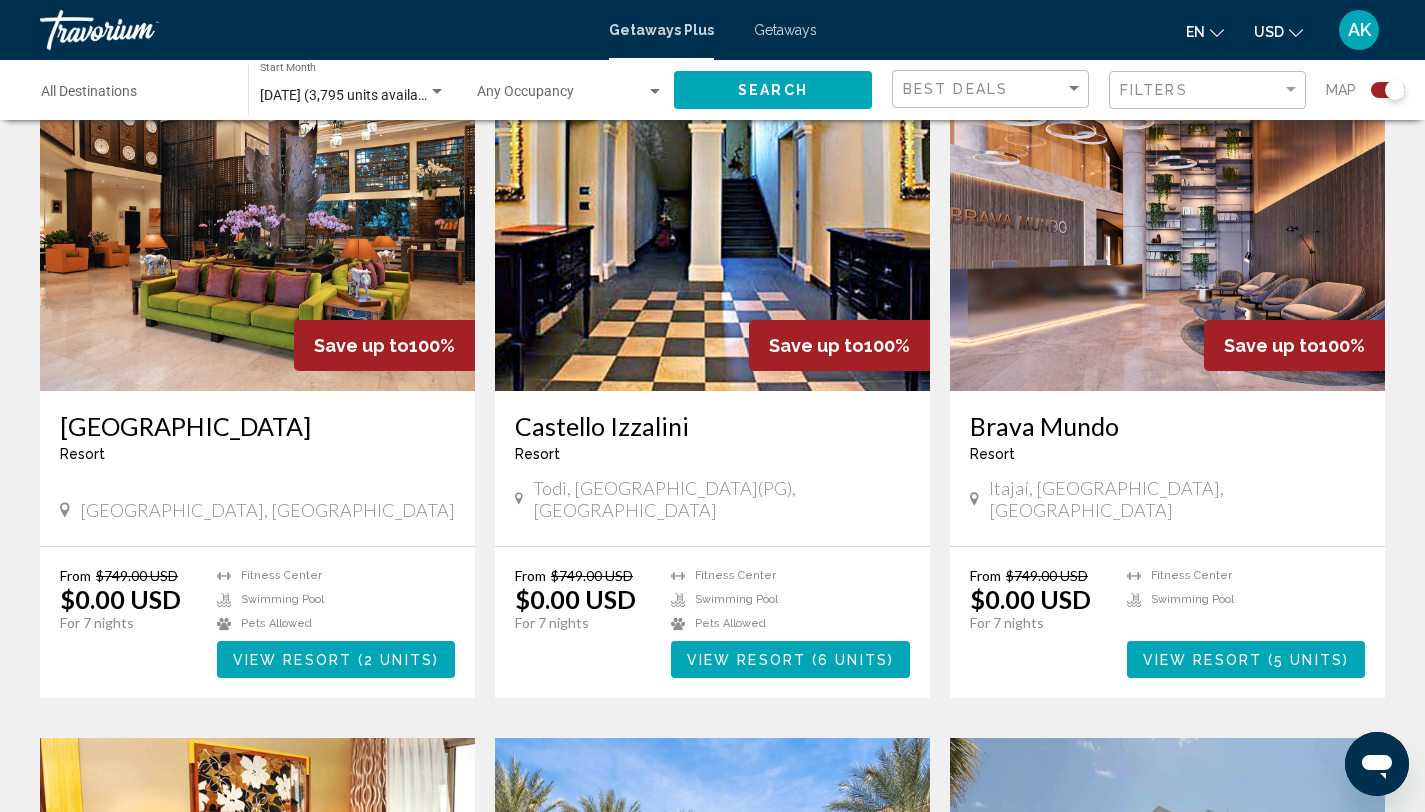 scroll, scrollTop: 1463, scrollLeft: 0, axis: vertical 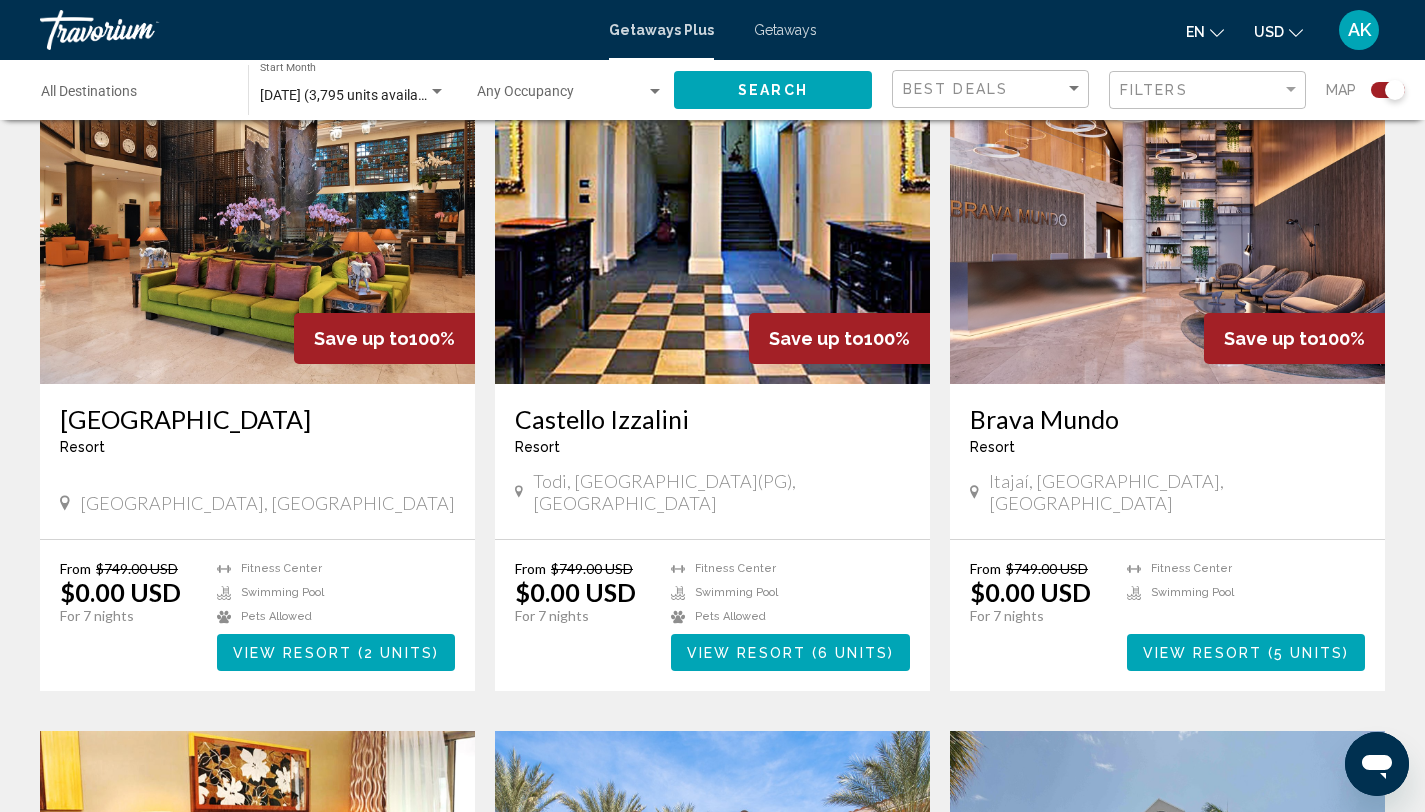 click at bounding box center [712, 224] 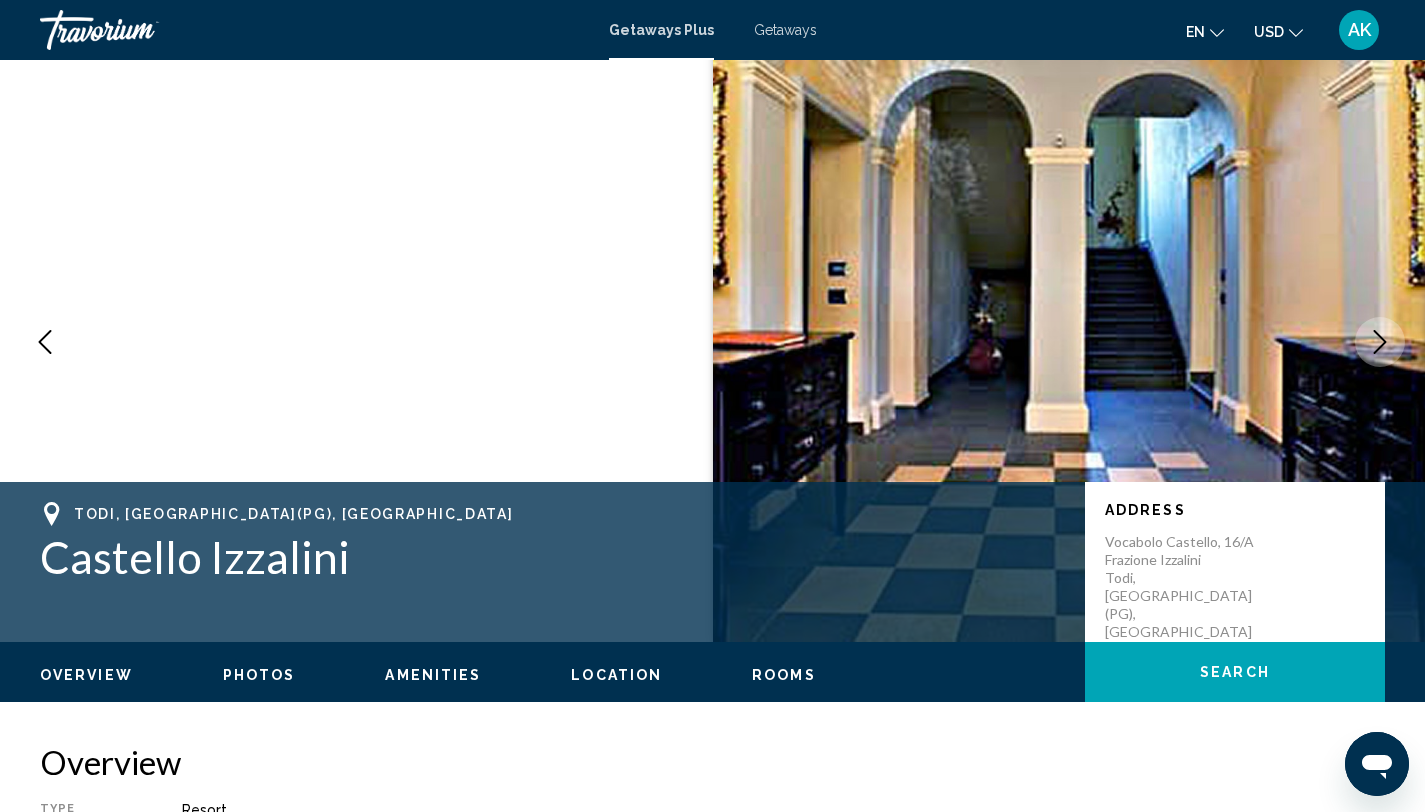 scroll, scrollTop: 0, scrollLeft: 0, axis: both 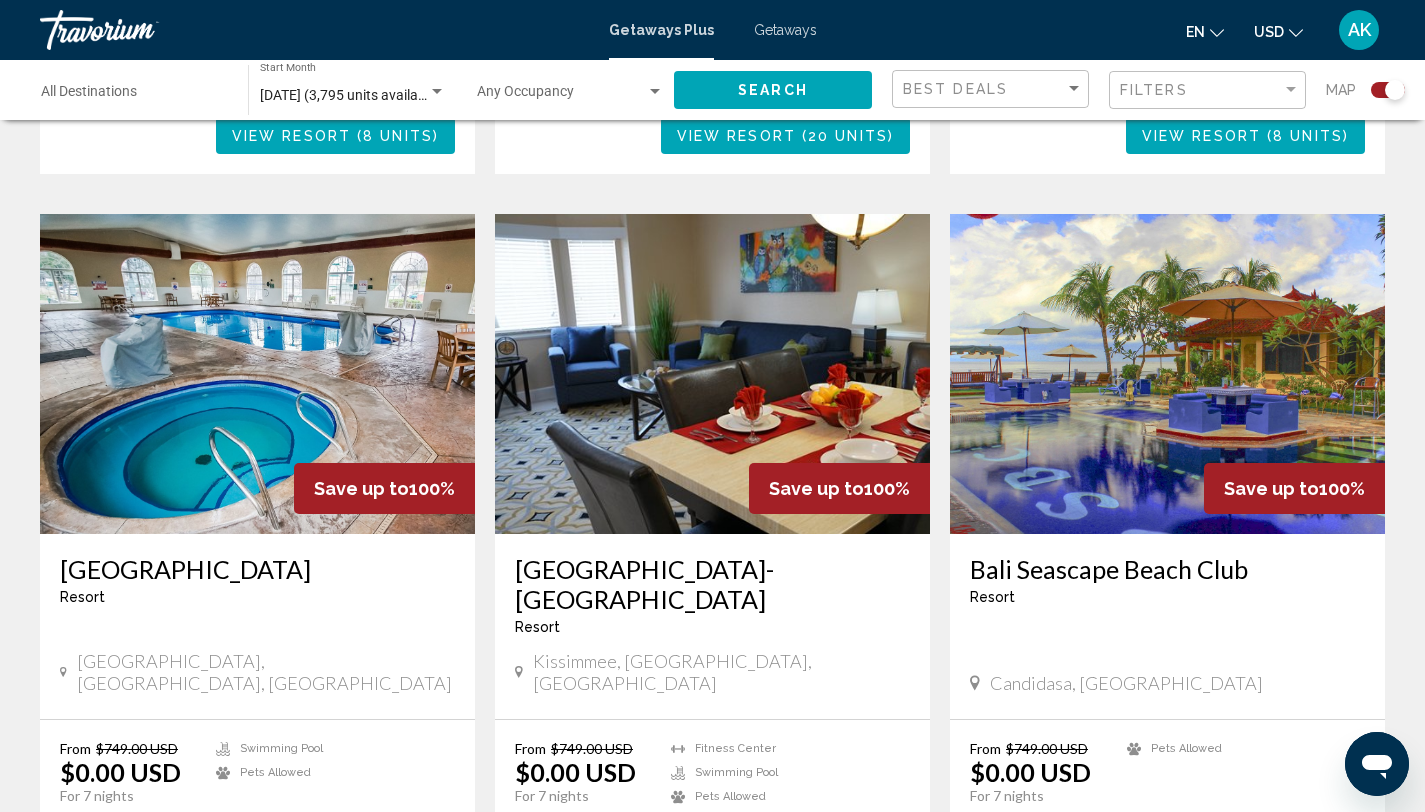 click at bounding box center [712, 374] 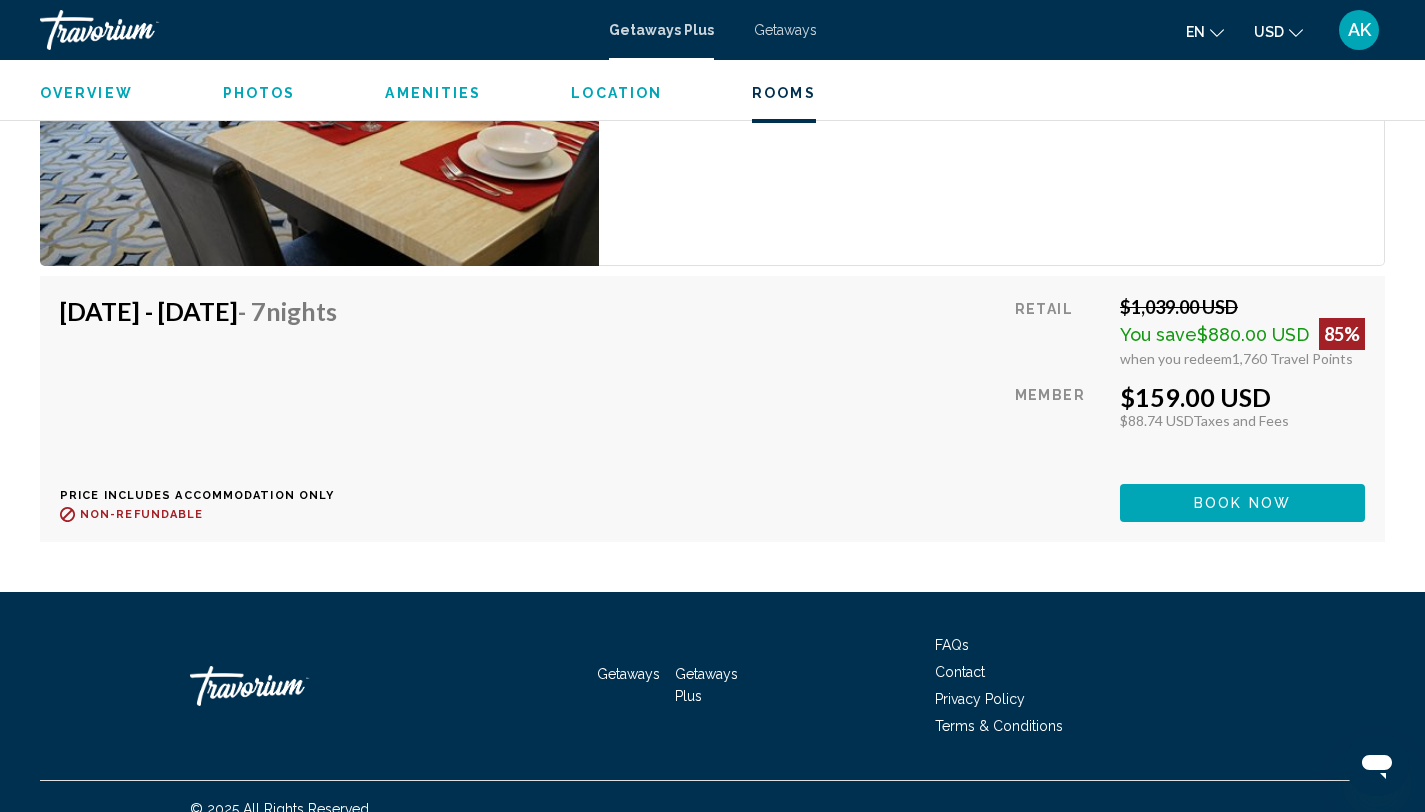 scroll, scrollTop: 5528, scrollLeft: 0, axis: vertical 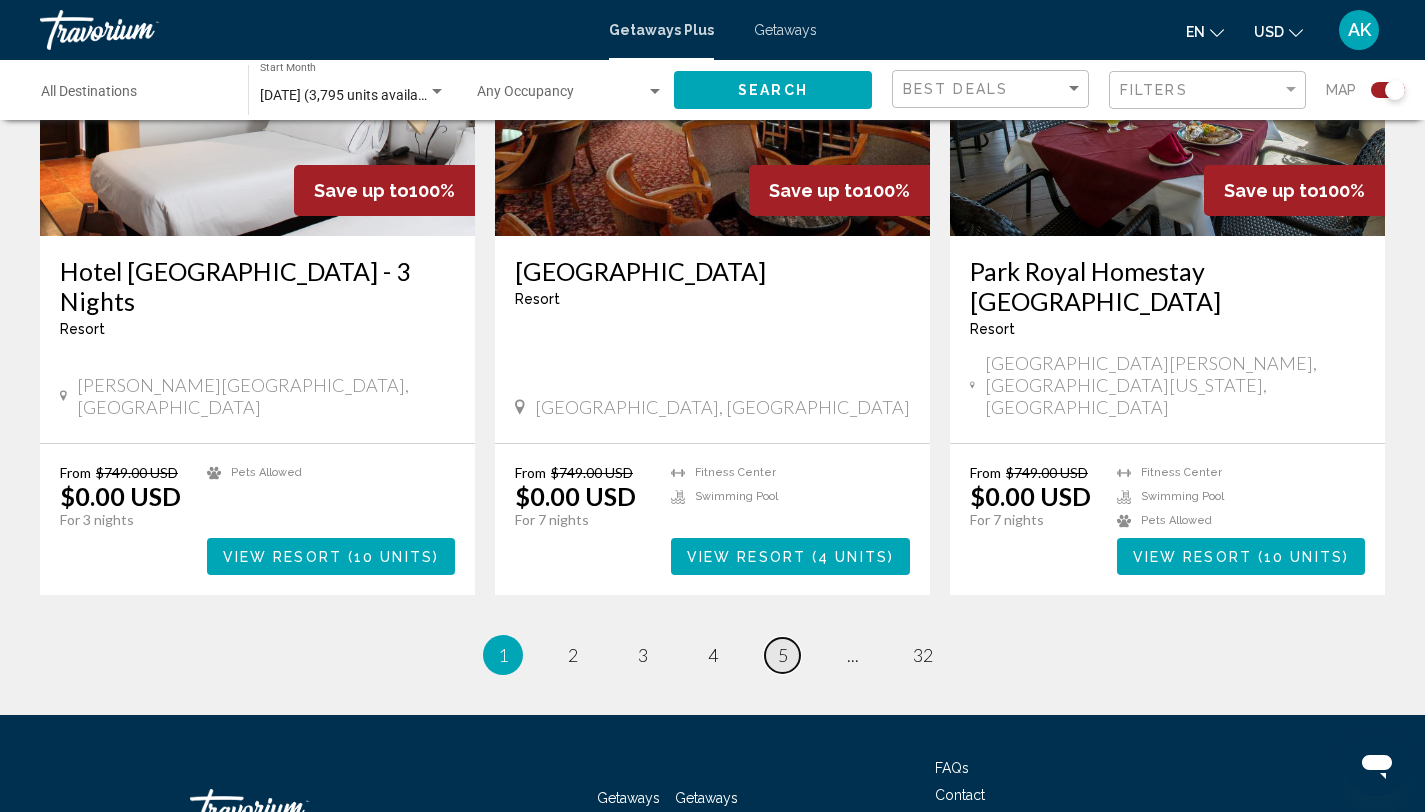 click on "5" at bounding box center (783, 655) 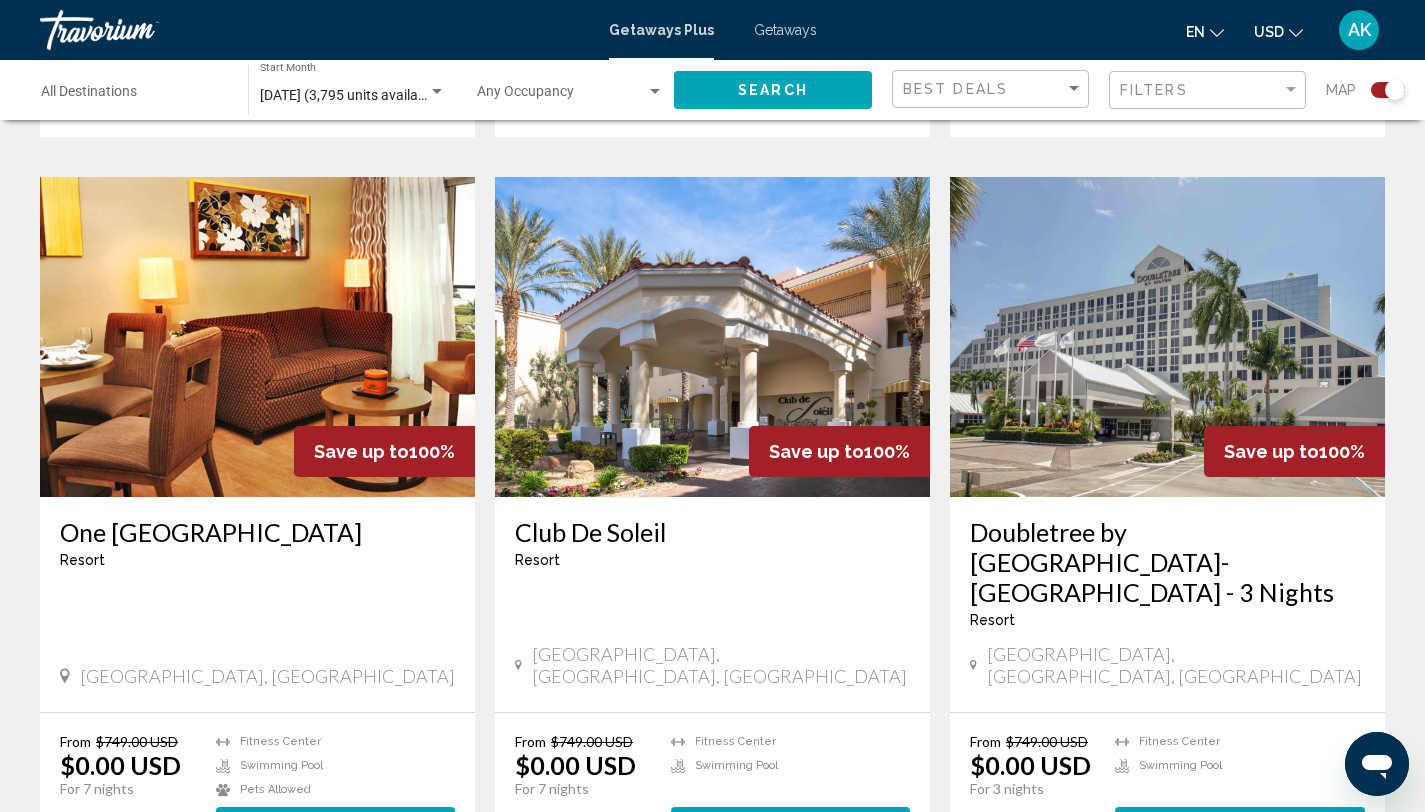 scroll, scrollTop: 2018, scrollLeft: 0, axis: vertical 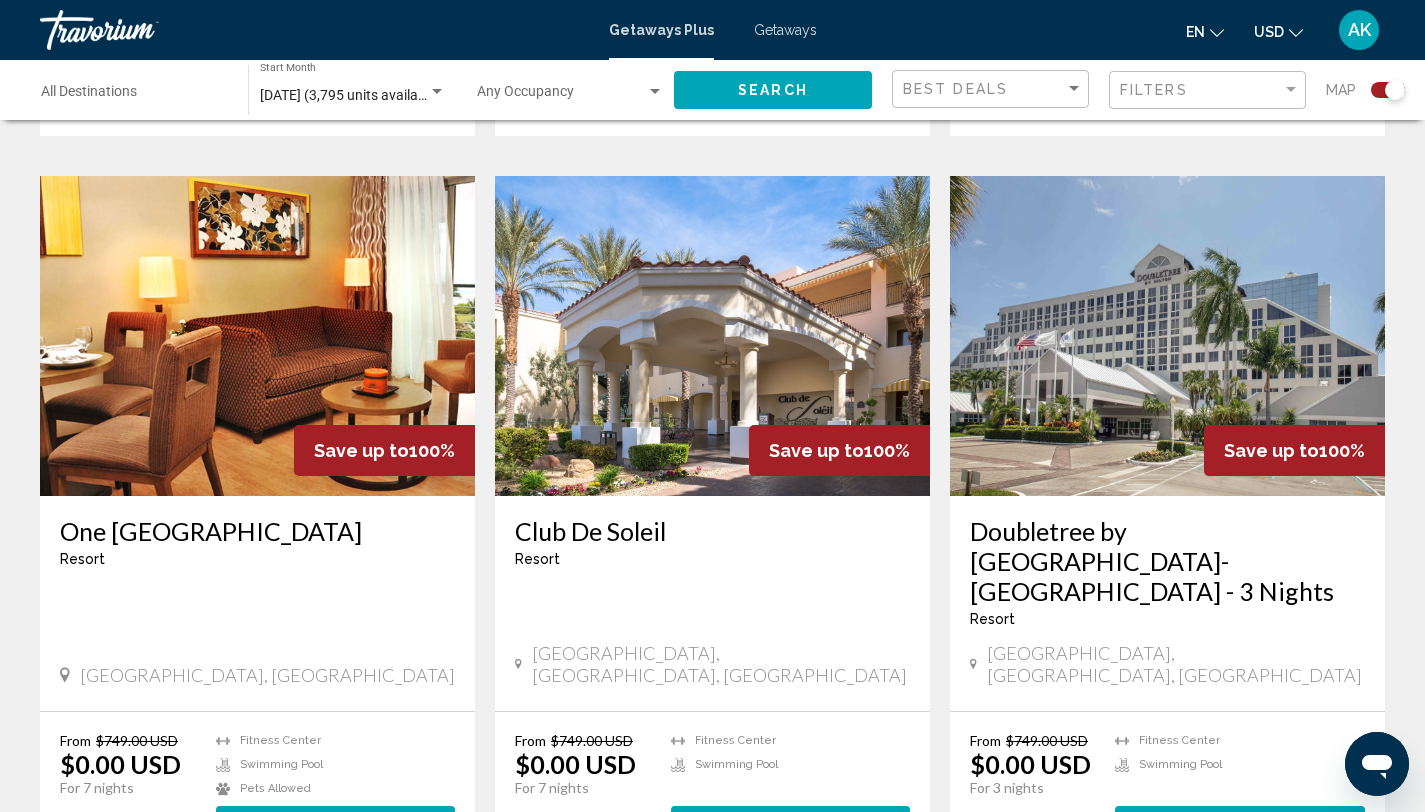 click on "Club [GEOGRAPHIC_DATA]  -  This is an adults only resort" at bounding box center (712, 549) 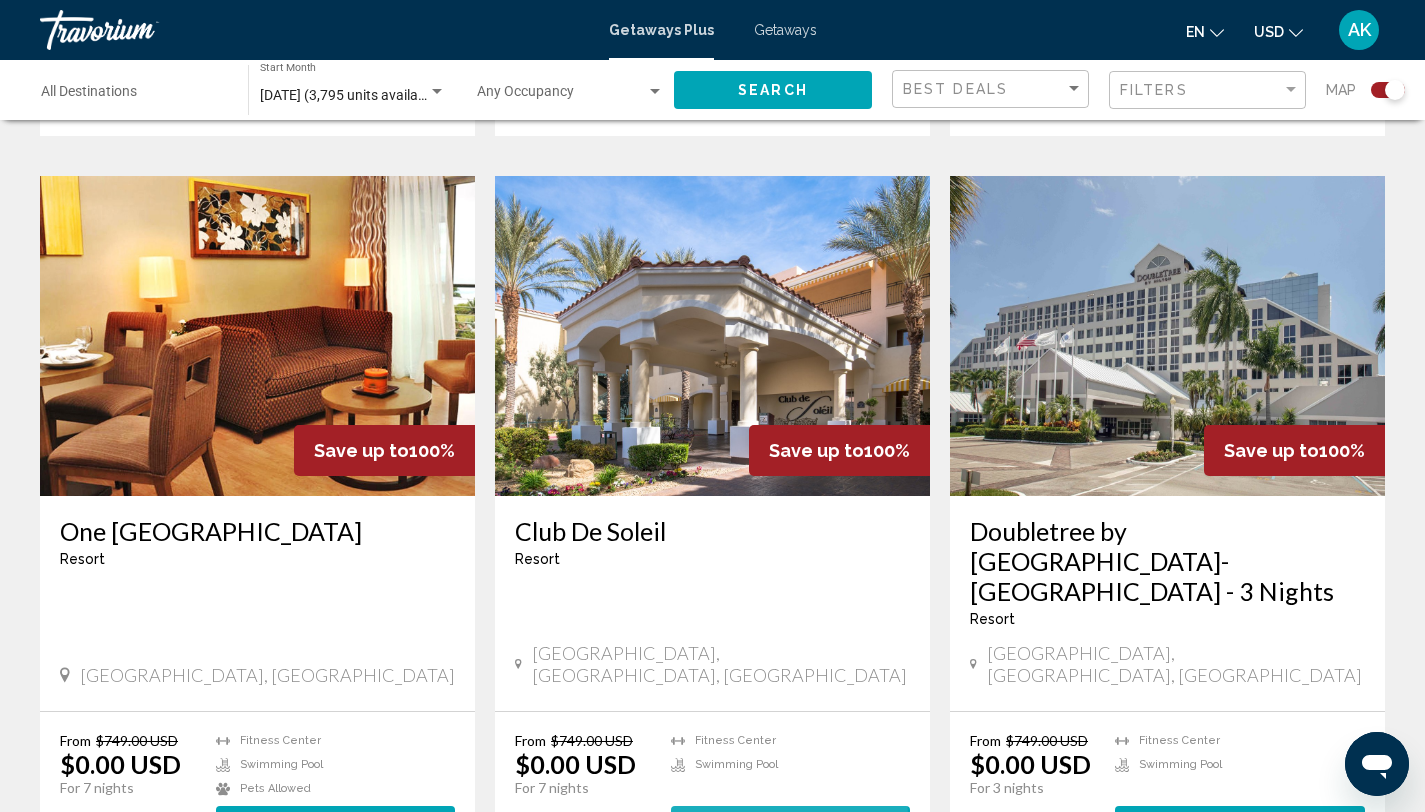 click on "View Resort" at bounding box center (746, 825) 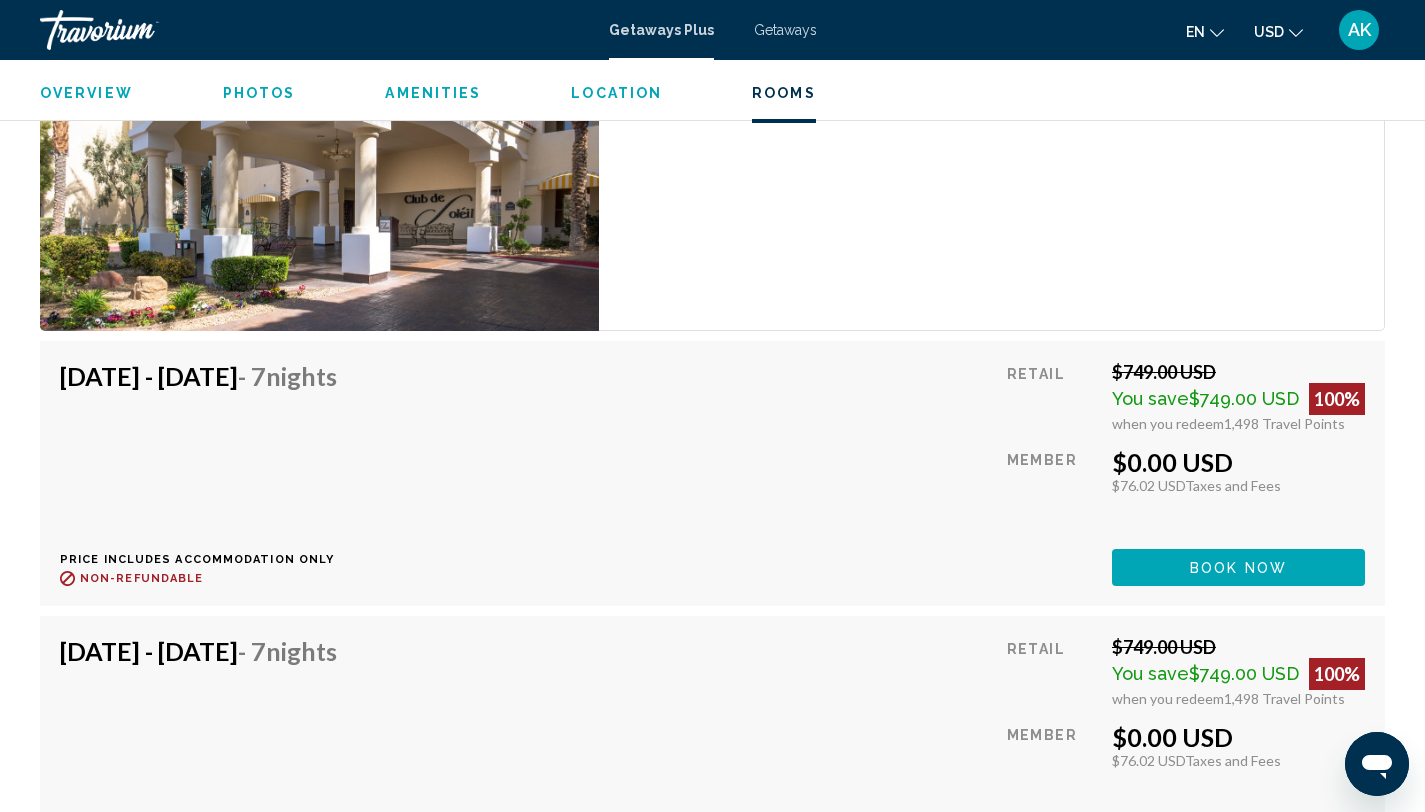 scroll, scrollTop: 3576, scrollLeft: 0, axis: vertical 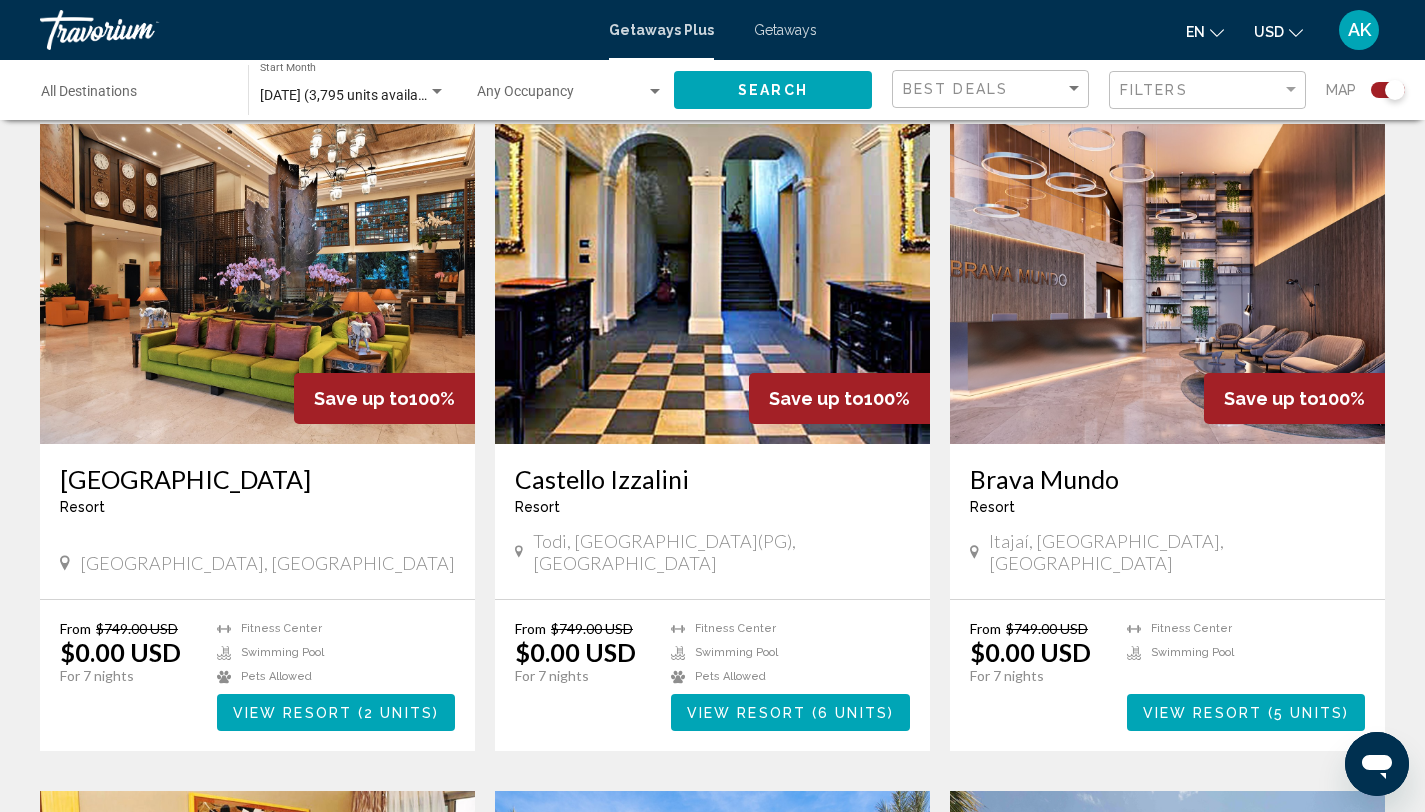 click on "Brava Mundo" at bounding box center [1167, 479] 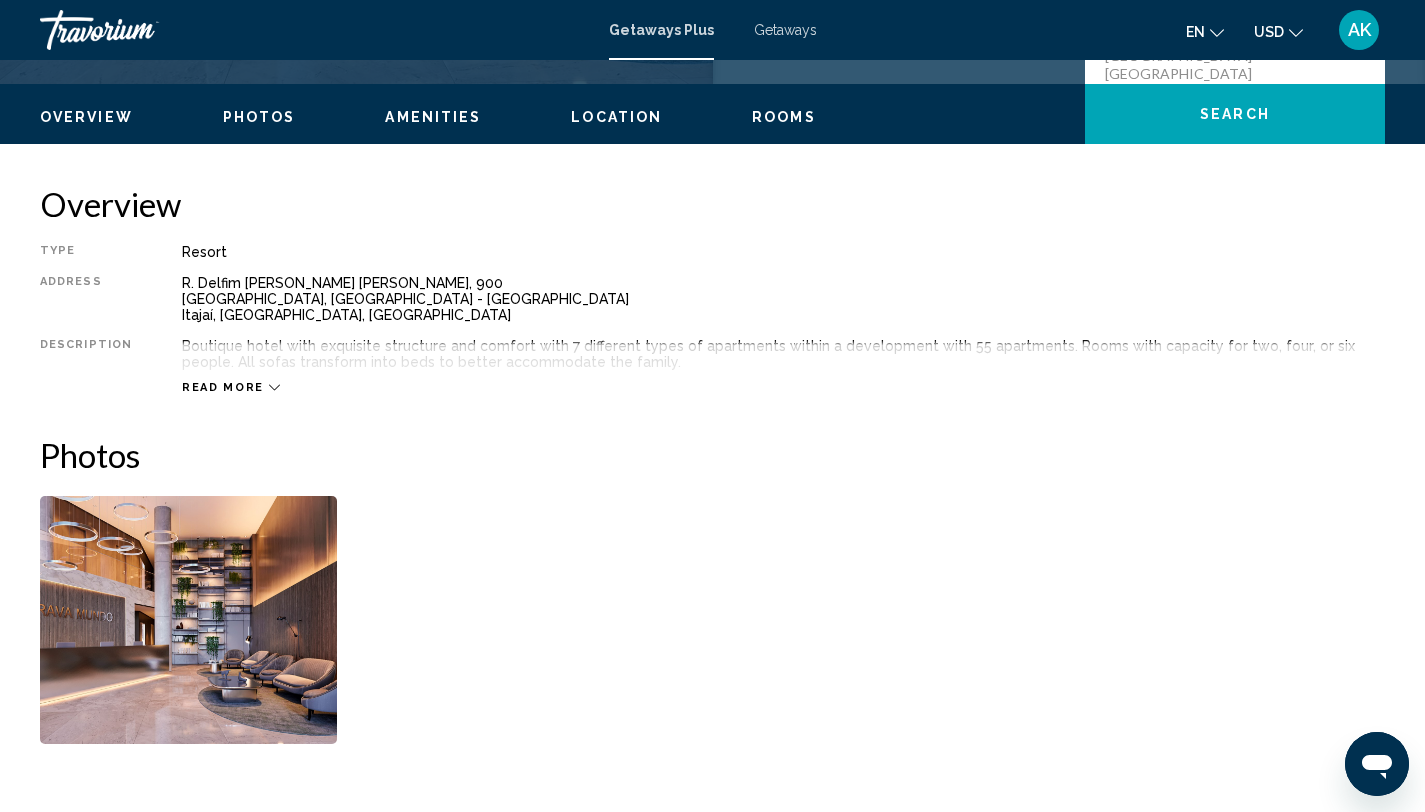 scroll, scrollTop: 573, scrollLeft: 0, axis: vertical 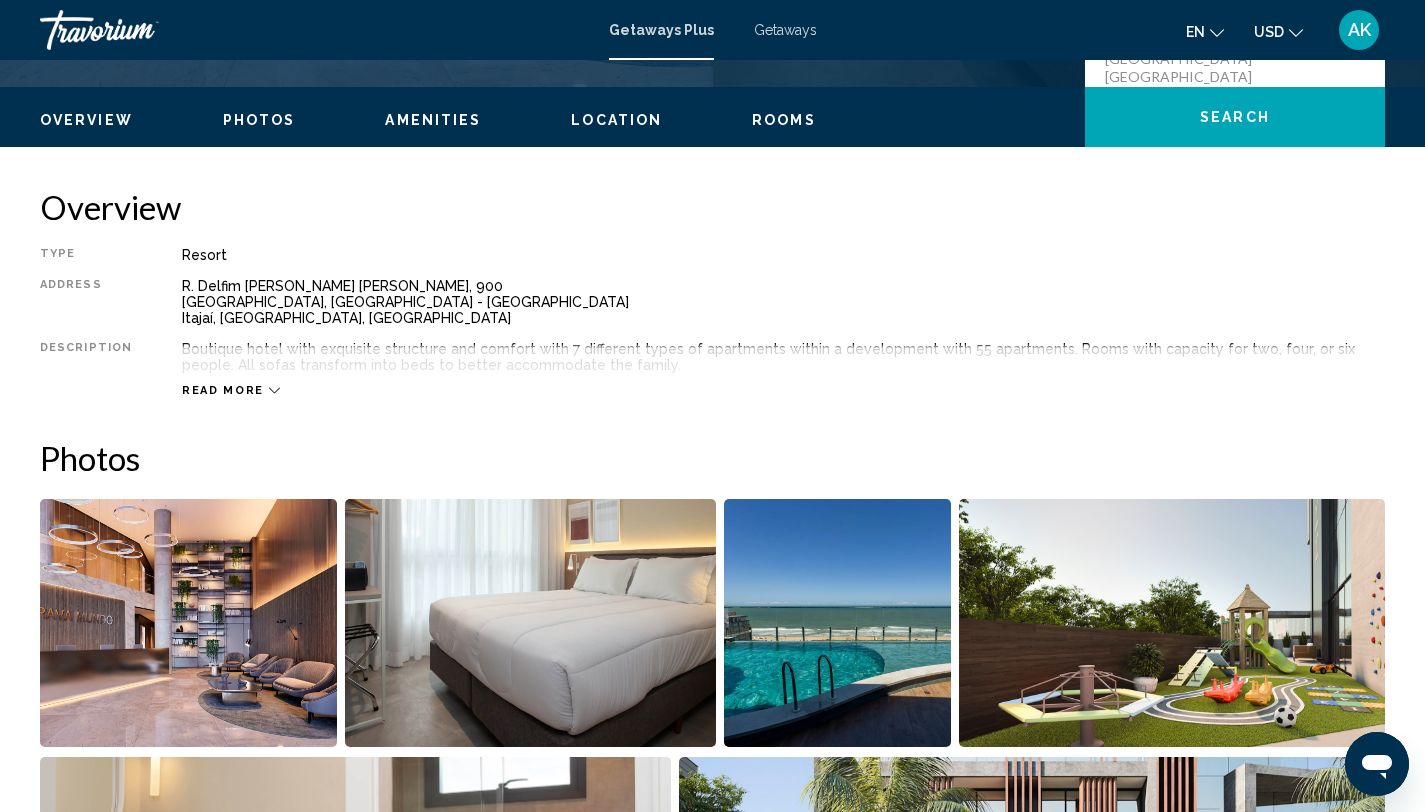 click on "Read more" at bounding box center [223, 390] 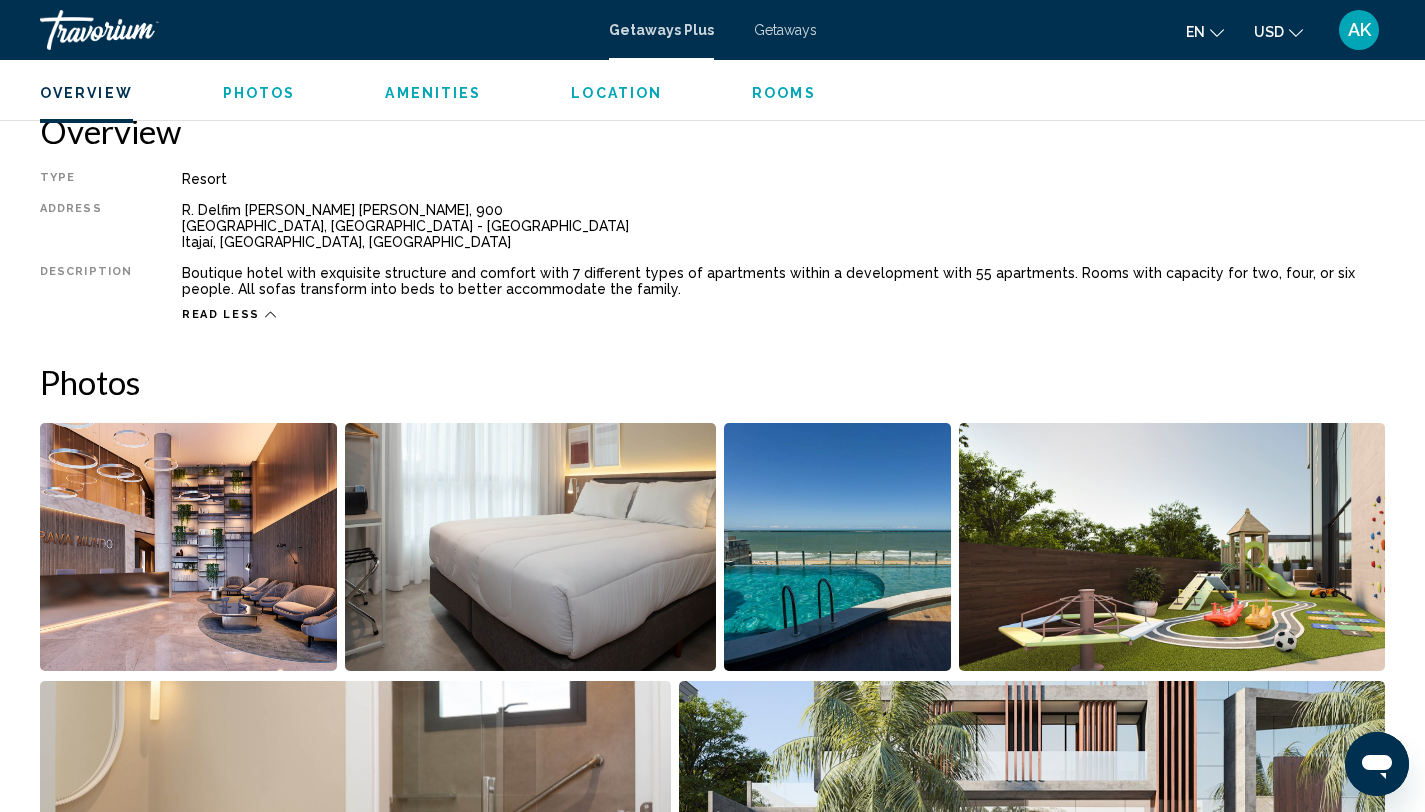 scroll, scrollTop: 672, scrollLeft: 0, axis: vertical 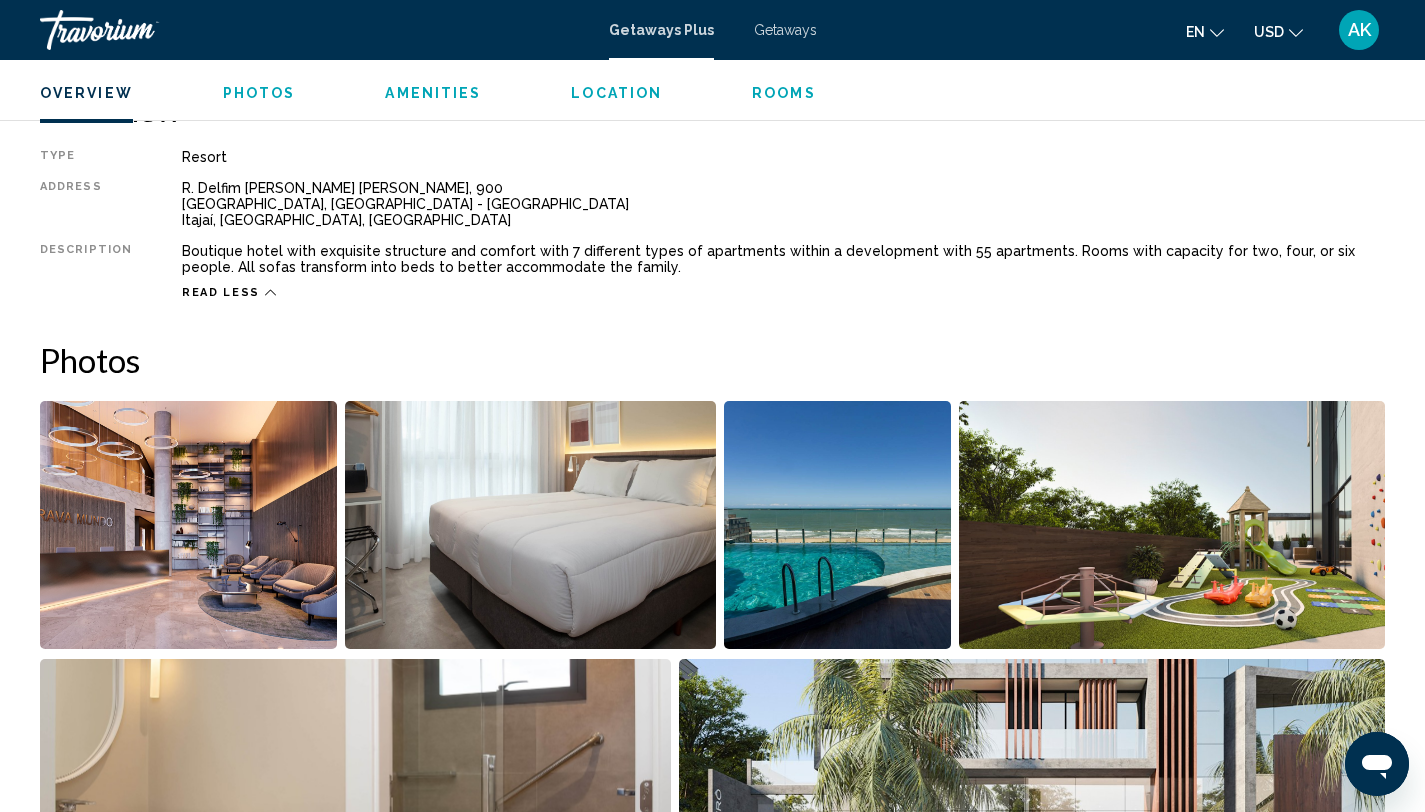 click at bounding box center (837, 525) 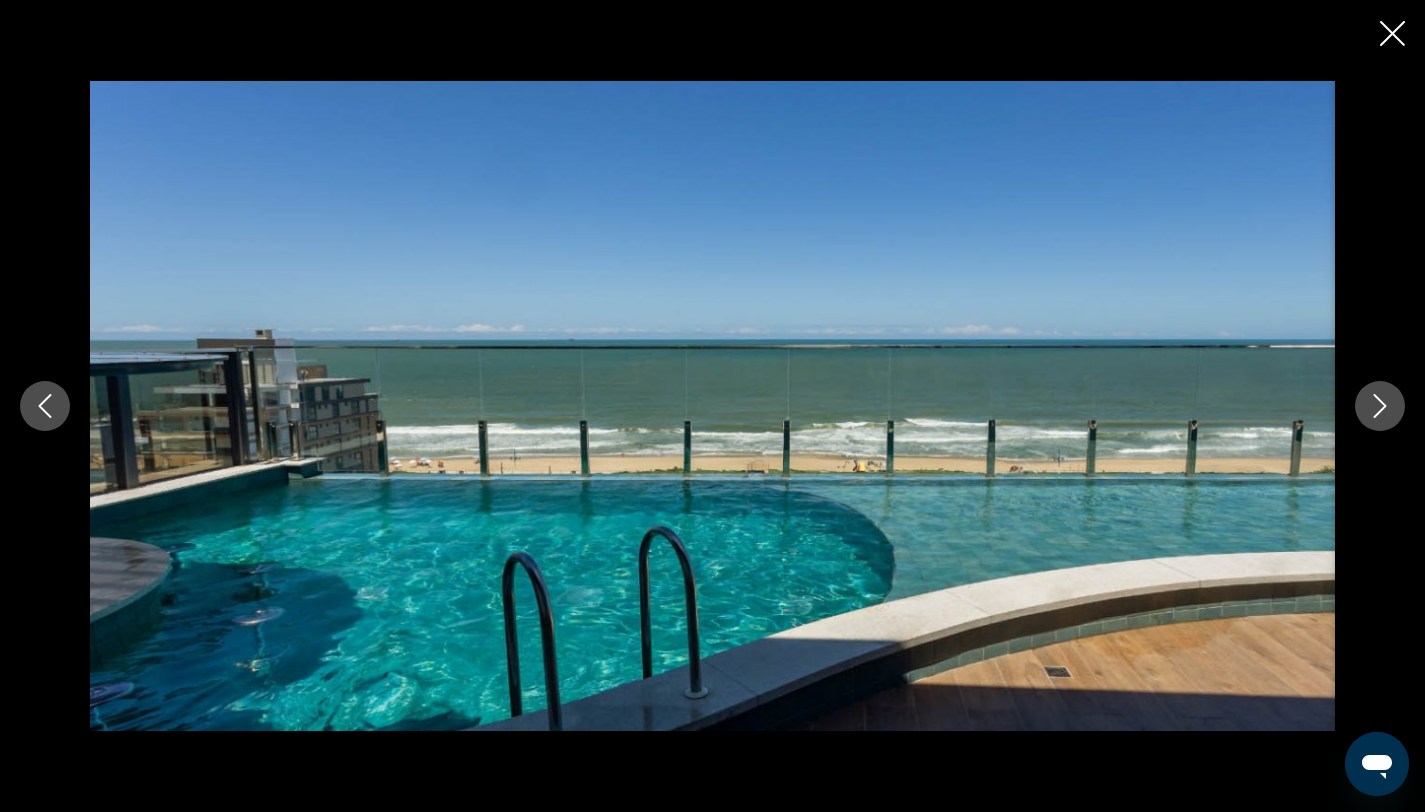 click 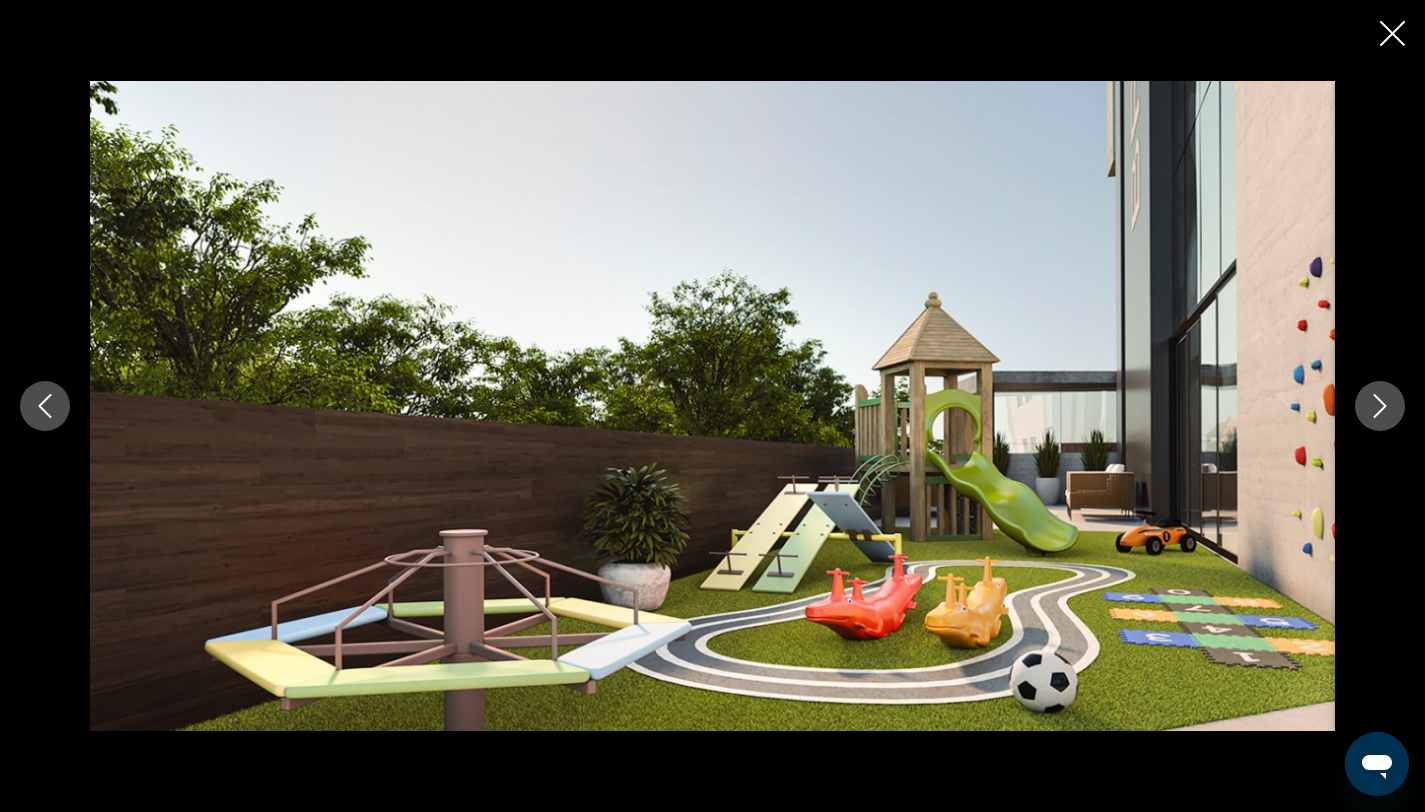 click 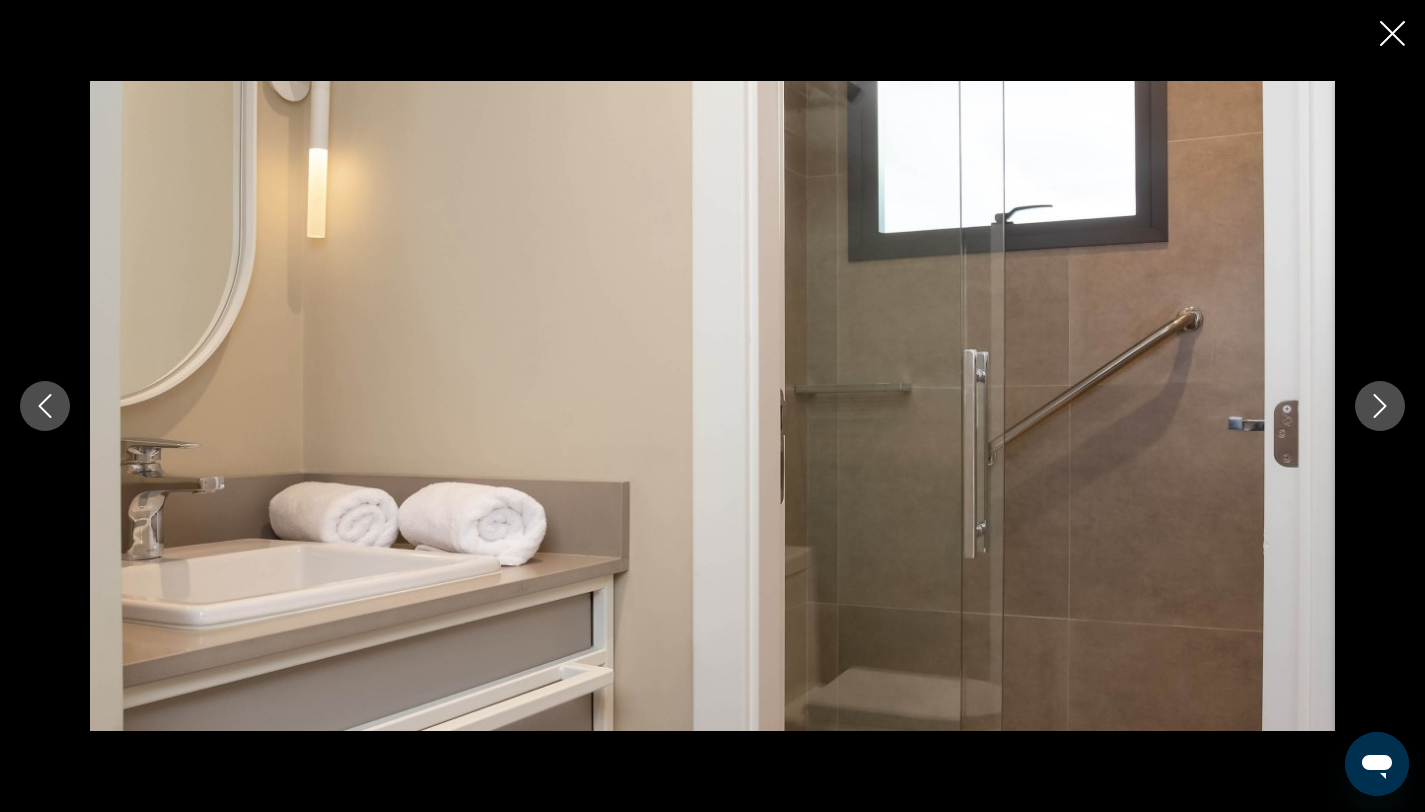 click 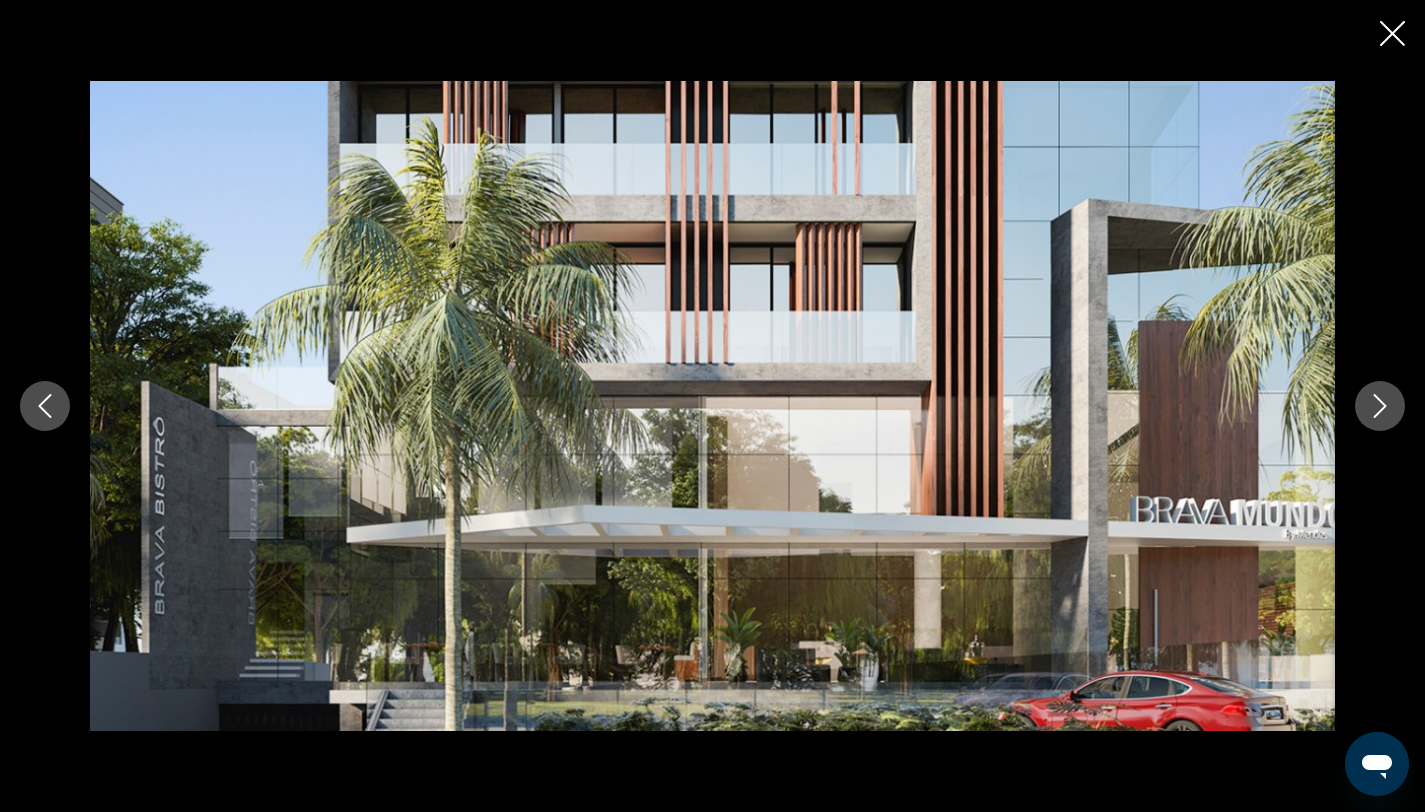 click 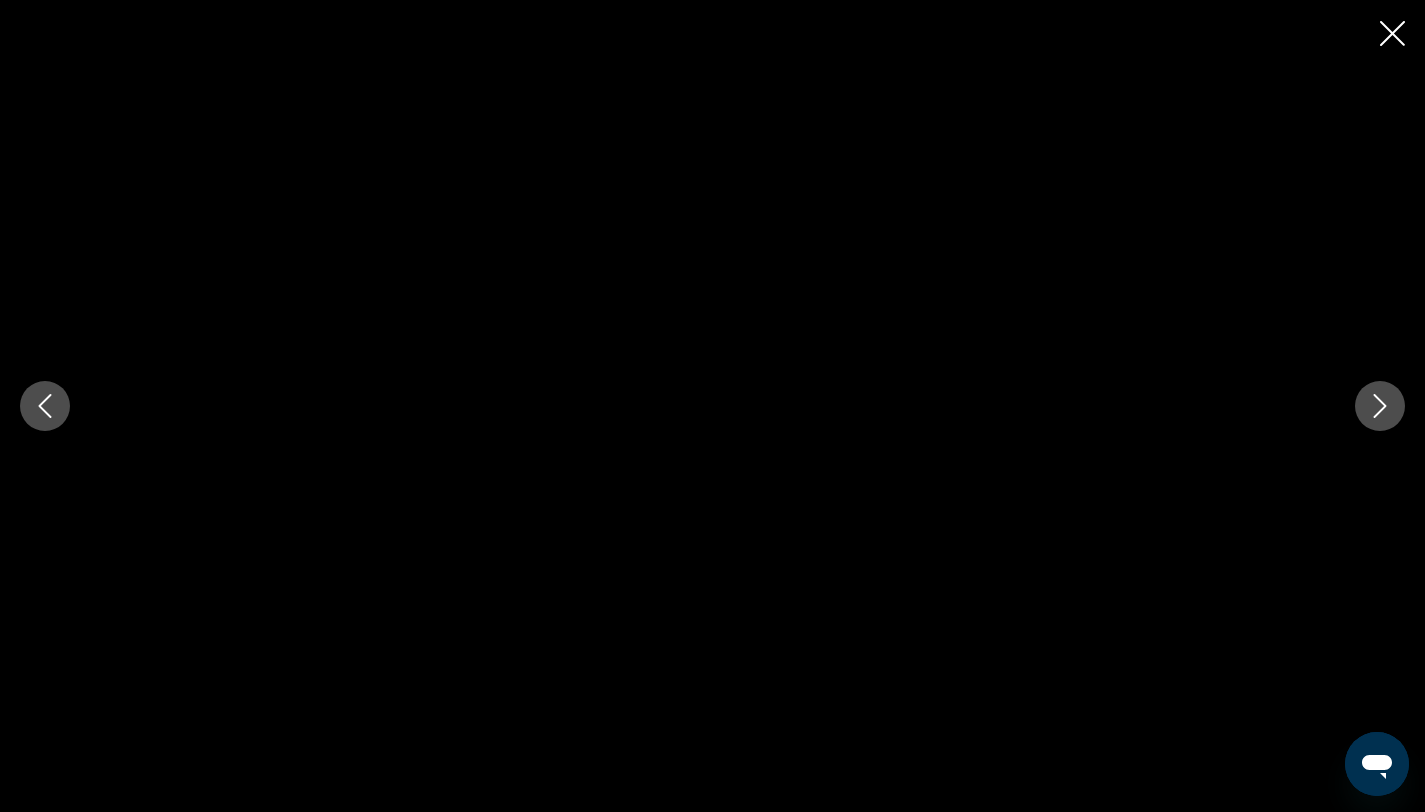 click 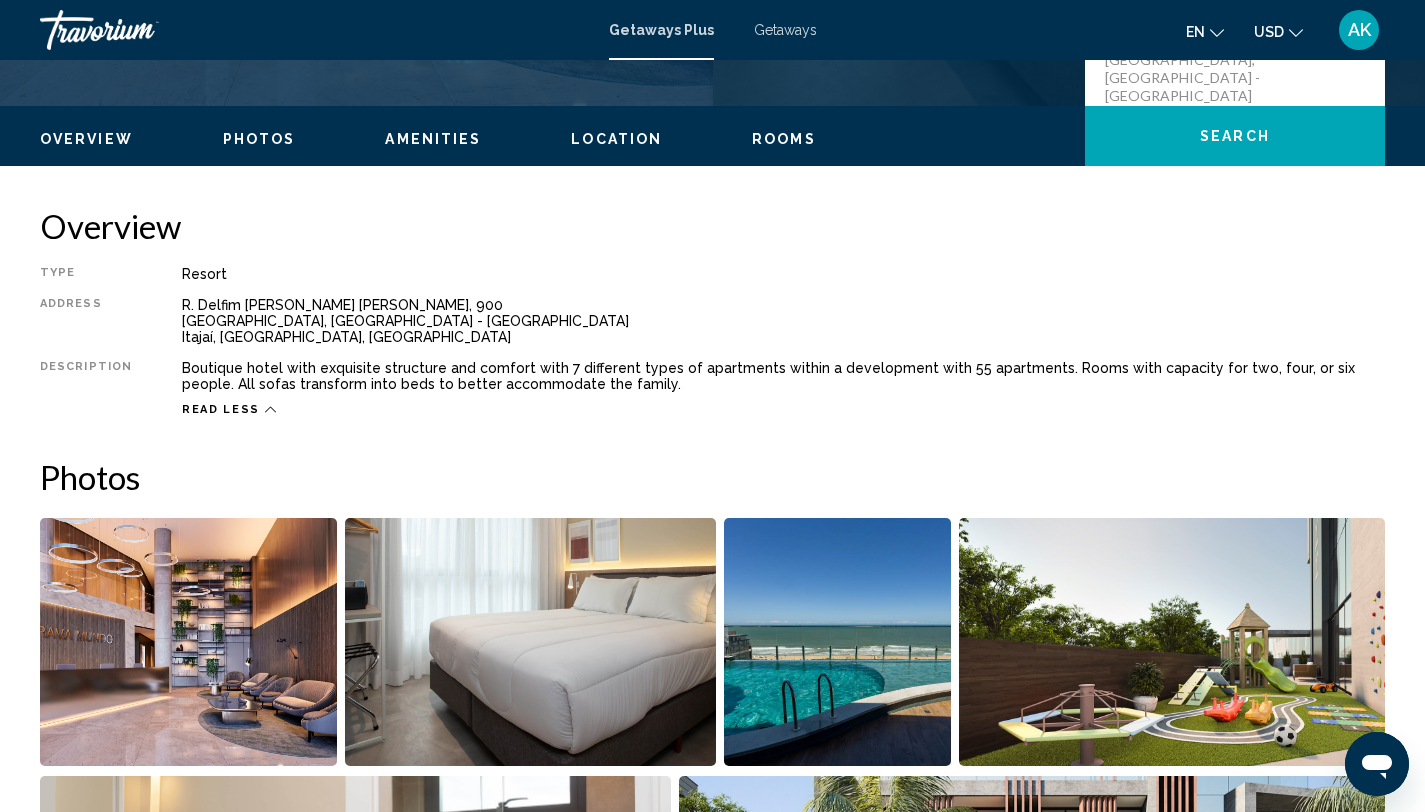 scroll, scrollTop: 552, scrollLeft: 0, axis: vertical 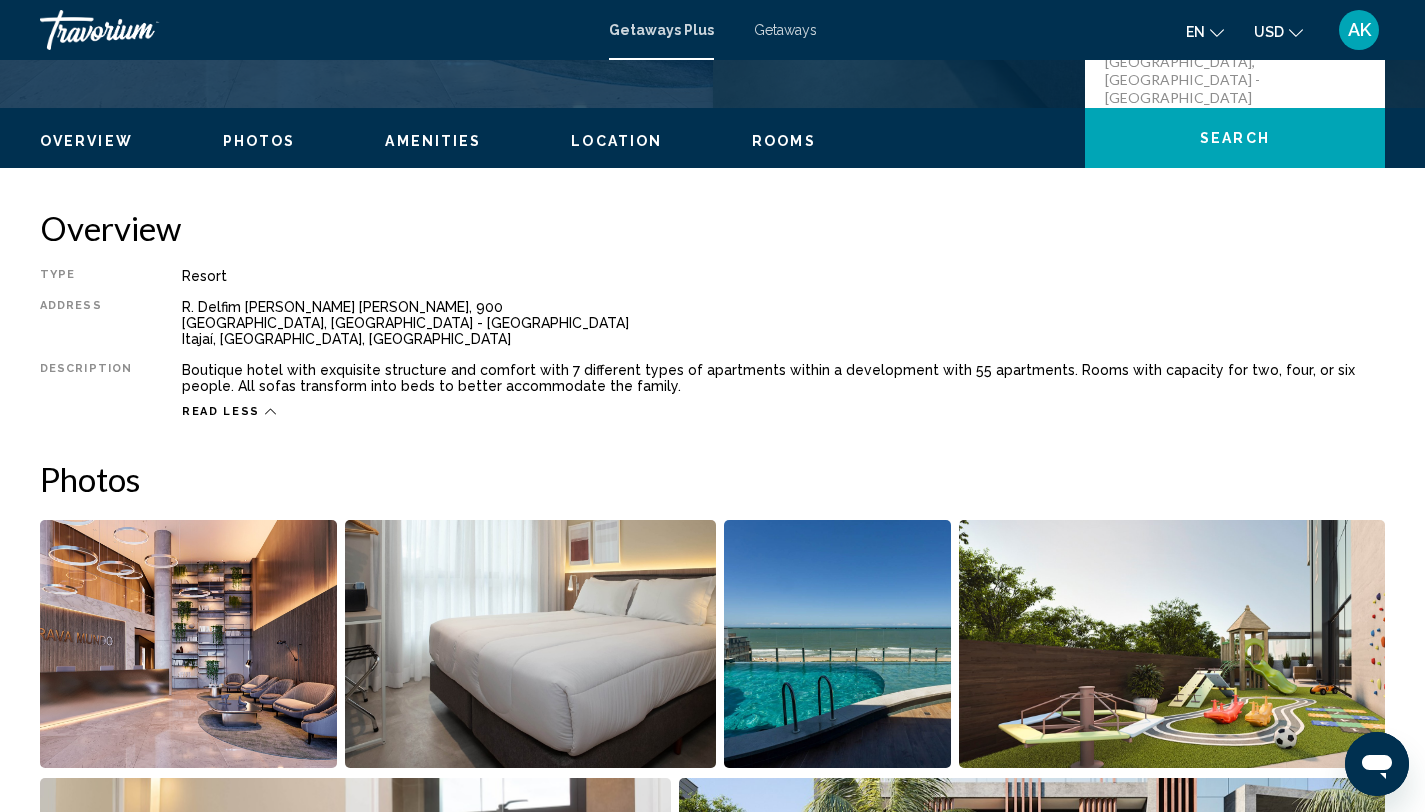 click on "Overview Type Resort All-Inclusive No All-Inclusive Address [STREET_ADDRESS][PERSON_NAME][PERSON_NAME] Description Boutique hotel with exquisite structure and comfort with 7 different types of apartments within a development with 55 apartments. Rooms with capacity for two, four, or six people.  All sofas transform into beds to better accommodate the family. Read less
Photos Amenities gym pool No Amenities available. General Urgent Info If applicable, additional fees for some utilities, including gas and electricity may be charged by the resort and varies based on stay duration, season, room size and actual usage, and is payable directly to the resort by you. These fees are not included in the total booking price. The valet parking fee is $57 Reas per day. Breakfast is not included.  Studio and hotel units have no privacy. Location ← Move left → Move right ↑ Move up ↓ Move down + Zoom in - Zoom out Home Jump left by 75% End Page Up 500 m" at bounding box center (712, 2410) 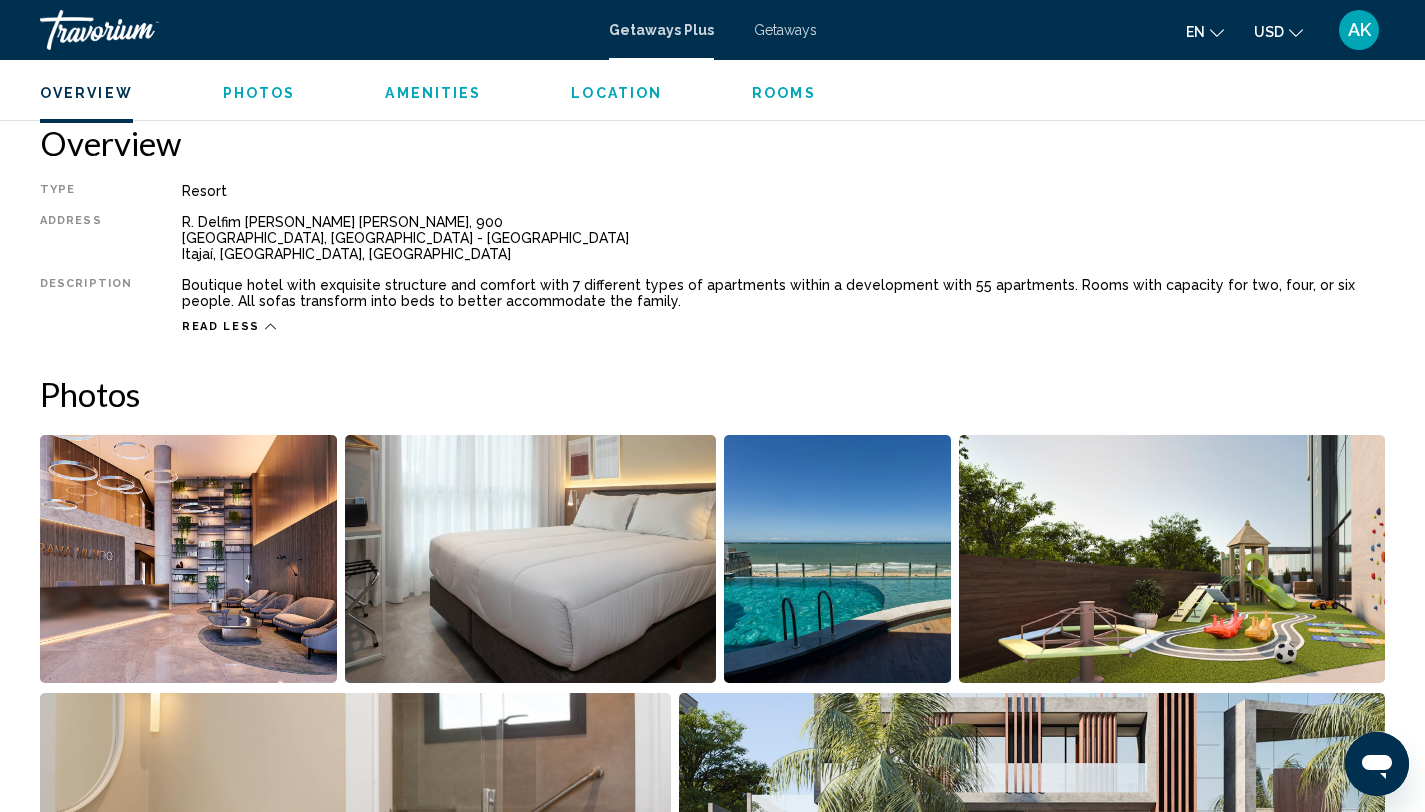 scroll, scrollTop: 639, scrollLeft: 0, axis: vertical 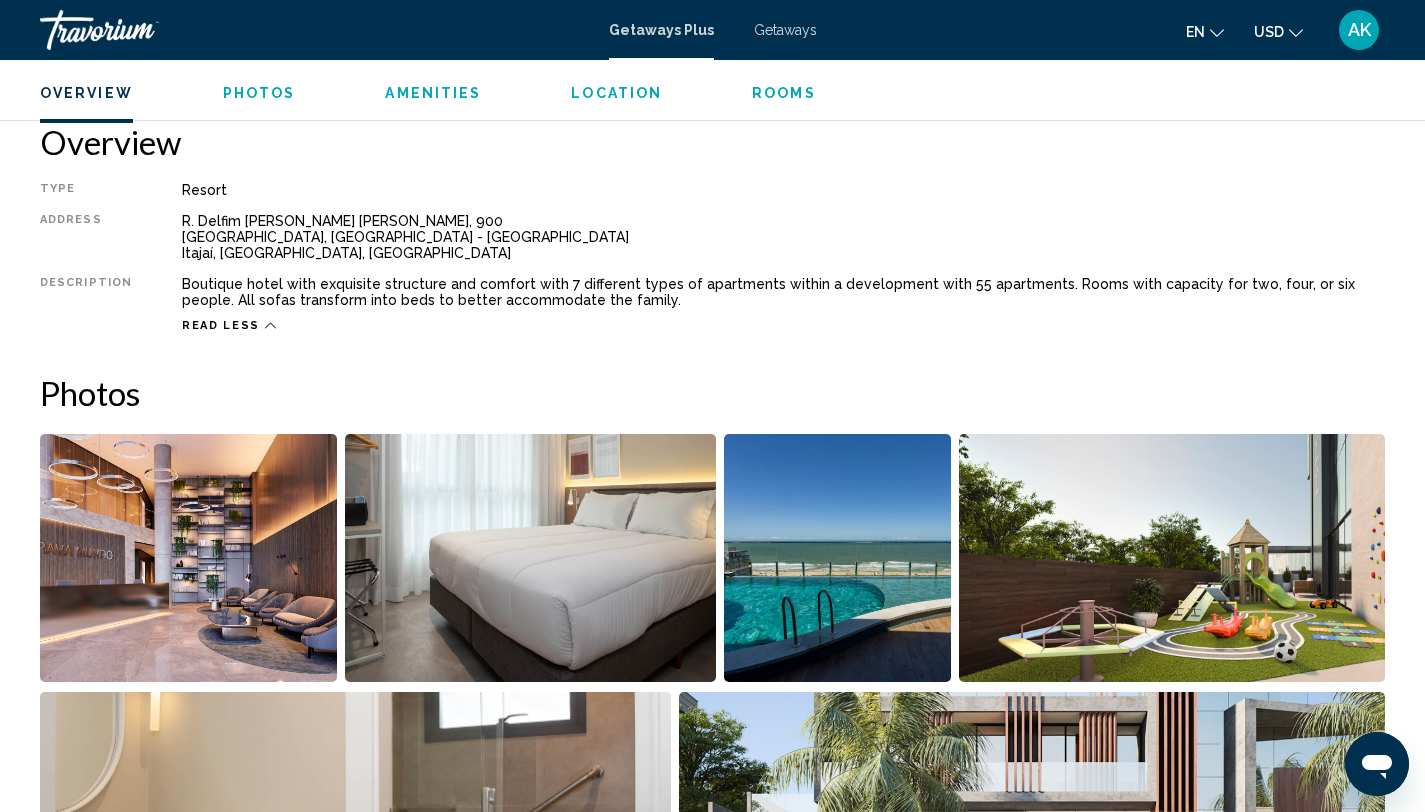 click at bounding box center [837, 558] 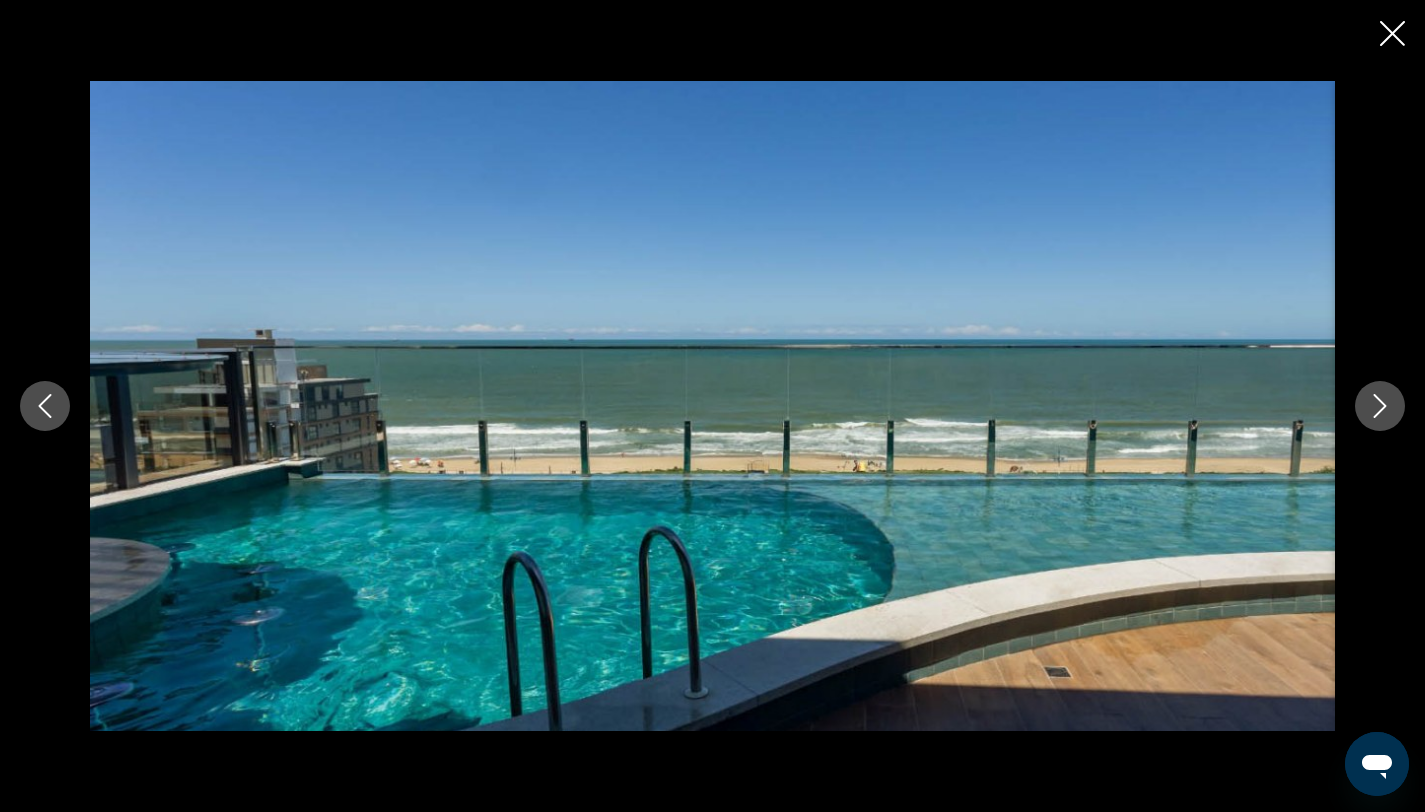 scroll, scrollTop: 738, scrollLeft: 0, axis: vertical 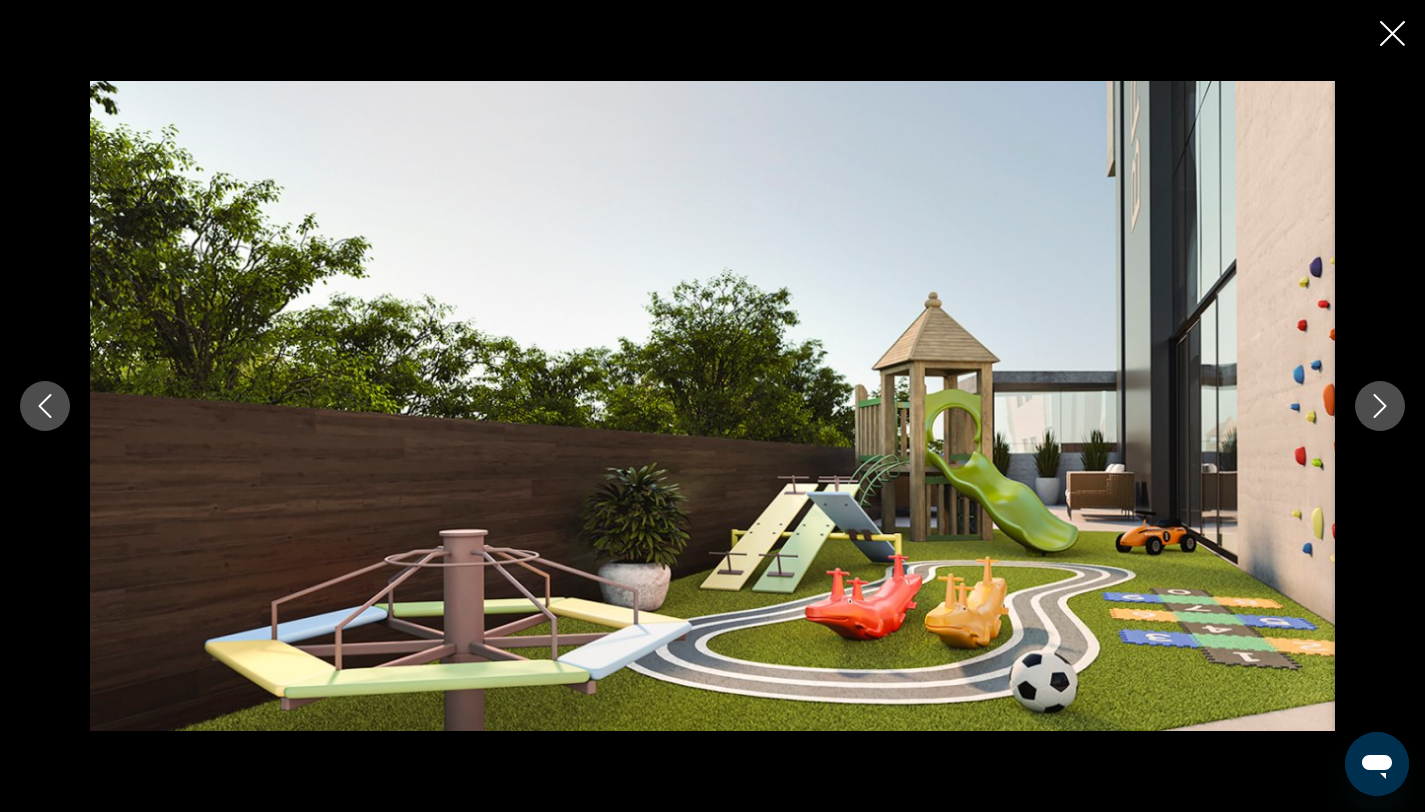 click 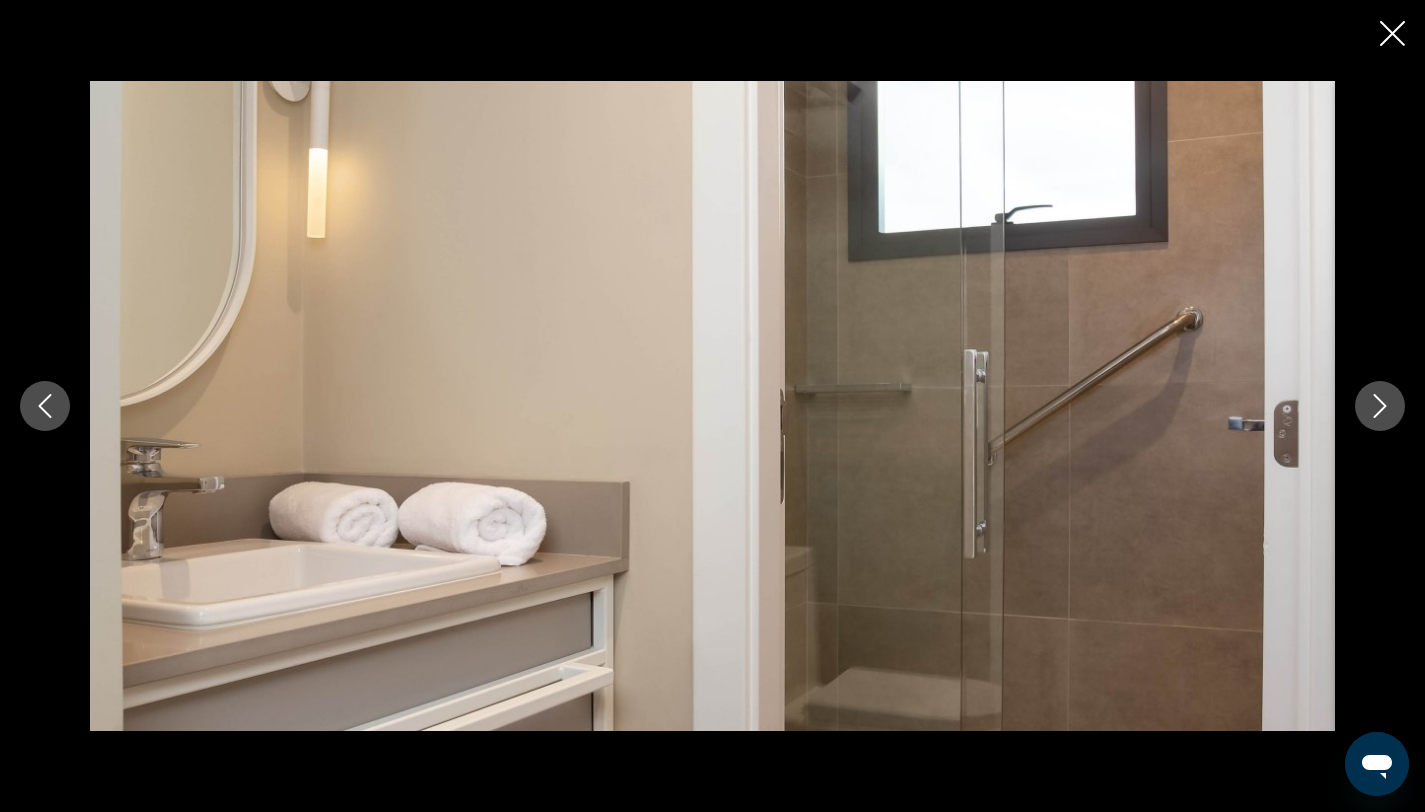 click 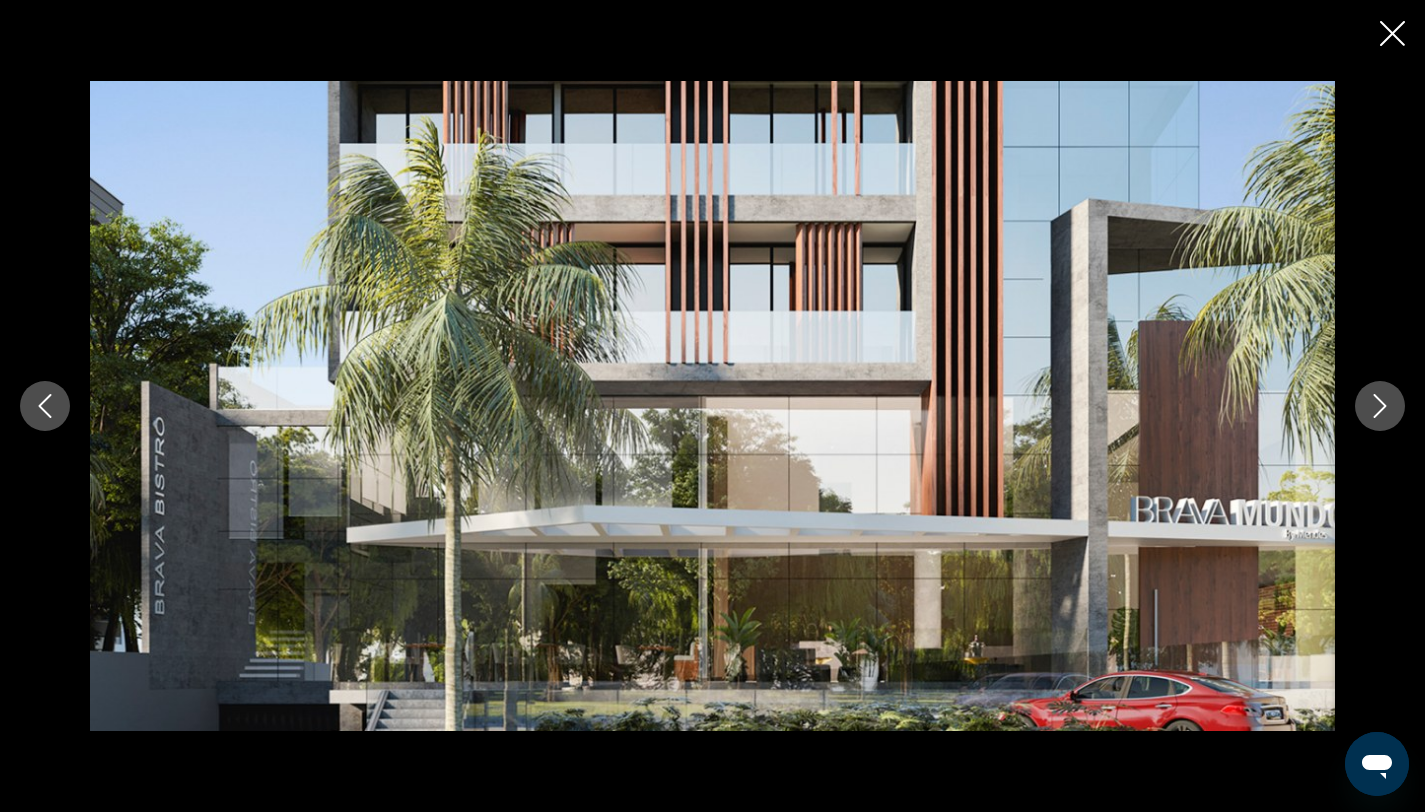 click 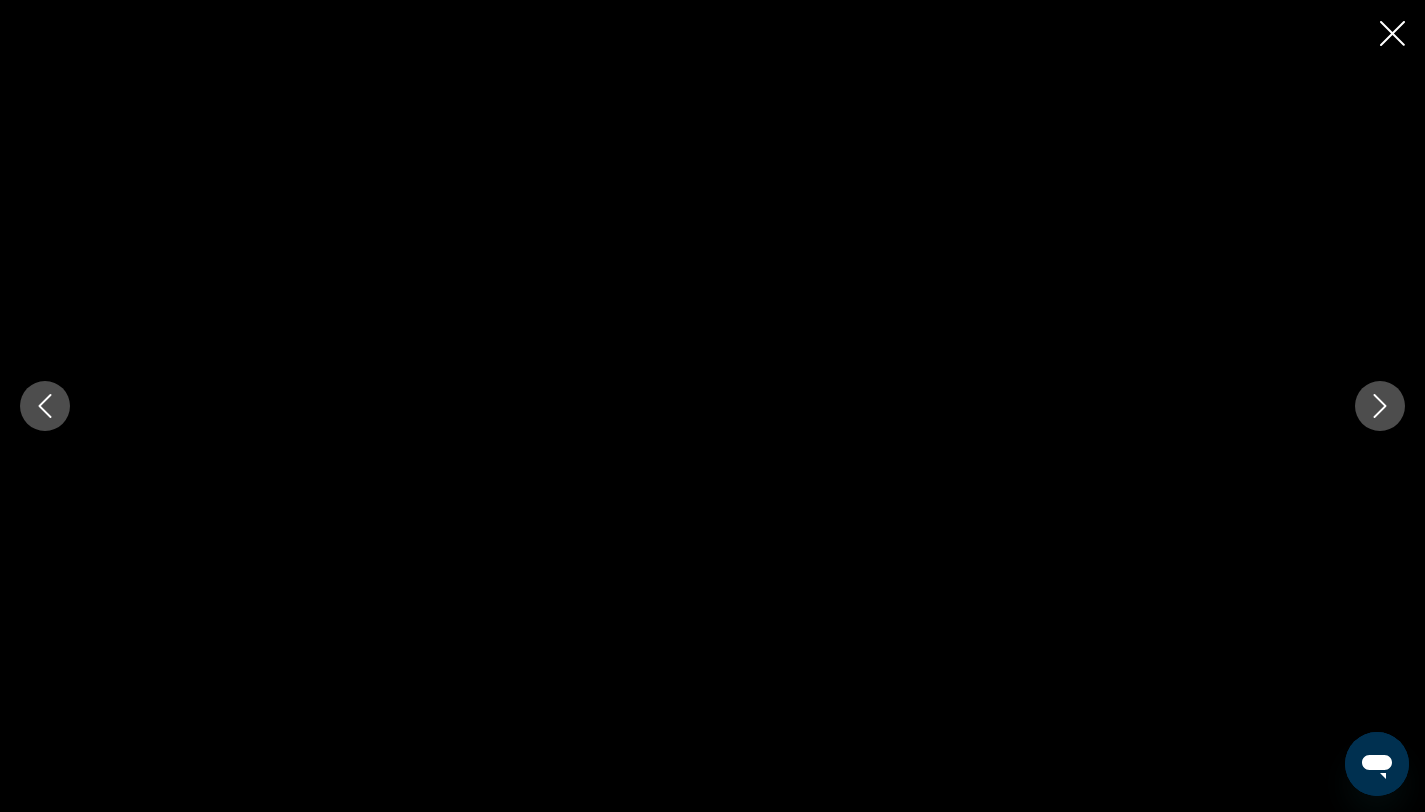 click 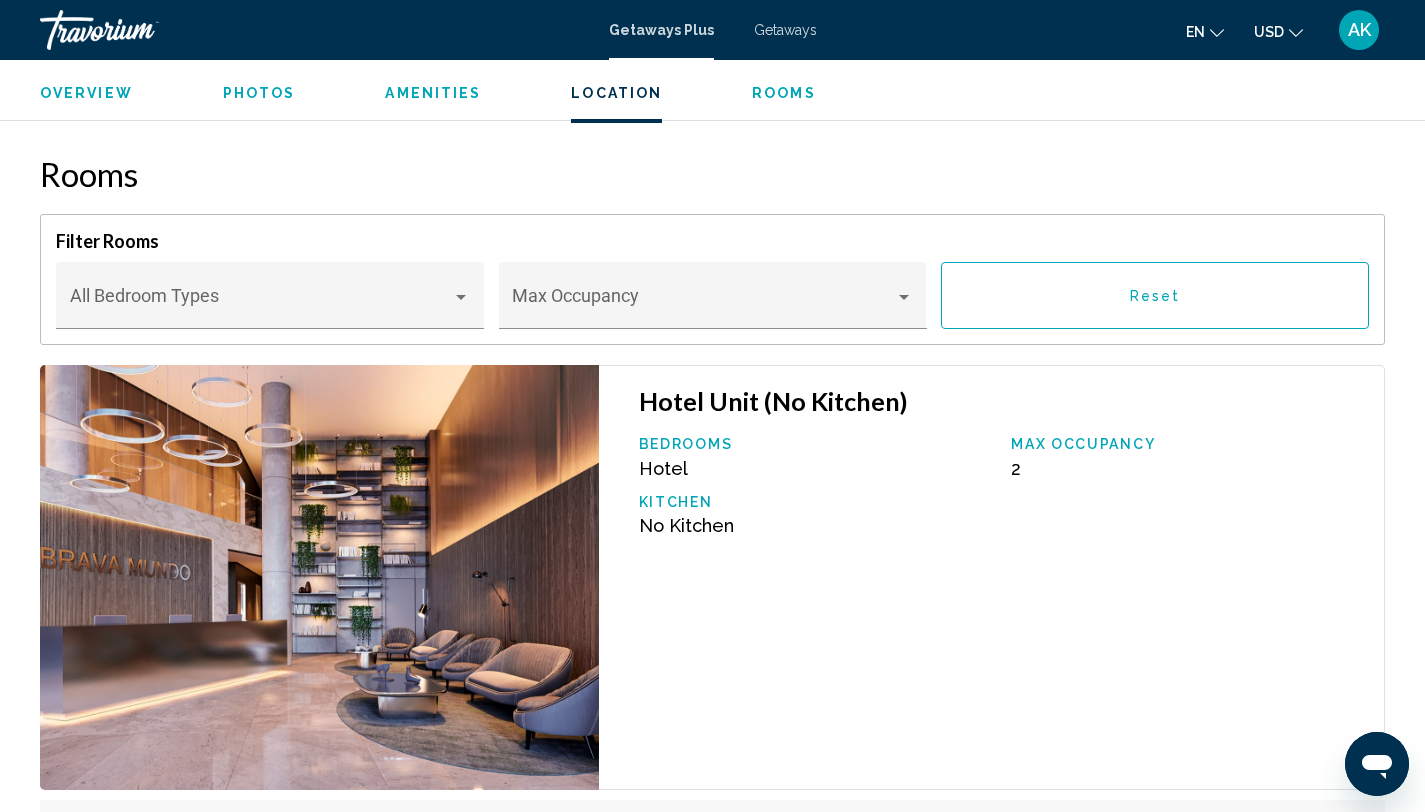 scroll, scrollTop: 2484, scrollLeft: 0, axis: vertical 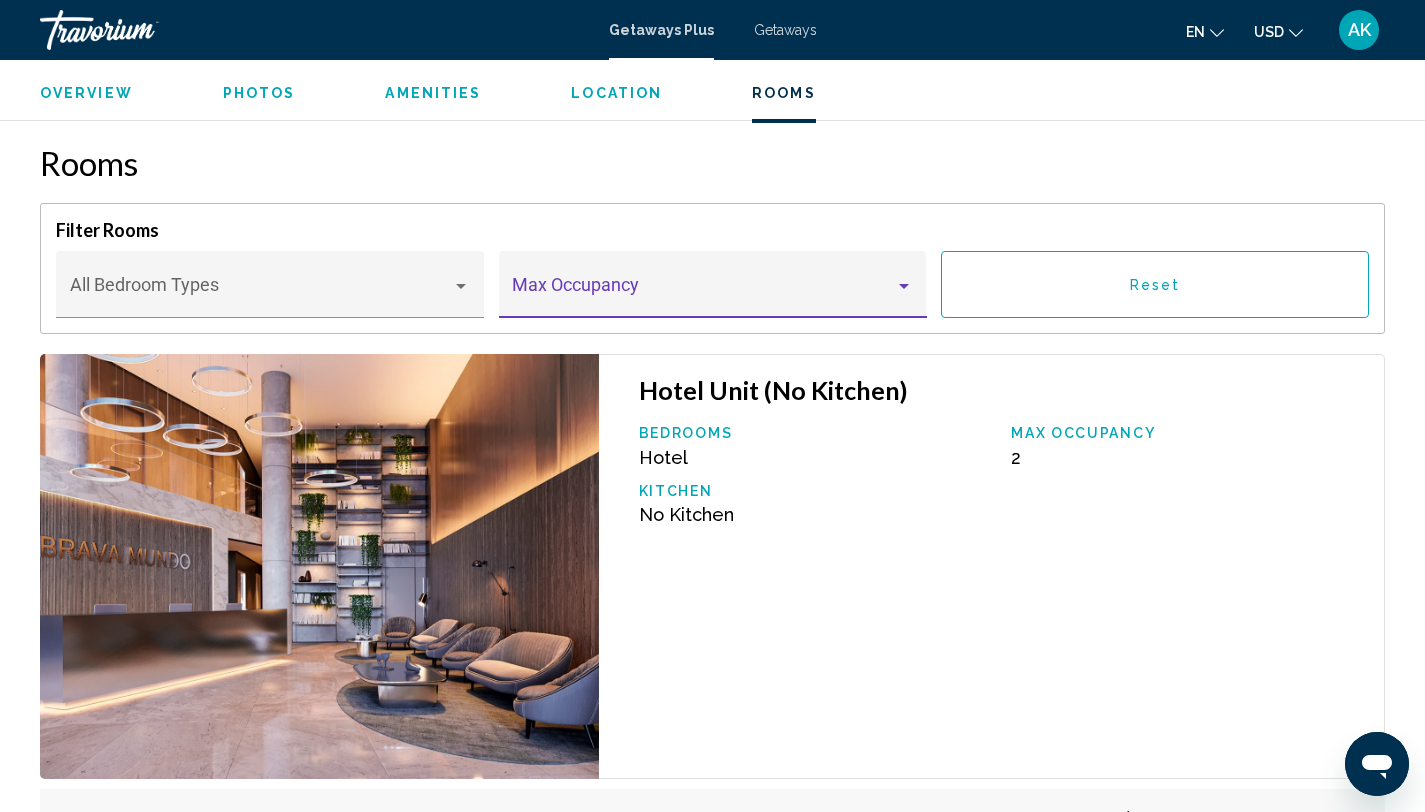click at bounding box center (904, 286) 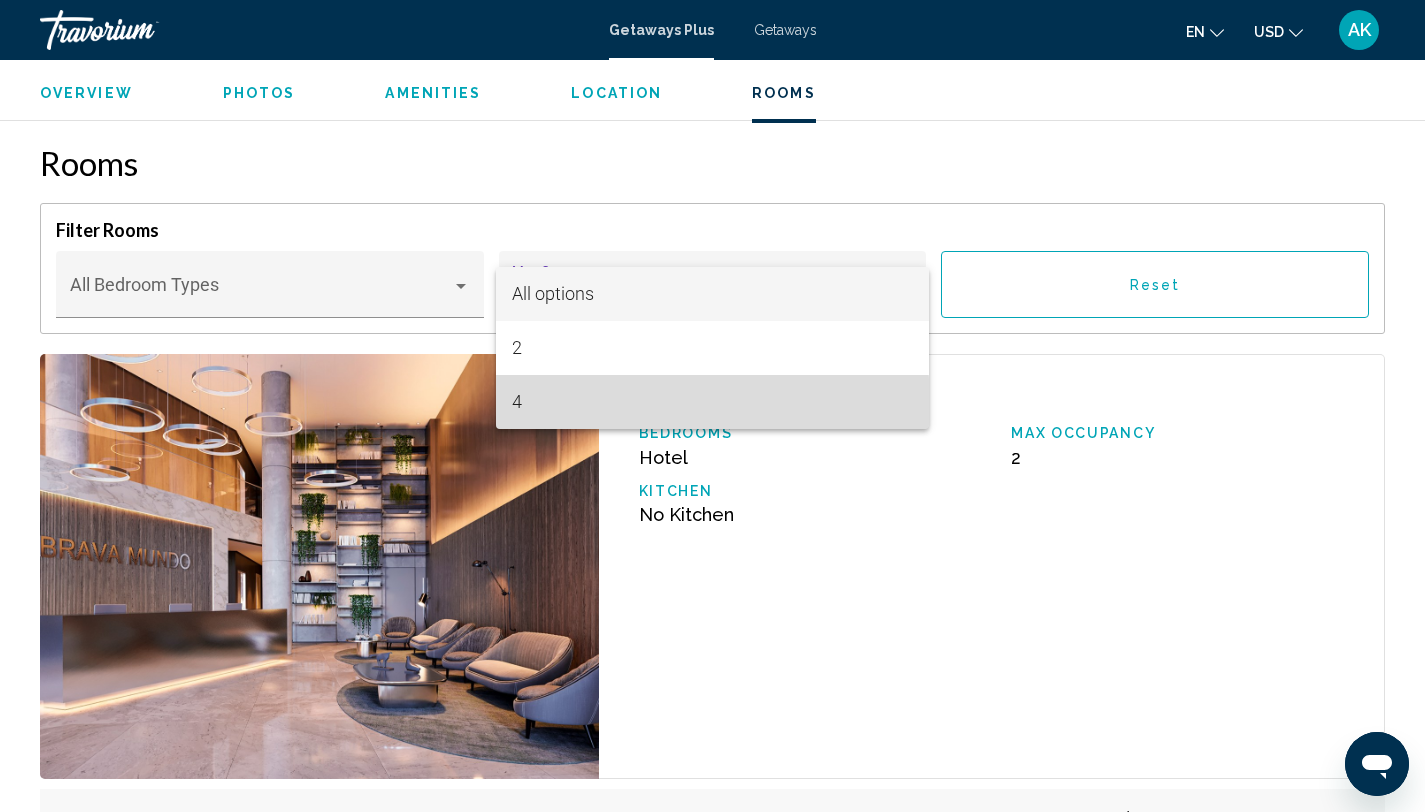 click on "4" at bounding box center [712, 402] 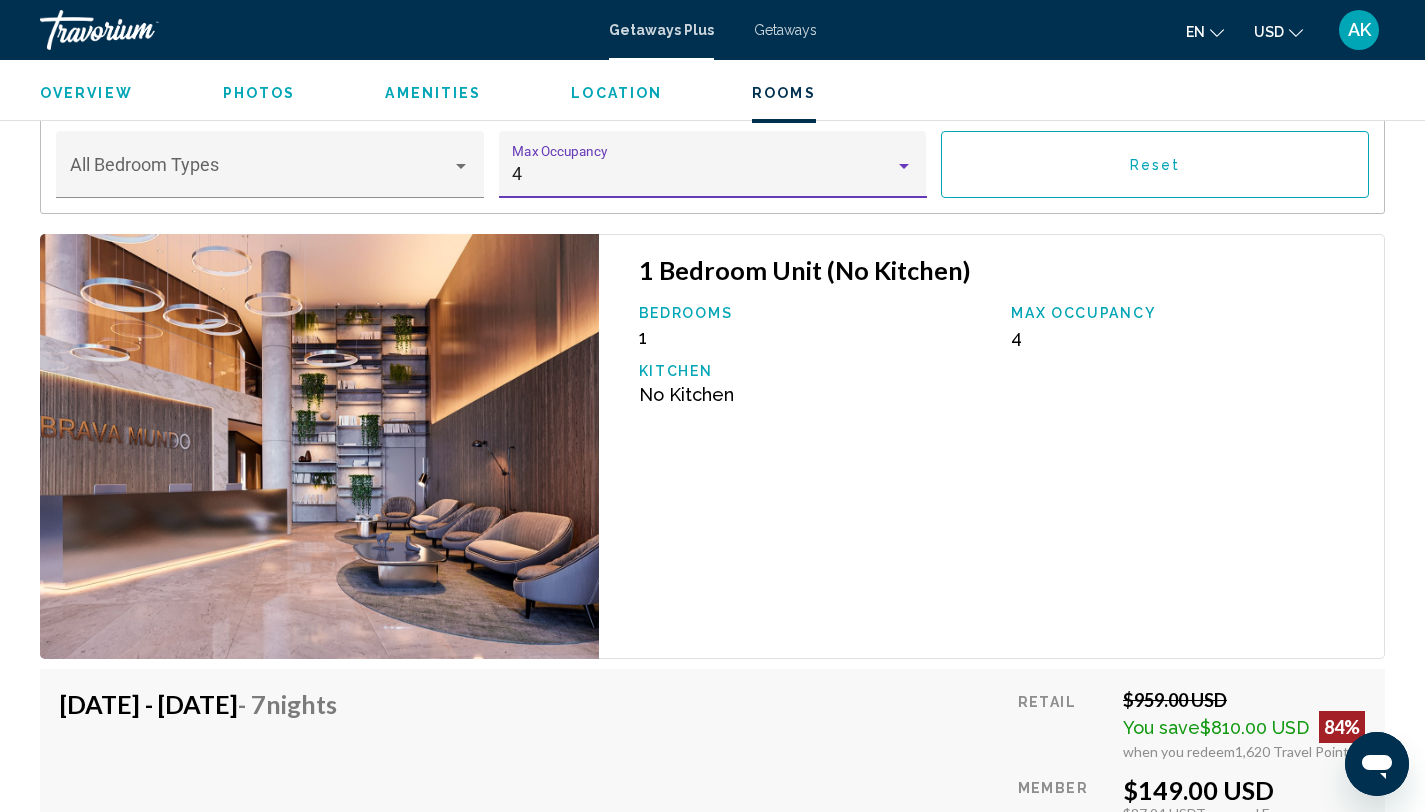 scroll, scrollTop: 2603, scrollLeft: 0, axis: vertical 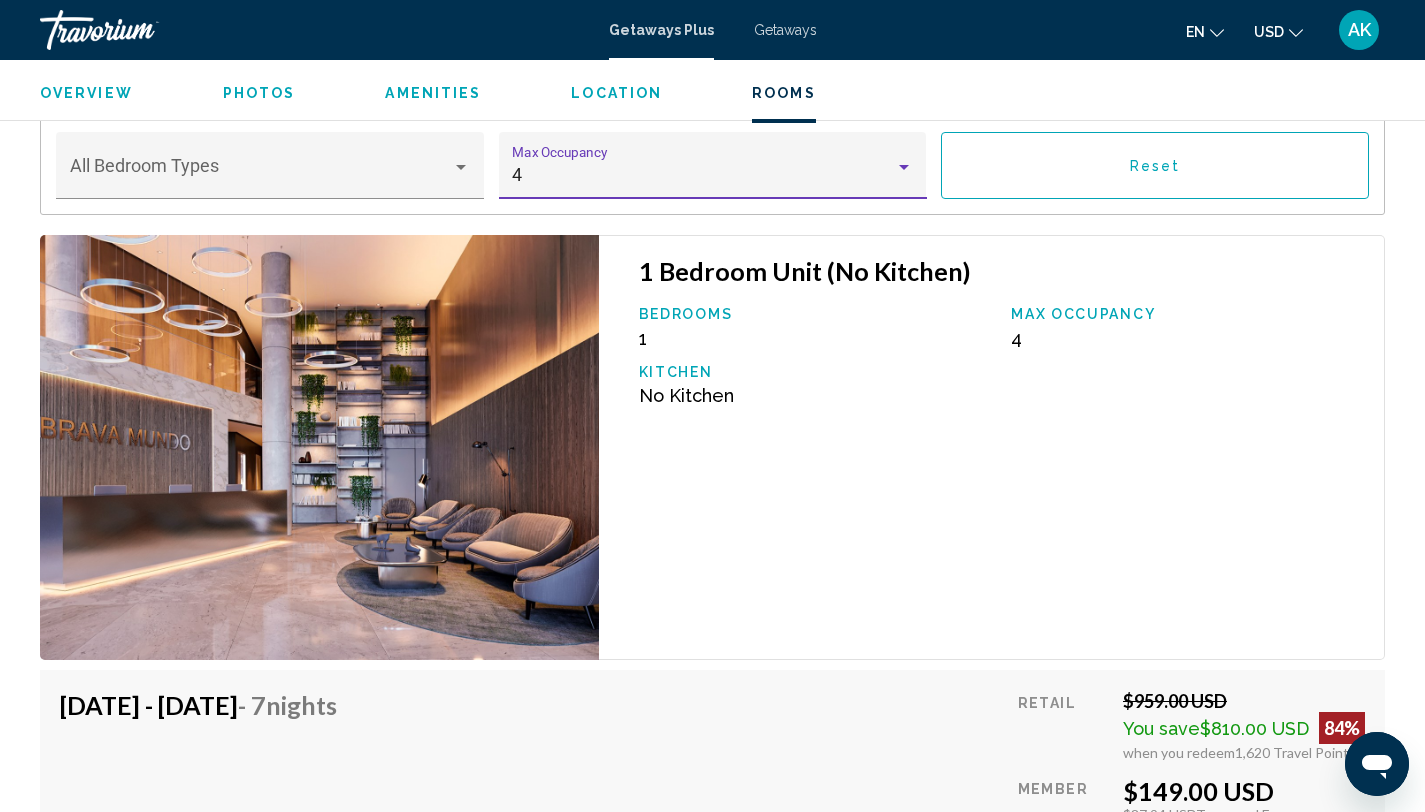 click on "4" at bounding box center [712, 175] 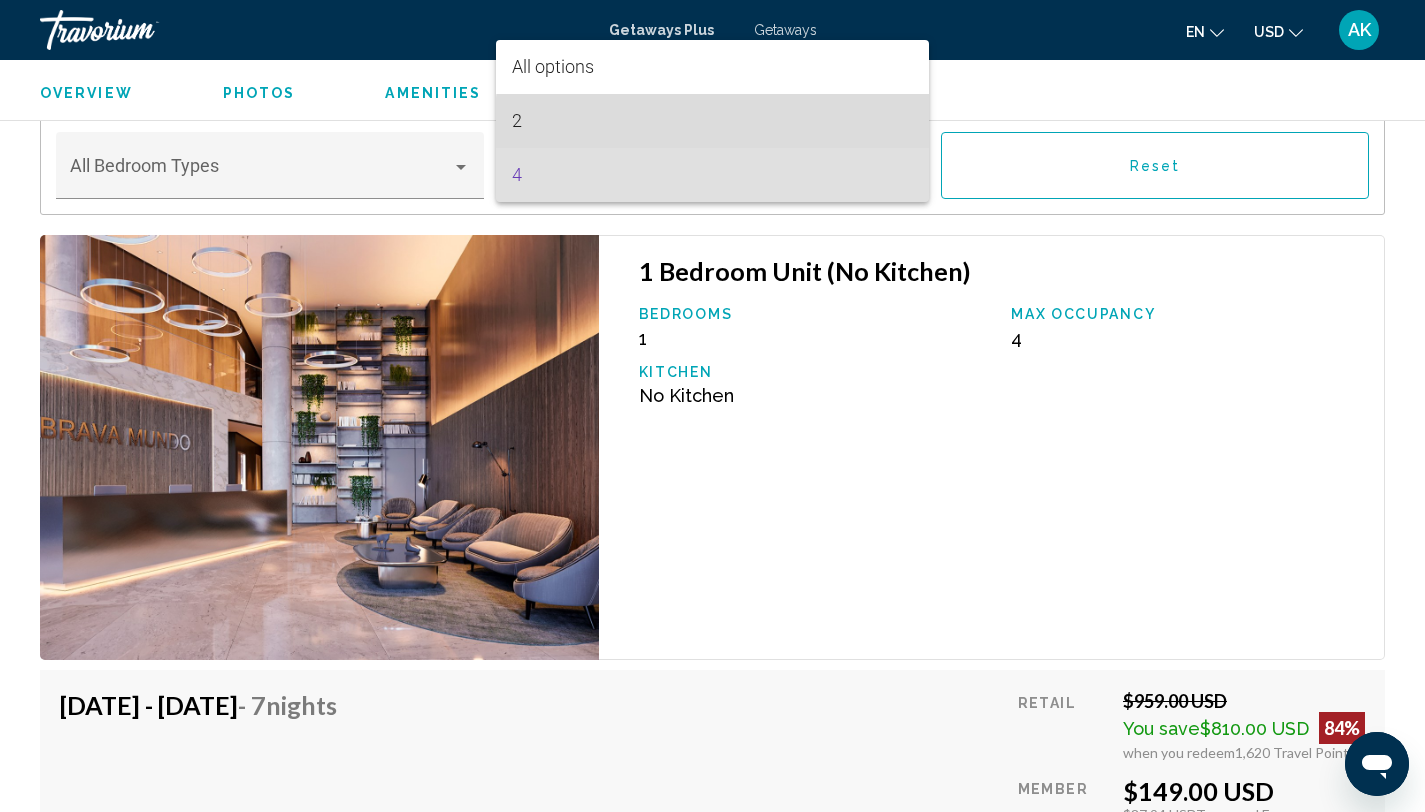 click on "2" at bounding box center (712, 121) 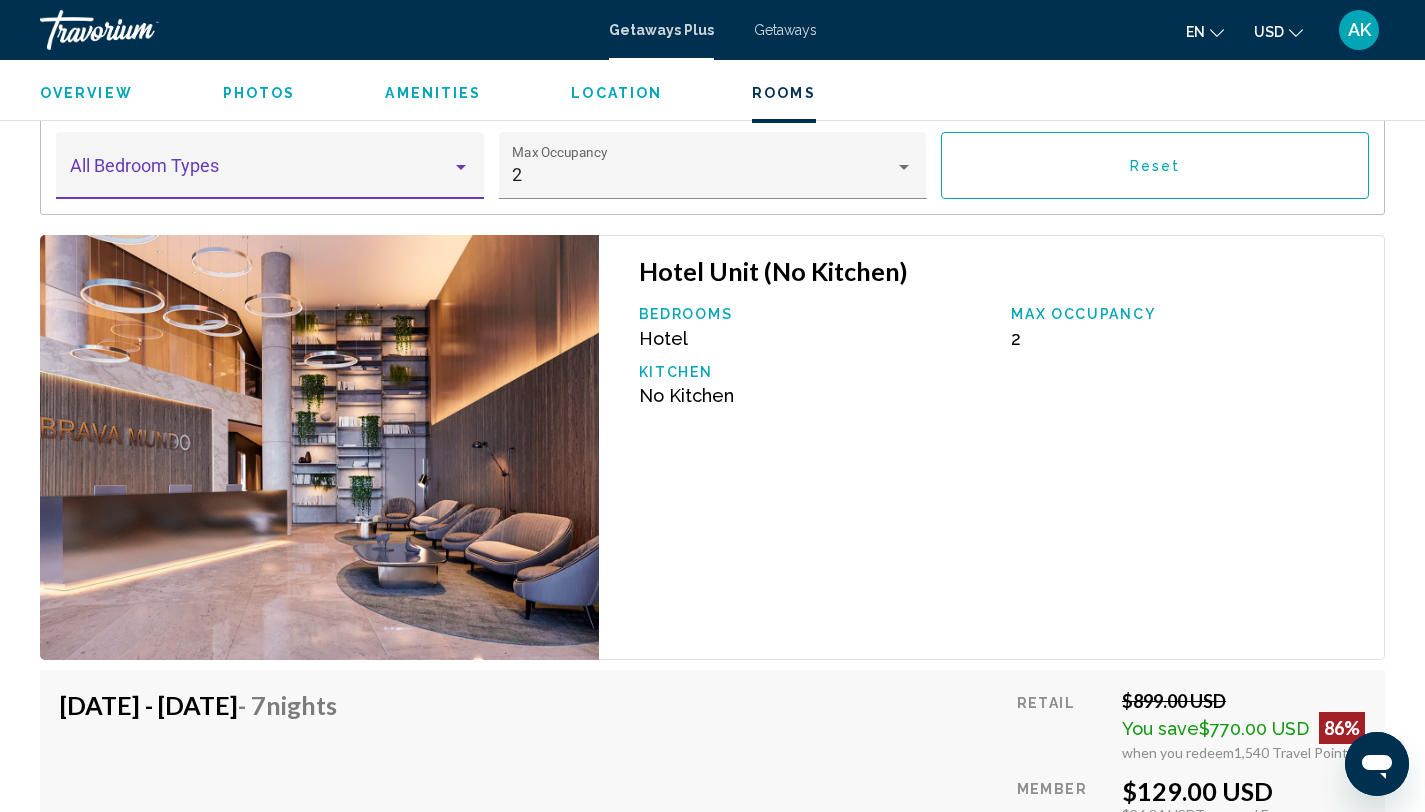click at bounding box center [461, 167] 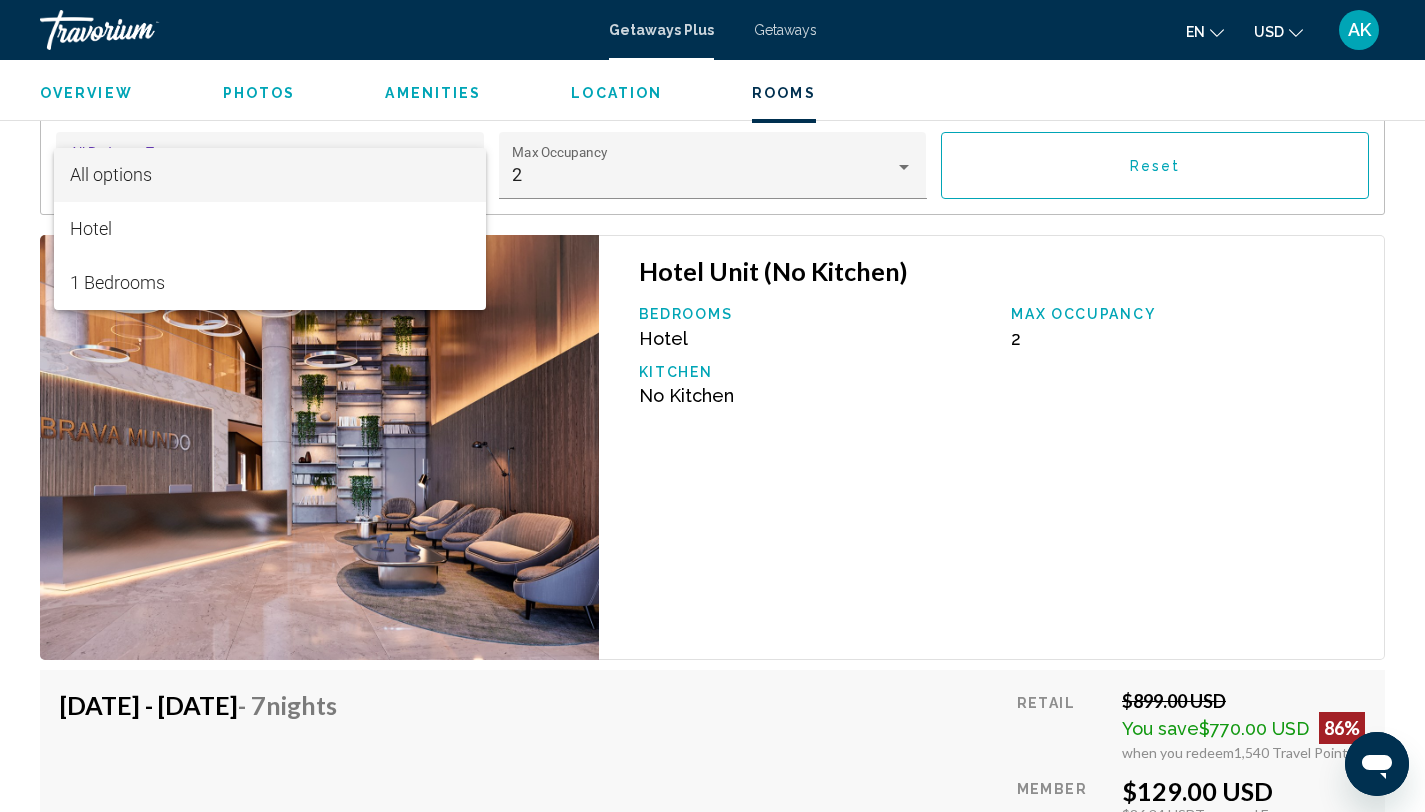 click at bounding box center [712, 406] 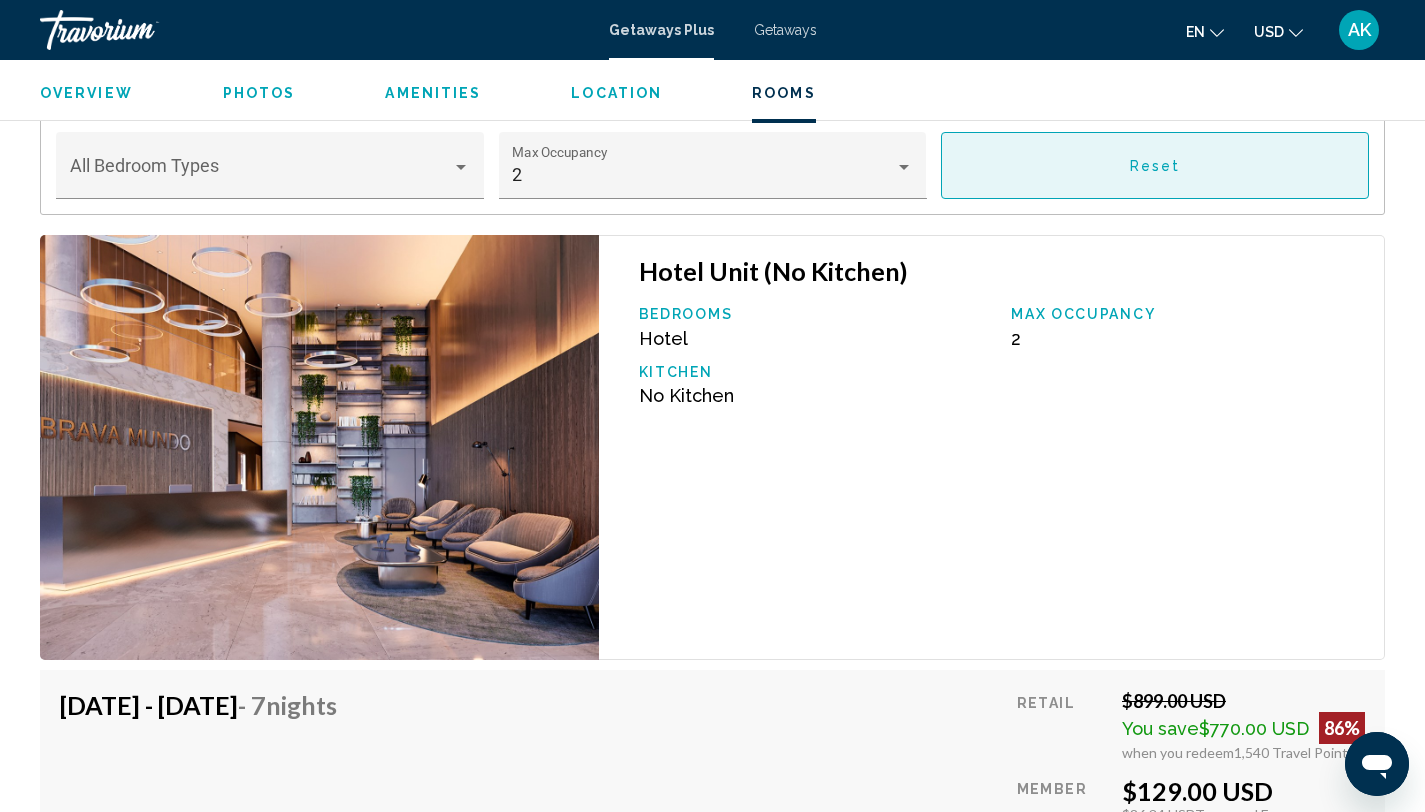 click on "Reset" at bounding box center [1155, 165] 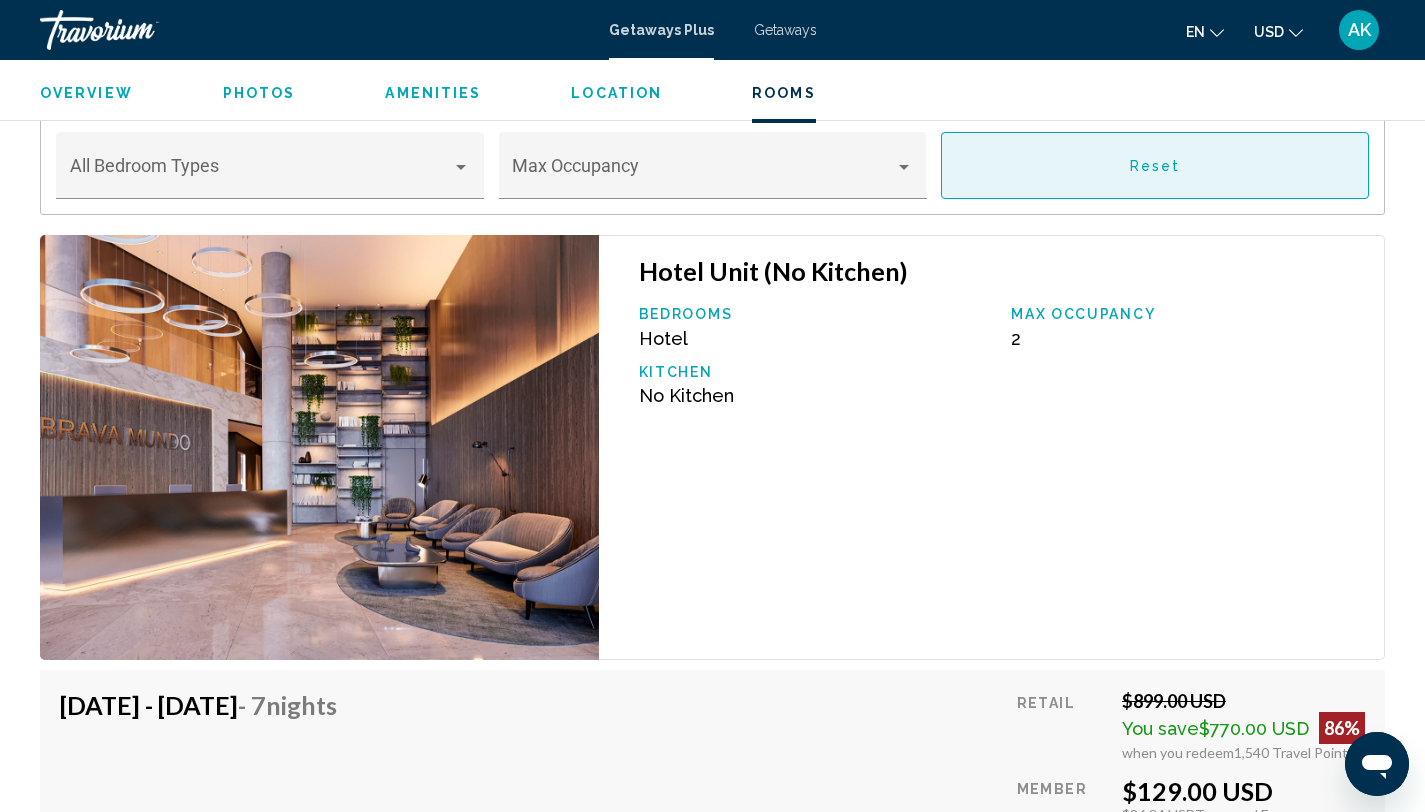 click on "Reset" at bounding box center (1155, 165) 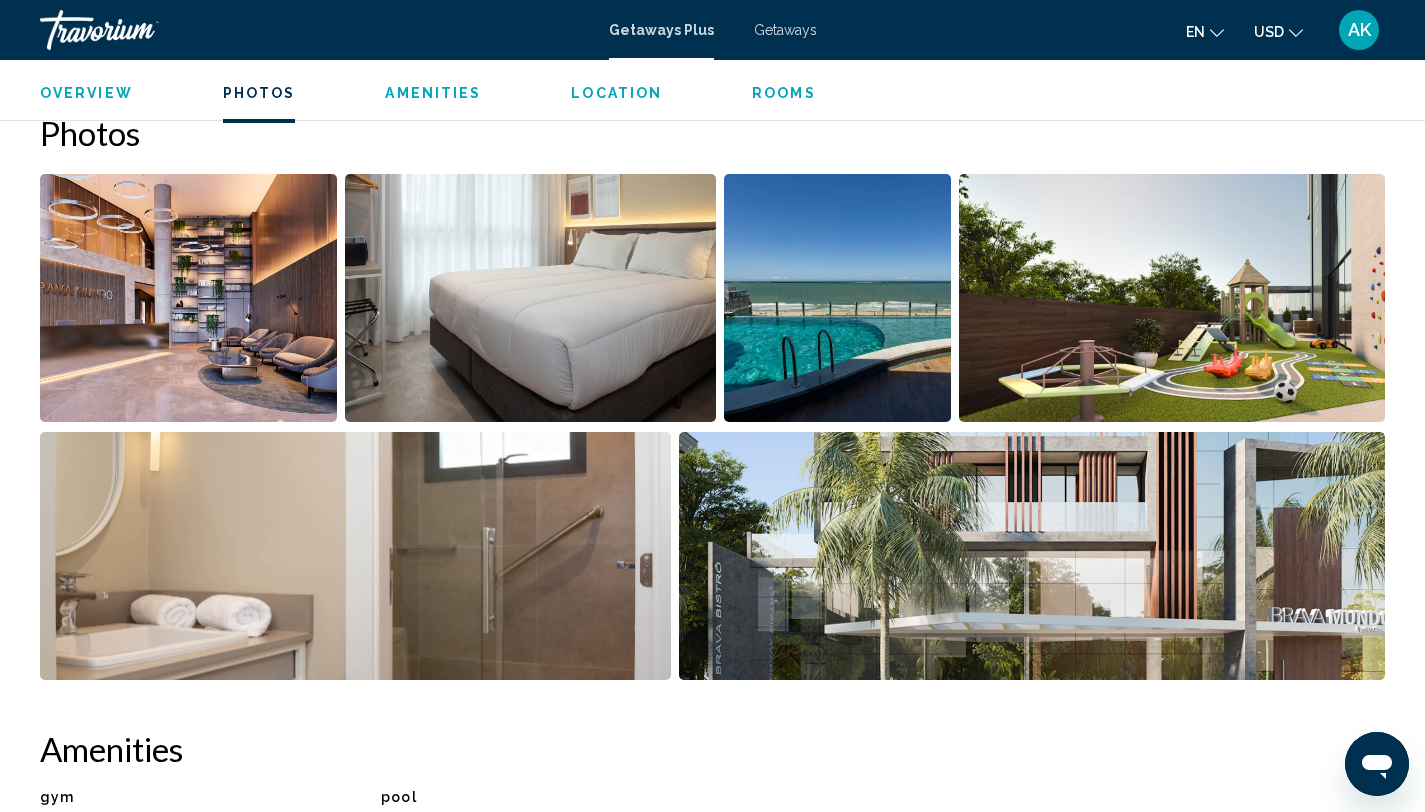 scroll, scrollTop: 885, scrollLeft: 0, axis: vertical 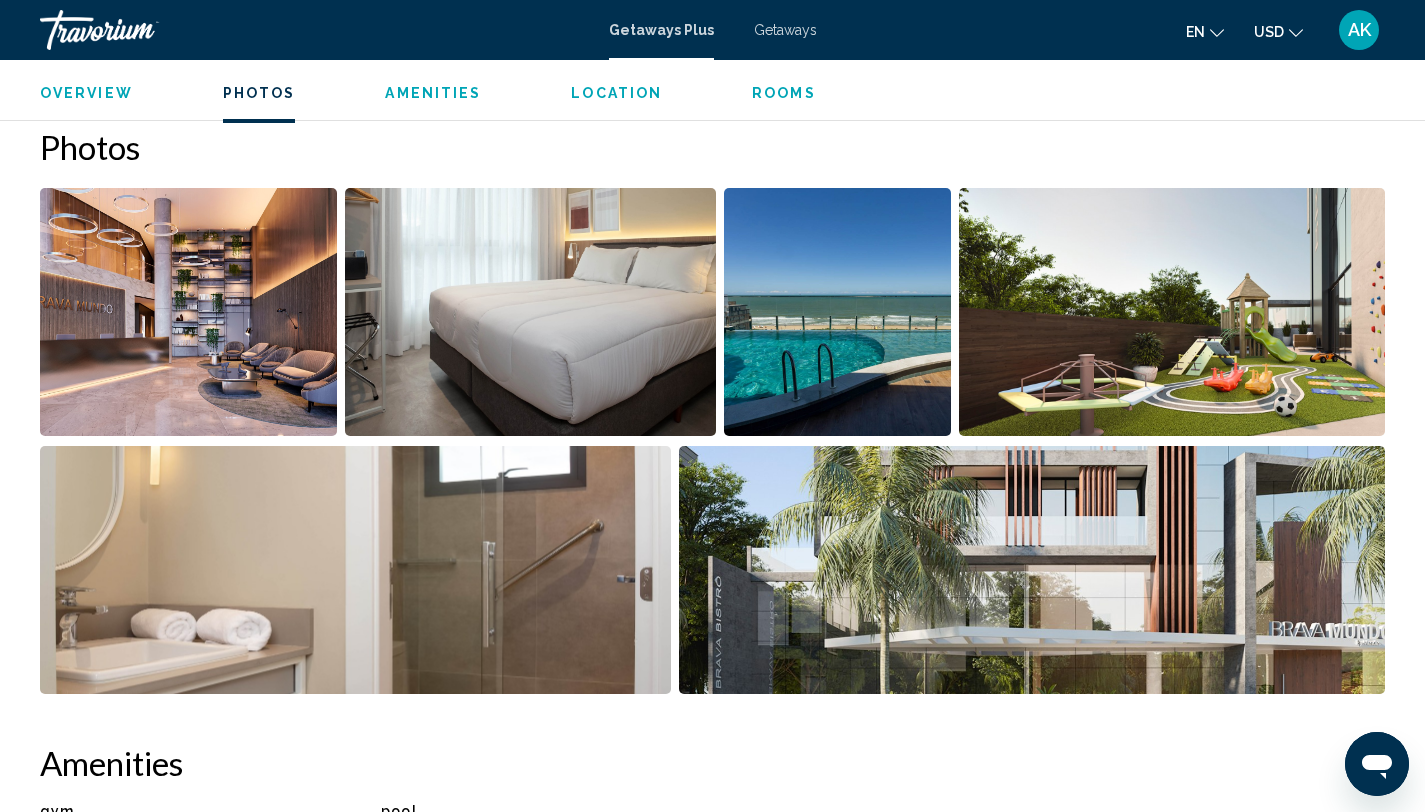 click at bounding box center [531, 312] 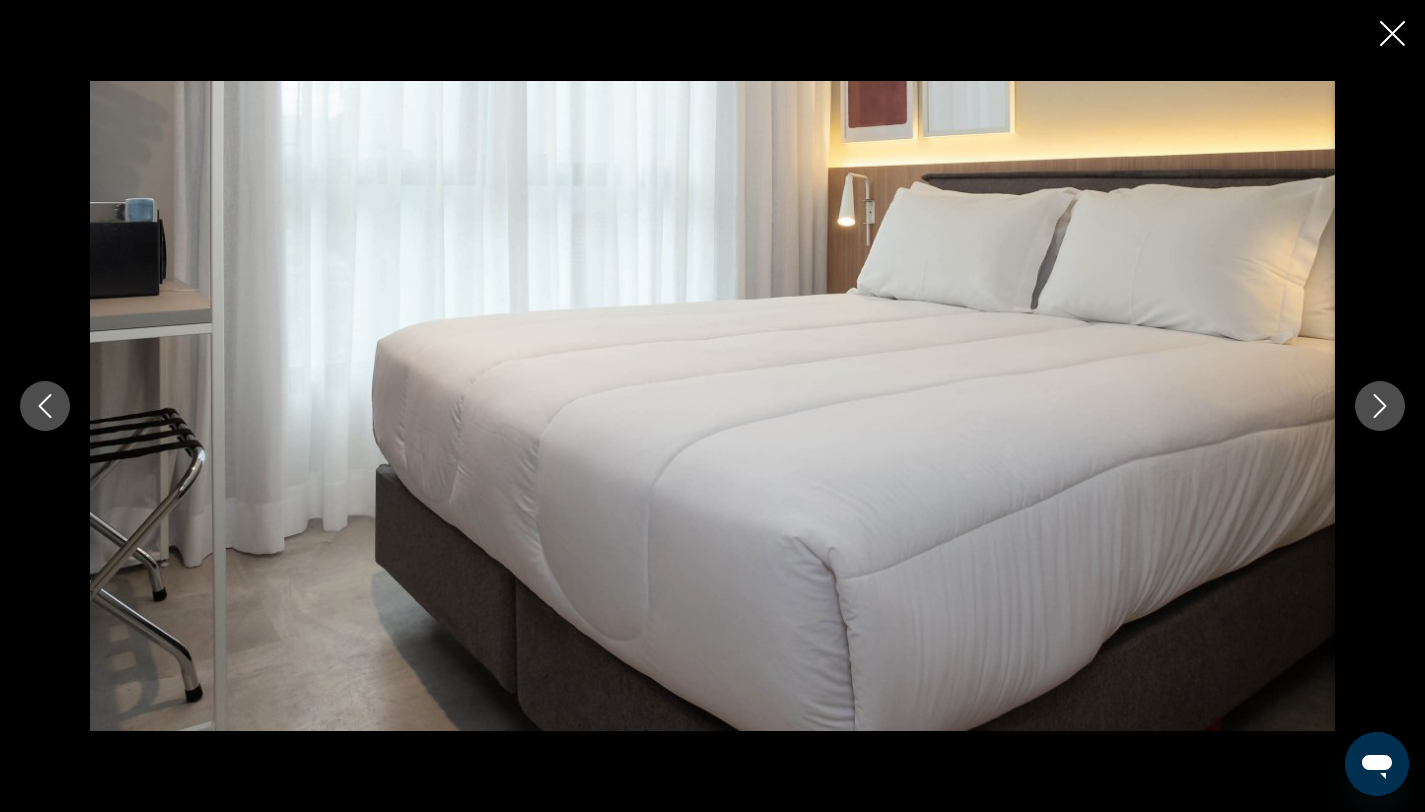click 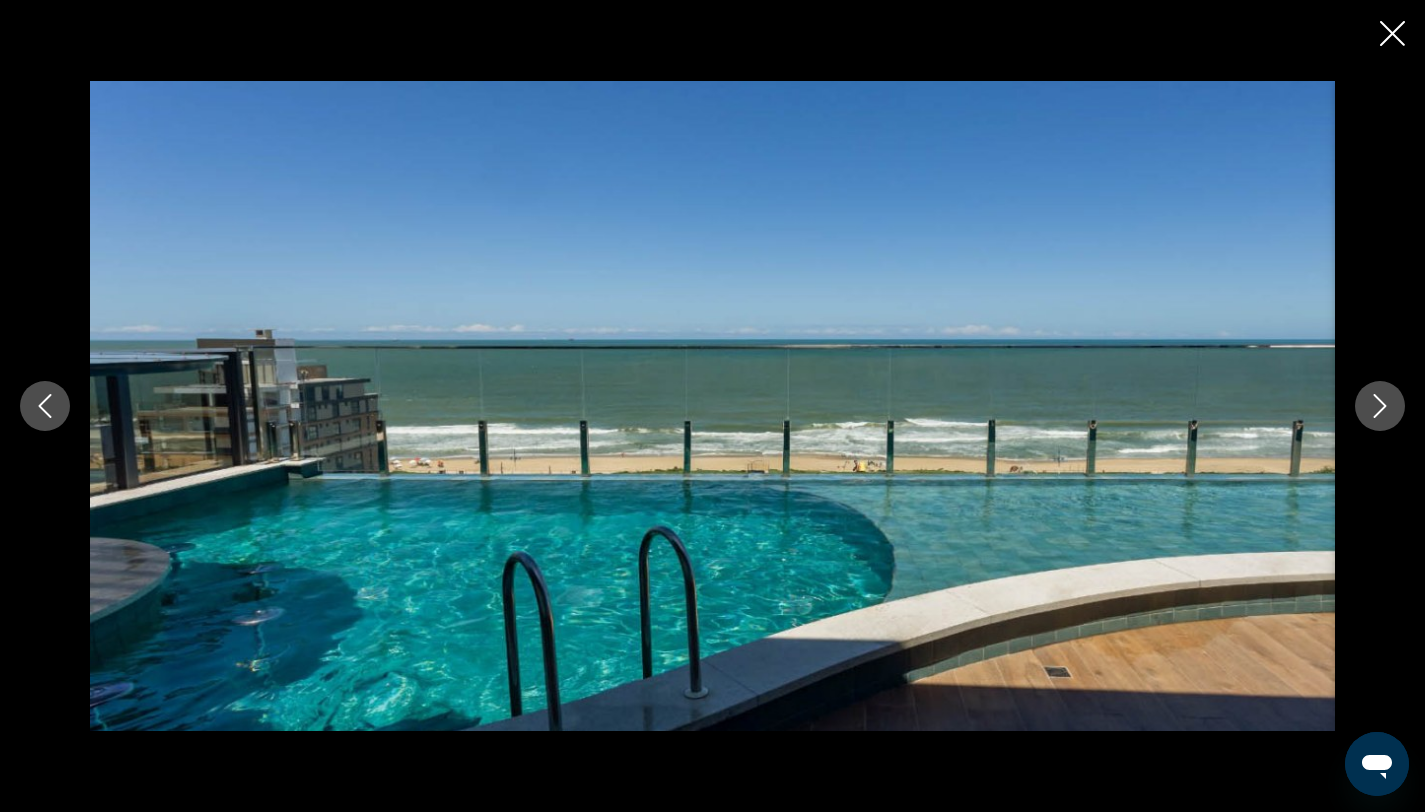 click 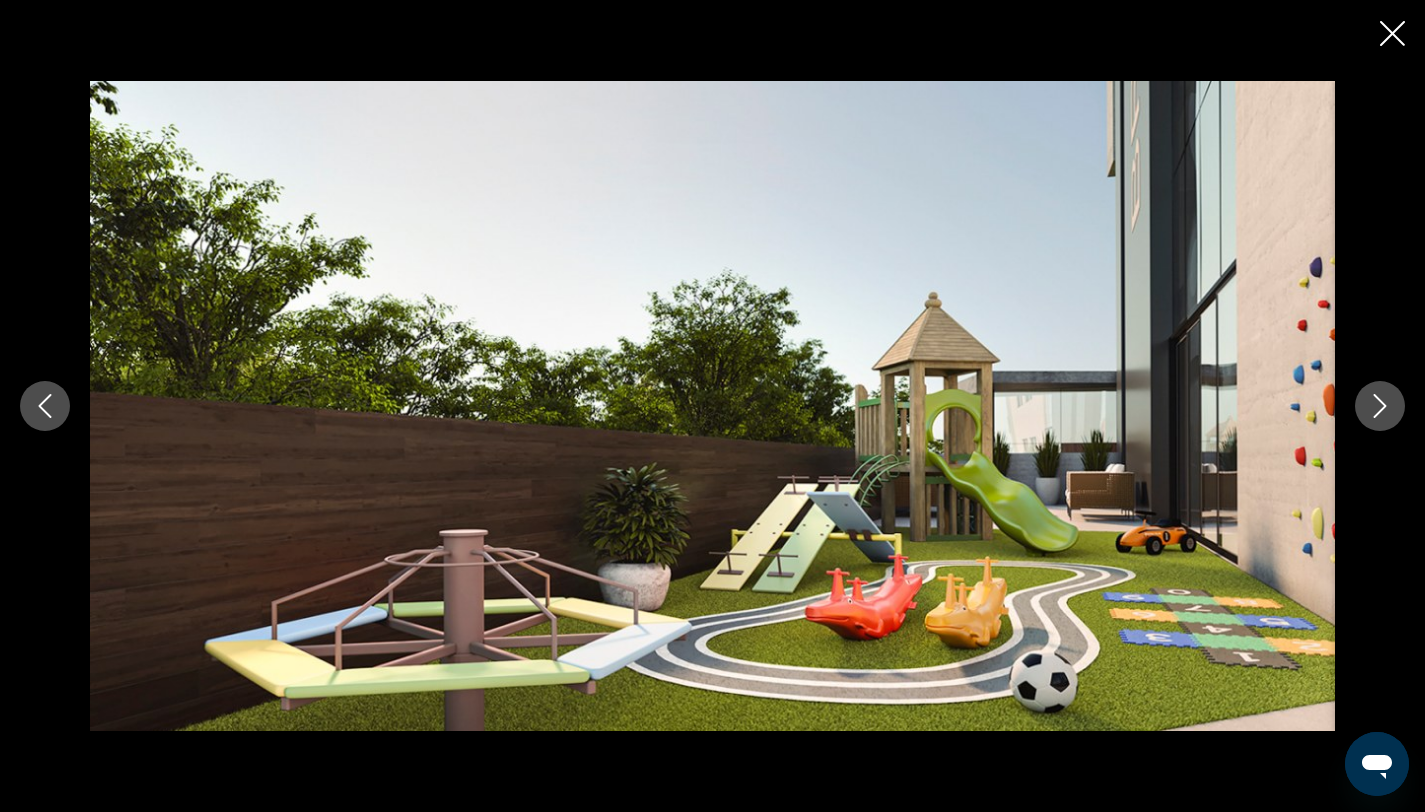 click 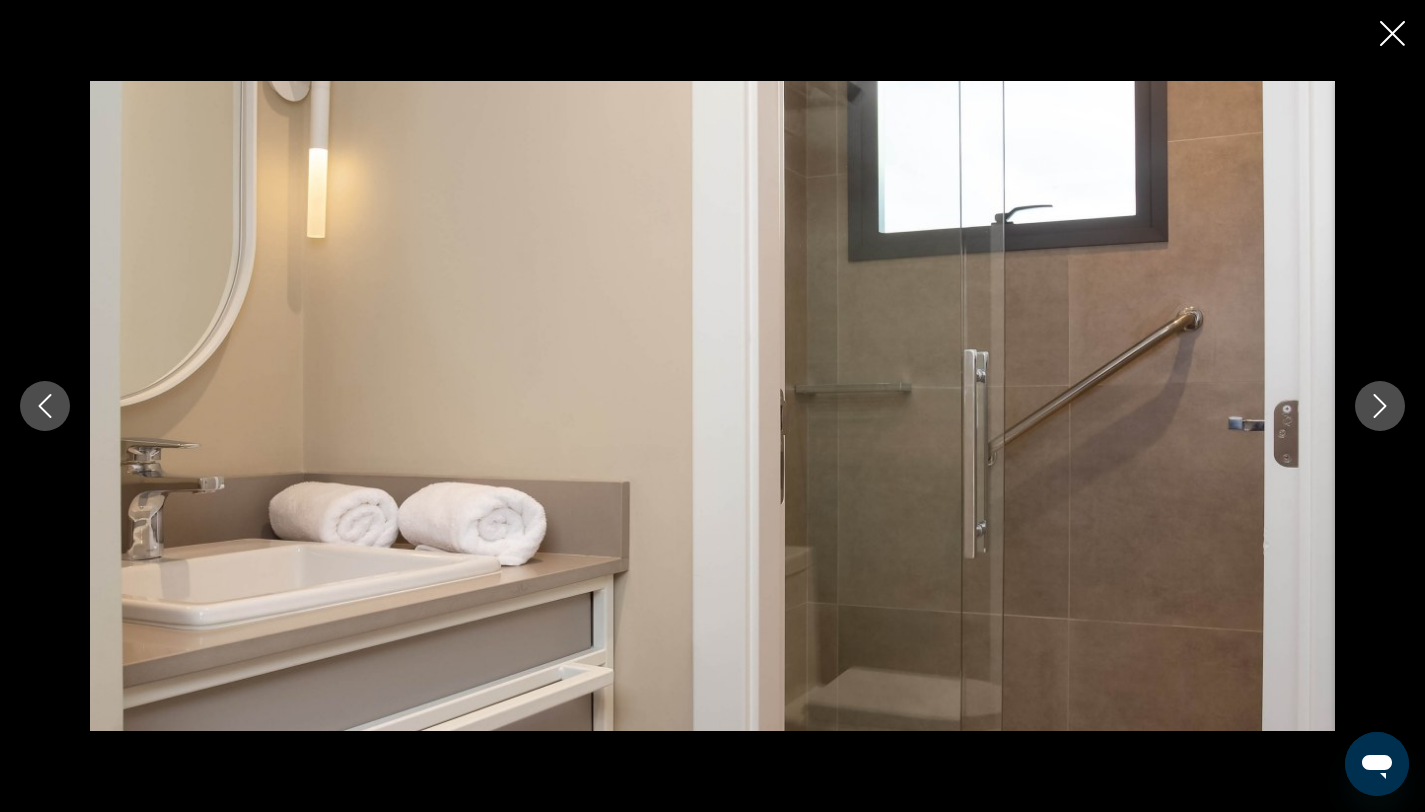 click 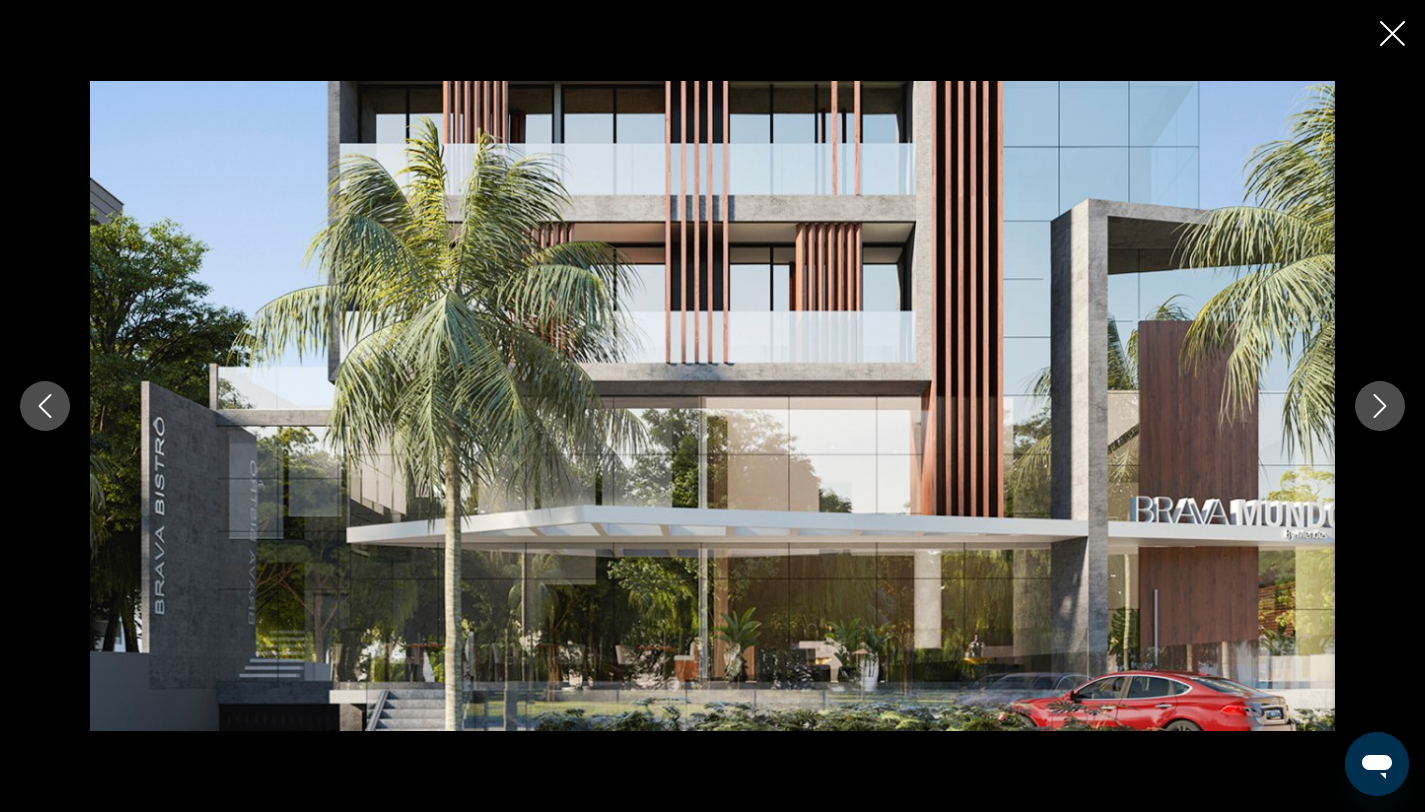 click at bounding box center [1380, 406] 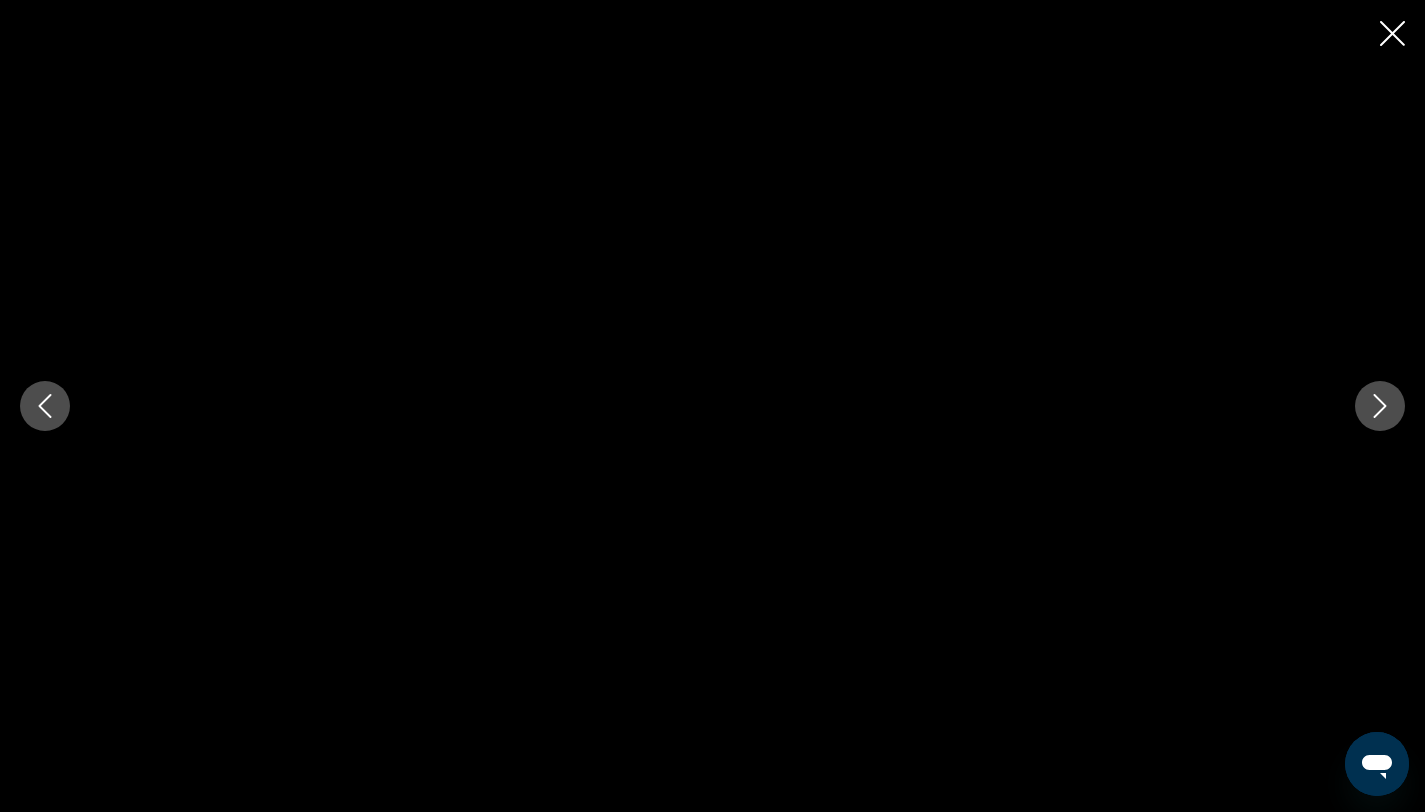 click 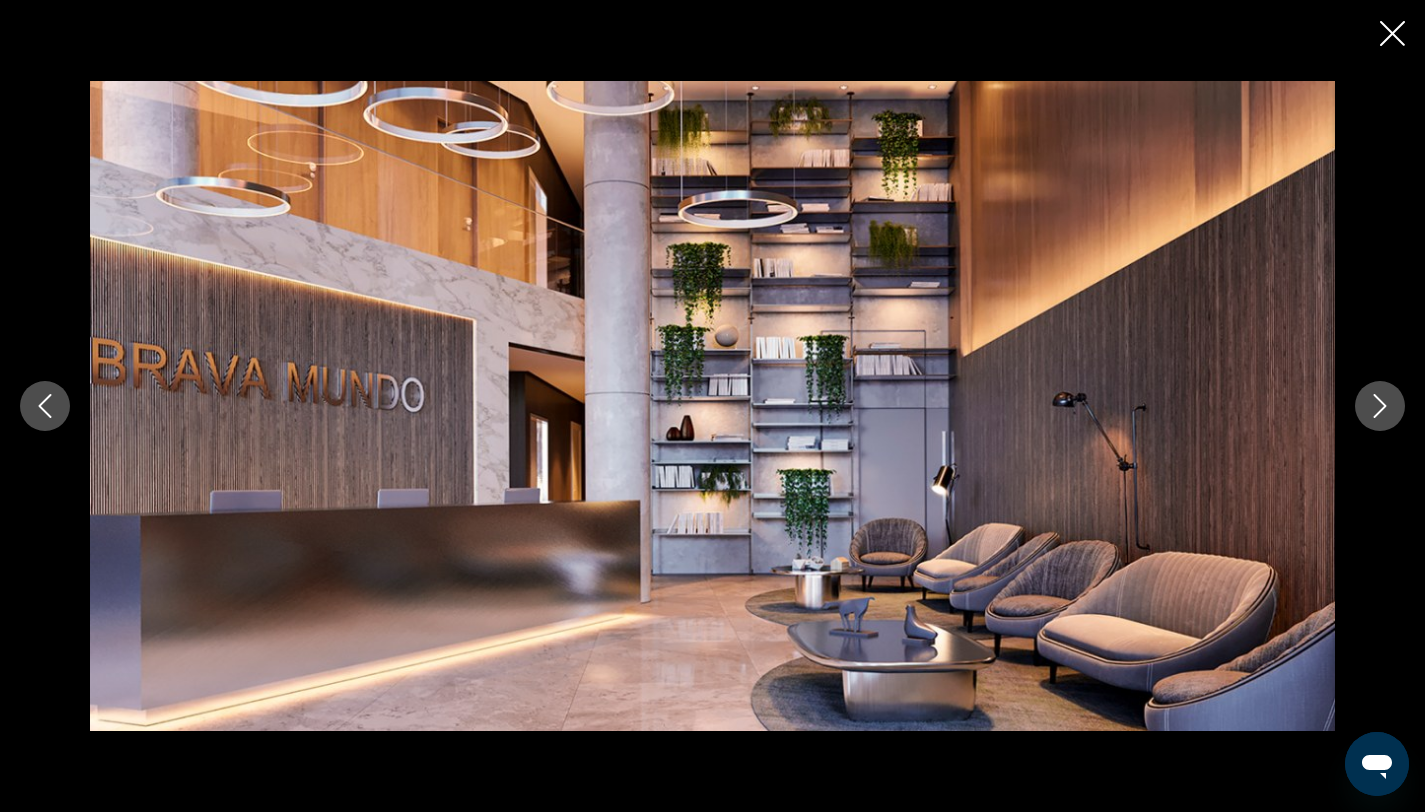 click 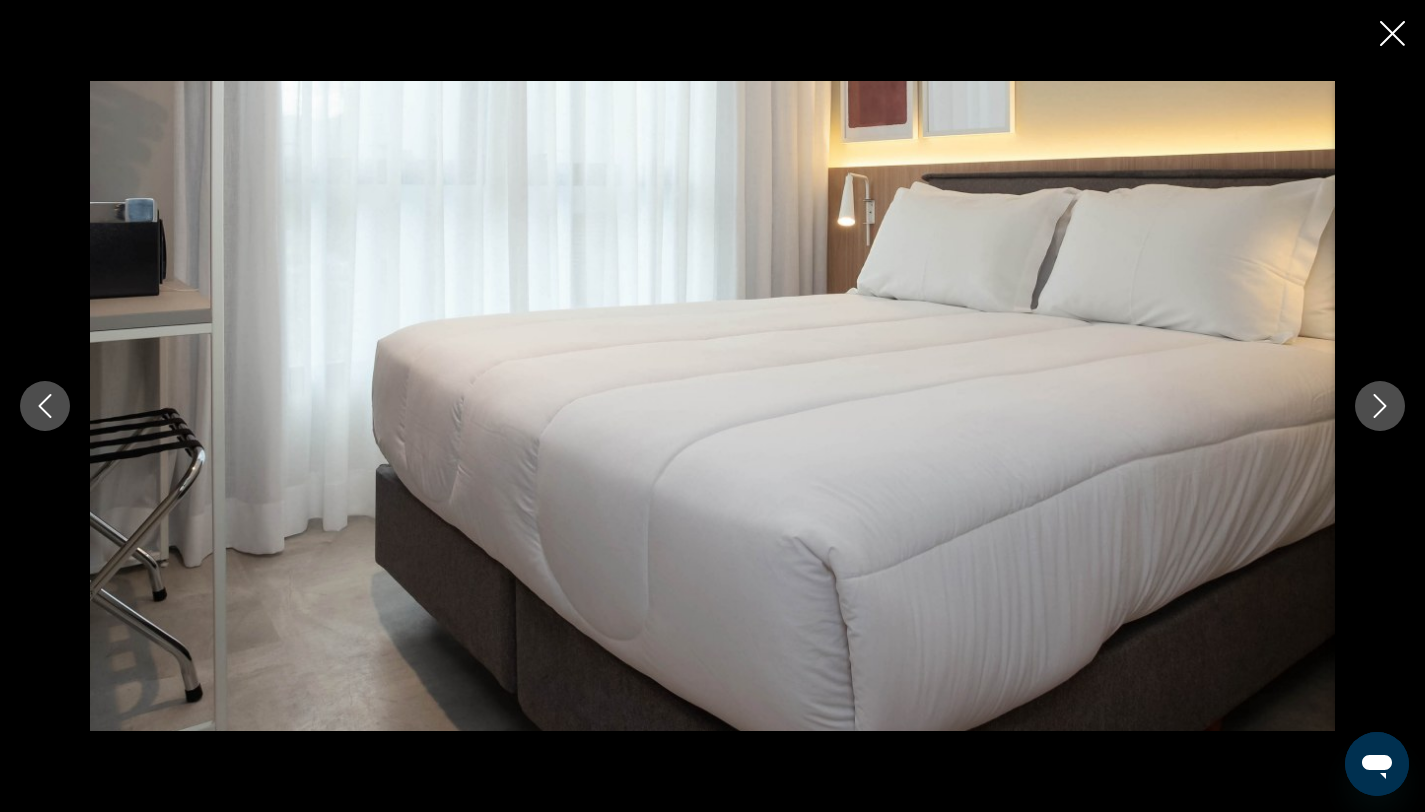 click 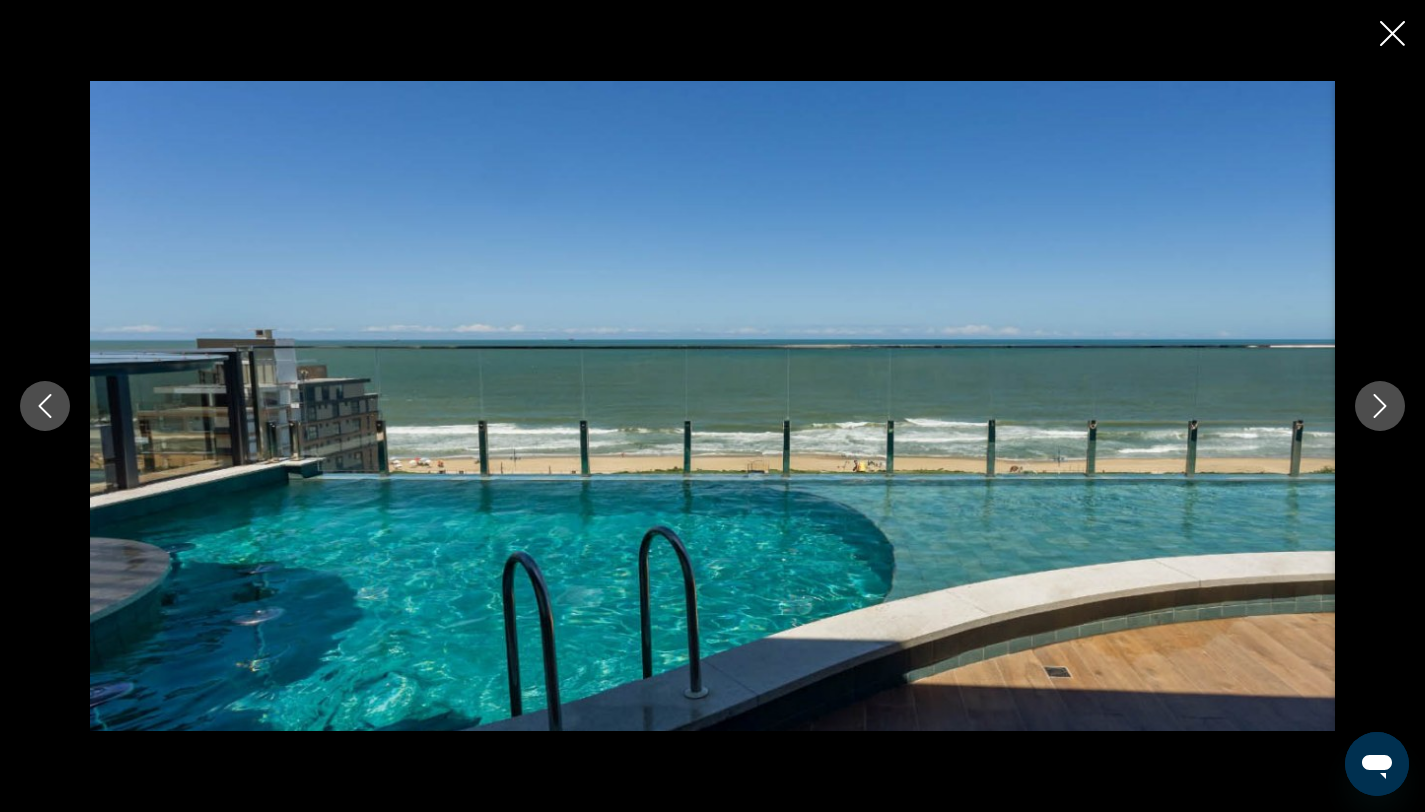 click 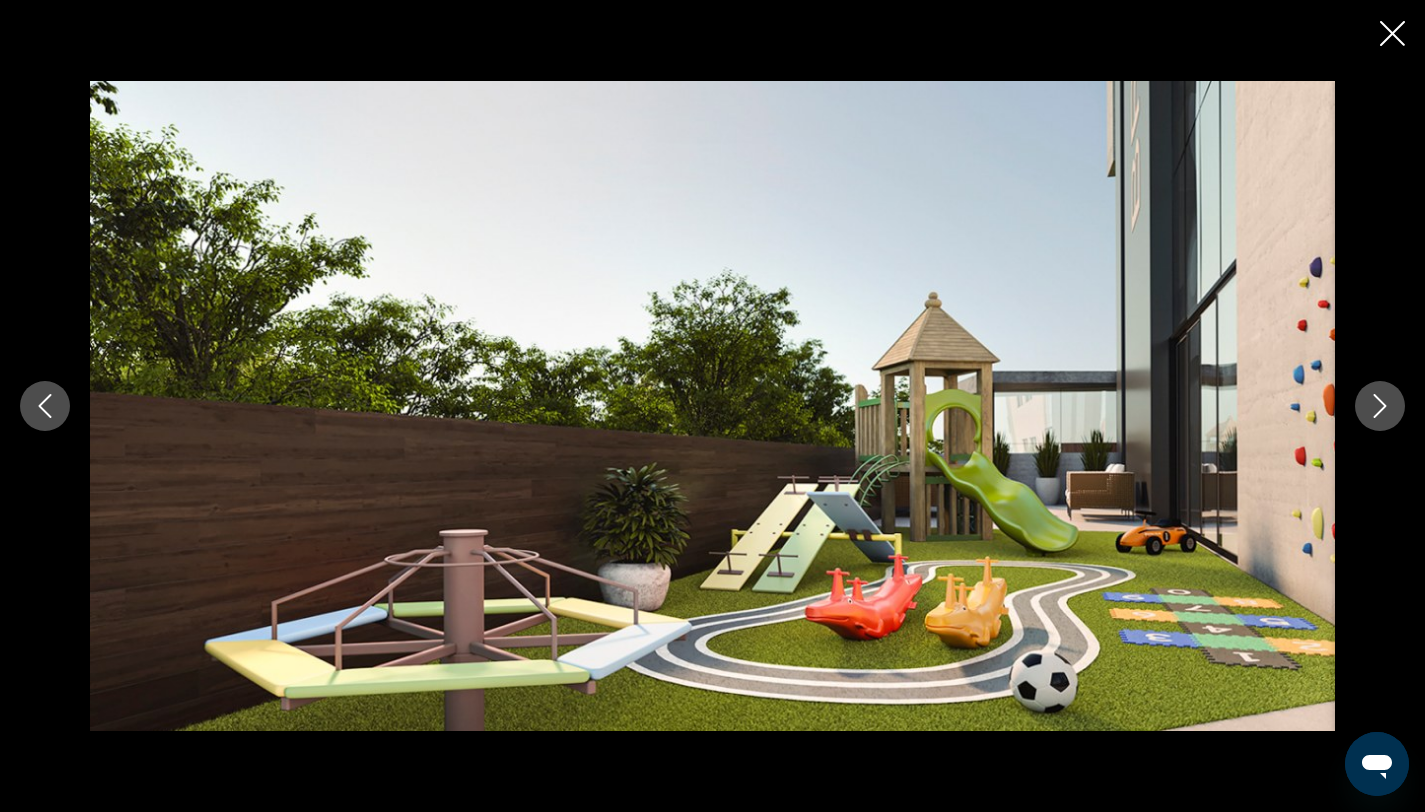 click 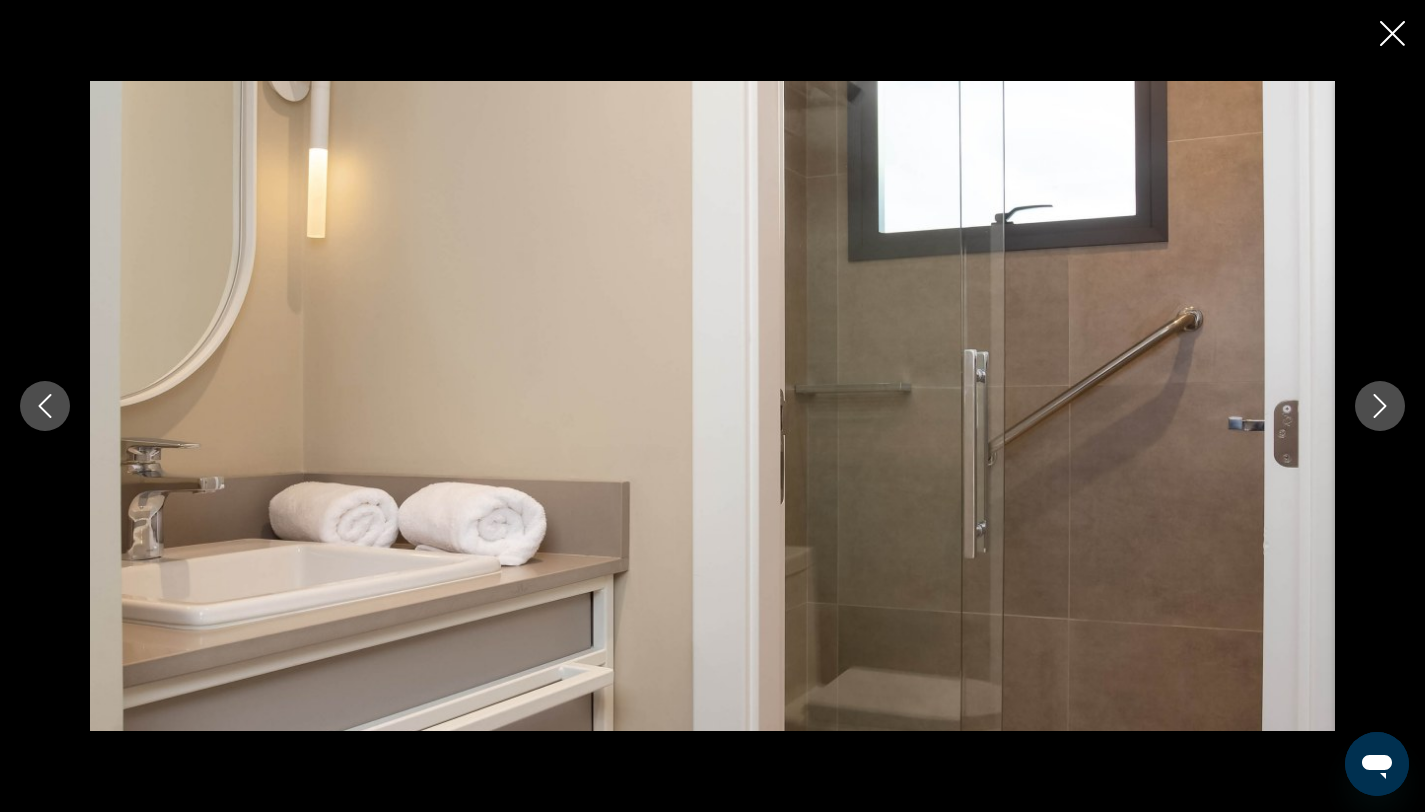 click 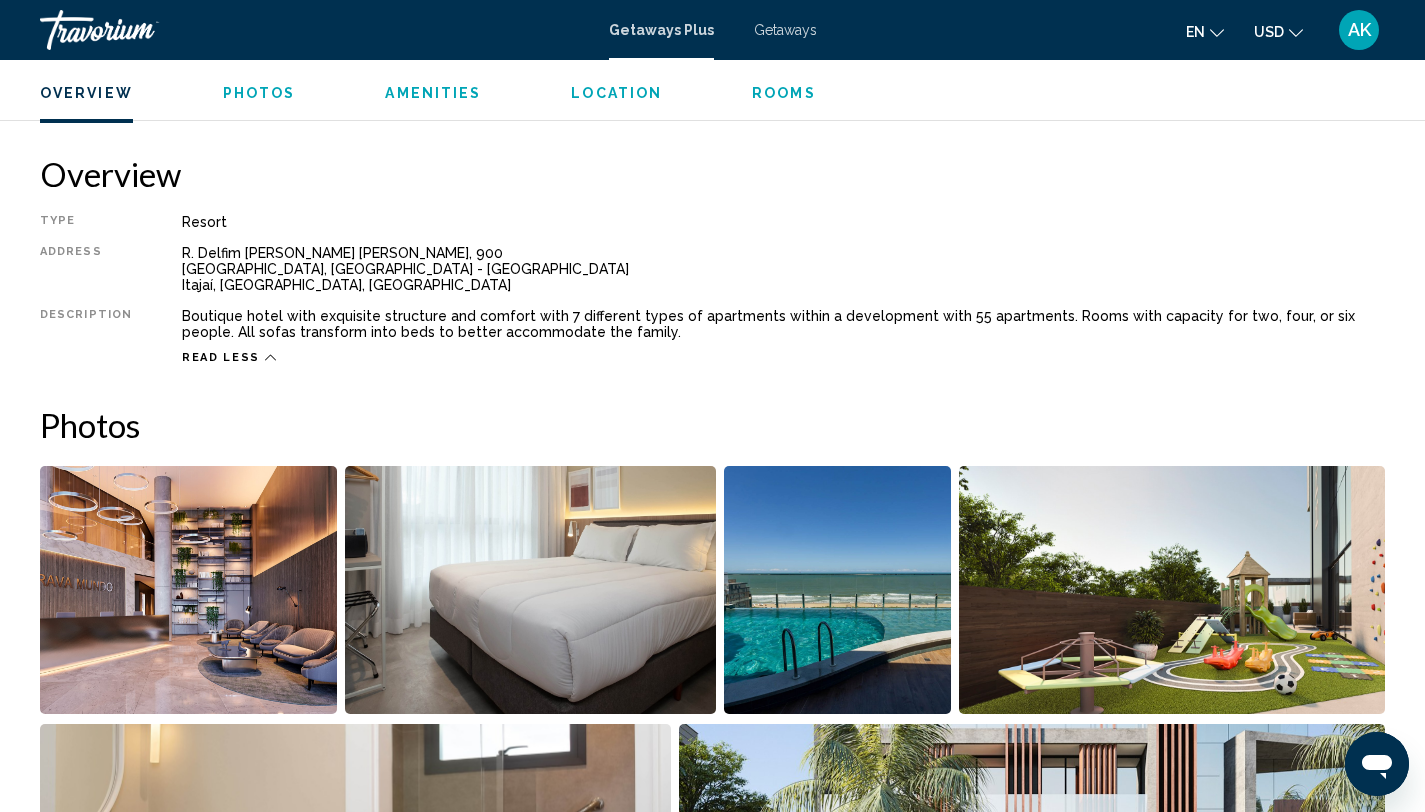 scroll, scrollTop: 602, scrollLeft: 0, axis: vertical 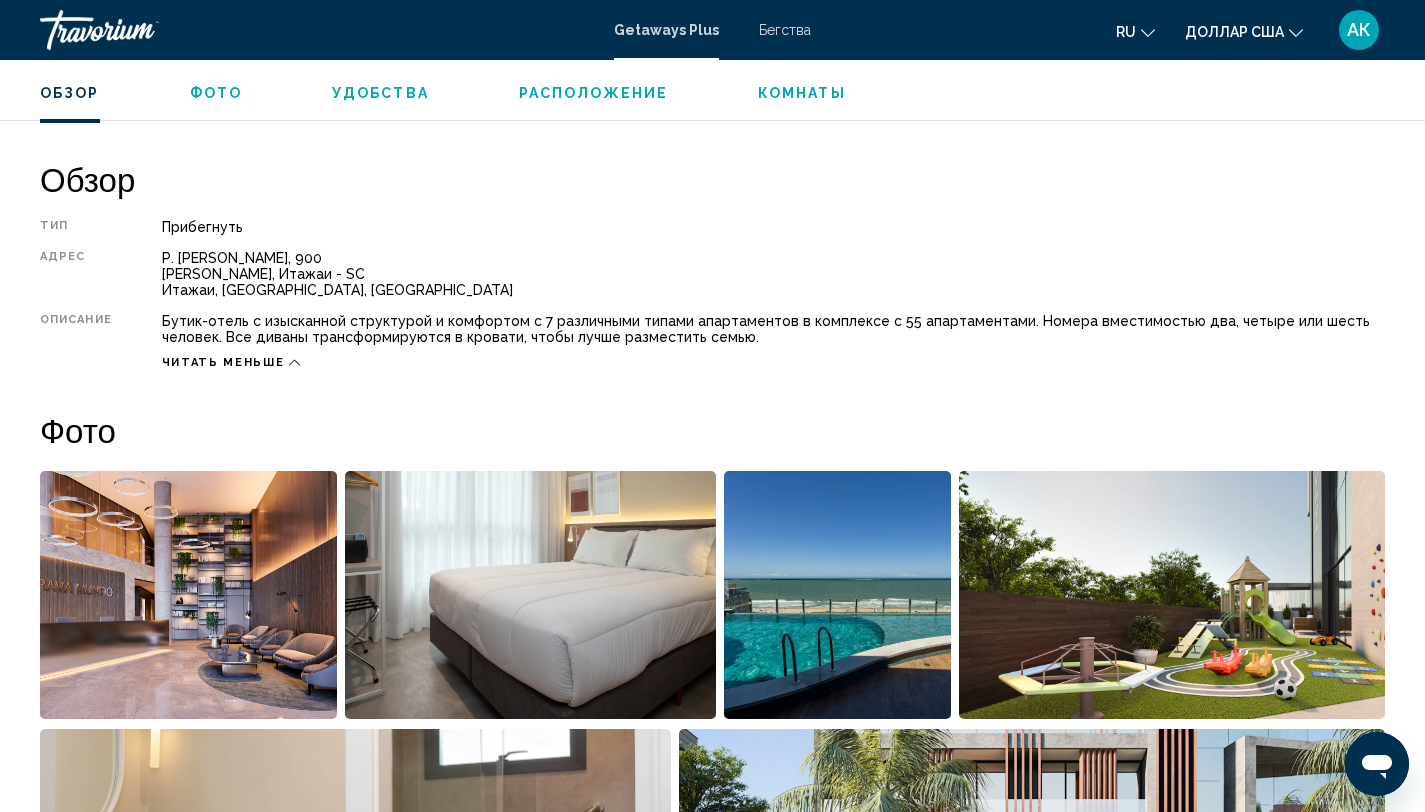 click on "Читать меньше" at bounding box center [223, 362] 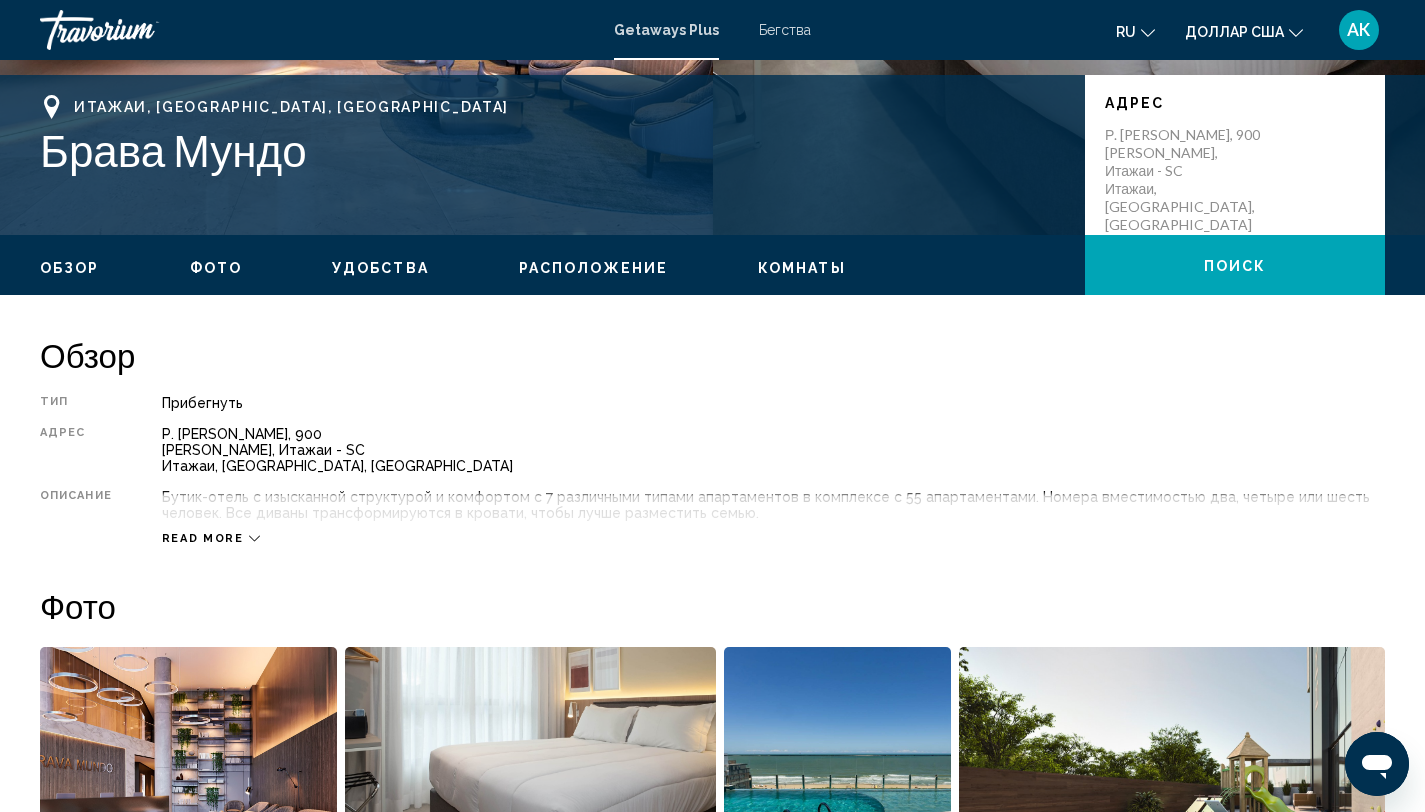 scroll, scrollTop: 460, scrollLeft: 0, axis: vertical 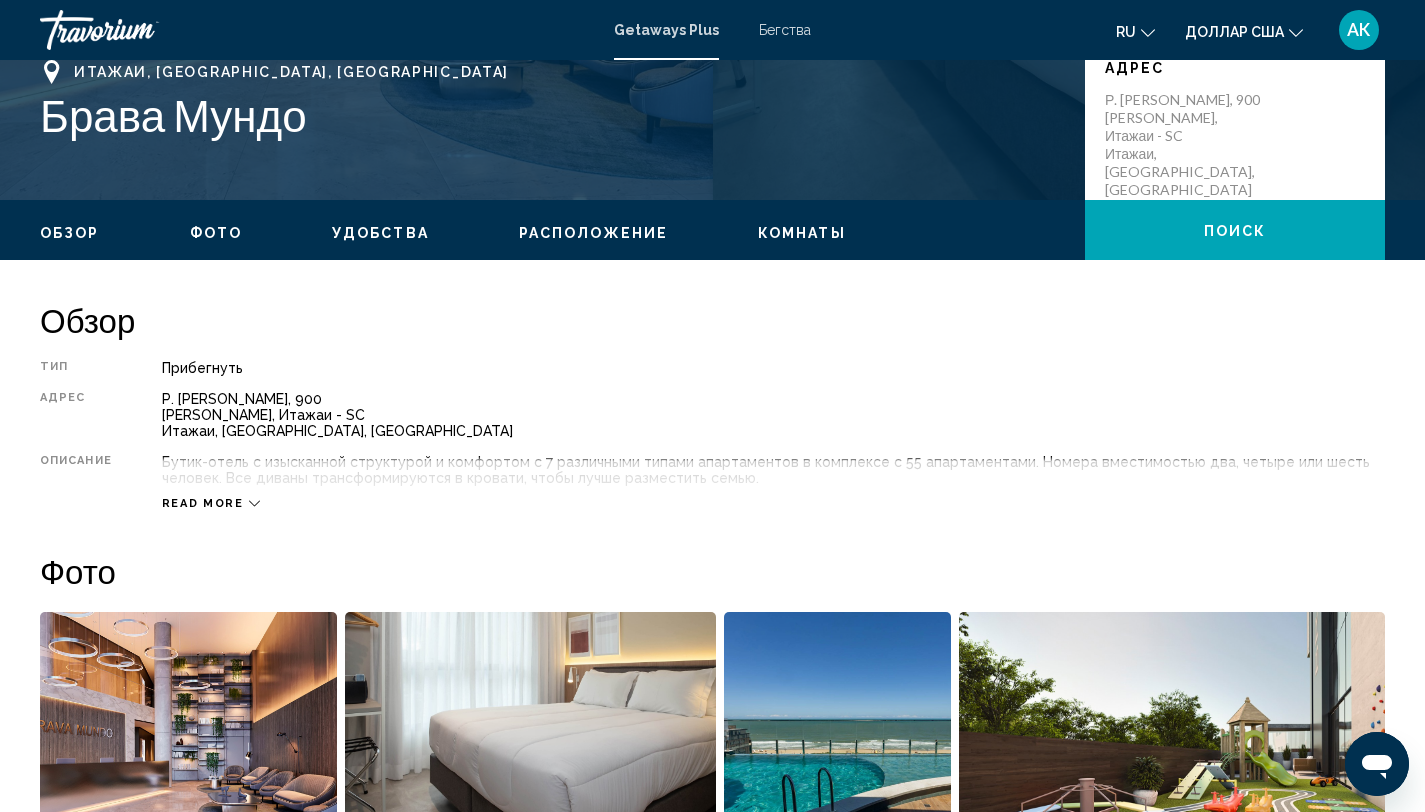 click on "Read more" at bounding box center [211, 503] 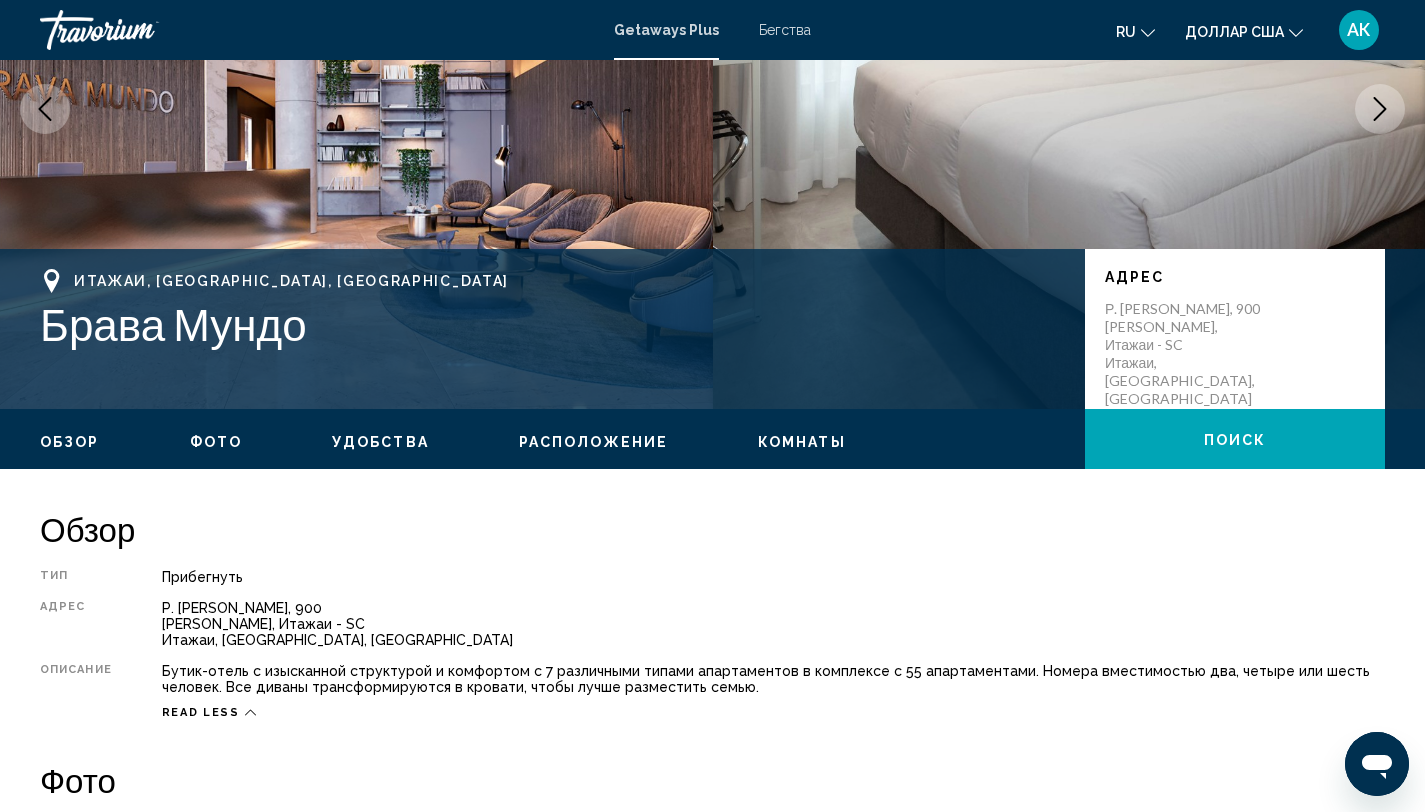 scroll, scrollTop: 237, scrollLeft: 0, axis: vertical 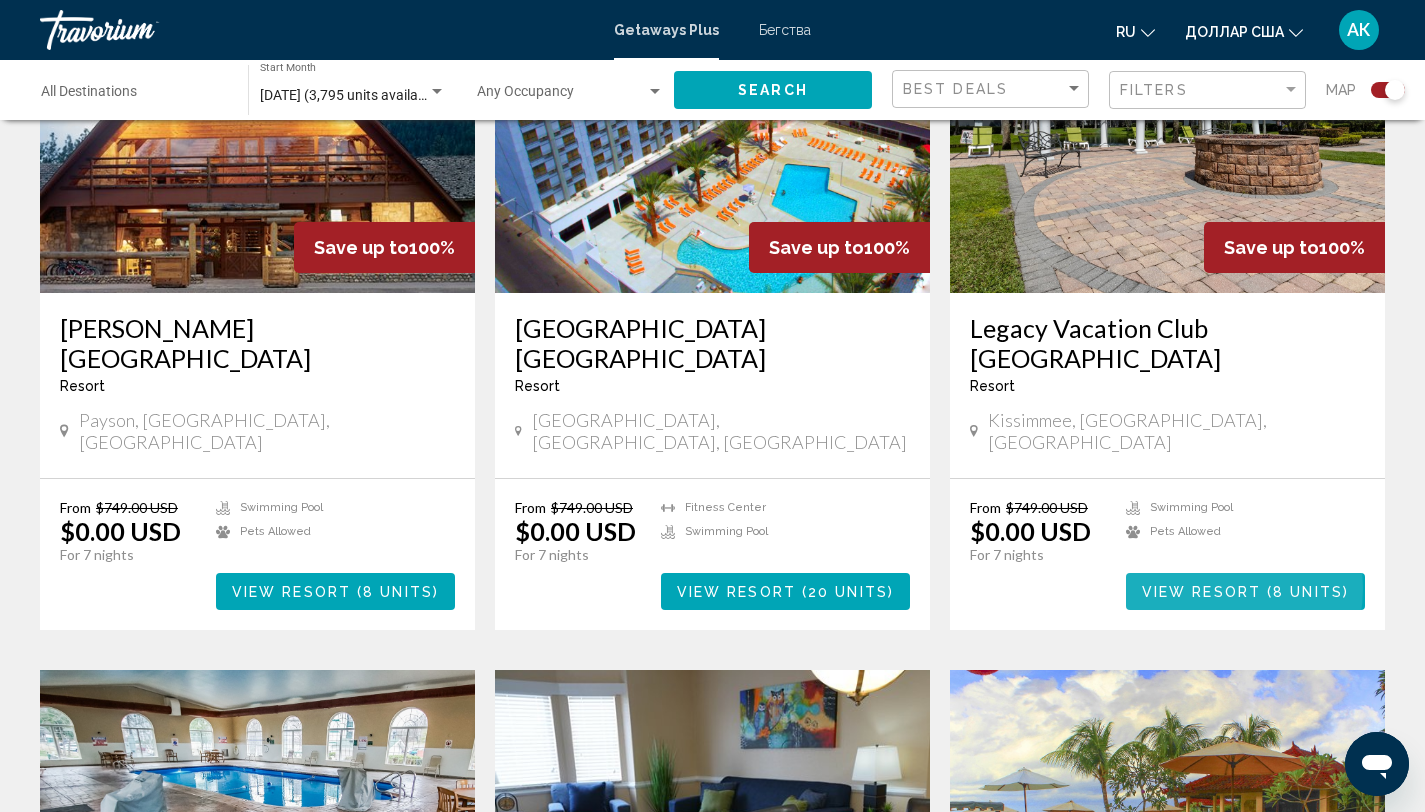 click on "View Resort" at bounding box center [1201, 592] 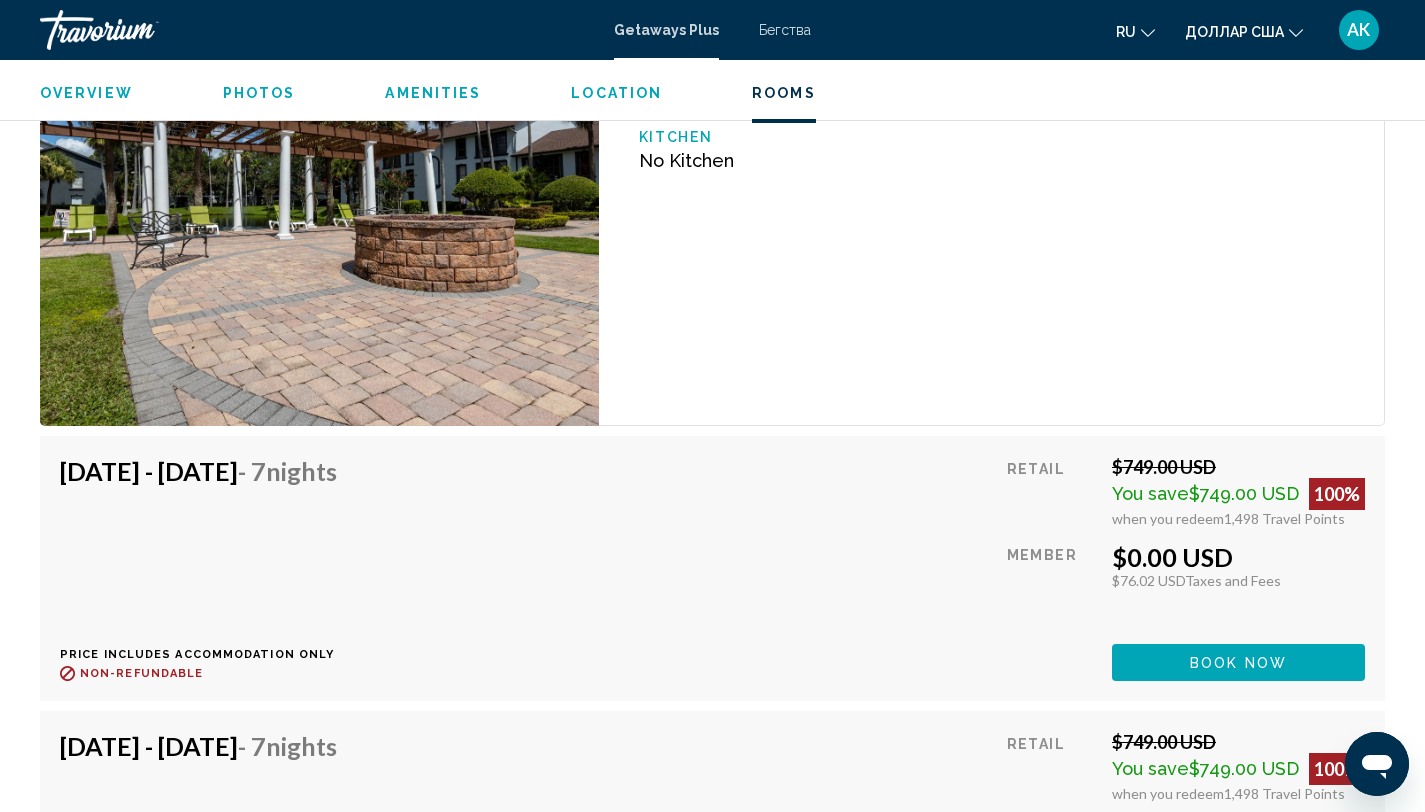 scroll, scrollTop: 3746, scrollLeft: 0, axis: vertical 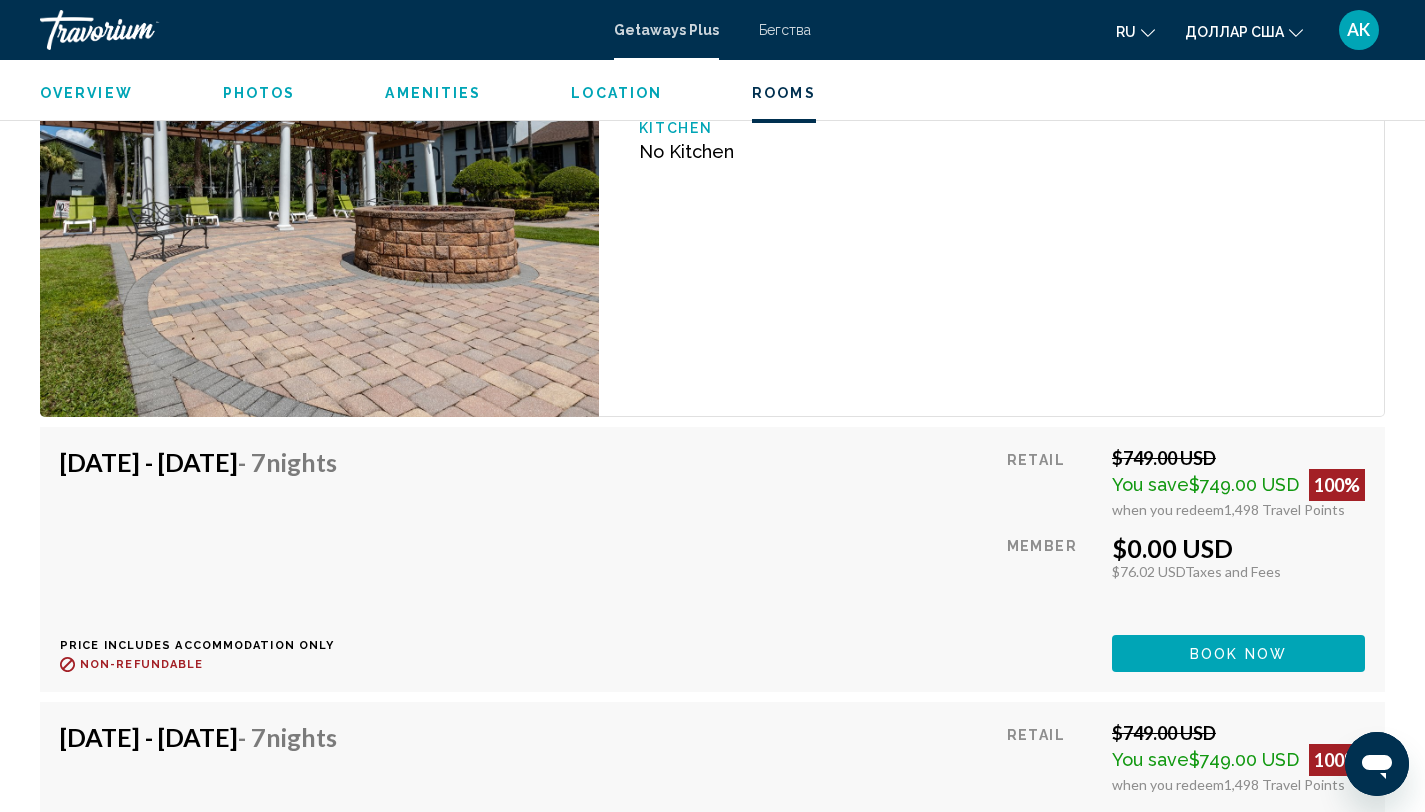 click on "[DATE] - [DATE]  - 7  Nights Price includes accommodation only
Refundable until :
Non-refundable Retail  $749.00 USD  You save  $749.00 USD   100%  when you redeem  1,498  Travel Points  Member  $0.00 USD   $76.02 USD  Taxes and Fees You earn  0  Travel Points  Book now This room is no longer available. Price includes accommodation only
Refundable until
Non-refundable Book now This room is no longer available." at bounding box center [712, 559] 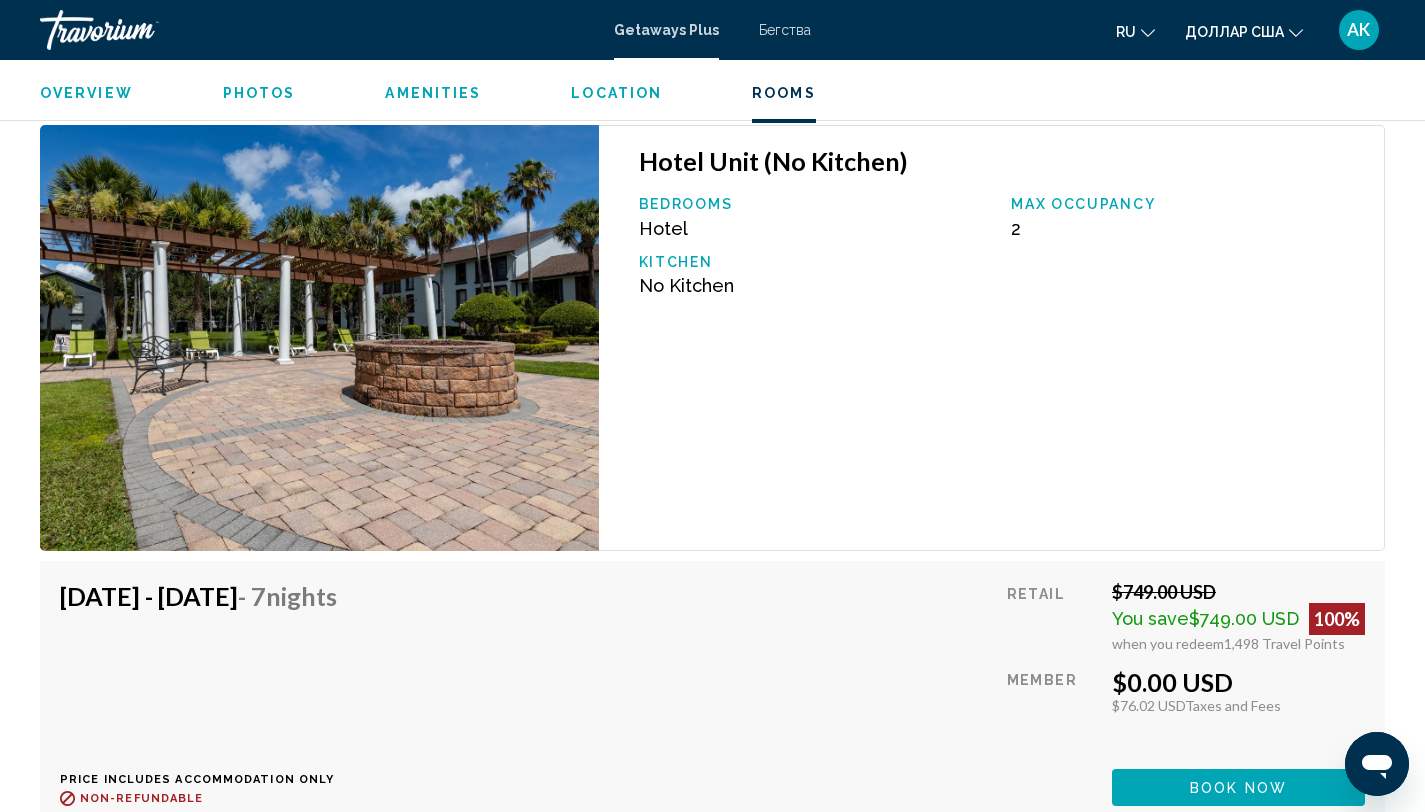 scroll, scrollTop: 3597, scrollLeft: 0, axis: vertical 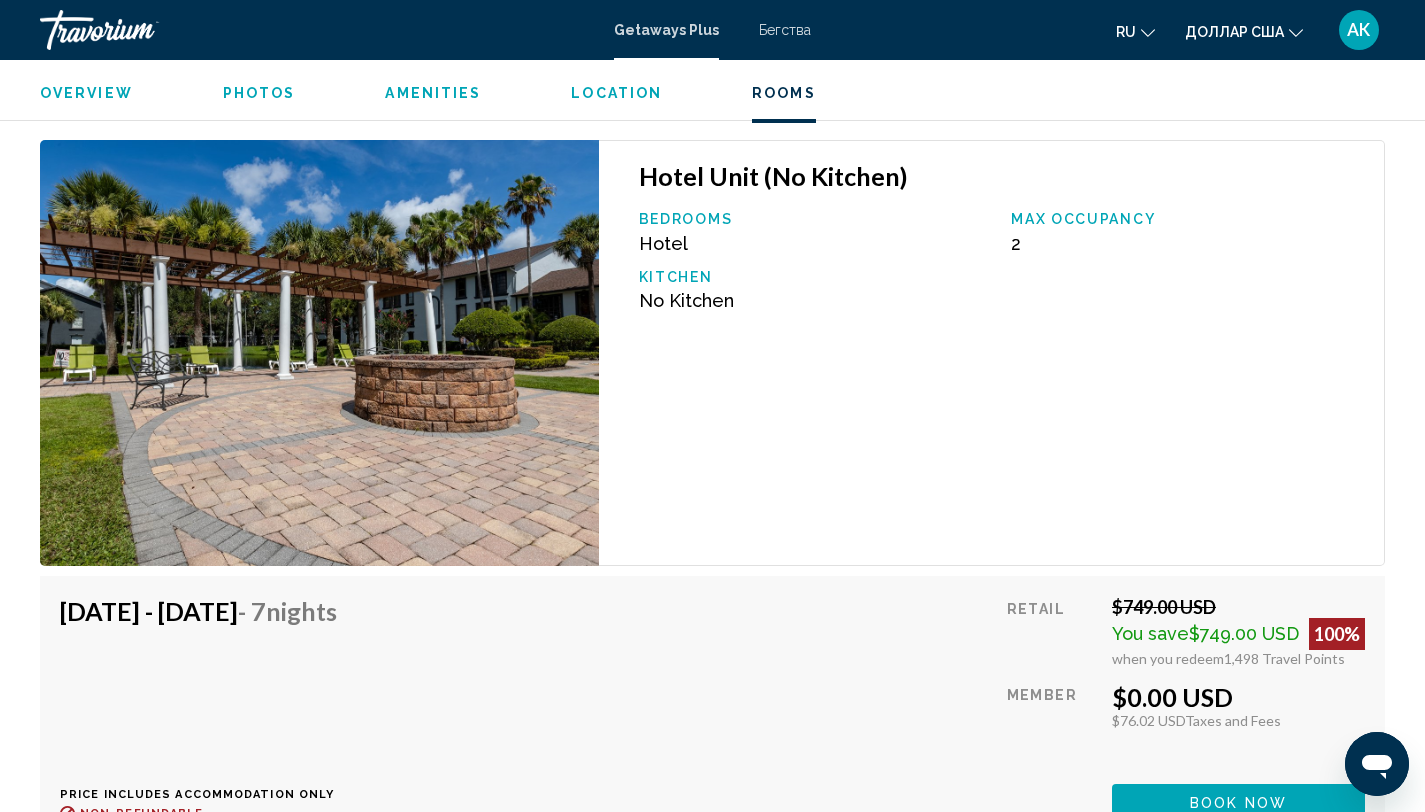 click on "Max Occupancy 2" at bounding box center (1187, 232) 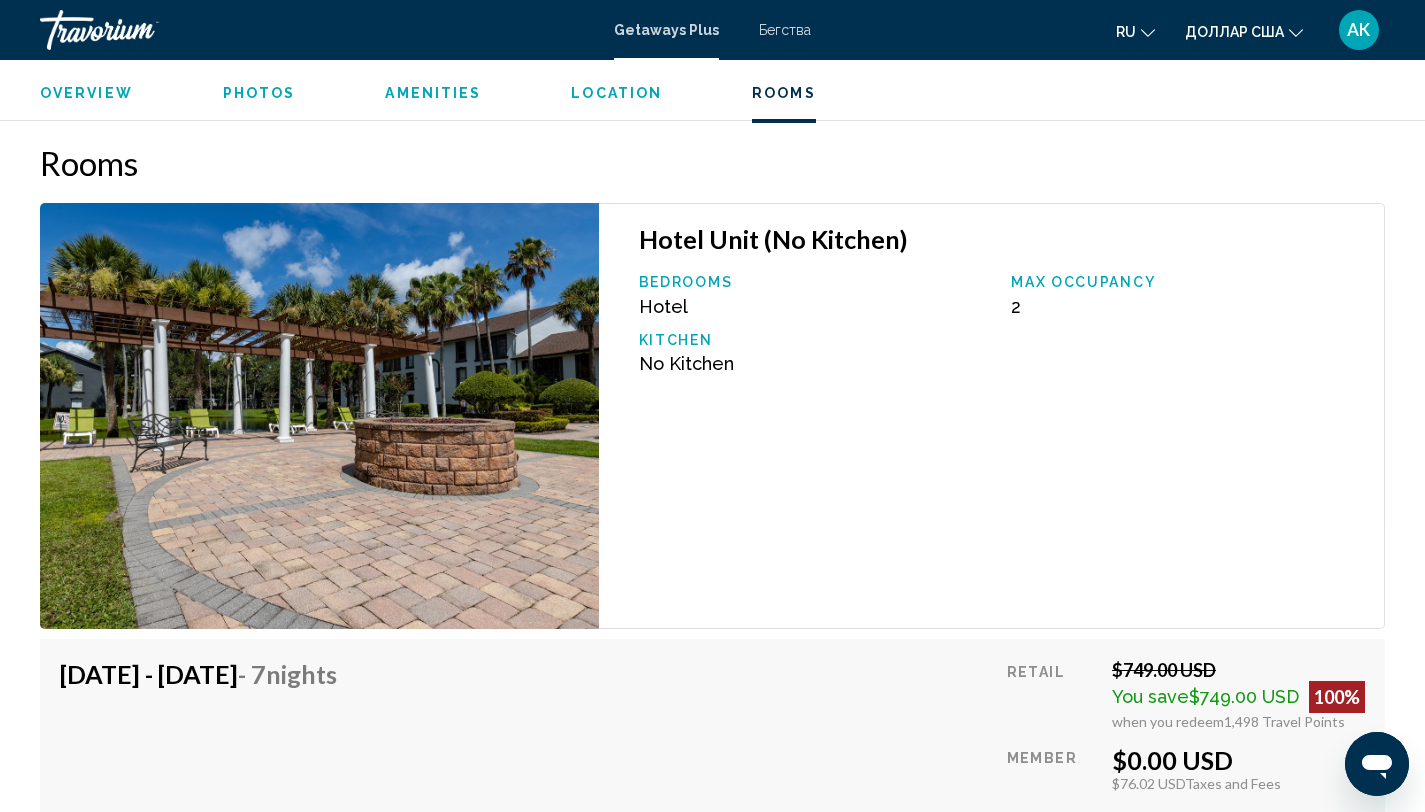 scroll, scrollTop: 3531, scrollLeft: 0, axis: vertical 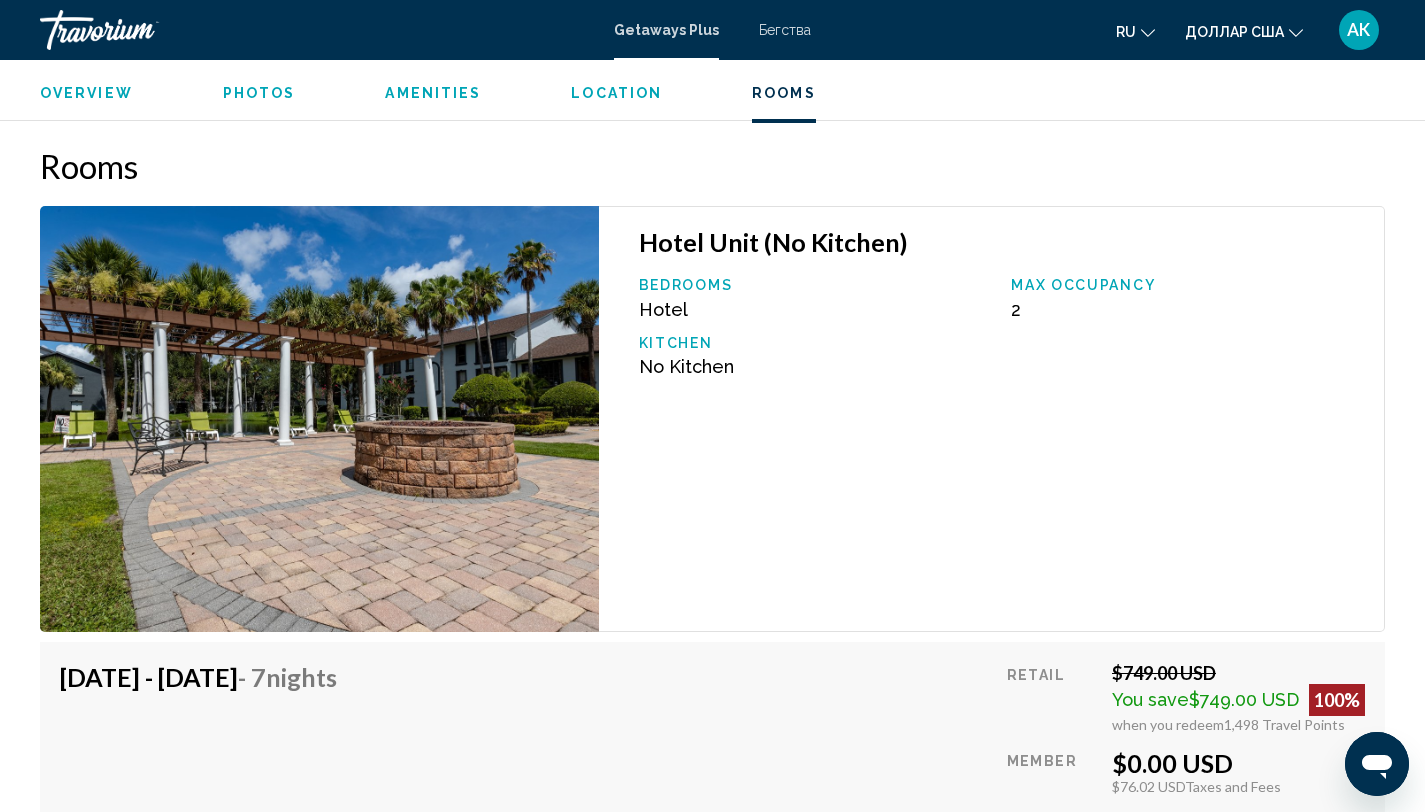 click on "Hotel Unit (No Kitchen)" at bounding box center [1001, 242] 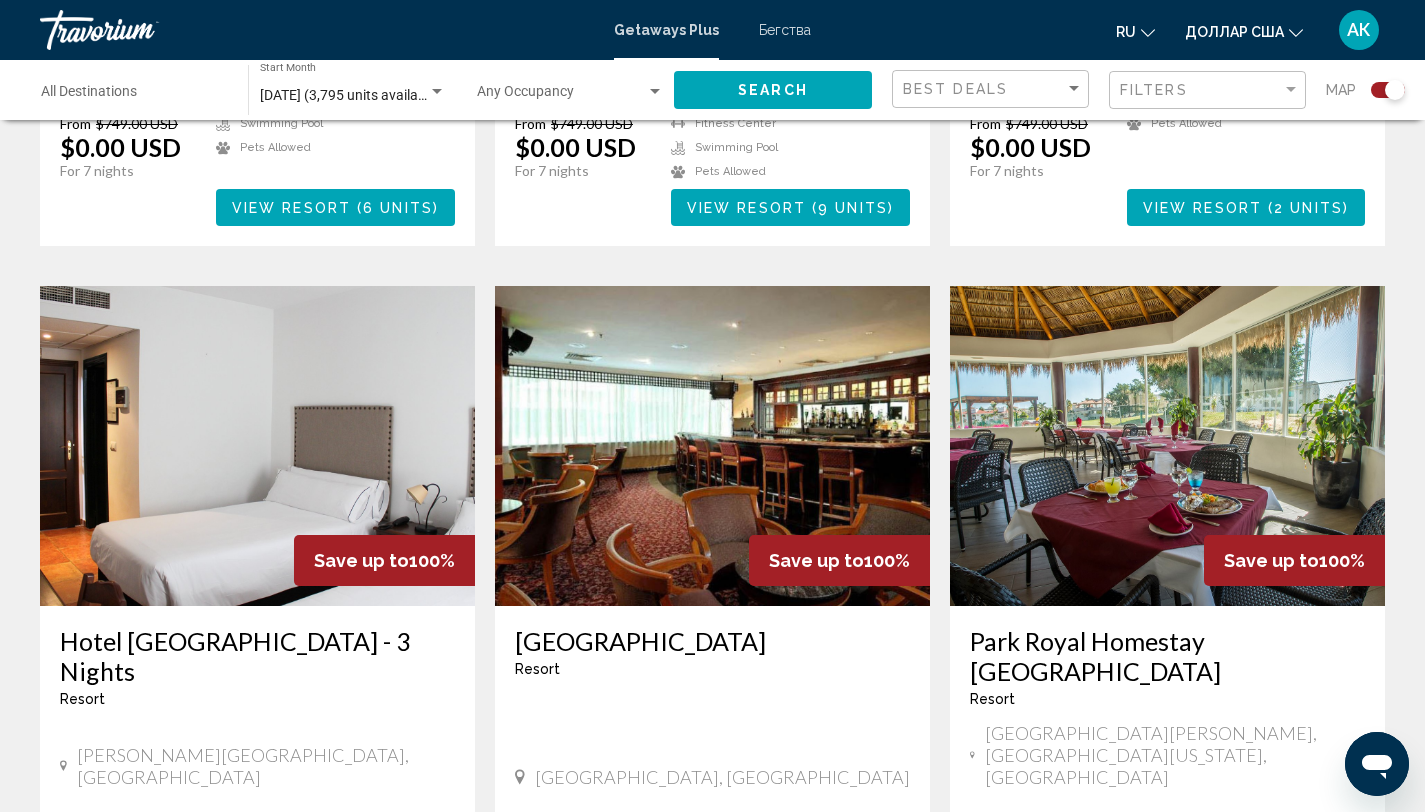 scroll, scrollTop: 2983, scrollLeft: 0, axis: vertical 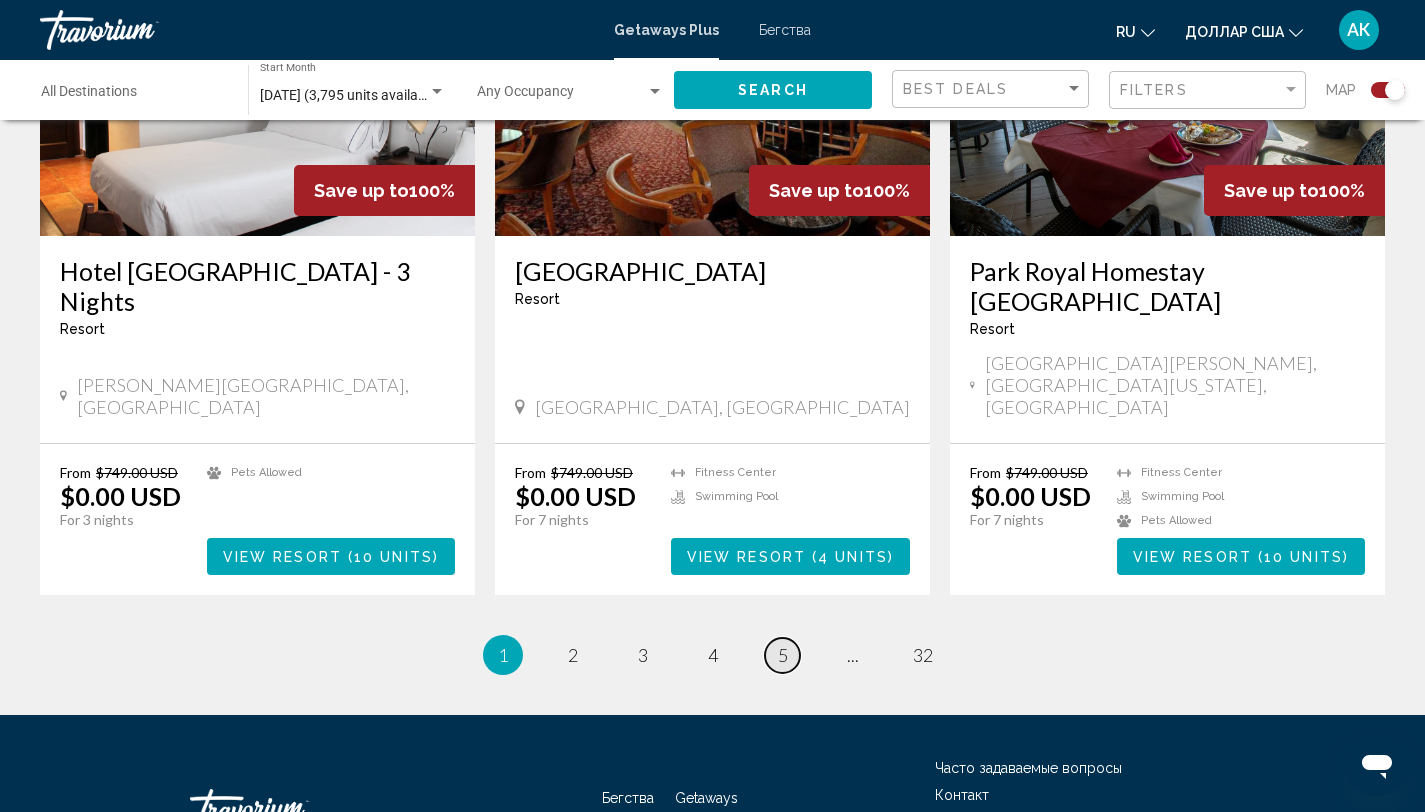 click on "page  5" at bounding box center [782, 655] 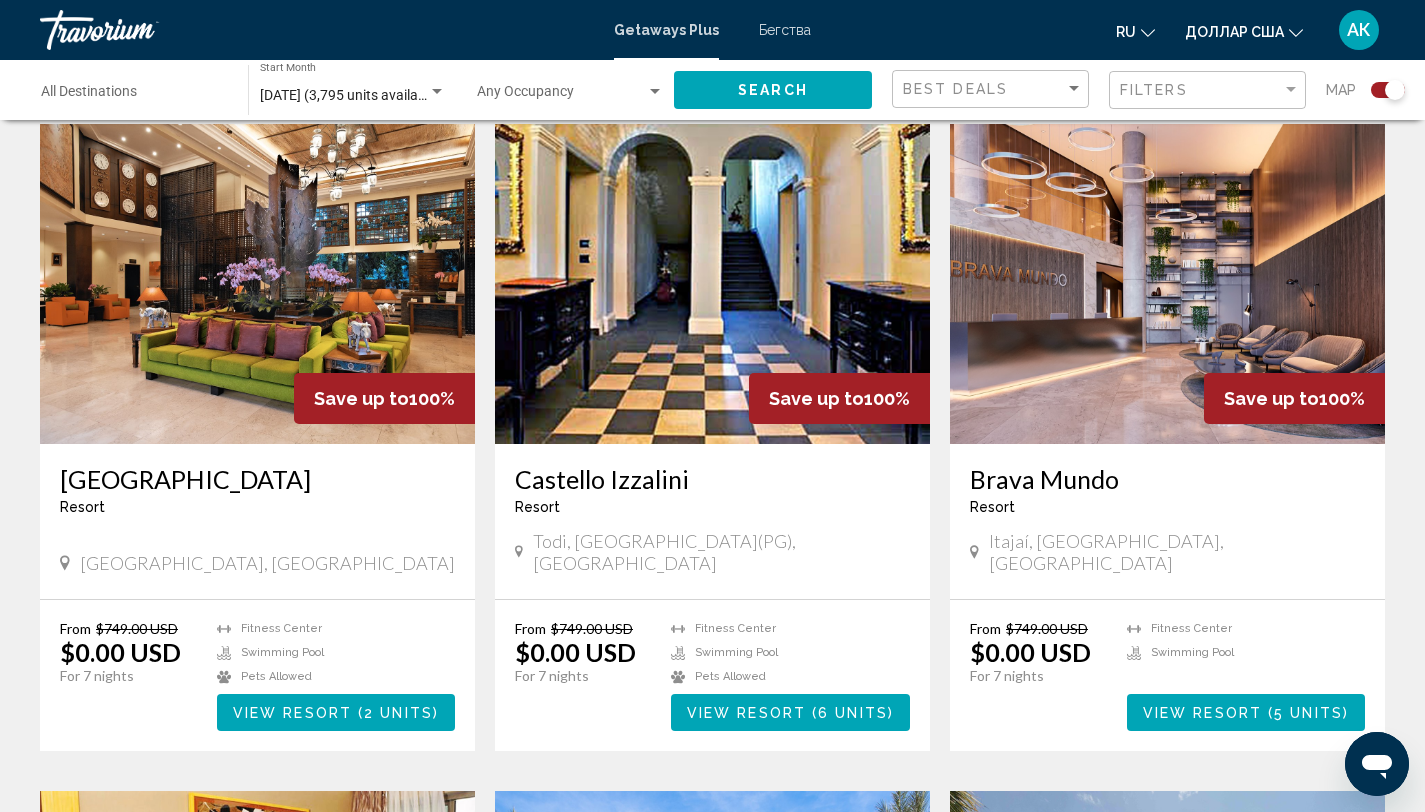 scroll, scrollTop: 1405, scrollLeft: 0, axis: vertical 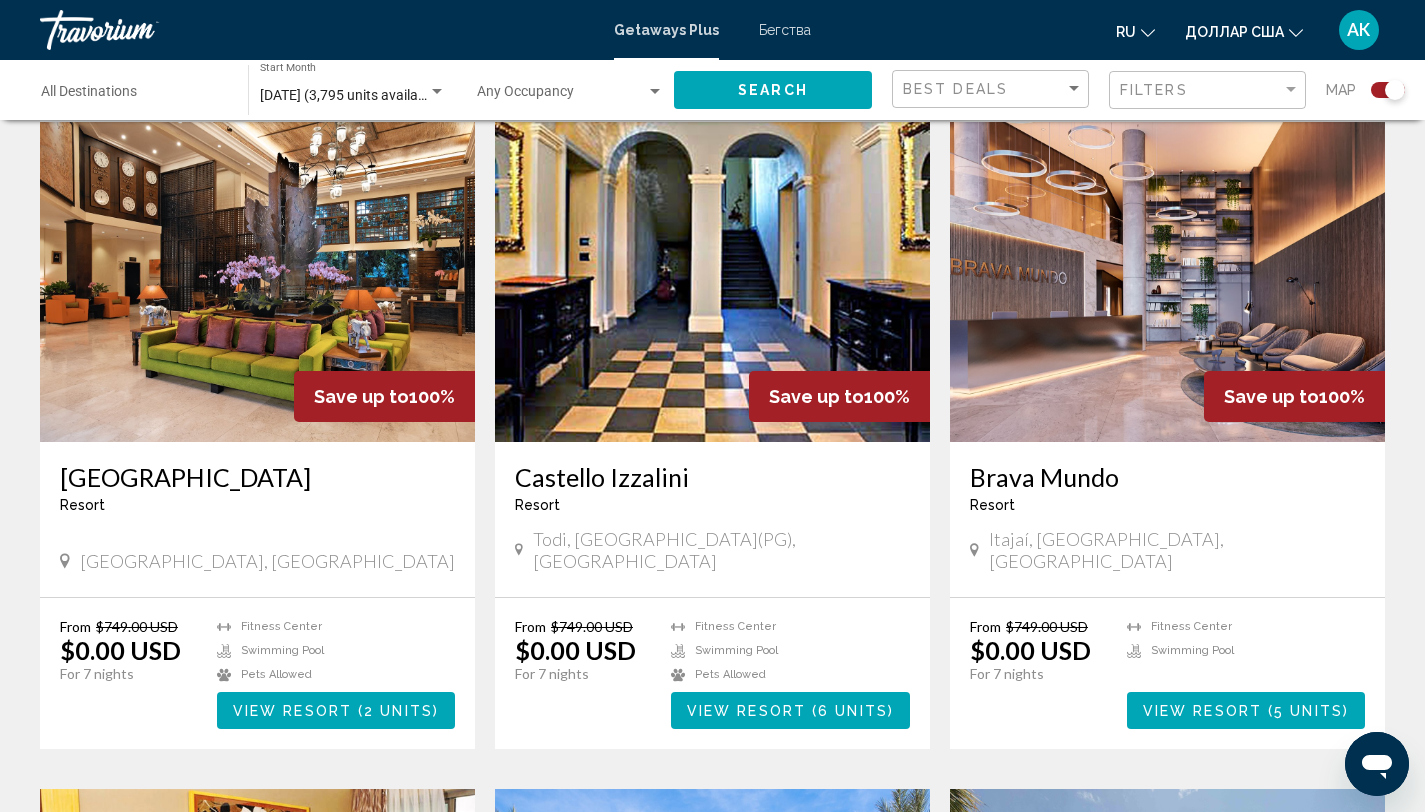 click at bounding box center [712, 282] 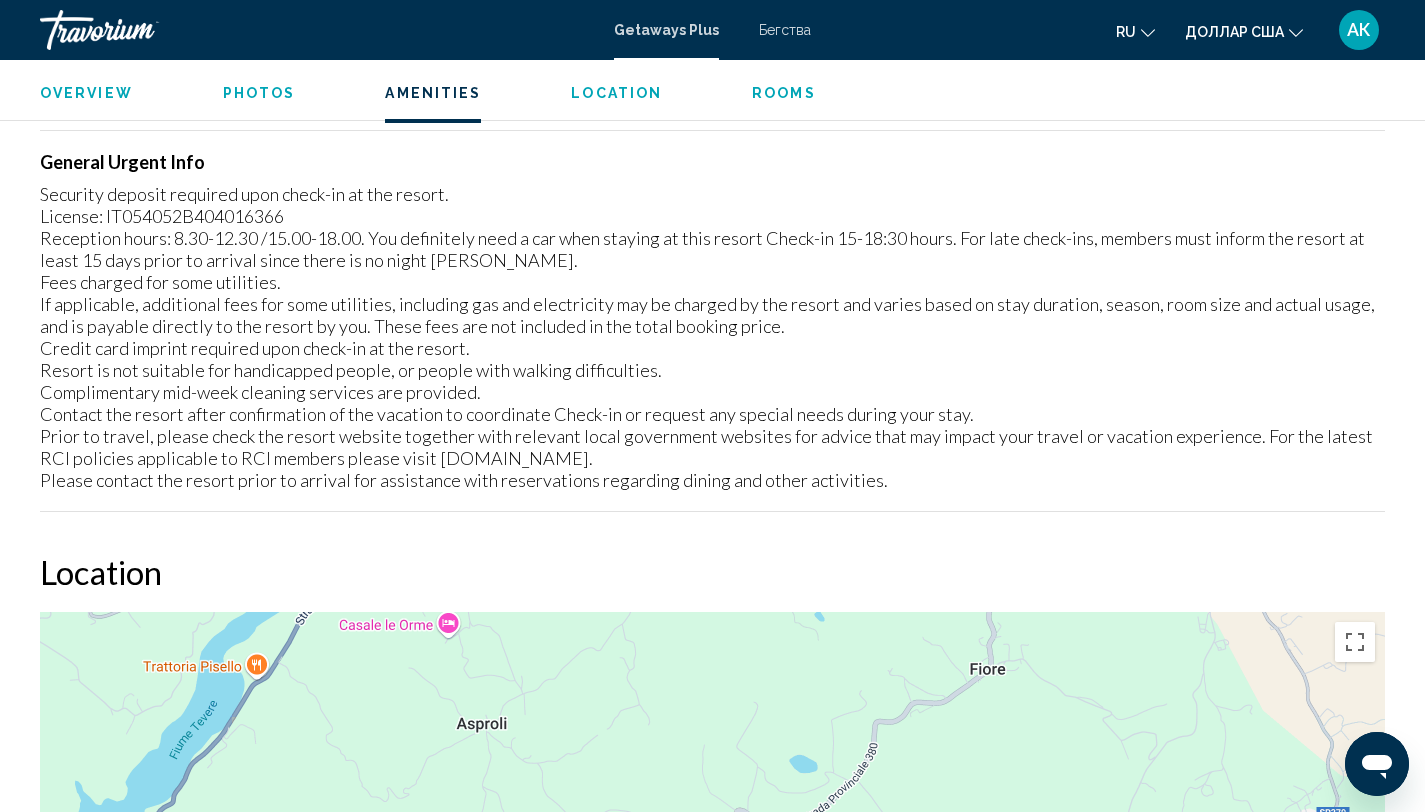 scroll, scrollTop: 2170, scrollLeft: 0, axis: vertical 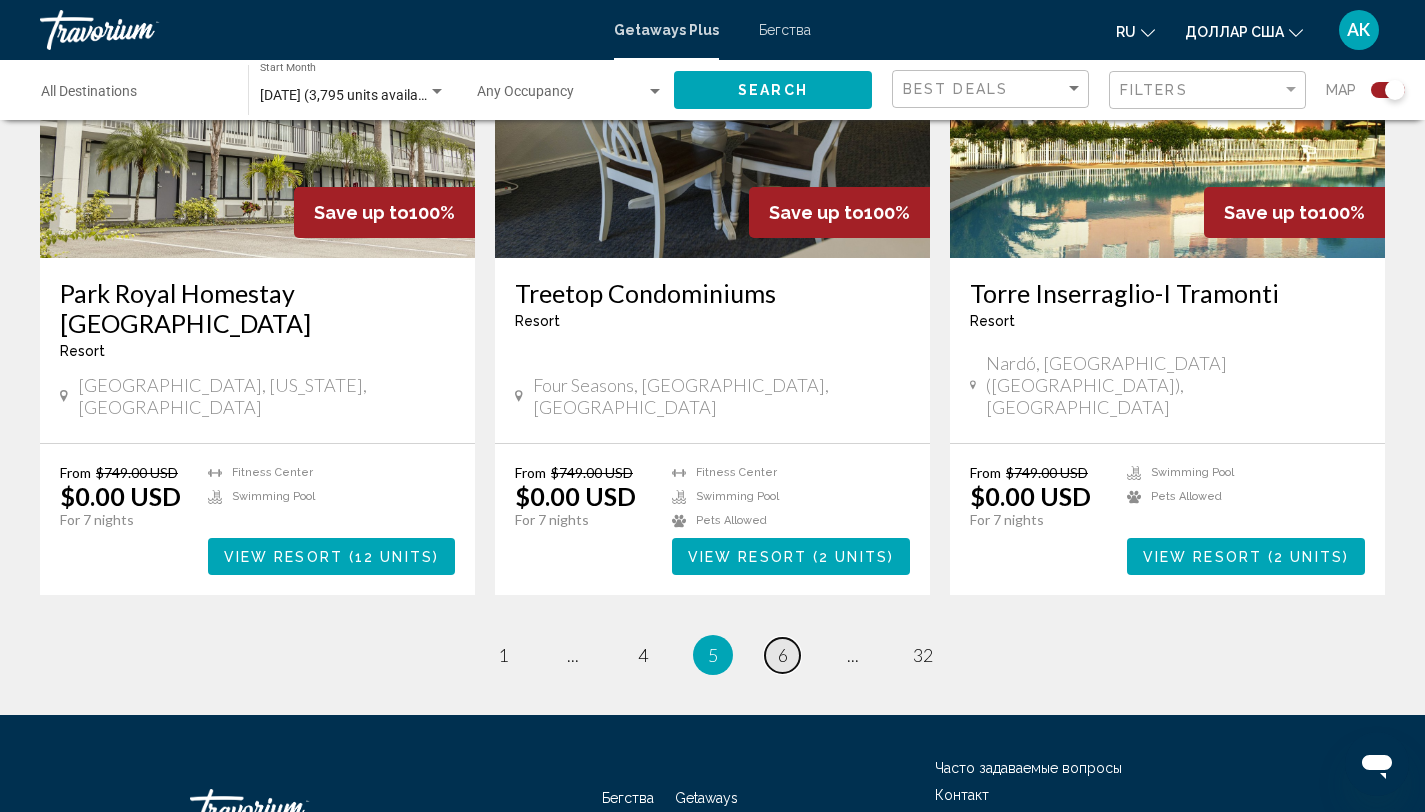 click on "page  6" at bounding box center [782, 655] 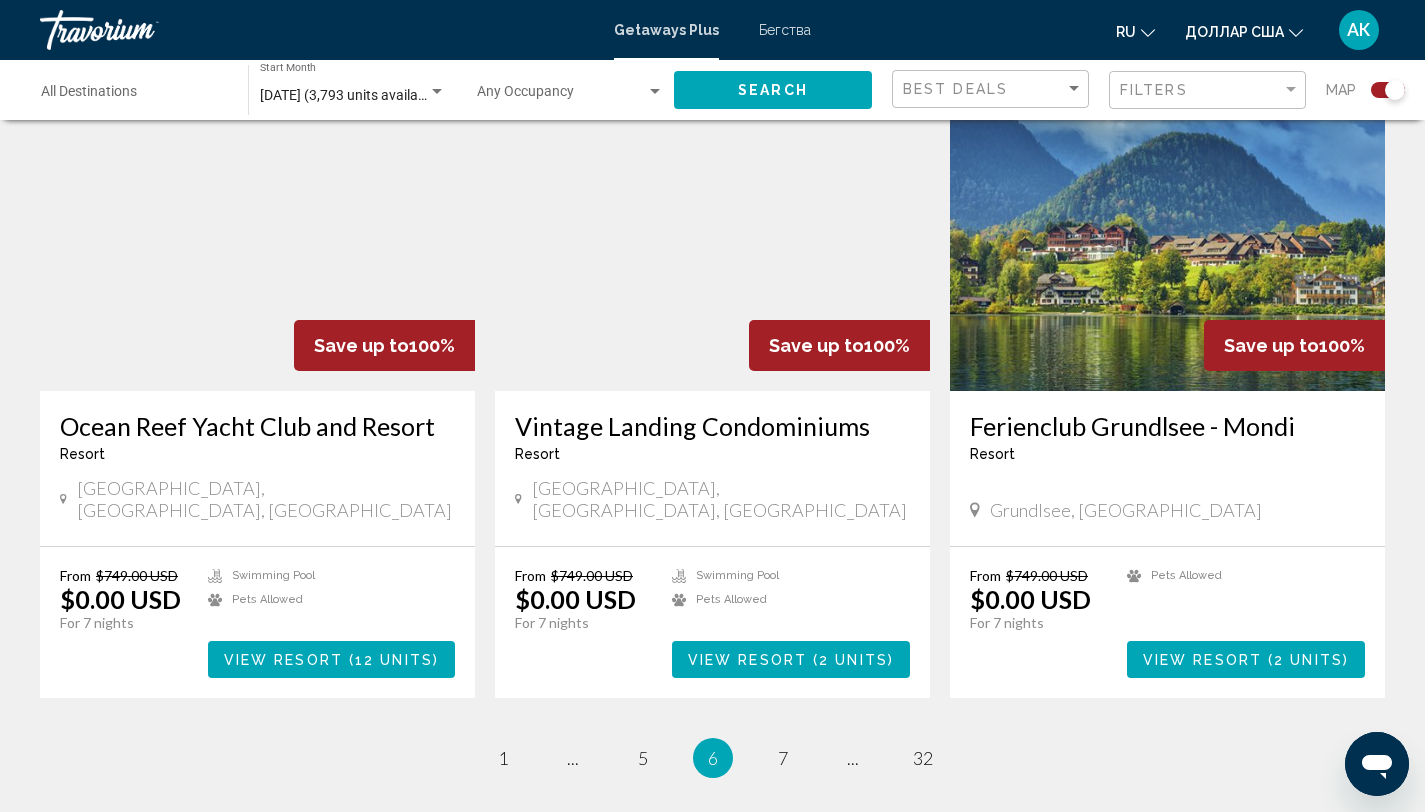 scroll, scrollTop: 2797, scrollLeft: 0, axis: vertical 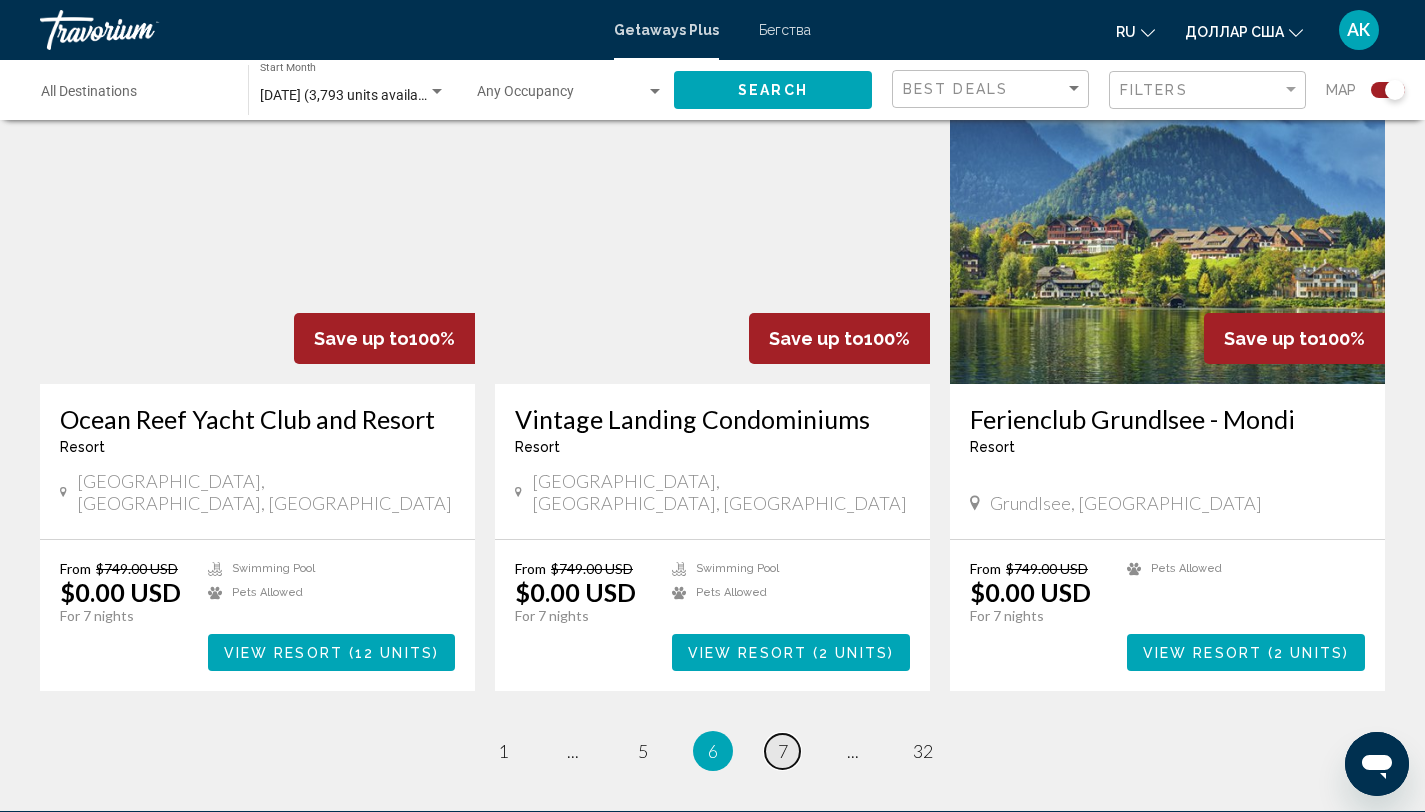 click on "page  7" at bounding box center (782, 751) 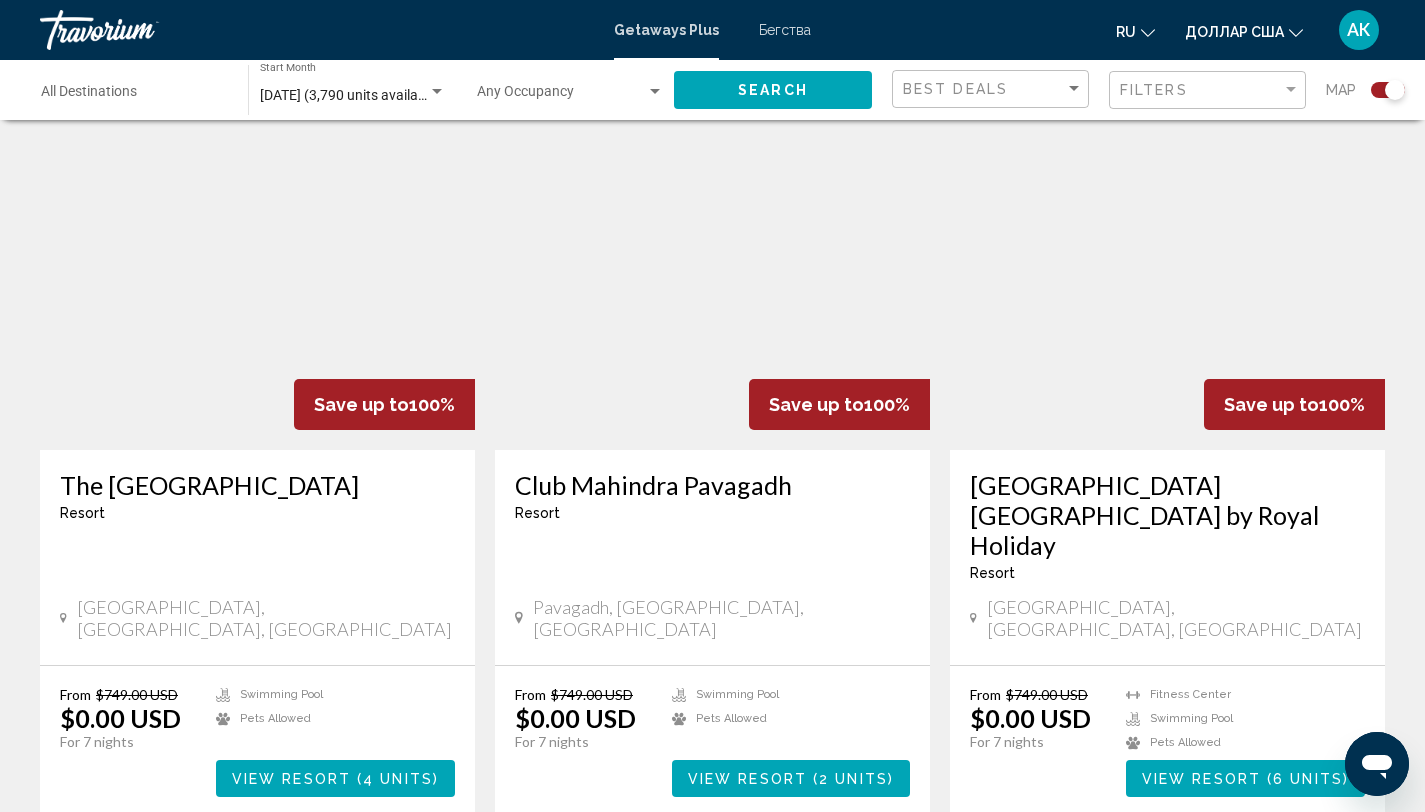scroll, scrollTop: 2071, scrollLeft: 0, axis: vertical 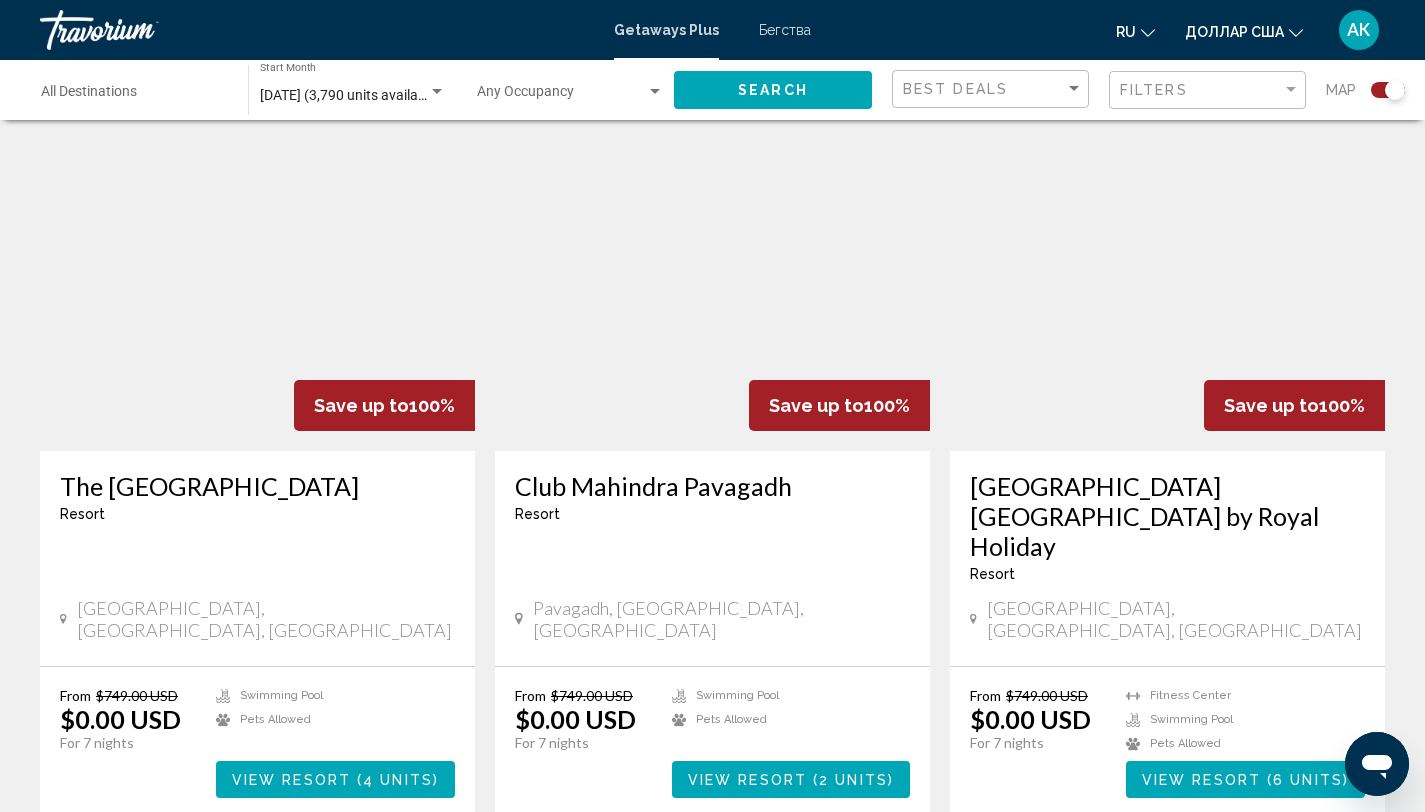 click on "The [GEOGRAPHIC_DATA]" at bounding box center (257, 486) 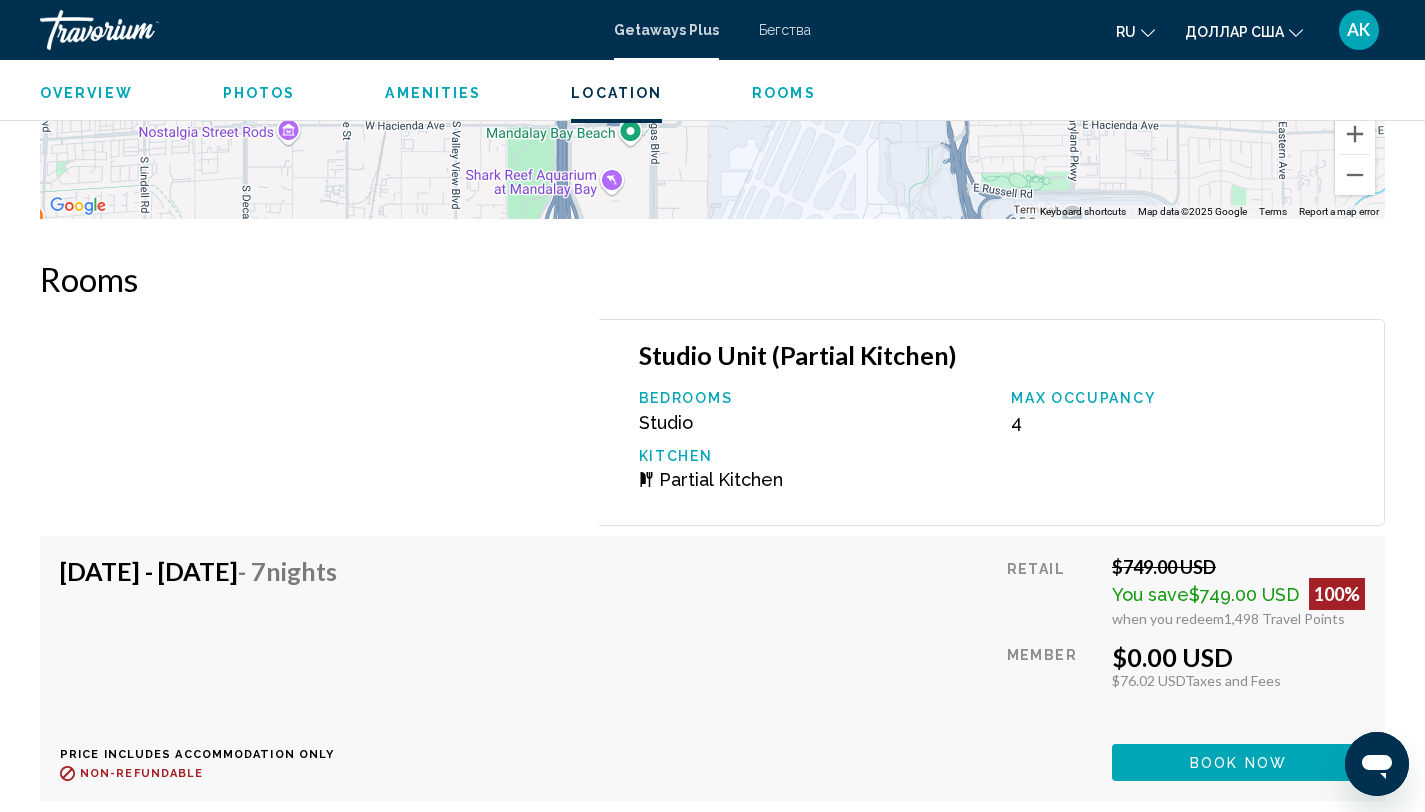 scroll, scrollTop: 3063, scrollLeft: 0, axis: vertical 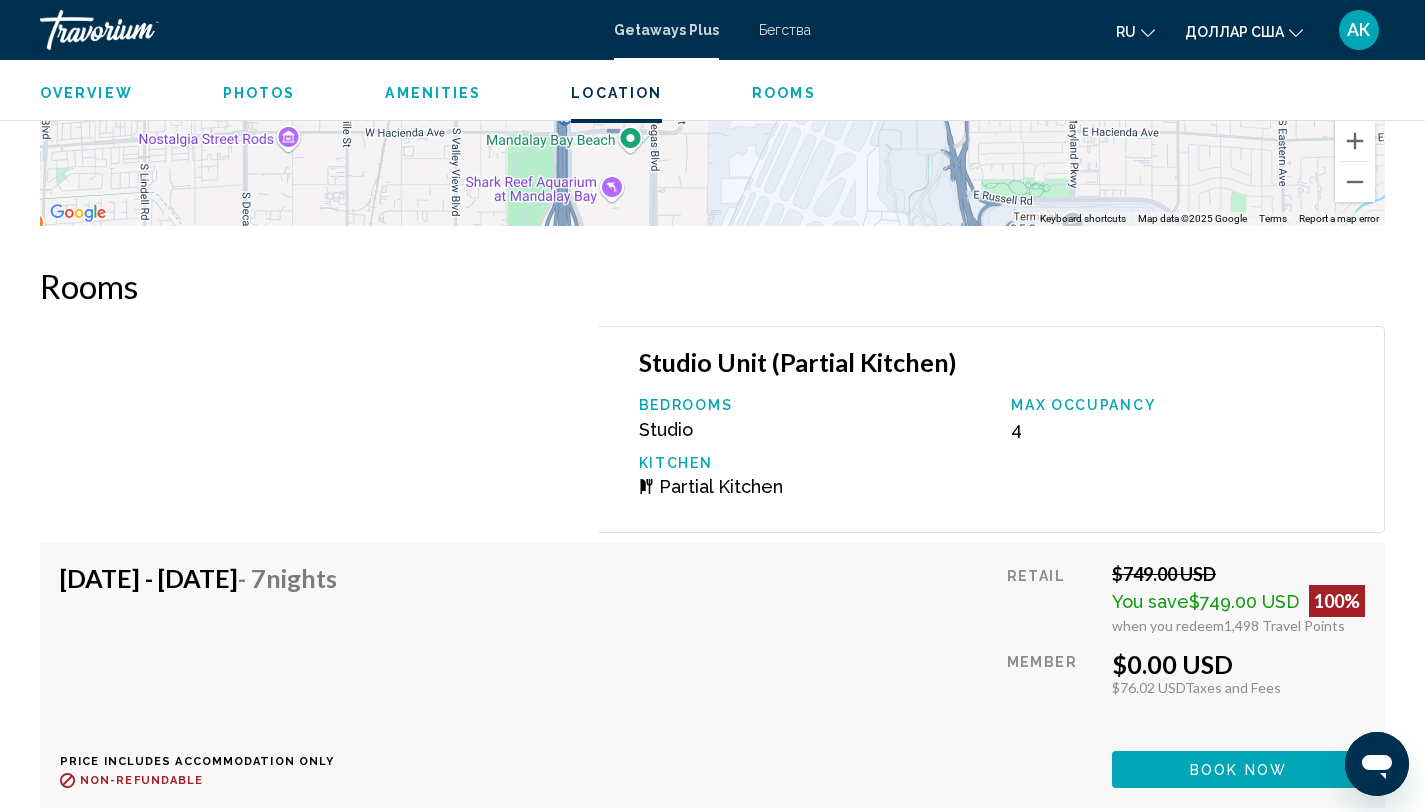 click on "Max Occupancy" at bounding box center [1187, 405] 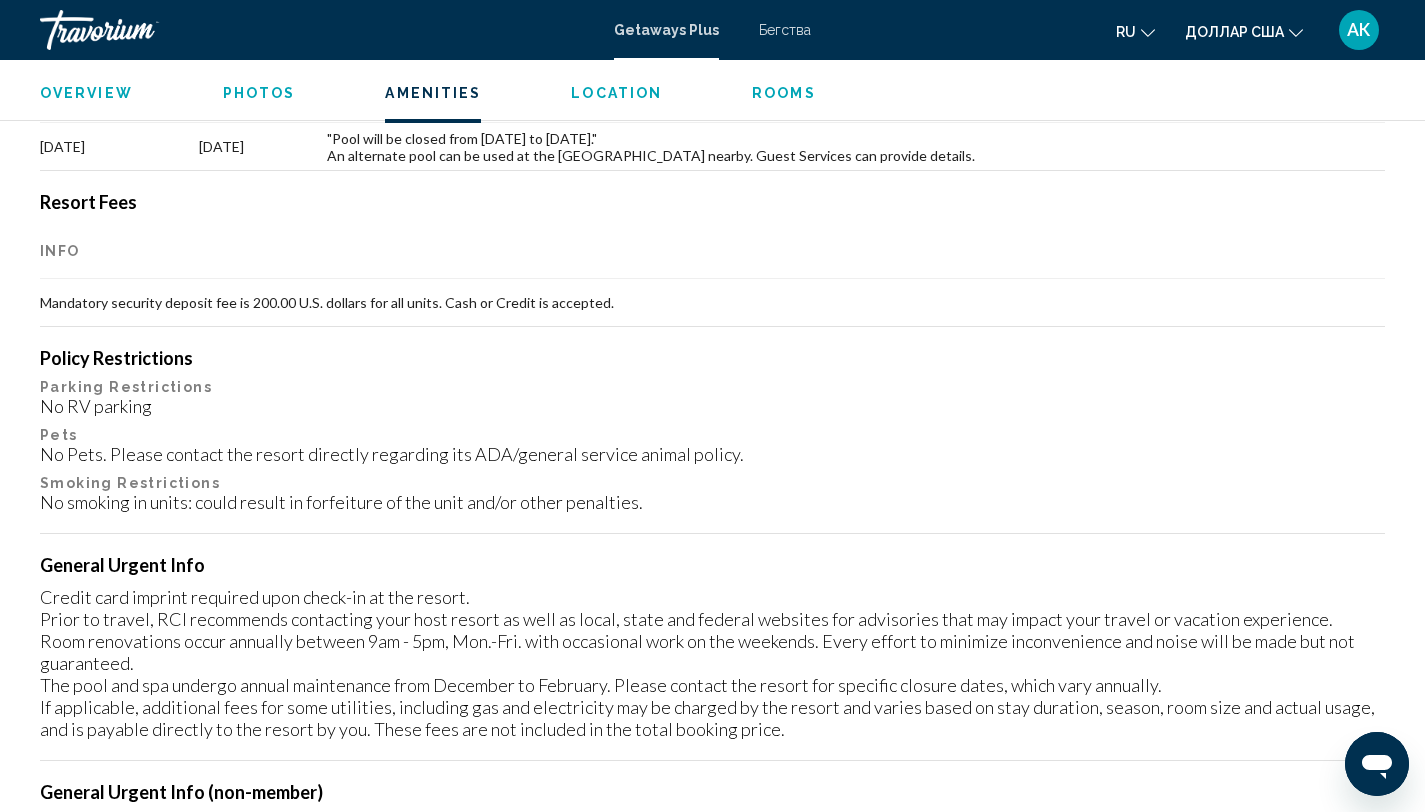 scroll, scrollTop: 1654, scrollLeft: 0, axis: vertical 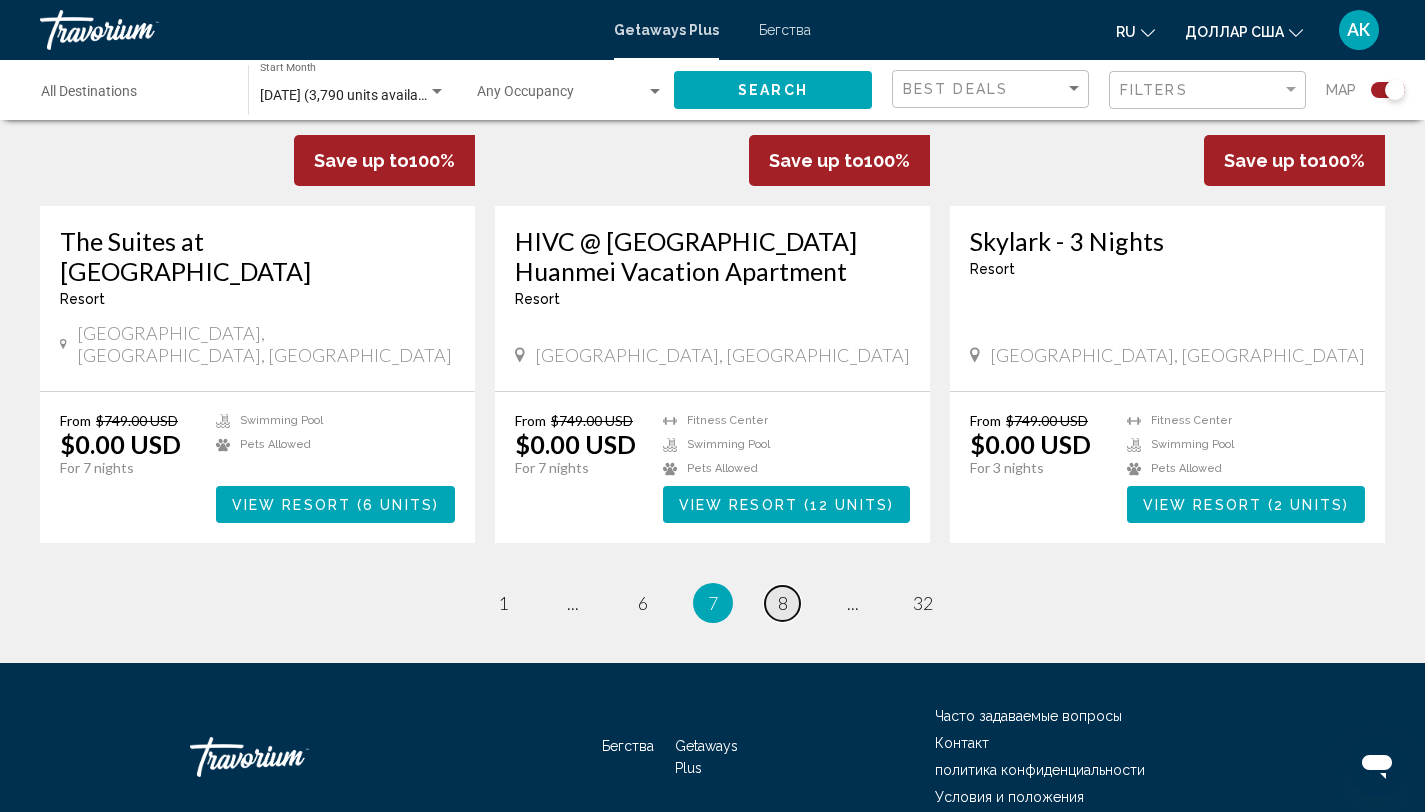 click on "8" at bounding box center (783, 603) 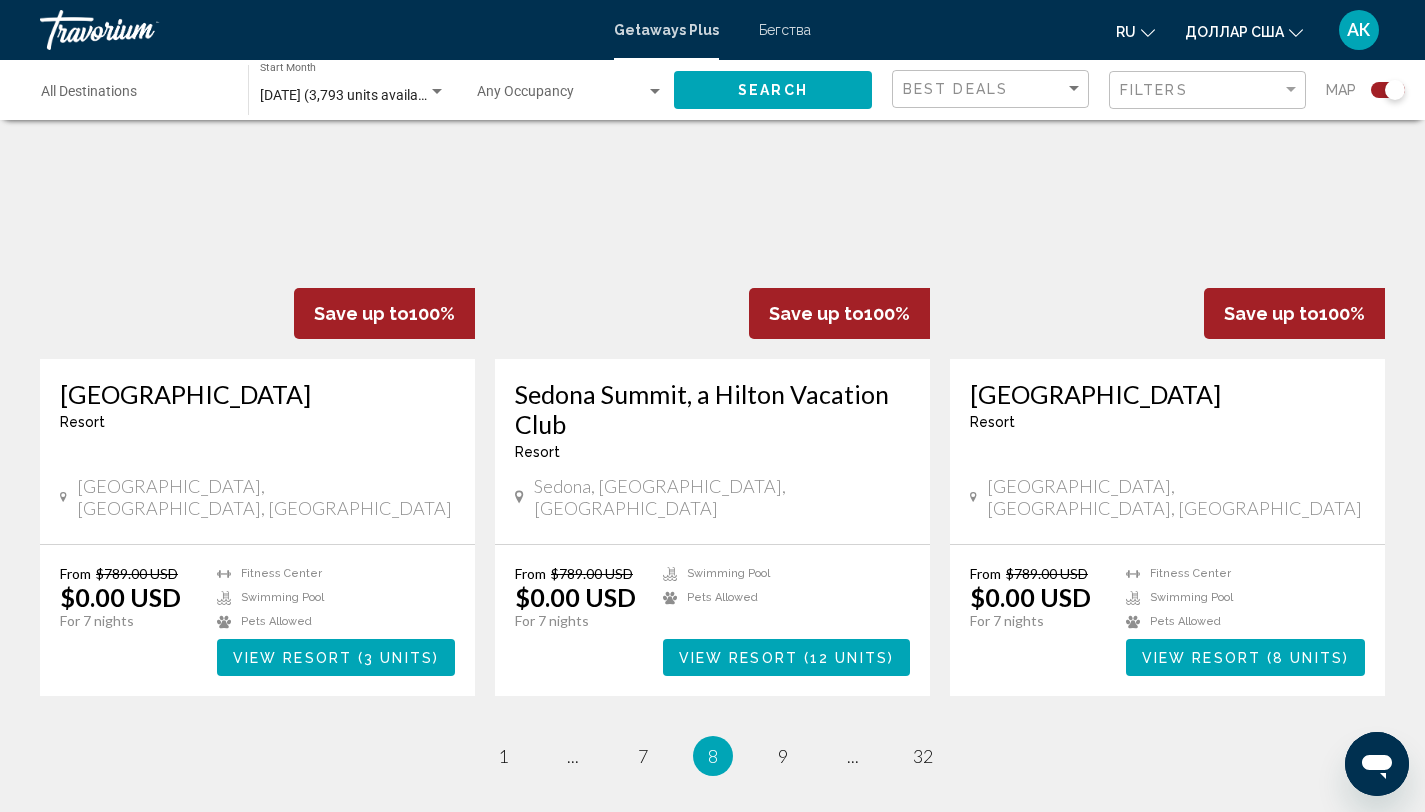 scroll, scrollTop: 2791, scrollLeft: 0, axis: vertical 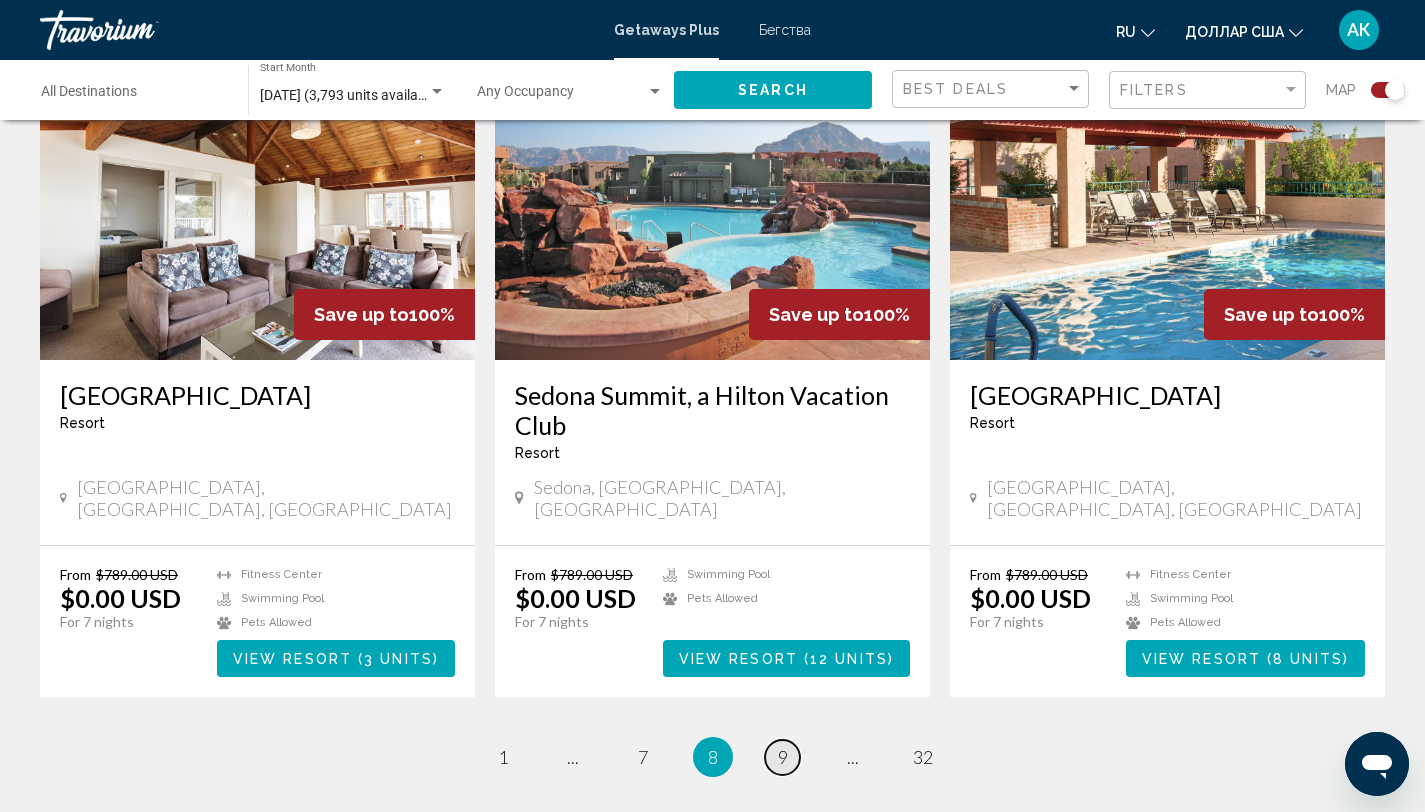 click on "9" at bounding box center (783, 757) 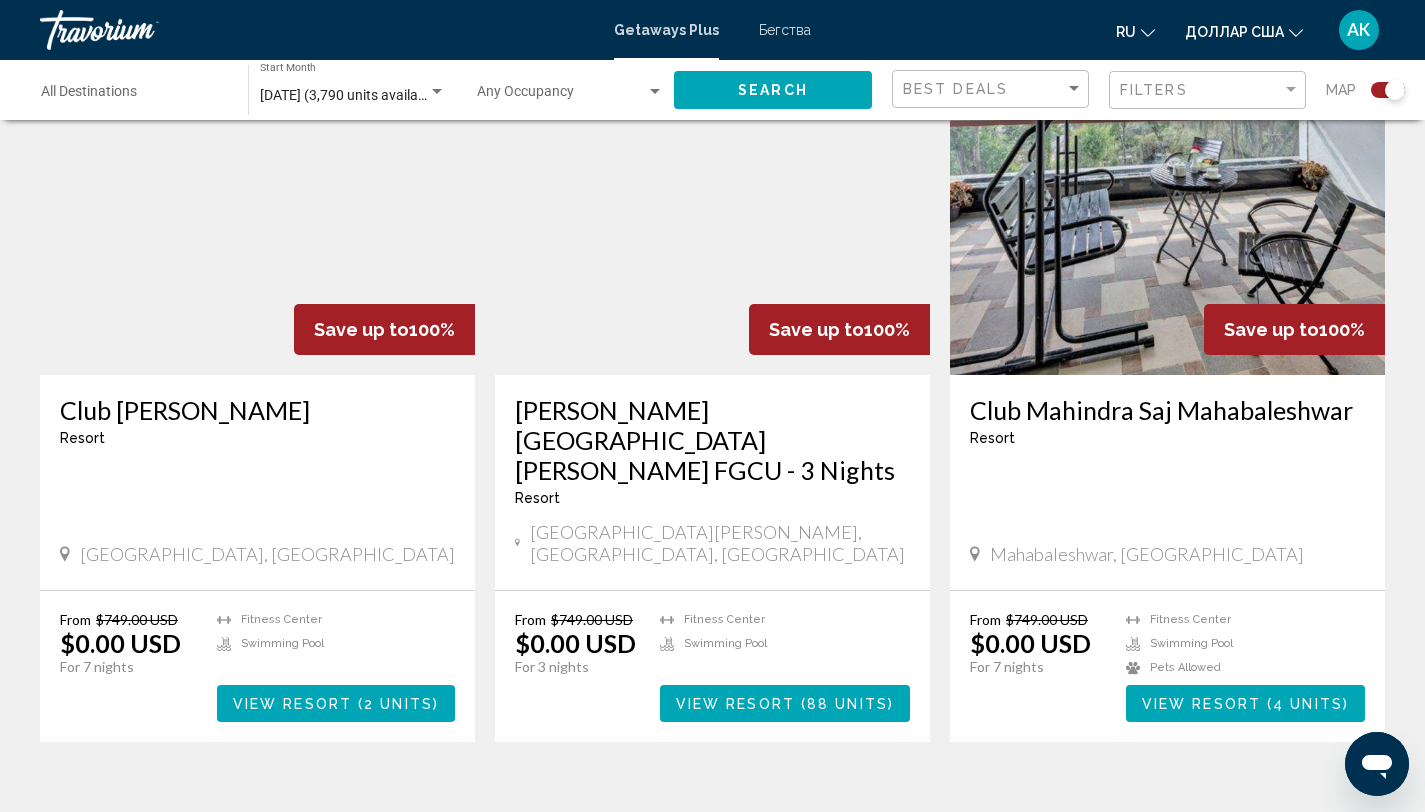 scroll, scrollTop: 767, scrollLeft: 0, axis: vertical 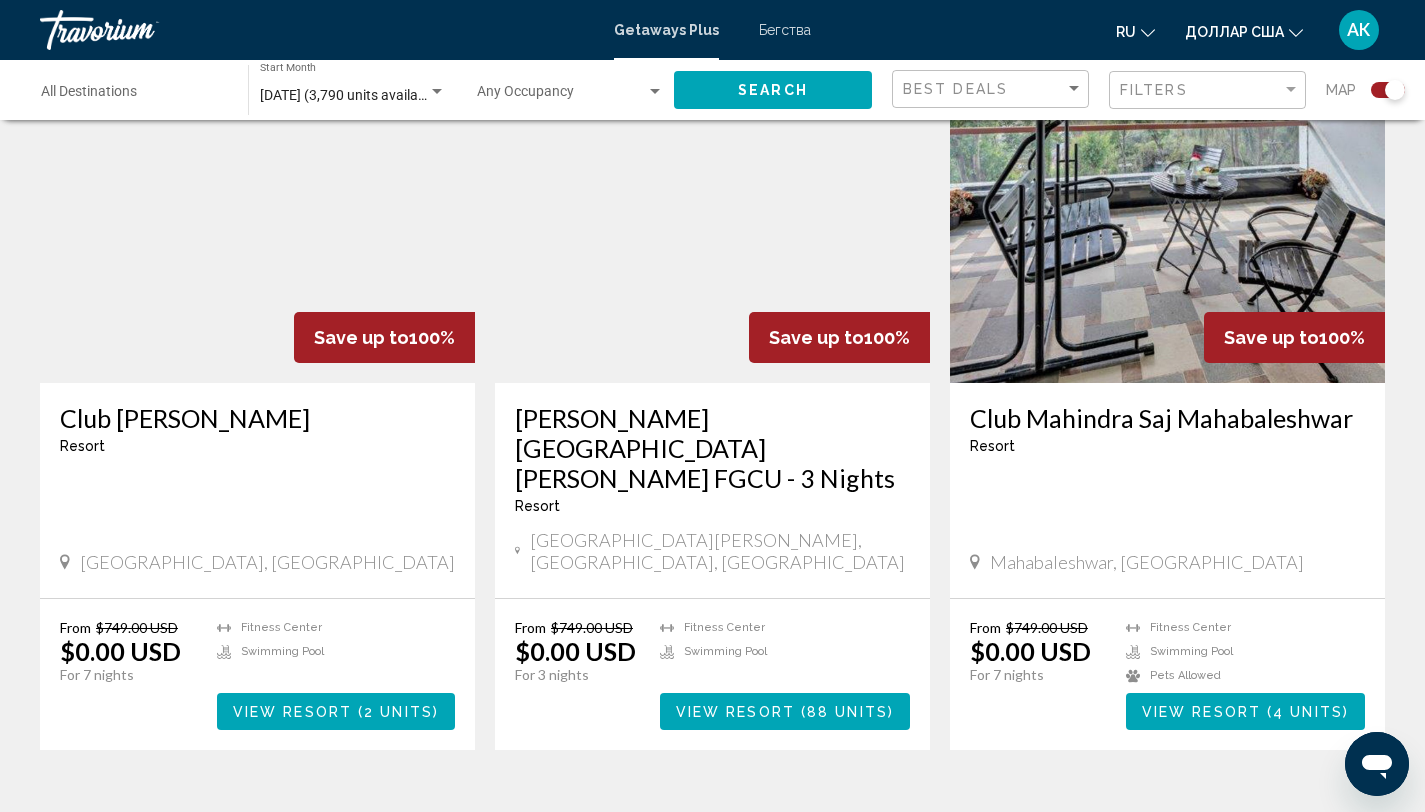 click on "[PERSON_NAME][GEOGRAPHIC_DATA][PERSON_NAME] FGCU - 3 Nights  Resort  -  This is an adults only resort" at bounding box center [712, 466] 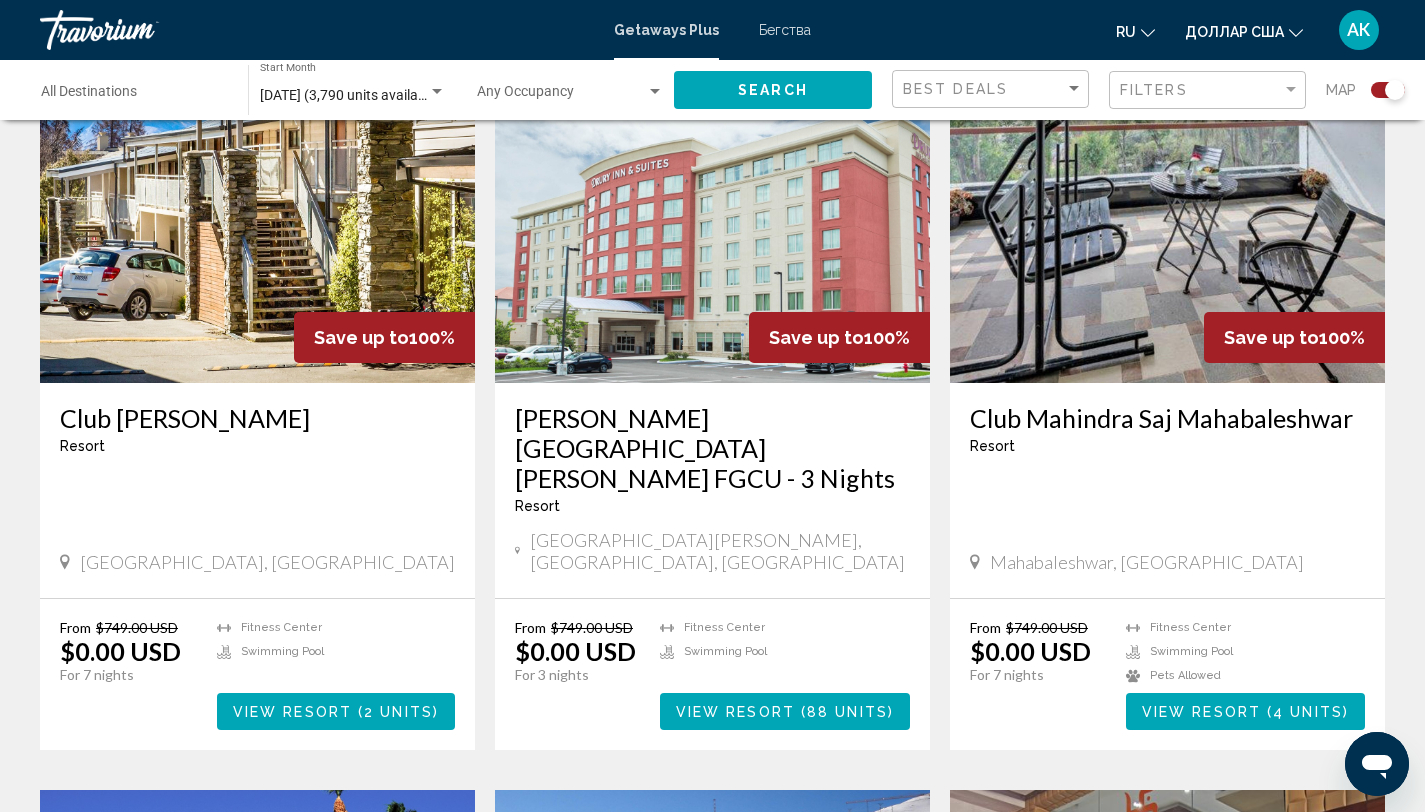 click on "Fitness Center
Swimming Pool" at bounding box center [785, 657] 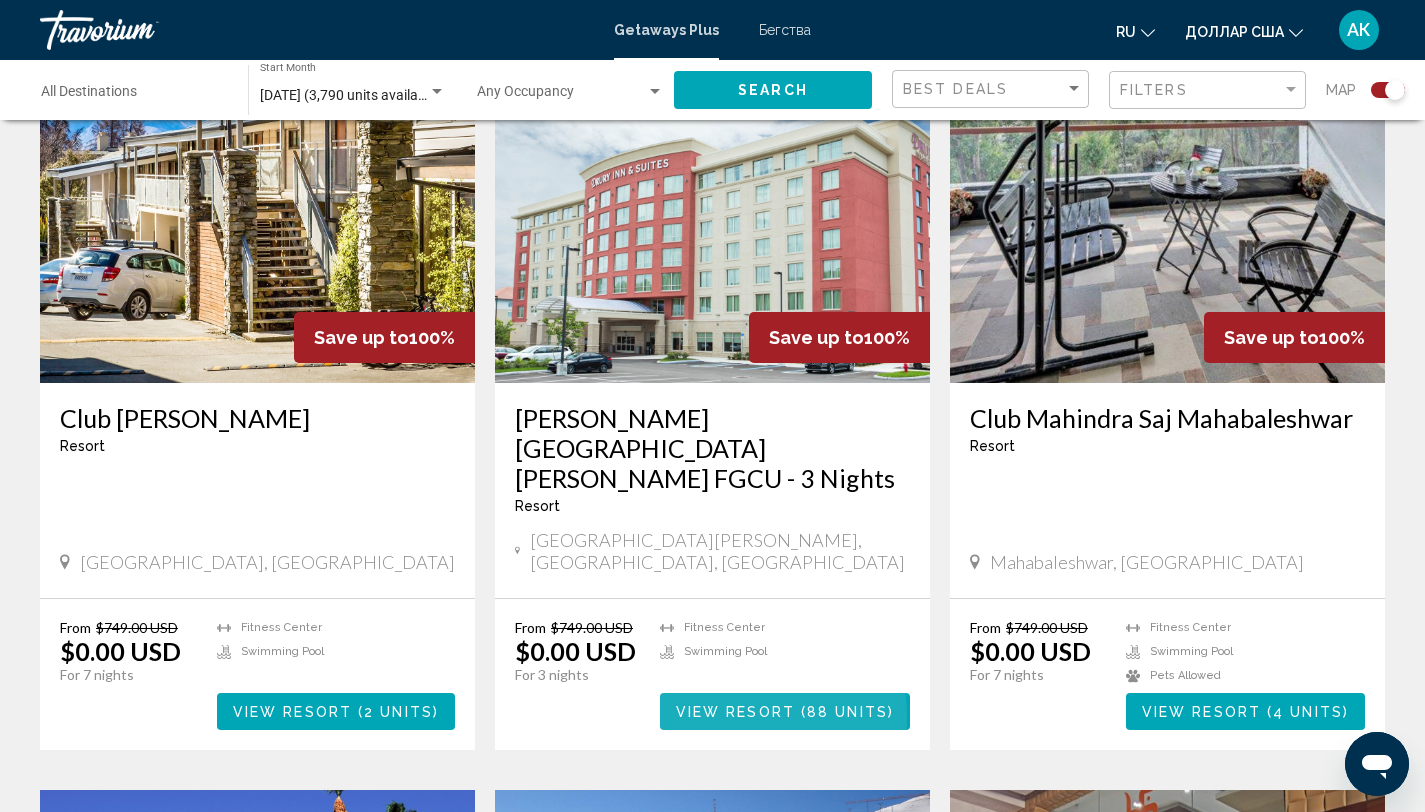 click on "View Resort" at bounding box center (735, 712) 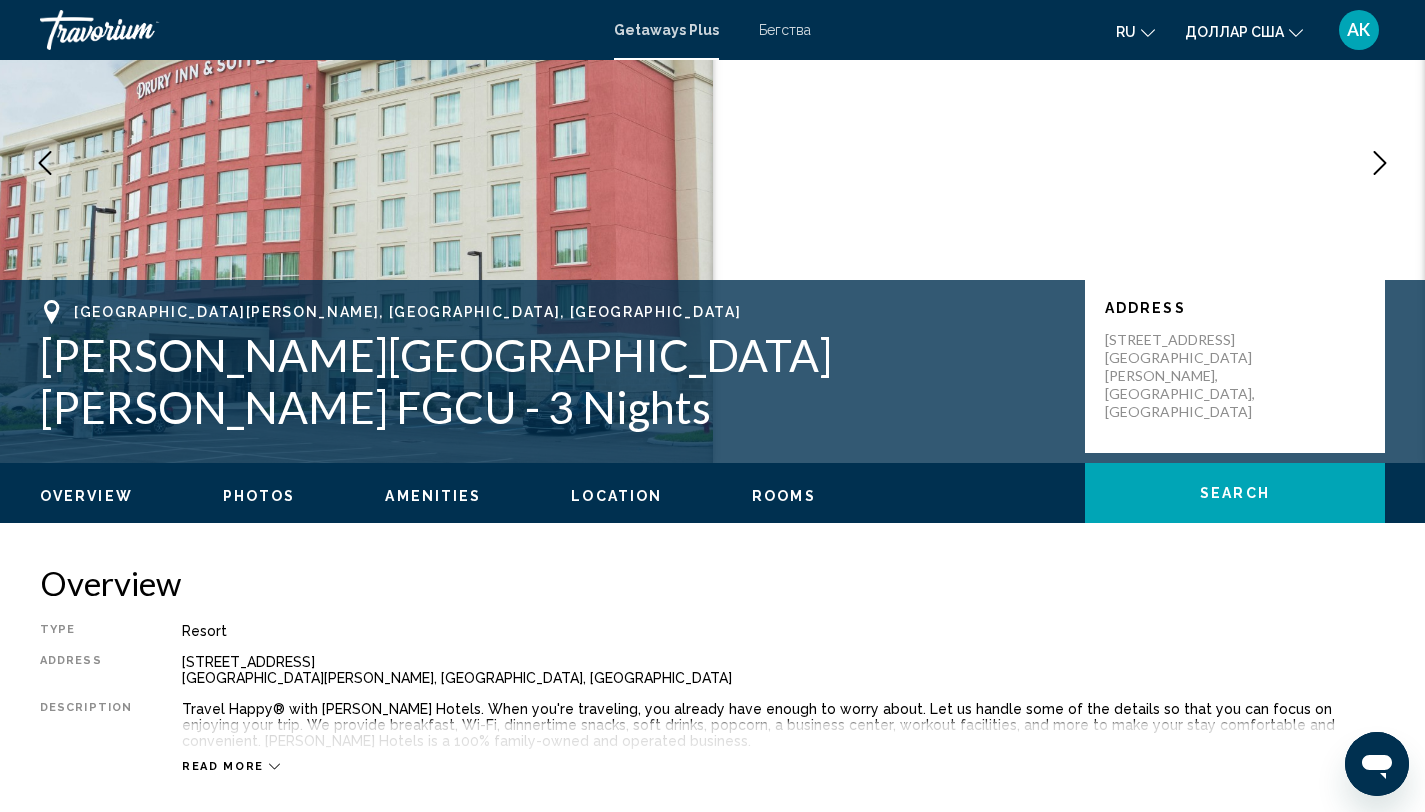scroll, scrollTop: 0, scrollLeft: 0, axis: both 